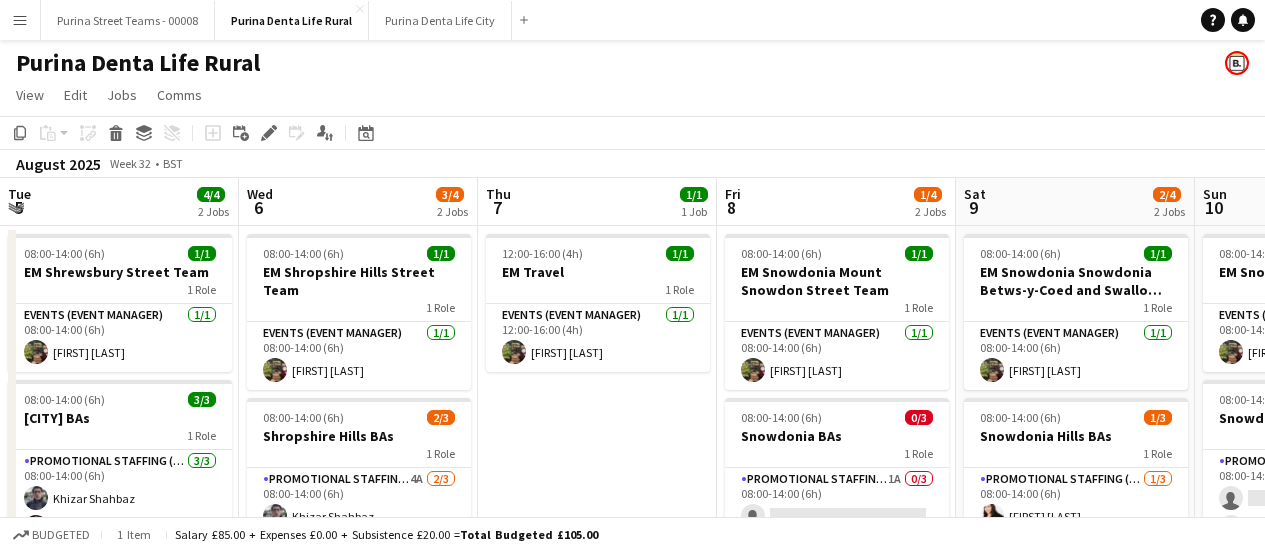 scroll, scrollTop: 0, scrollLeft: 0, axis: both 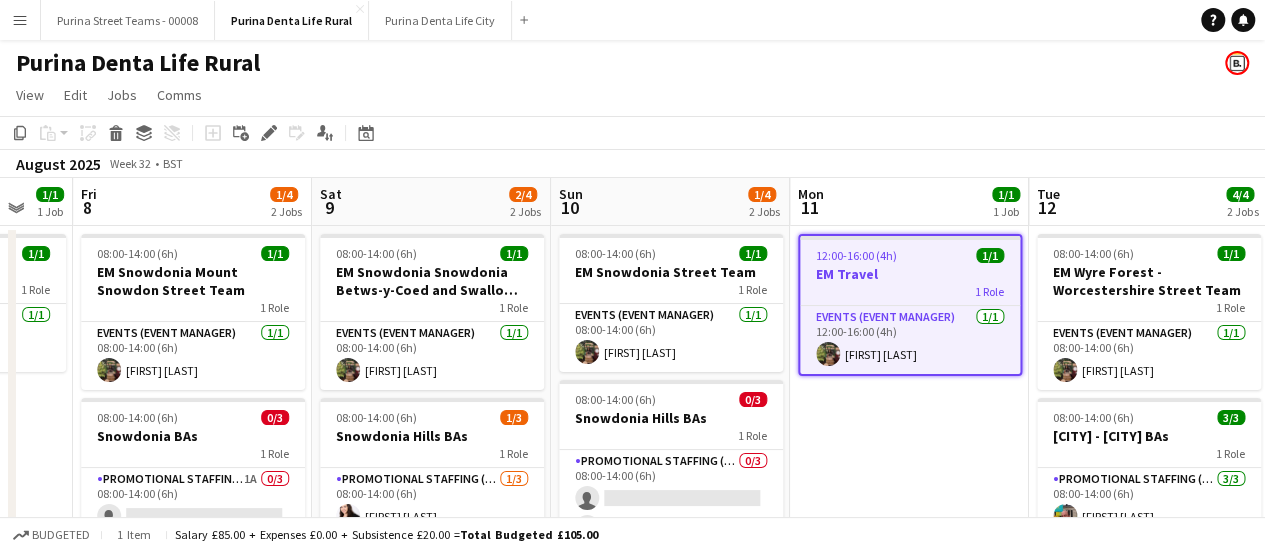 click on "12:00-16:00 (4h)    1/1   EM Travel   1 Role   Events (Event Manager)   1/1   12:00-16:00 (4h)
[FIRST] [LAST]" at bounding box center (909, 447) 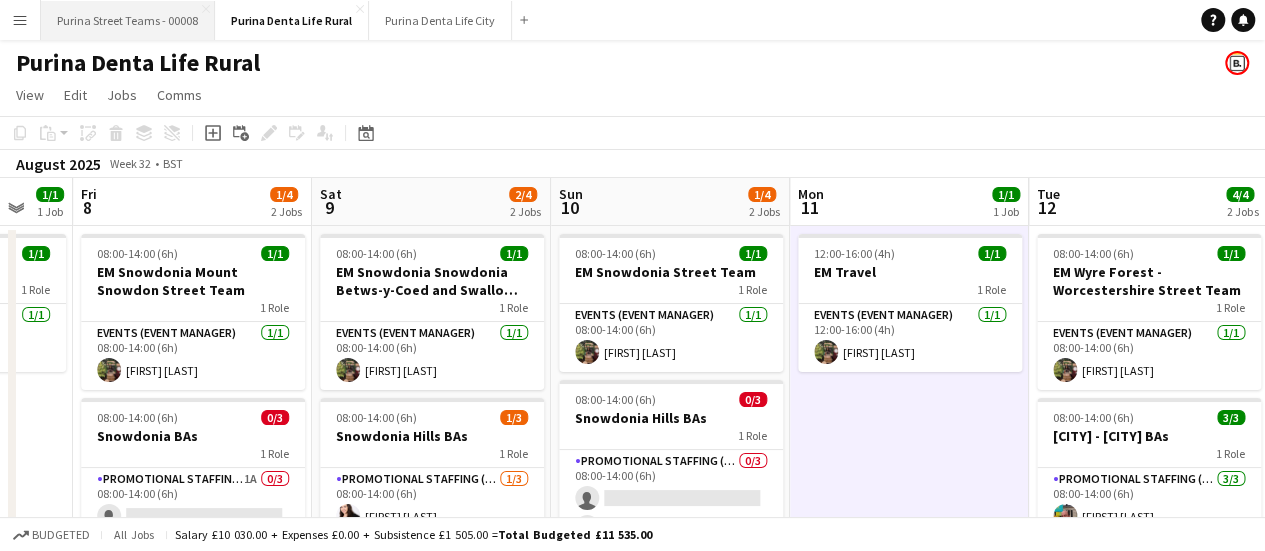 click on "Purina Street Teams - 00008
Close" at bounding box center [128, 20] 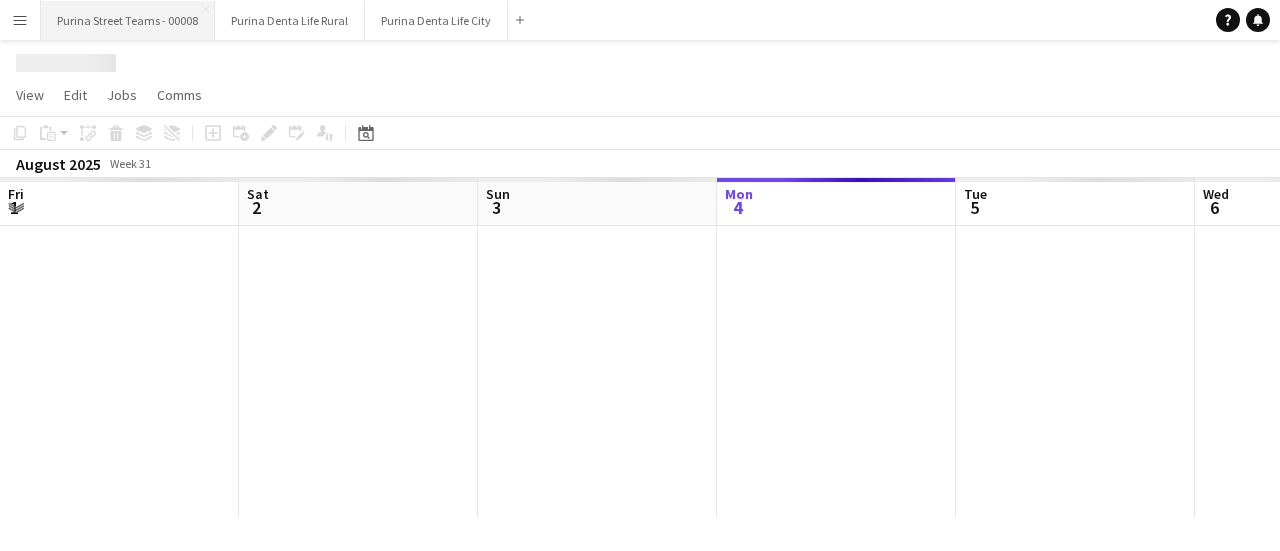 scroll, scrollTop: 0, scrollLeft: 478, axis: horizontal 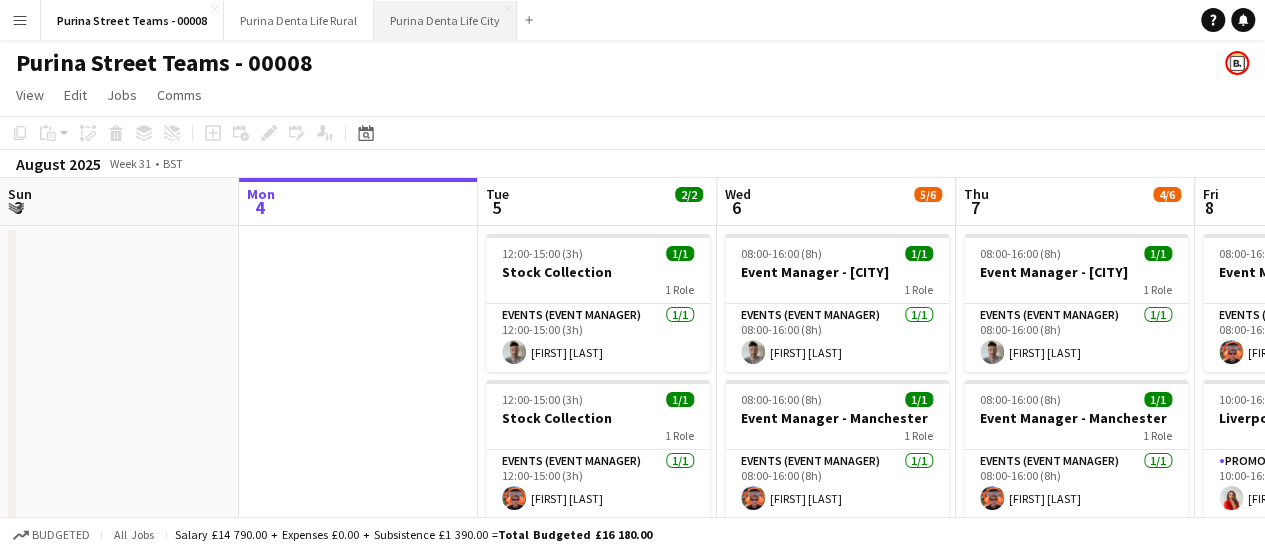 click on "Purina Denta Life City
Close" at bounding box center [445, 20] 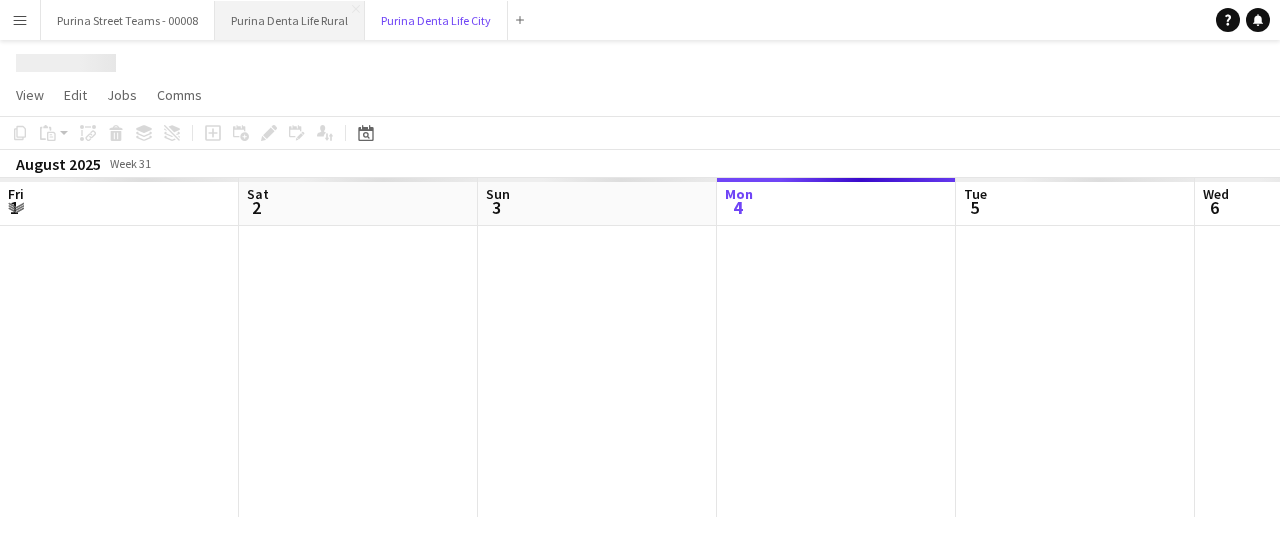 scroll, scrollTop: 0, scrollLeft: 478, axis: horizontal 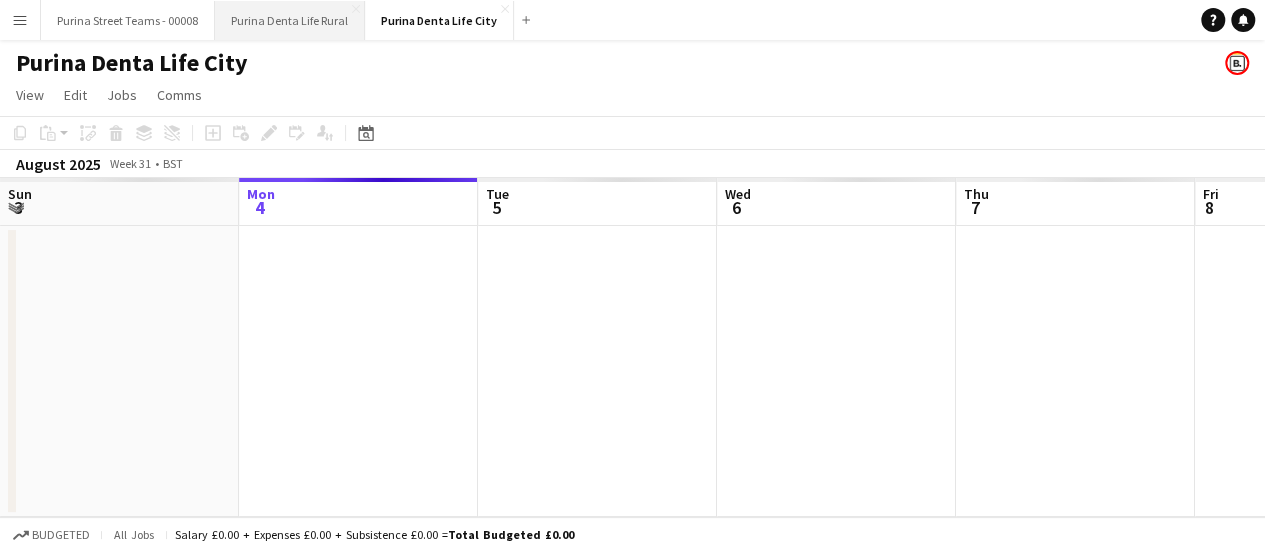 click on "Purina Denta Life Rural
Close" at bounding box center (290, 20) 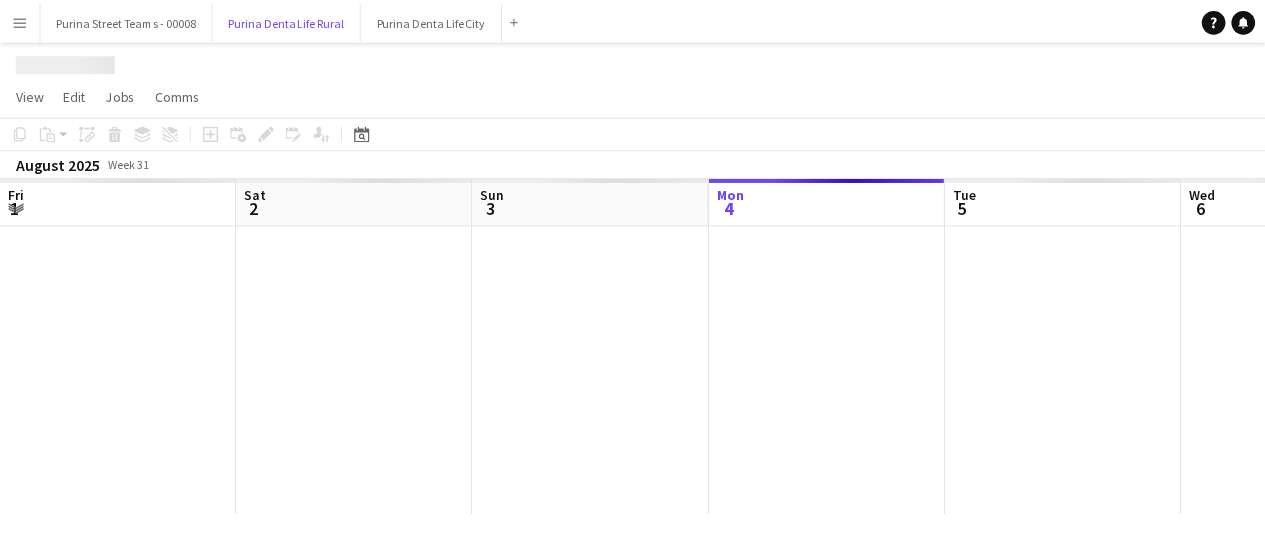 scroll, scrollTop: 0, scrollLeft: 478, axis: horizontal 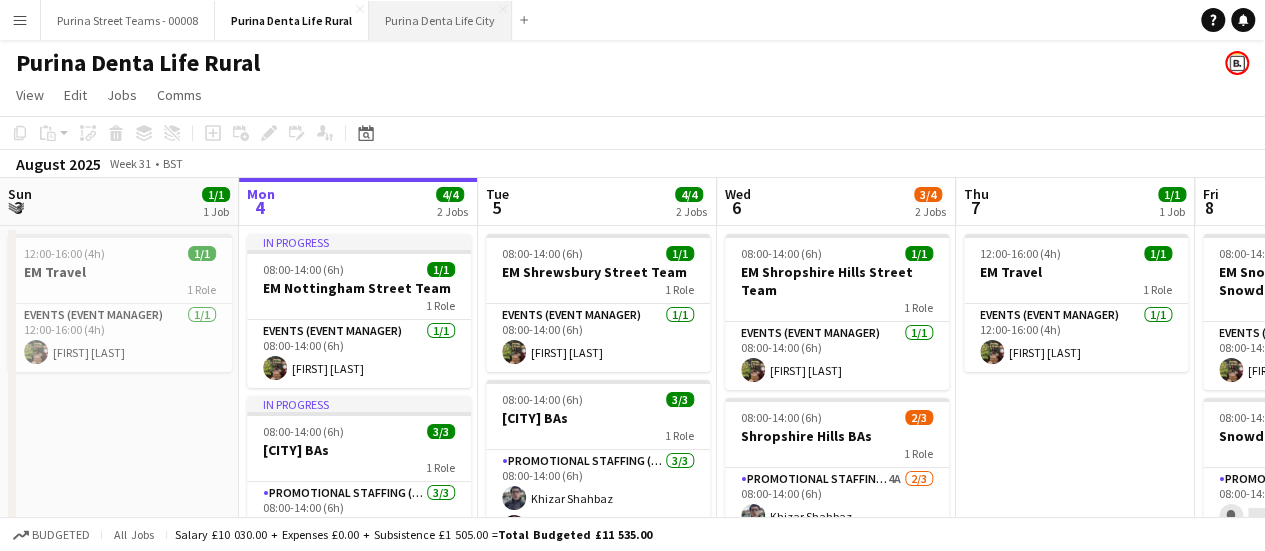 click on "Purina Denta Life City
Close" at bounding box center (440, 20) 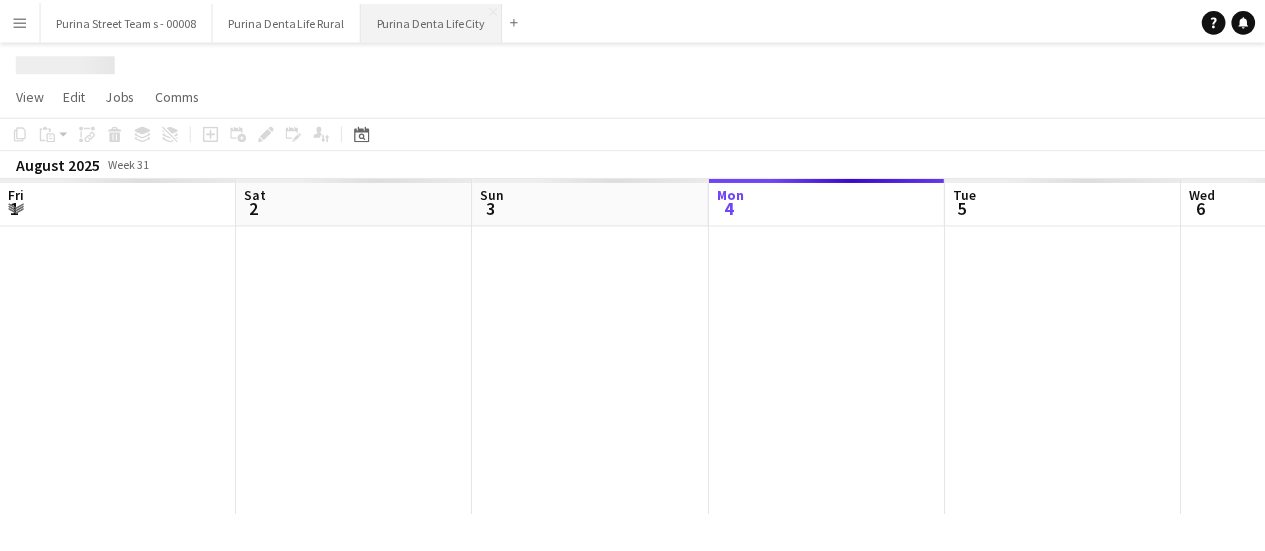 scroll, scrollTop: 0, scrollLeft: 478, axis: horizontal 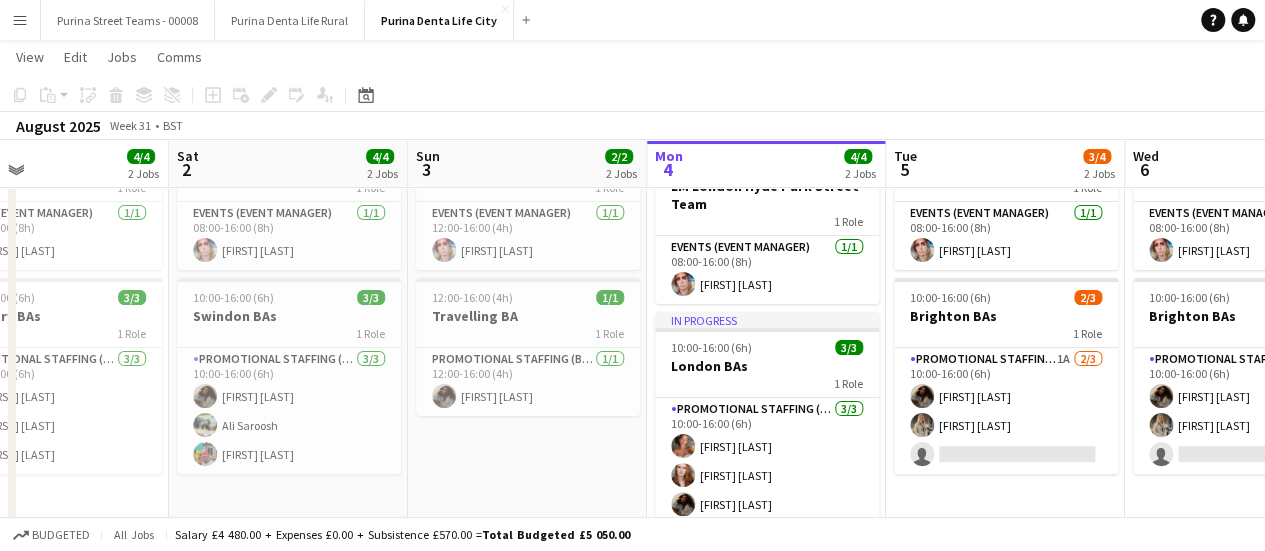 drag, startPoint x: 222, startPoint y: 415, endPoint x: 630, endPoint y: 412, distance: 408.01102 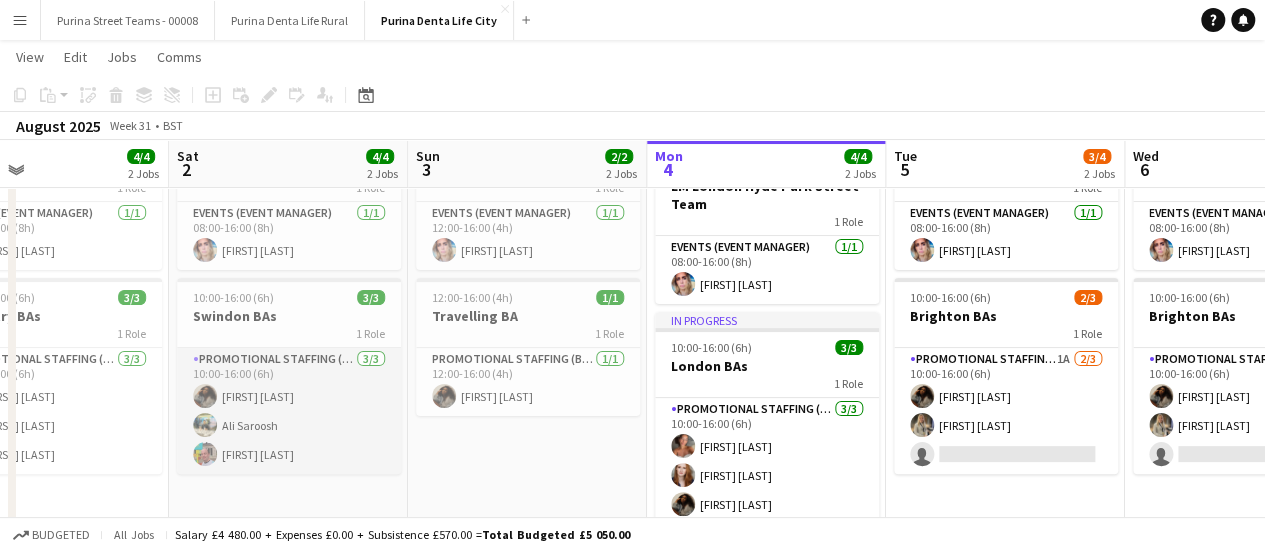 click on "Promotional Staffing (Brand Ambassadors)   3/3   10:00-16:00 (6h)
[FIRST] [LAST] [FIRST] [LAST] [FIRST] [LAST]" at bounding box center [289, 411] 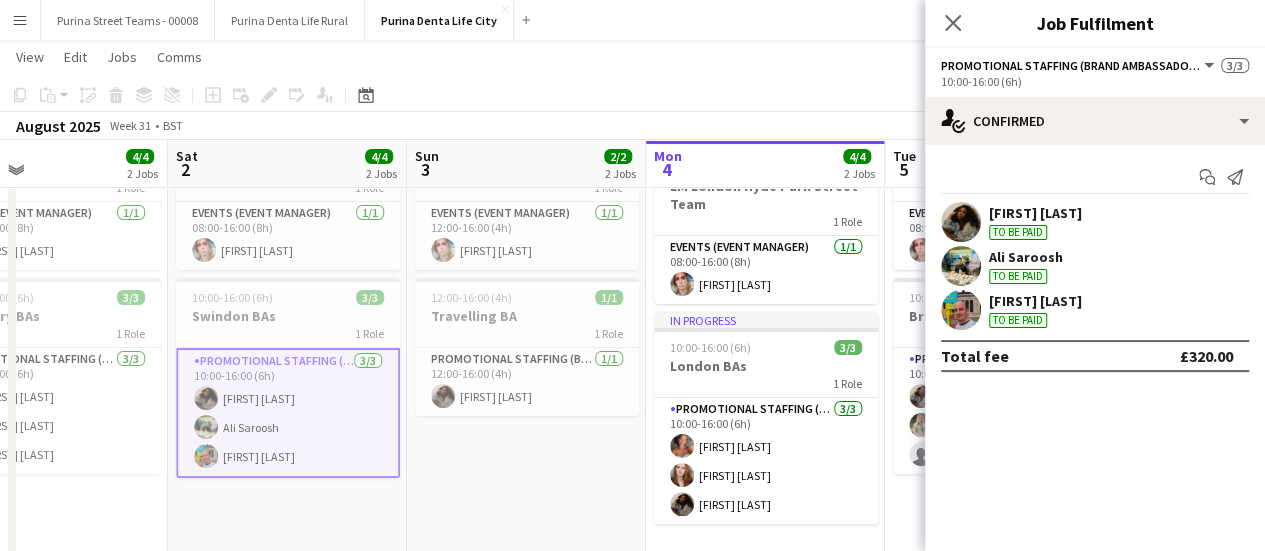 click on "Ali Saroosh" at bounding box center [1026, 257] 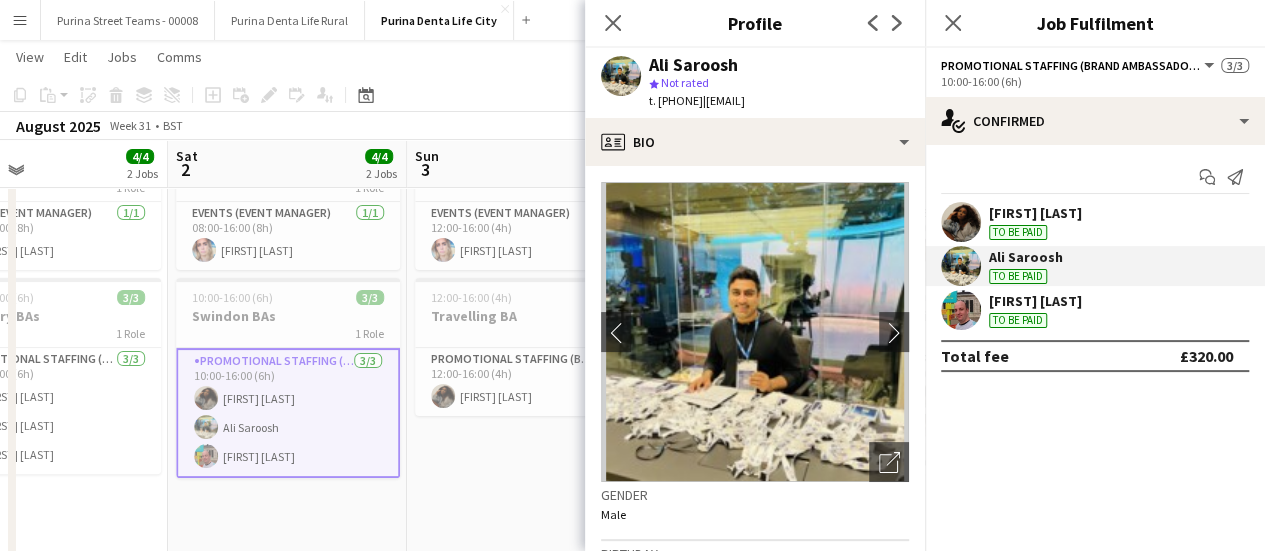 click on "check
Confirmed
Start chat
Send notification
[FIRST] [LAST]   To be paid   [FIRST] [LAST]   To be paid   [FIRST] [LAST]   To be paid   Total fee   £320.00" 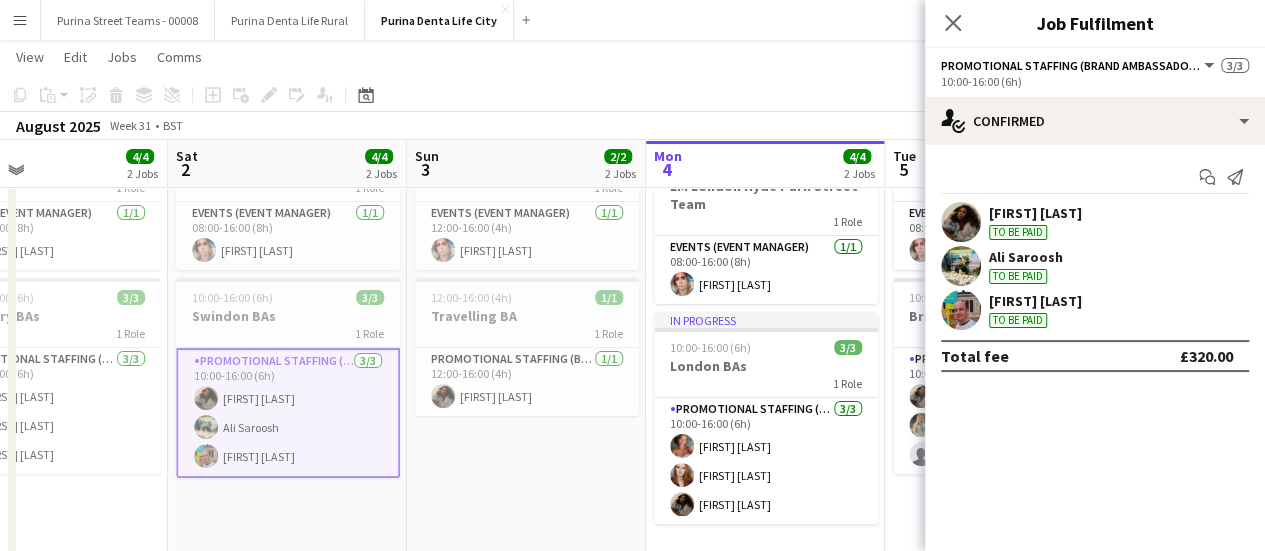 click on "[FIRST] [LAST]   To be paid" at bounding box center [1095, 266] 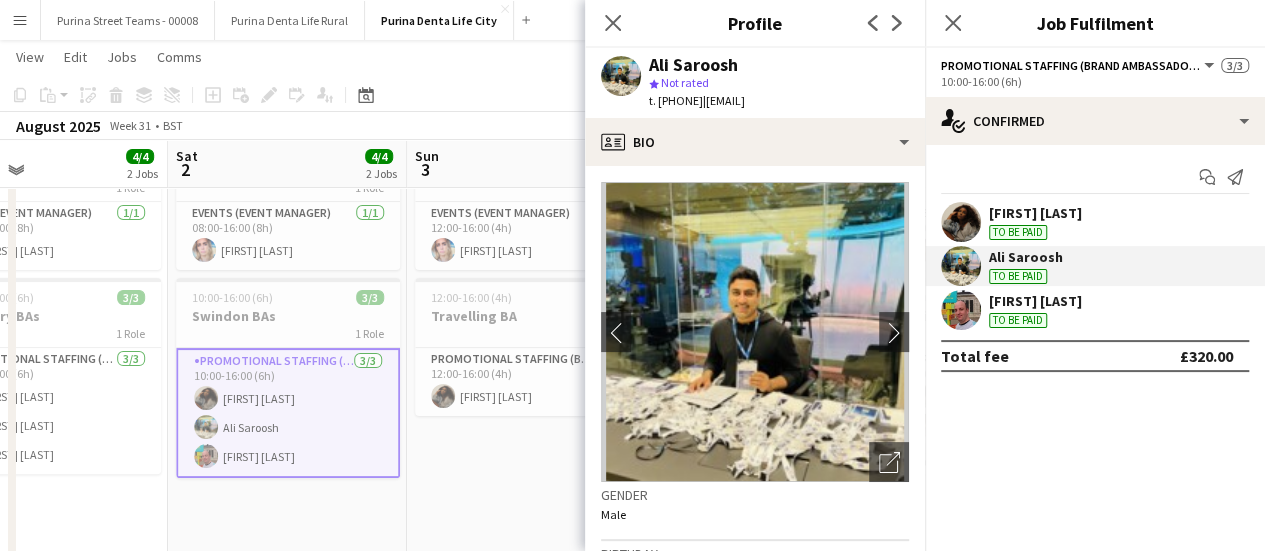 click on "check
Confirmed
Start chat
Send notification
[FIRST] [LAST]   To be paid   [FIRST] [LAST]   To be paid   [FIRST] [LAST]   To be paid   Total fee   £320.00" 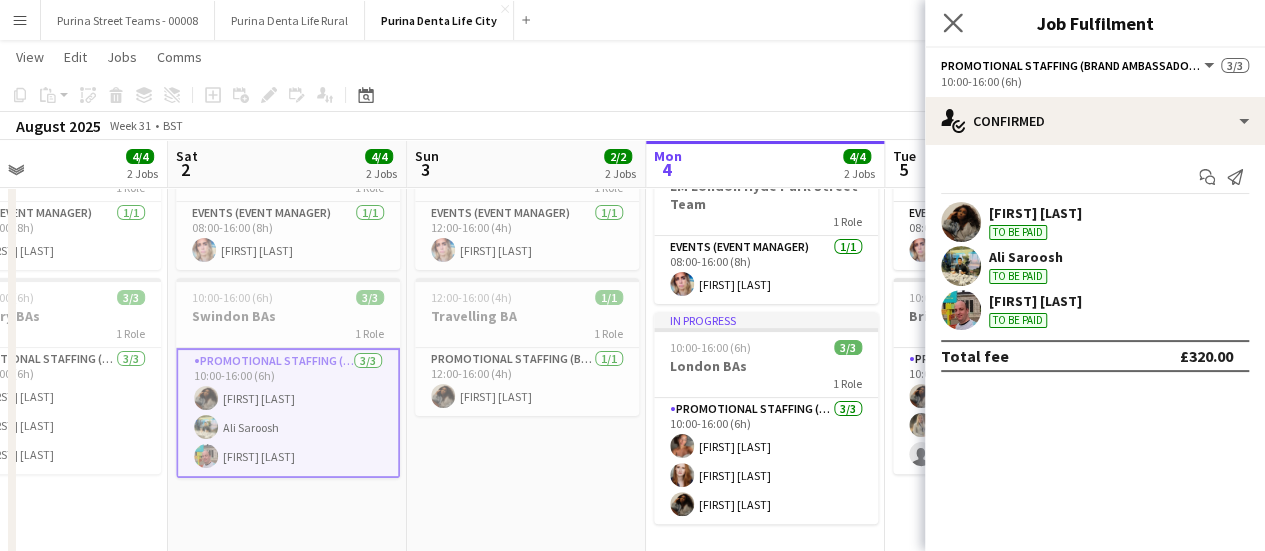 click on "Close pop-in" 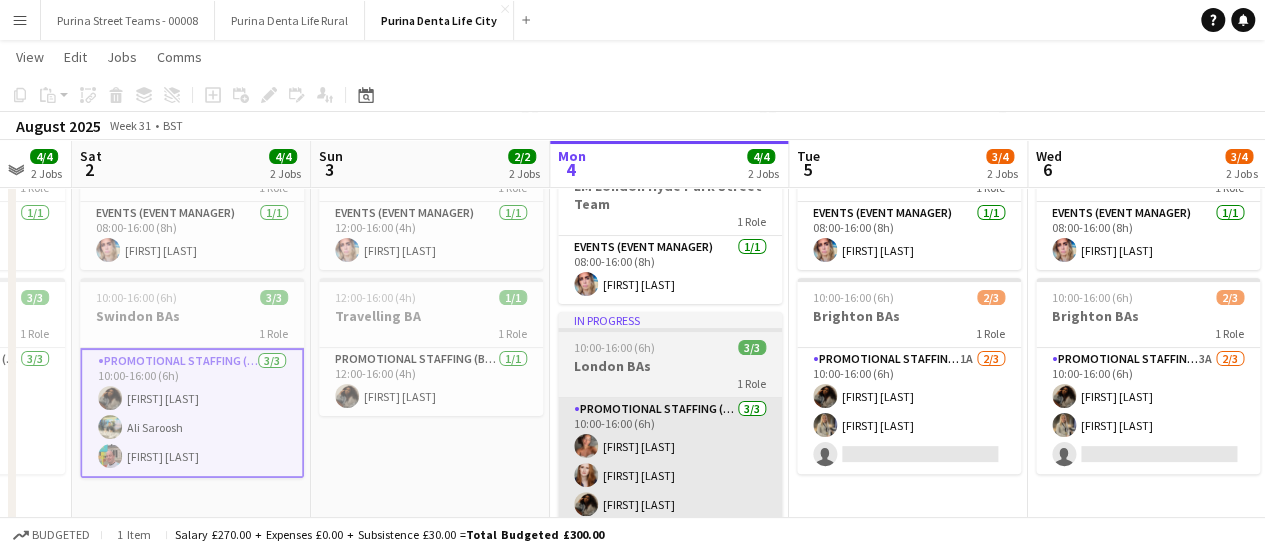 drag, startPoint x: 541, startPoint y: 485, endPoint x: 758, endPoint y: 475, distance: 217.23029 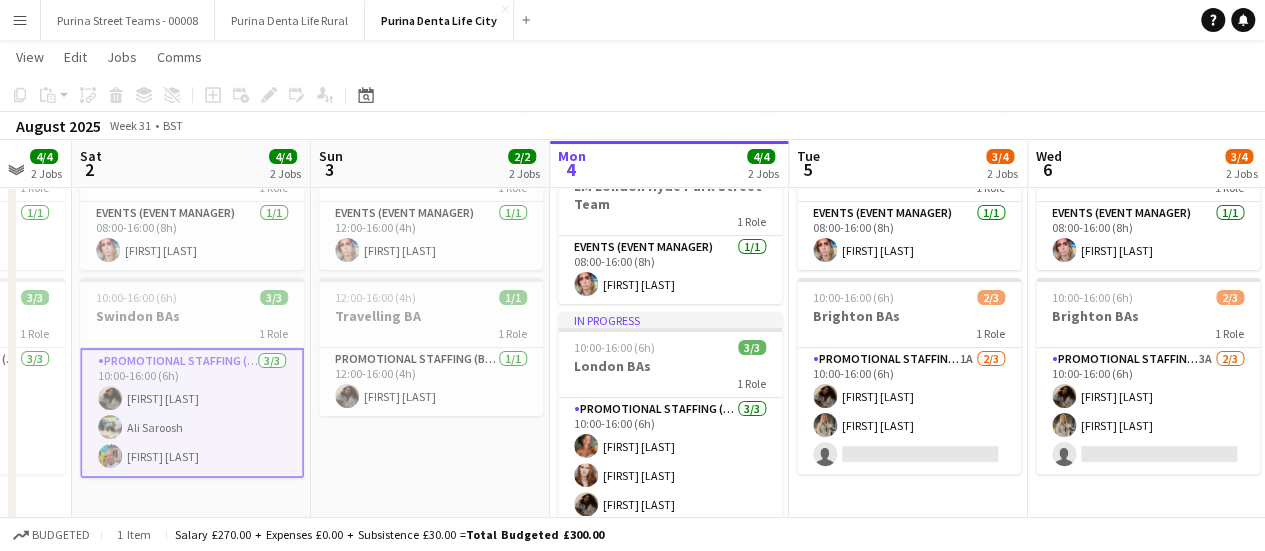 scroll, scrollTop: 0, scrollLeft: 625, axis: horizontal 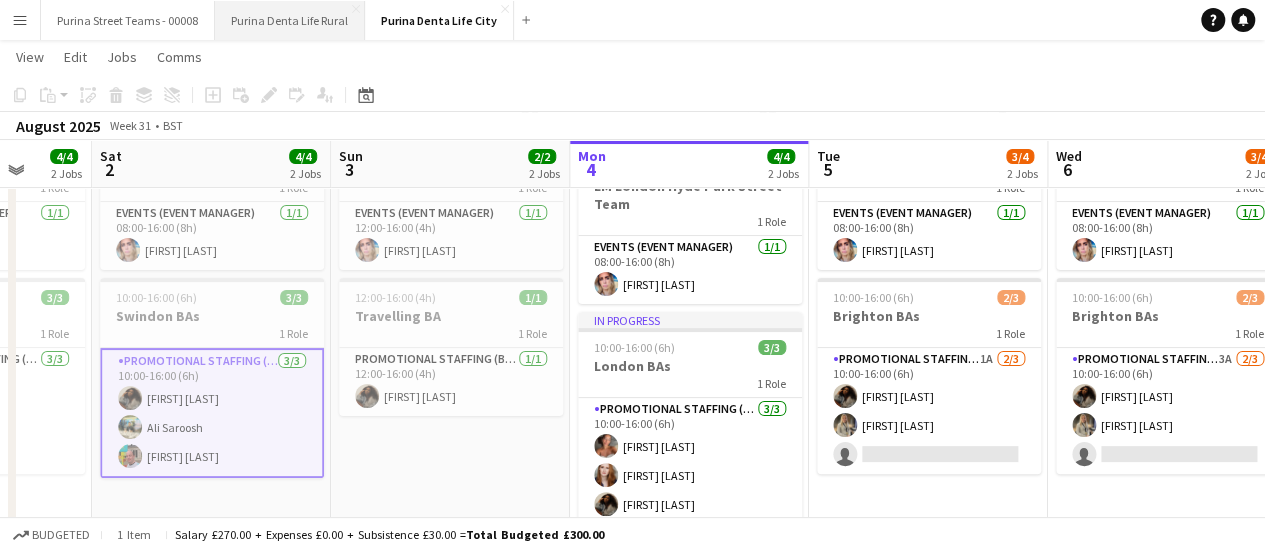 click on "Purina Denta Life Rural
Close" at bounding box center [290, 20] 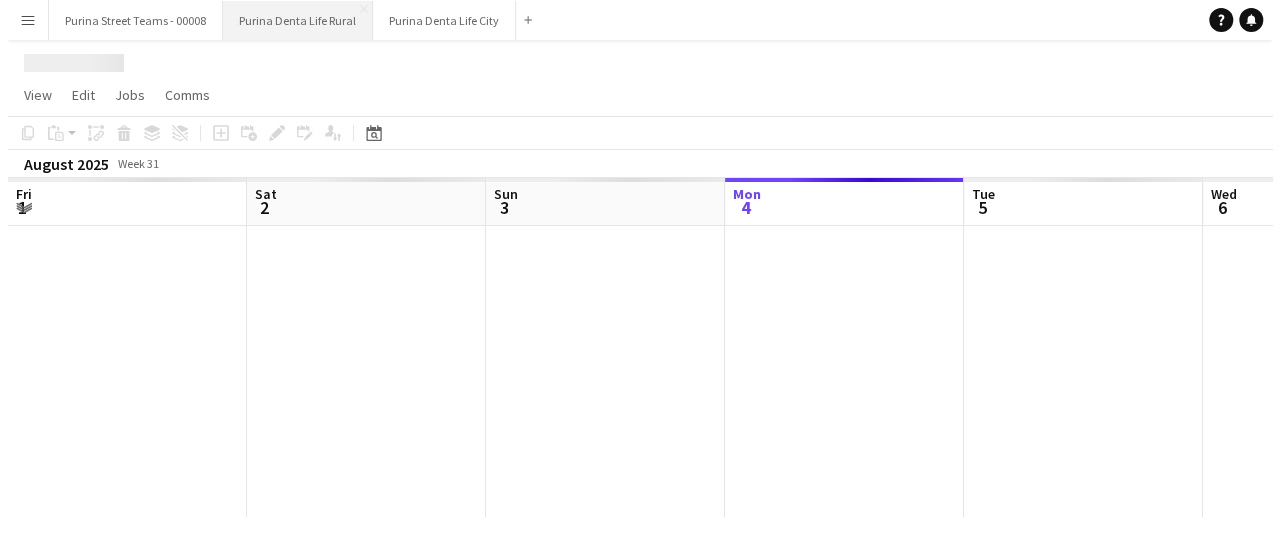 scroll, scrollTop: 0, scrollLeft: 0, axis: both 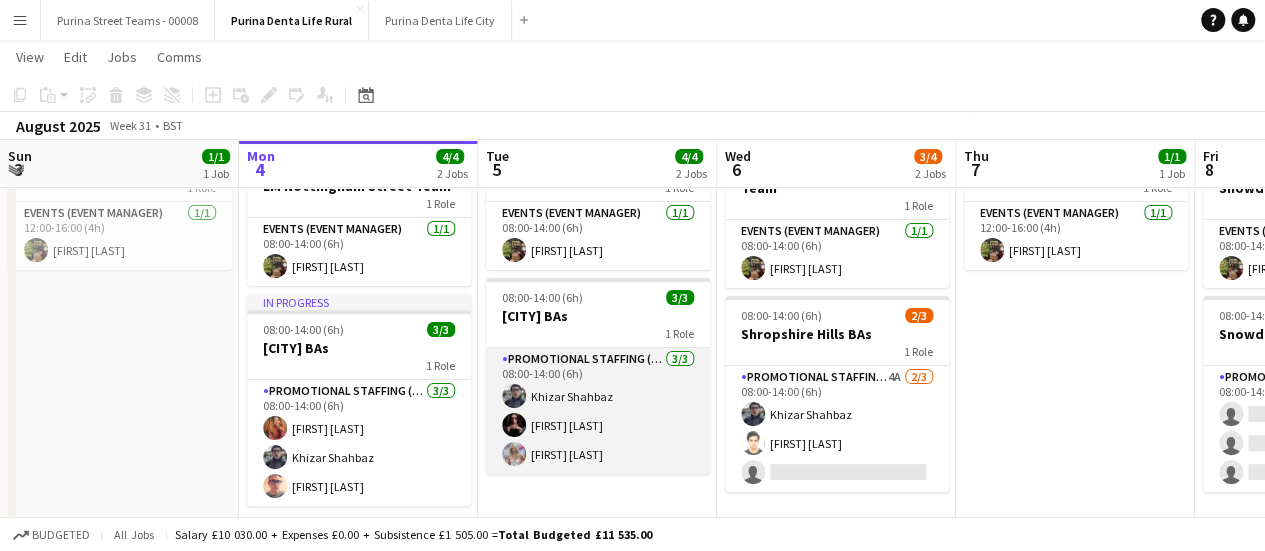 click on "Promotional Staffing (Brand Ambassadors)   3/3   08:00-14:00 (6h)
[FIRST] [LAST] [FIRST] [LAST] [FIRST] [LAST]" at bounding box center [598, 411] 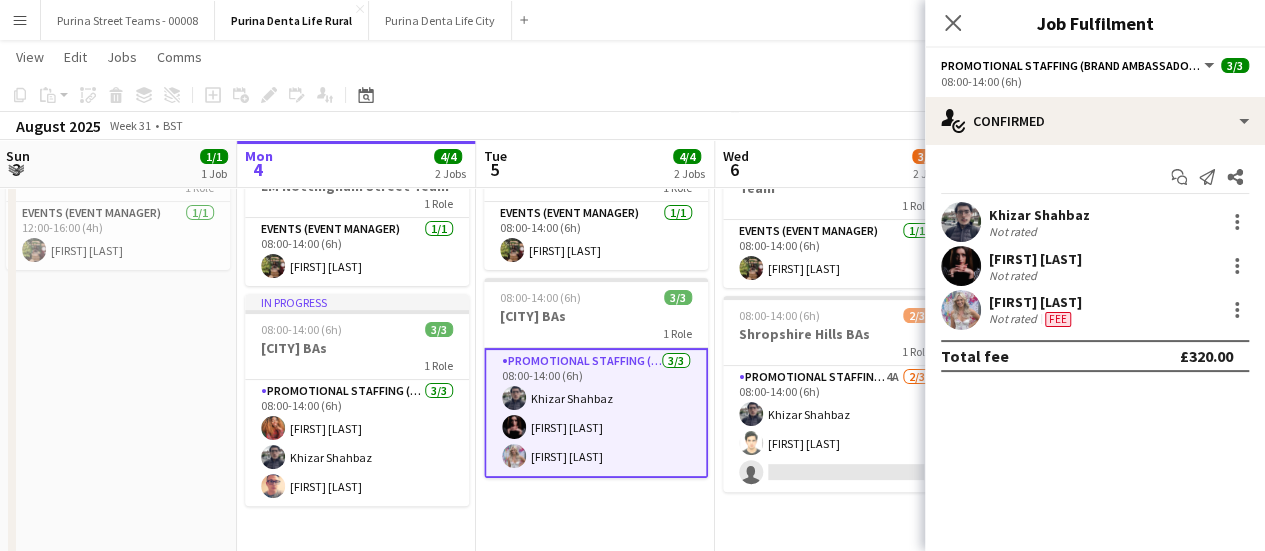 click on "[FIRST] [LAST]" at bounding box center (1035, 259) 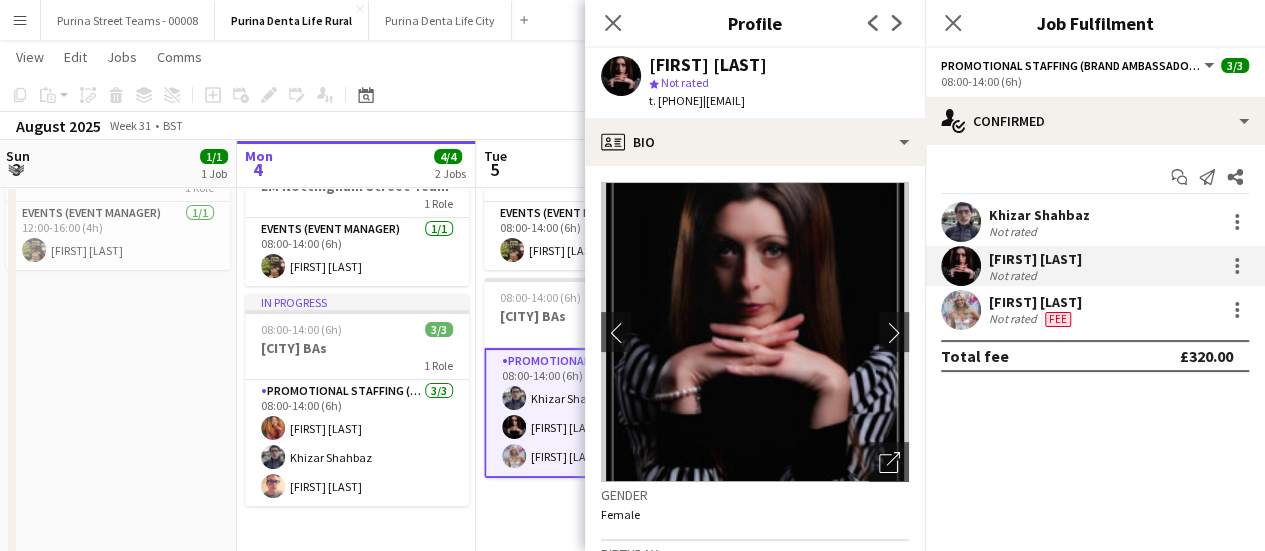 drag, startPoint x: 742, startPoint y: 103, endPoint x: 865, endPoint y: 101, distance: 123.01626 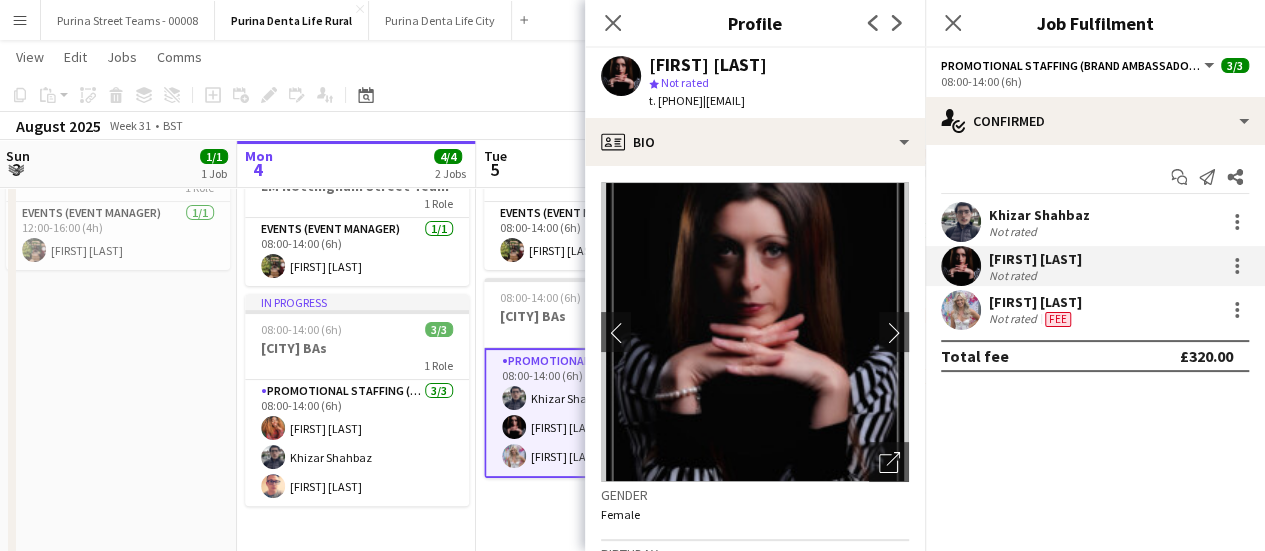copy on "[EMAIL]" 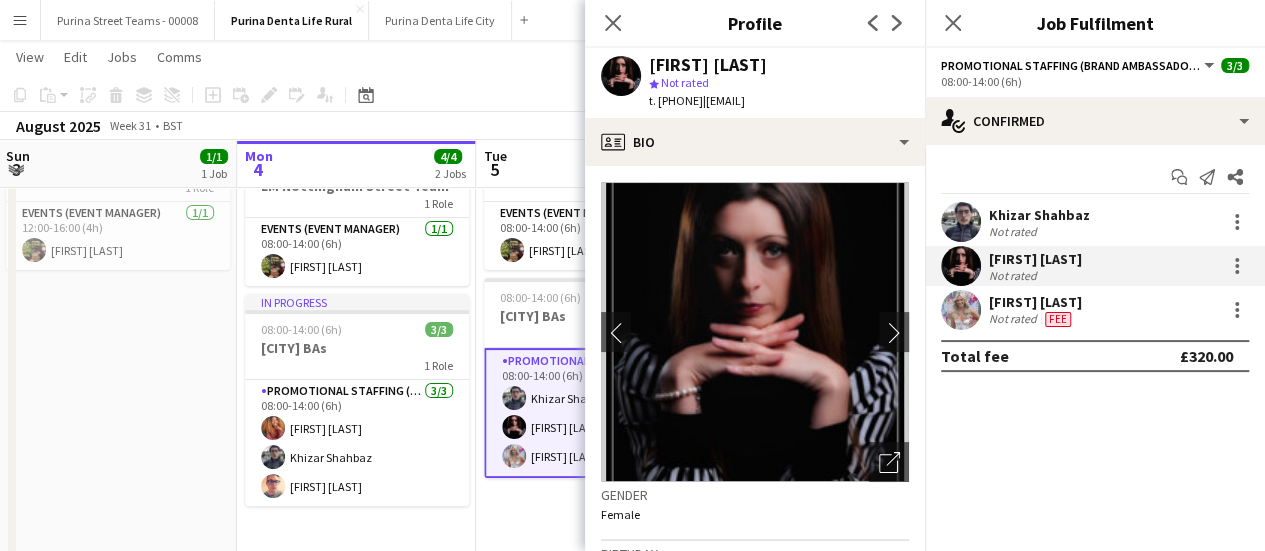 click on "Close pop-in" 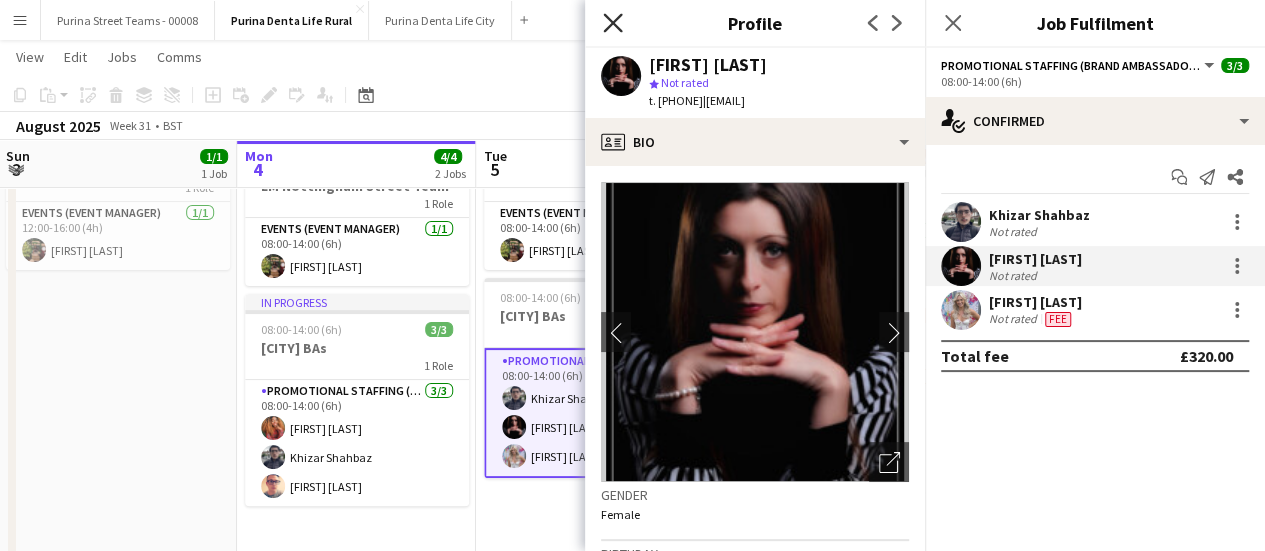 click on "Close pop-in" 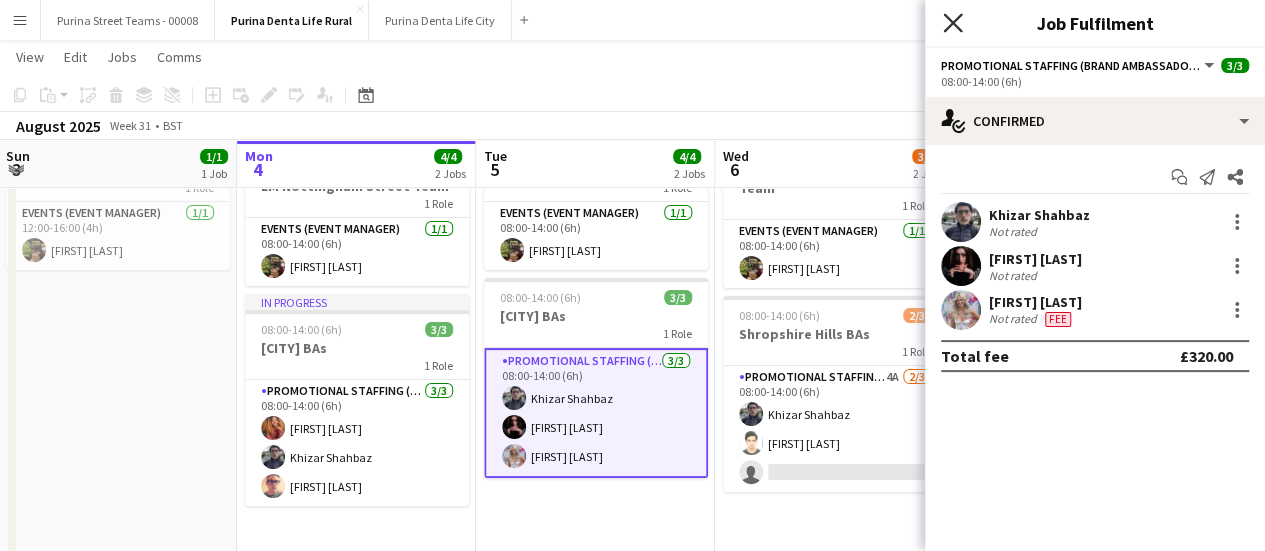click 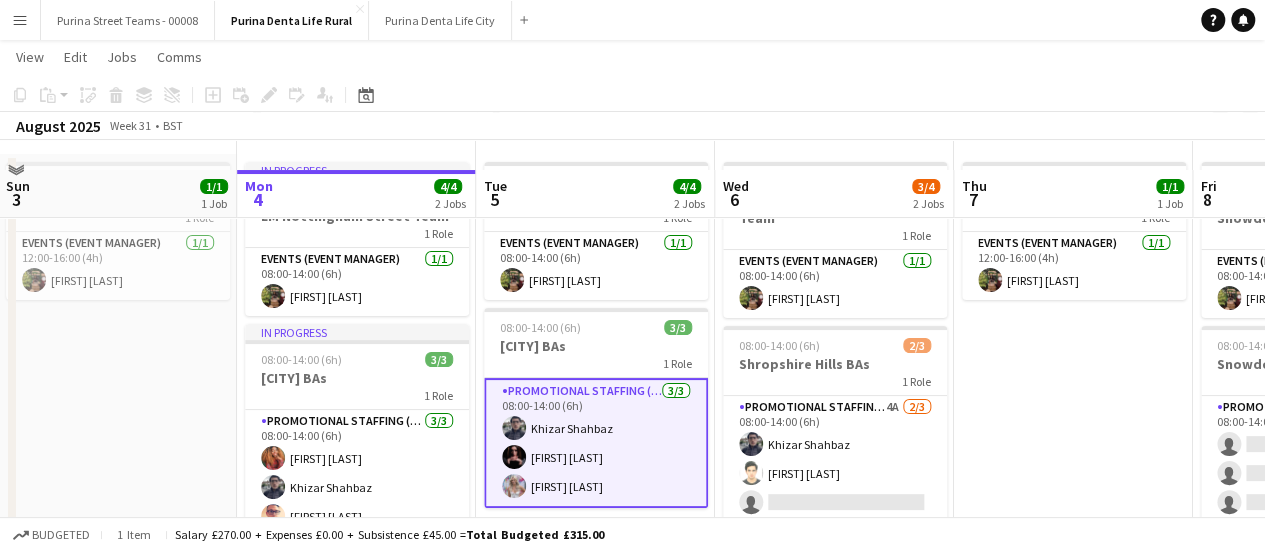 scroll, scrollTop: 100, scrollLeft: 0, axis: vertical 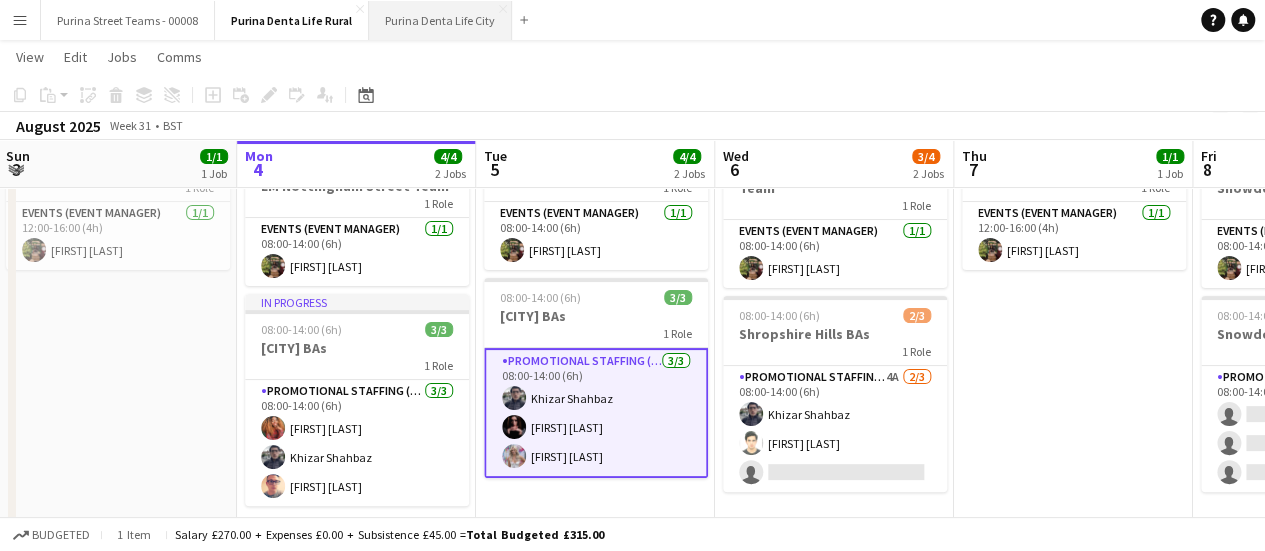 click on "Purina Denta Life City
Close" at bounding box center (440, 20) 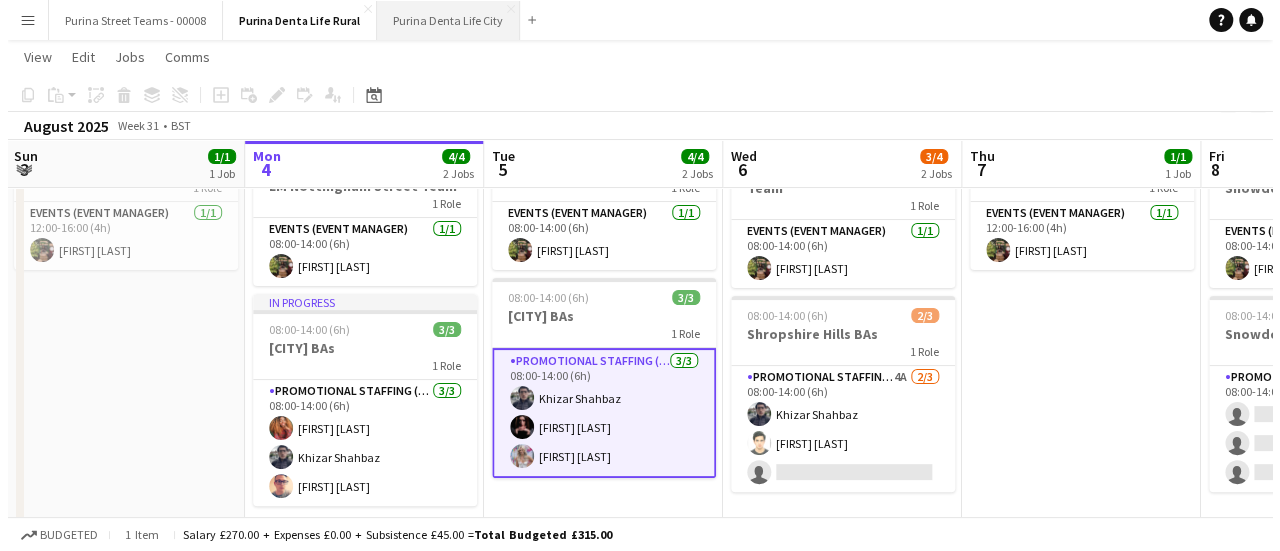 scroll, scrollTop: 0, scrollLeft: 0, axis: both 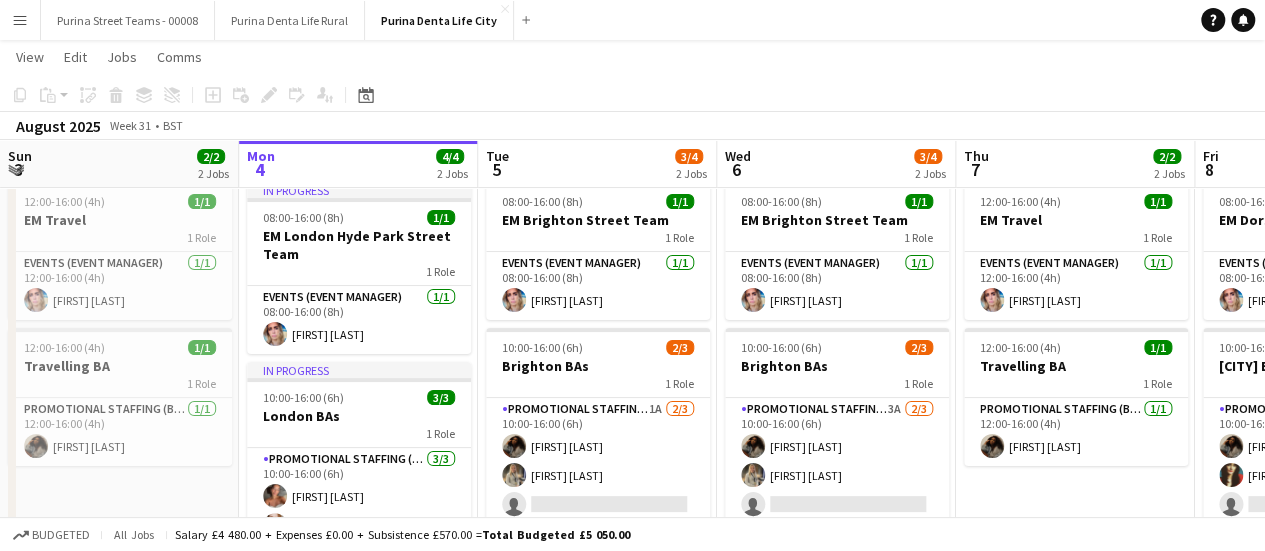 click on "Menu" at bounding box center [20, 20] 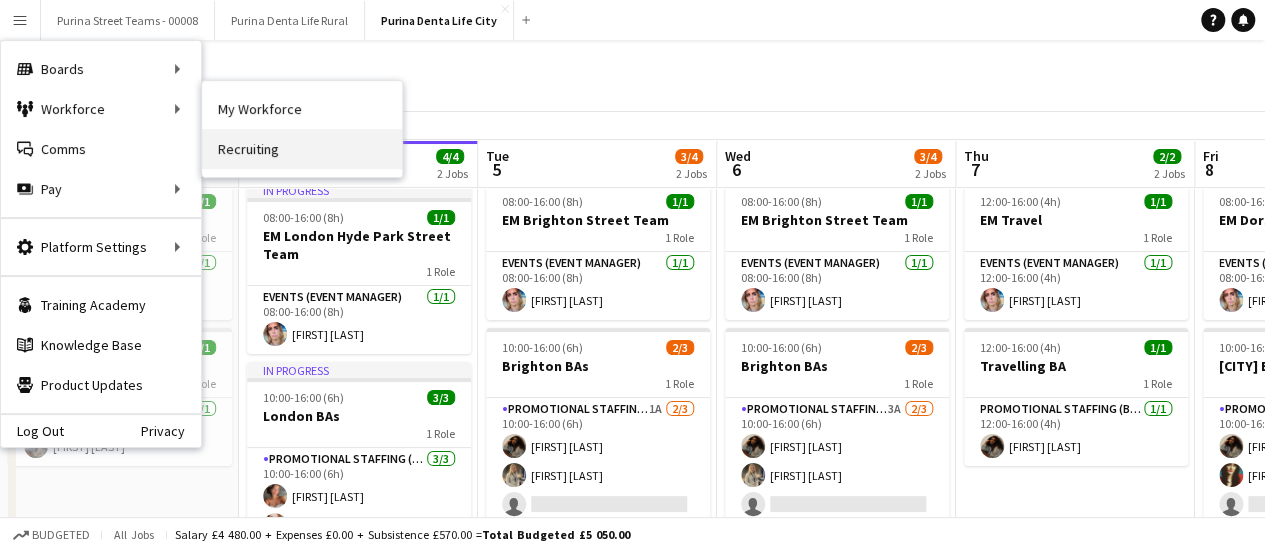click on "Recruiting" at bounding box center [302, 149] 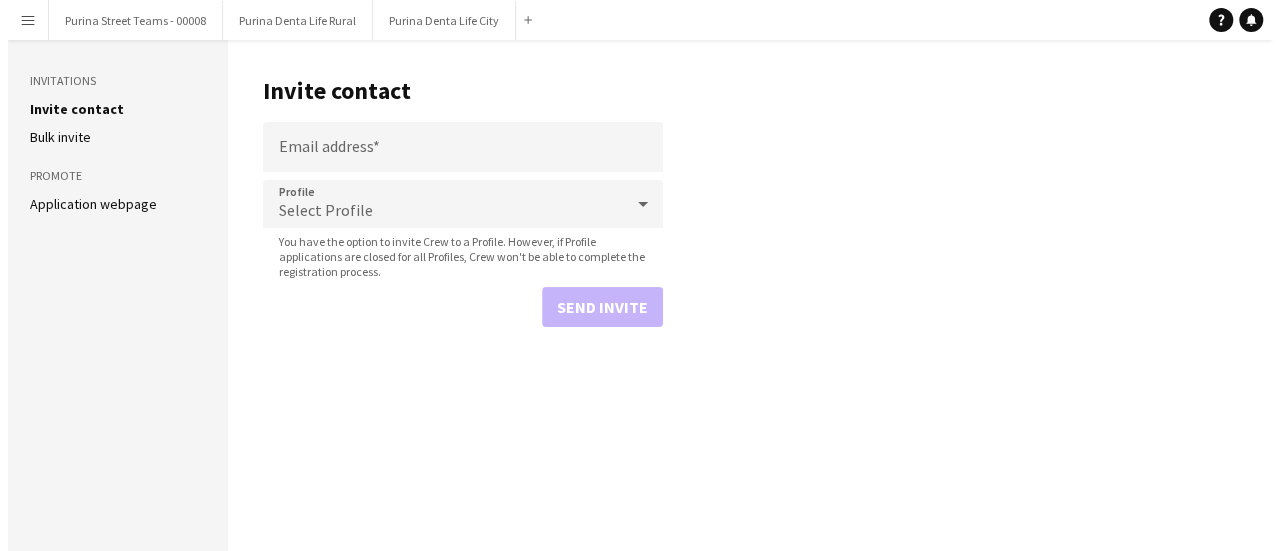 scroll, scrollTop: 0, scrollLeft: 0, axis: both 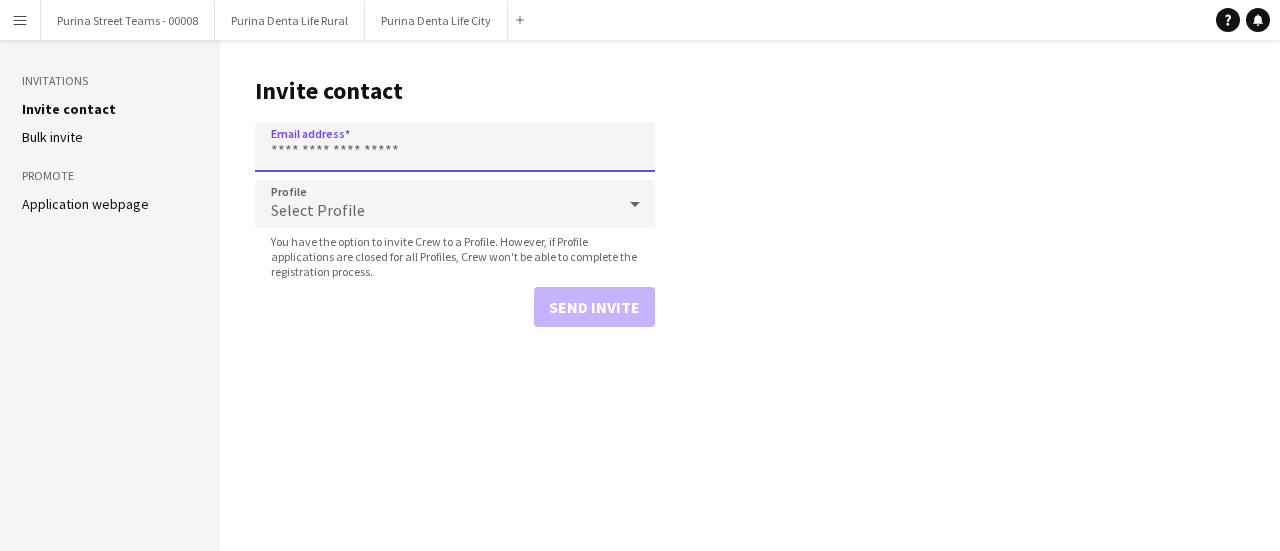 click on "Email address" at bounding box center [455, 147] 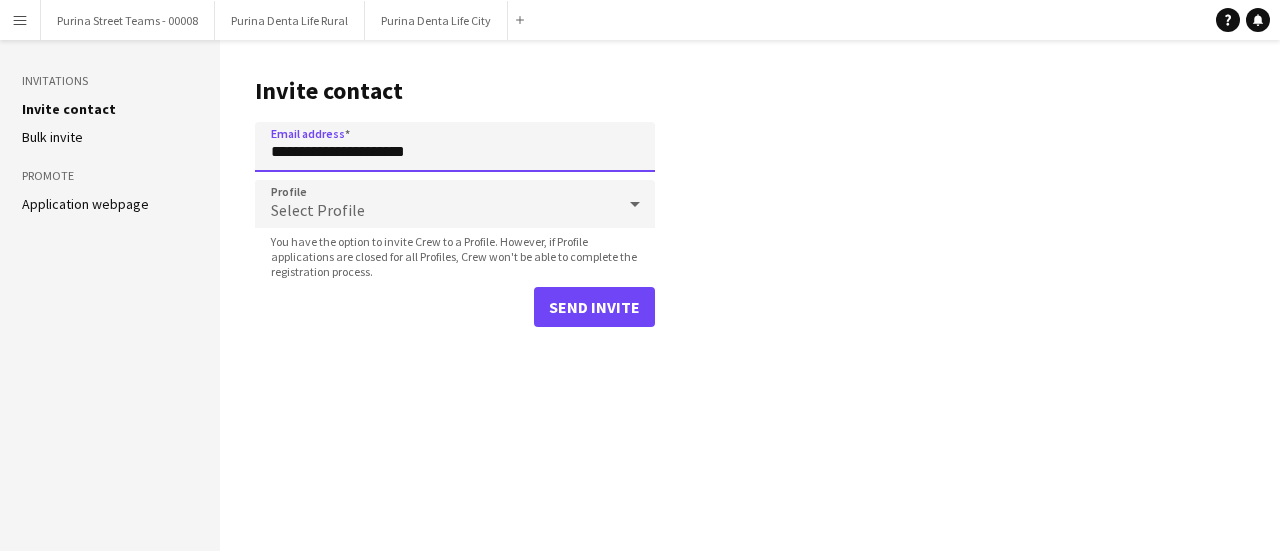 type on "**********" 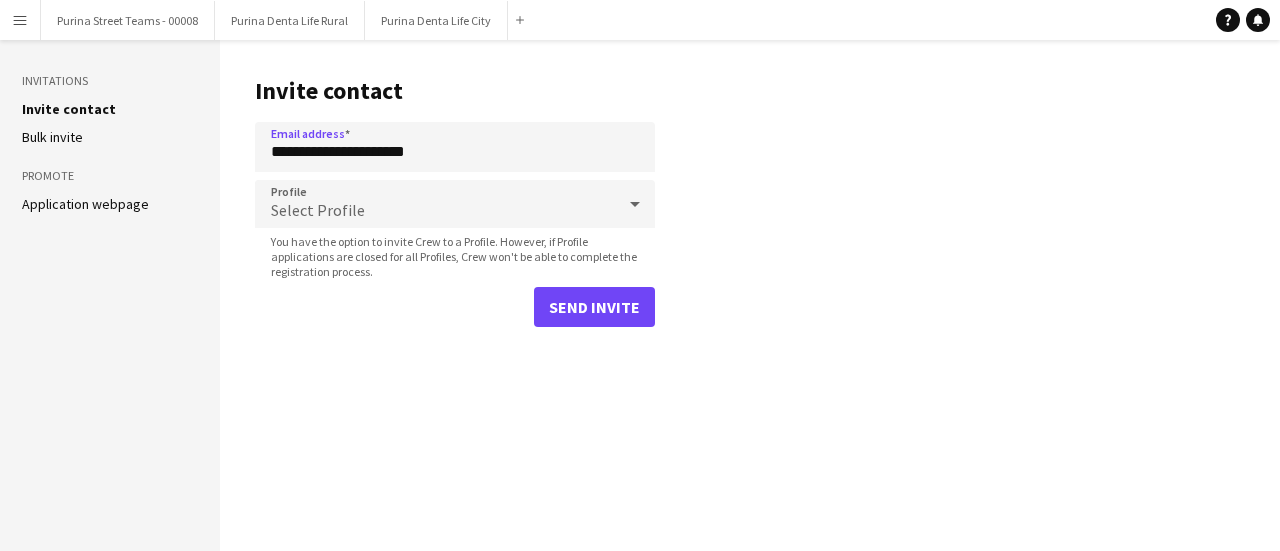click on "Select Profile" at bounding box center (435, 204) 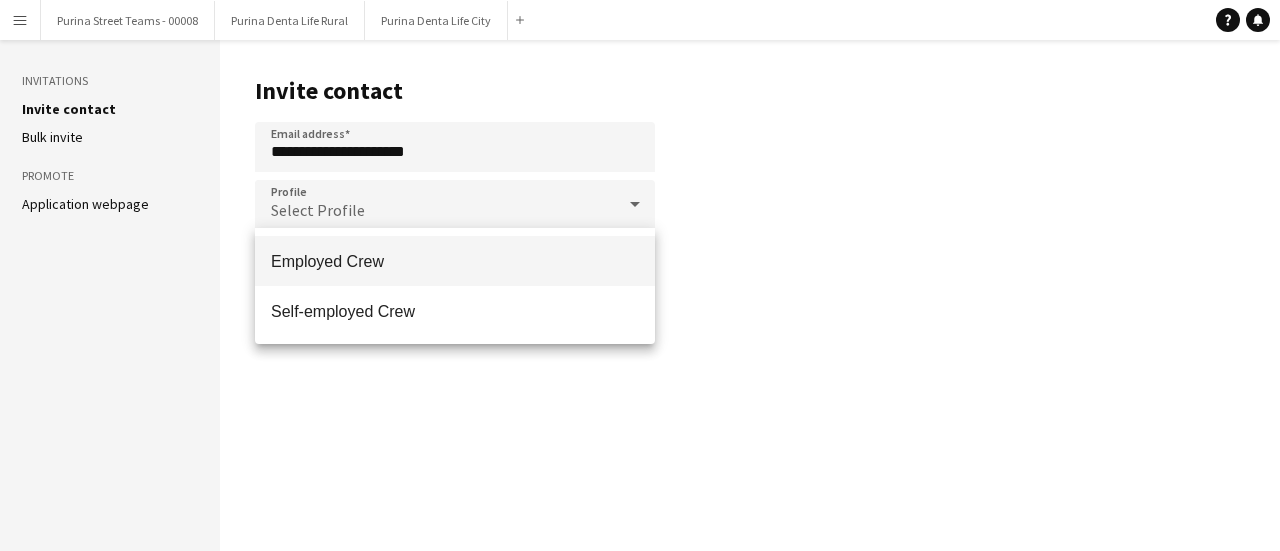 click at bounding box center (640, 275) 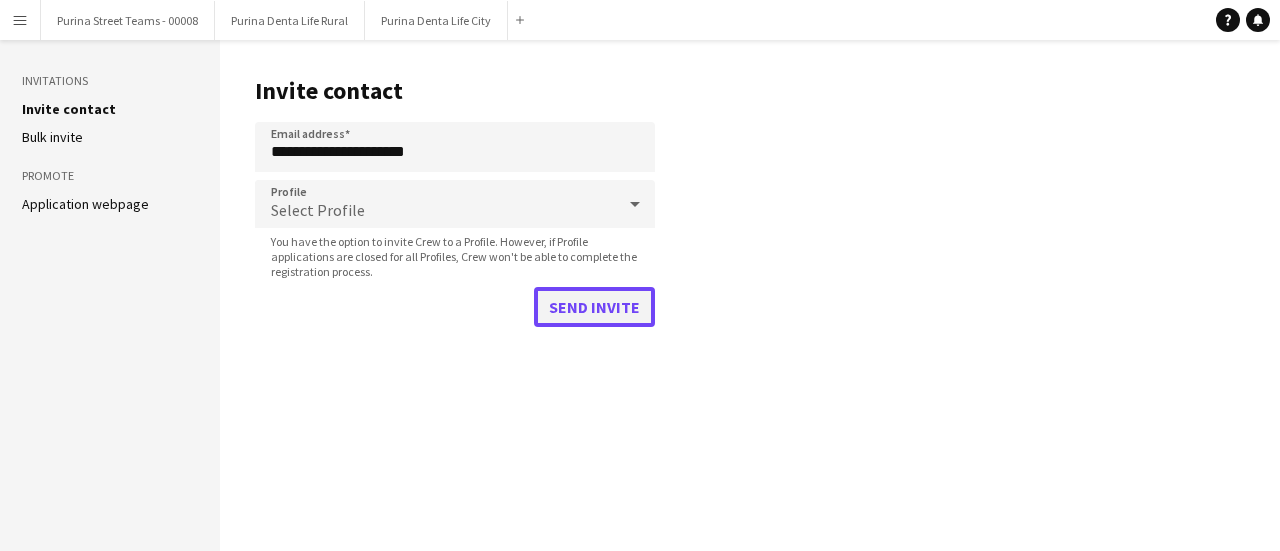 click on "Send invite" 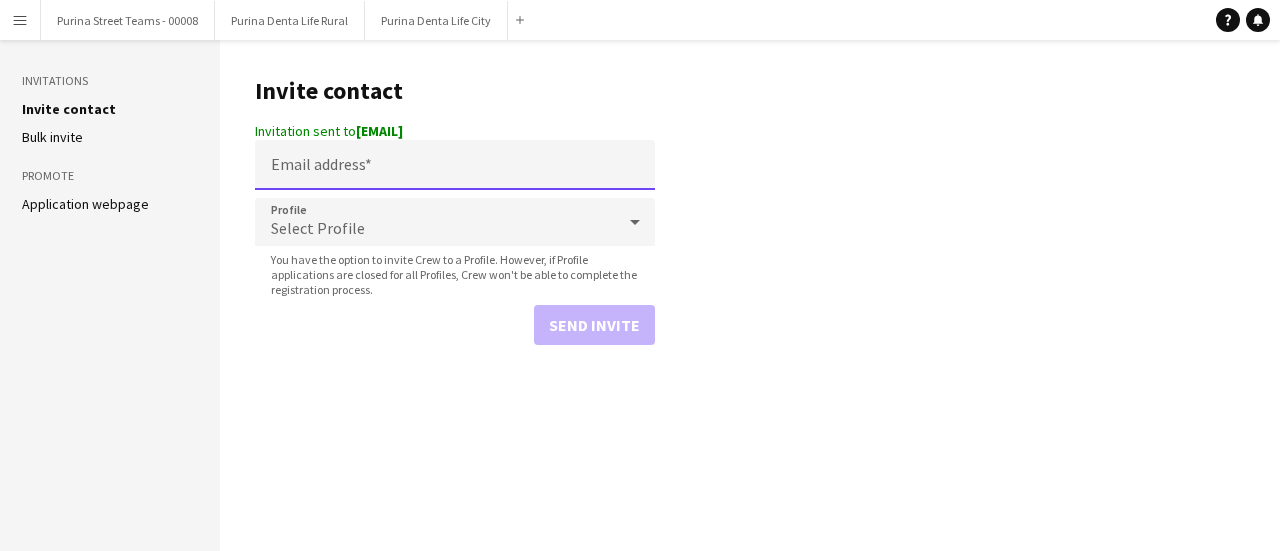 click on "Email address" at bounding box center (455, 165) 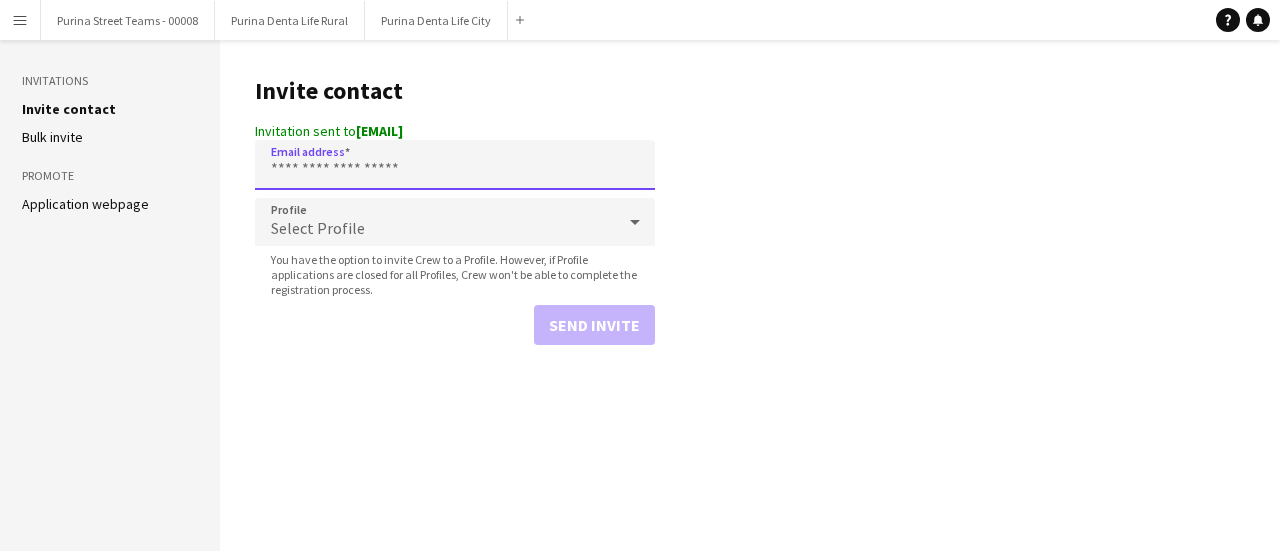 paste on "**********" 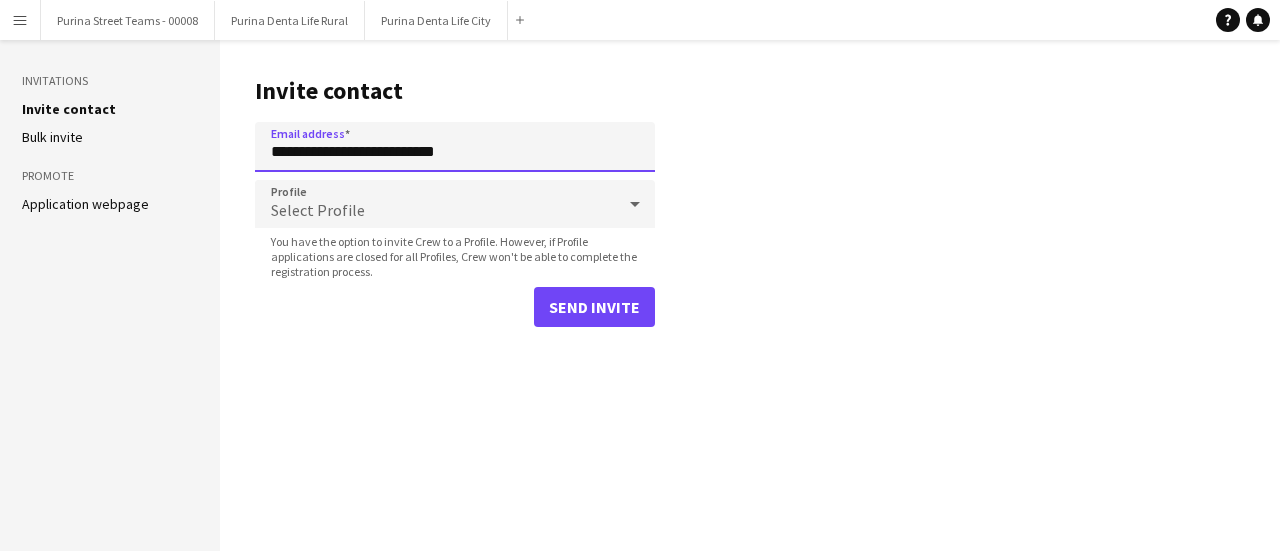type on "**********" 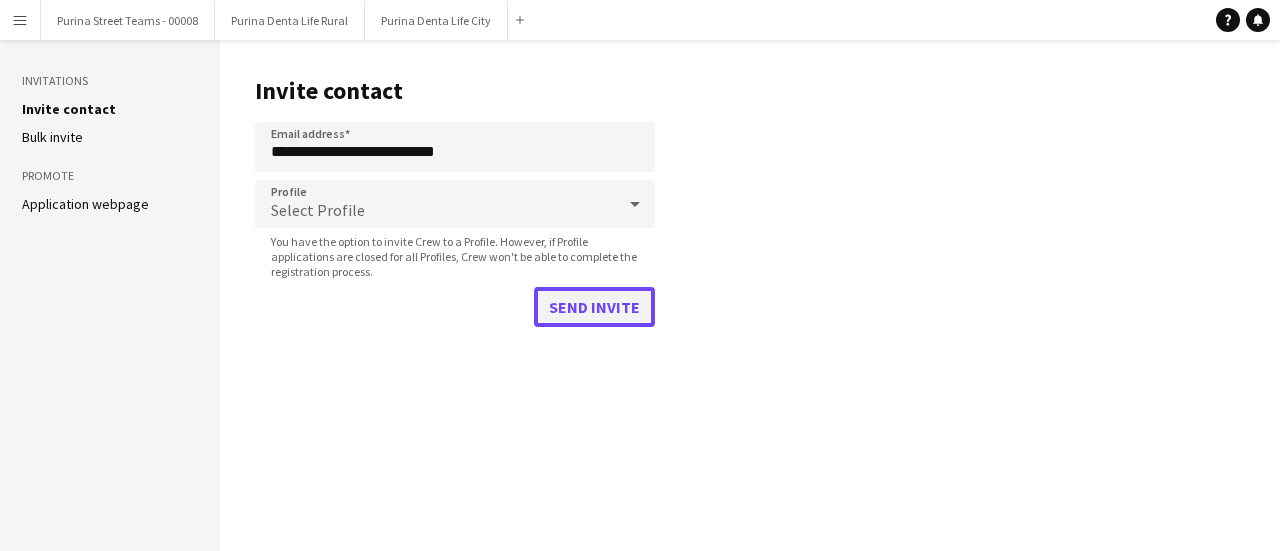 click on "Send invite" 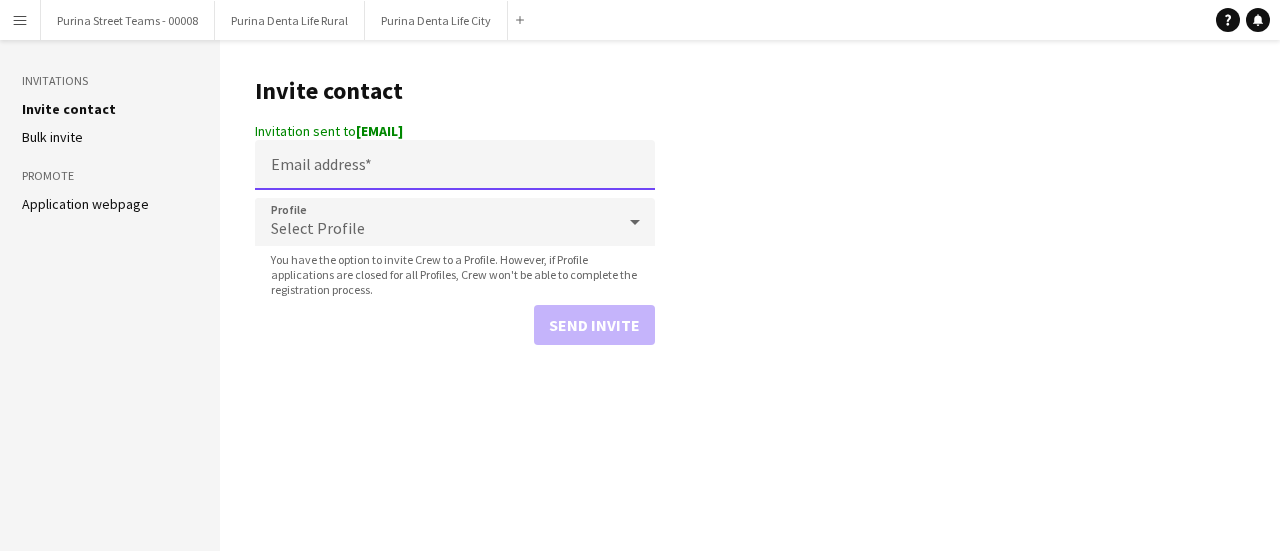 click on "Email address" at bounding box center [455, 165] 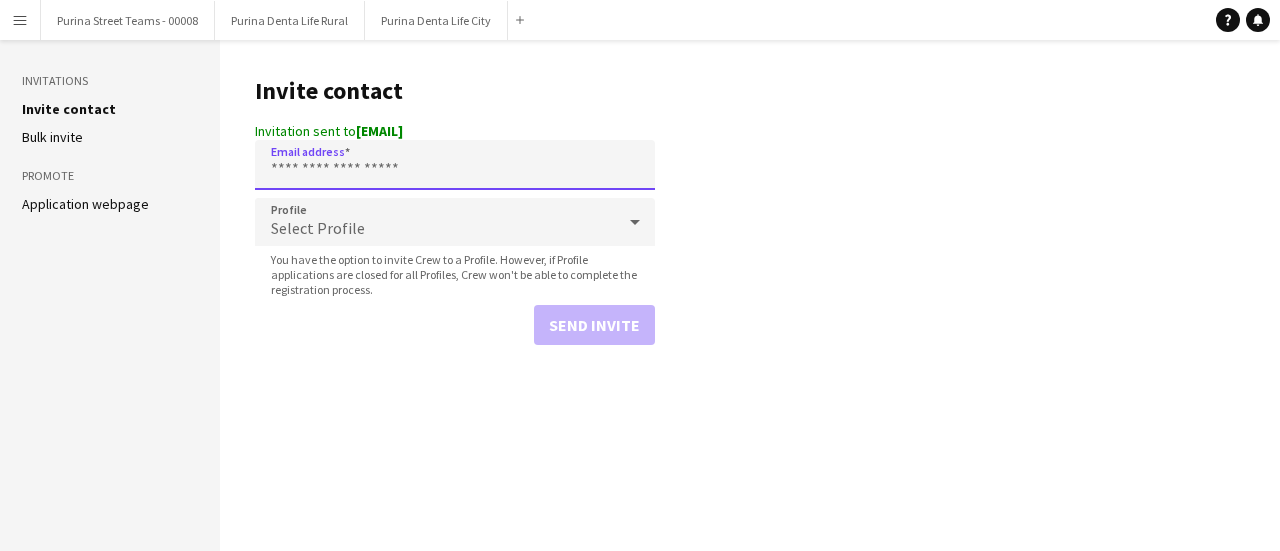paste on "**********" 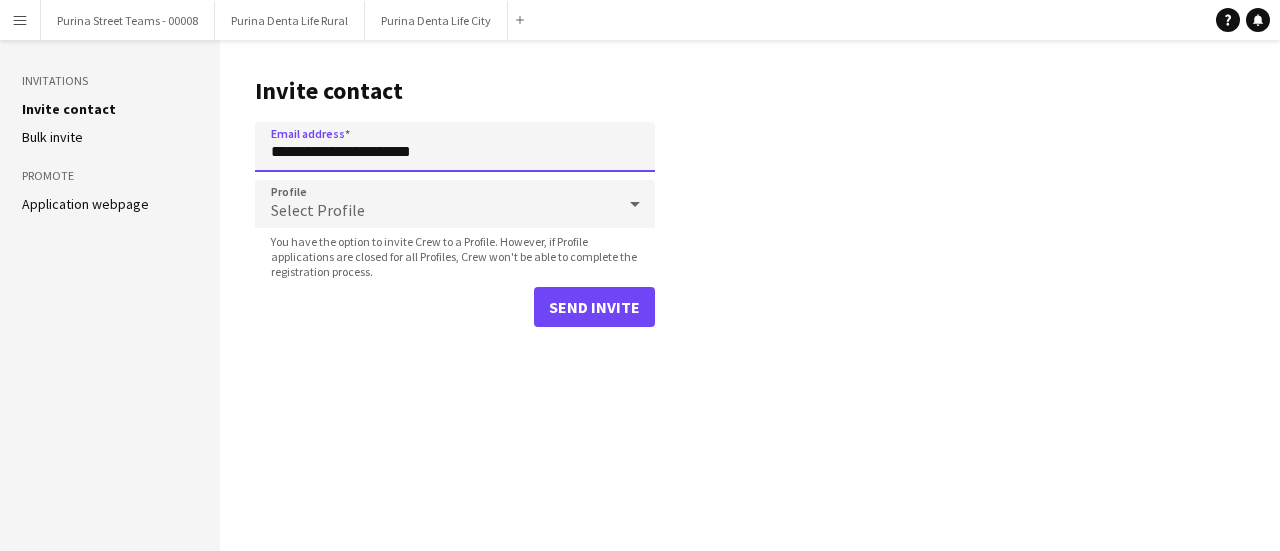 type on "**********" 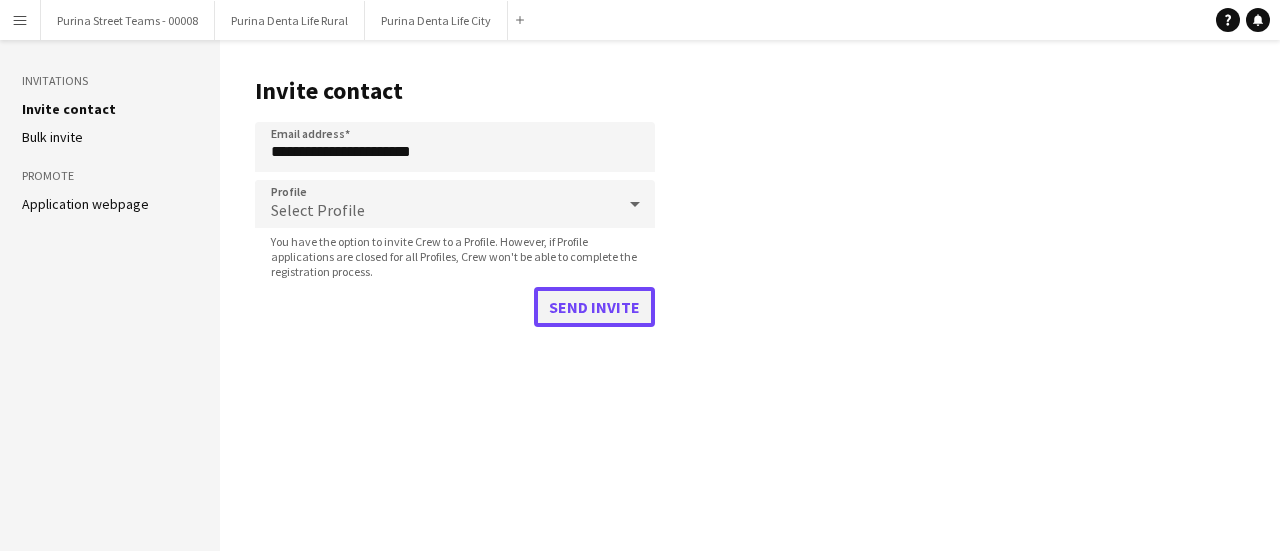 click on "Send invite" 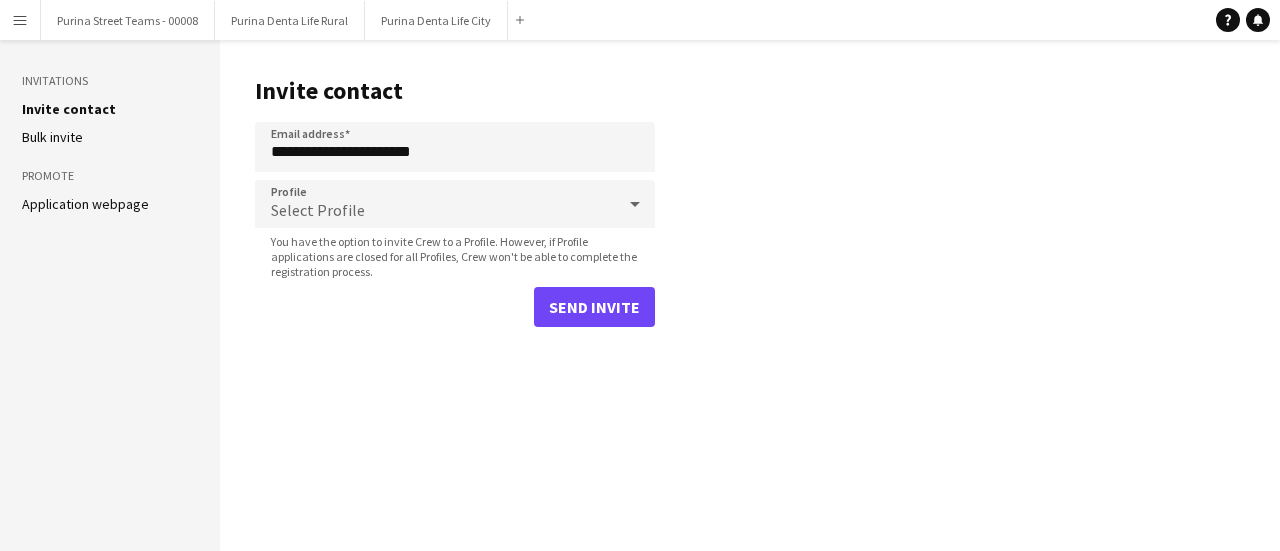 type 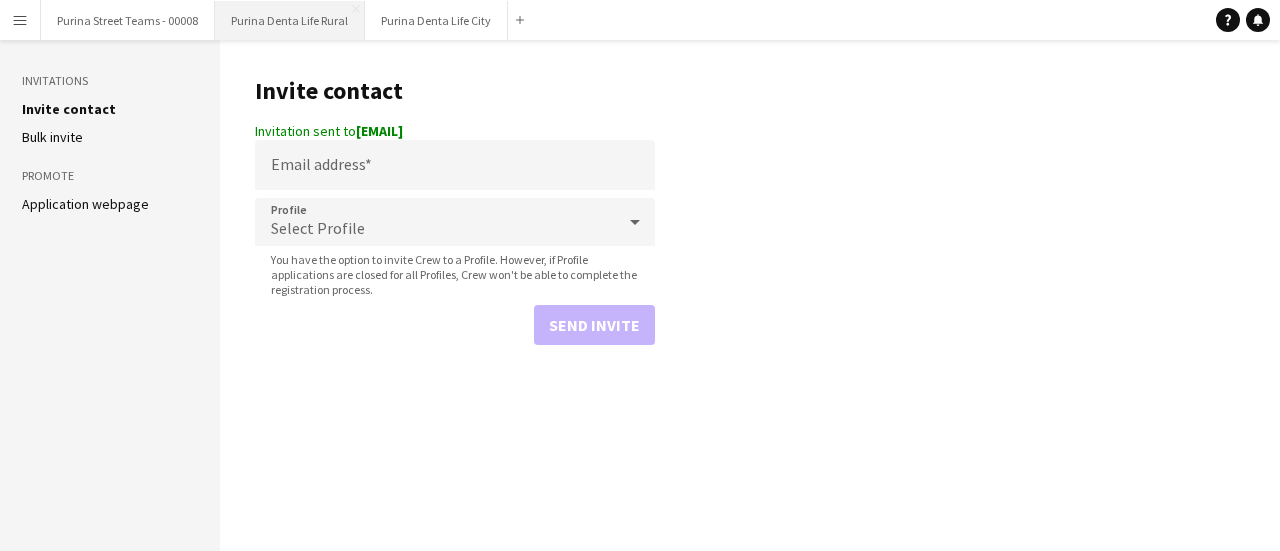 click on "Purina Denta Life Rural
Close" at bounding box center [290, 20] 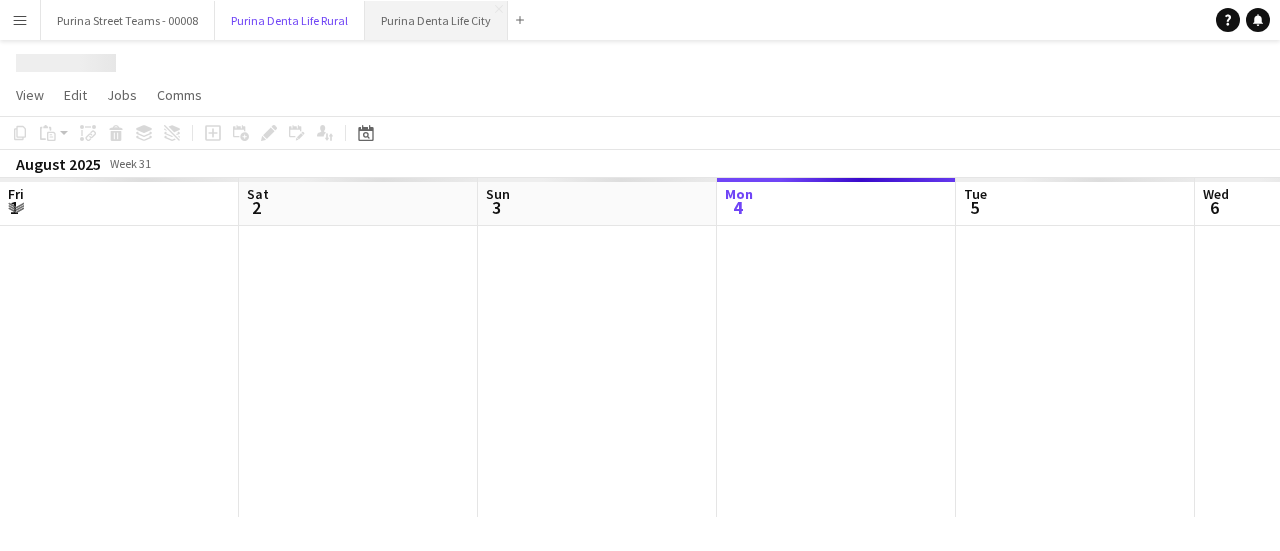 scroll, scrollTop: 0, scrollLeft: 478, axis: horizontal 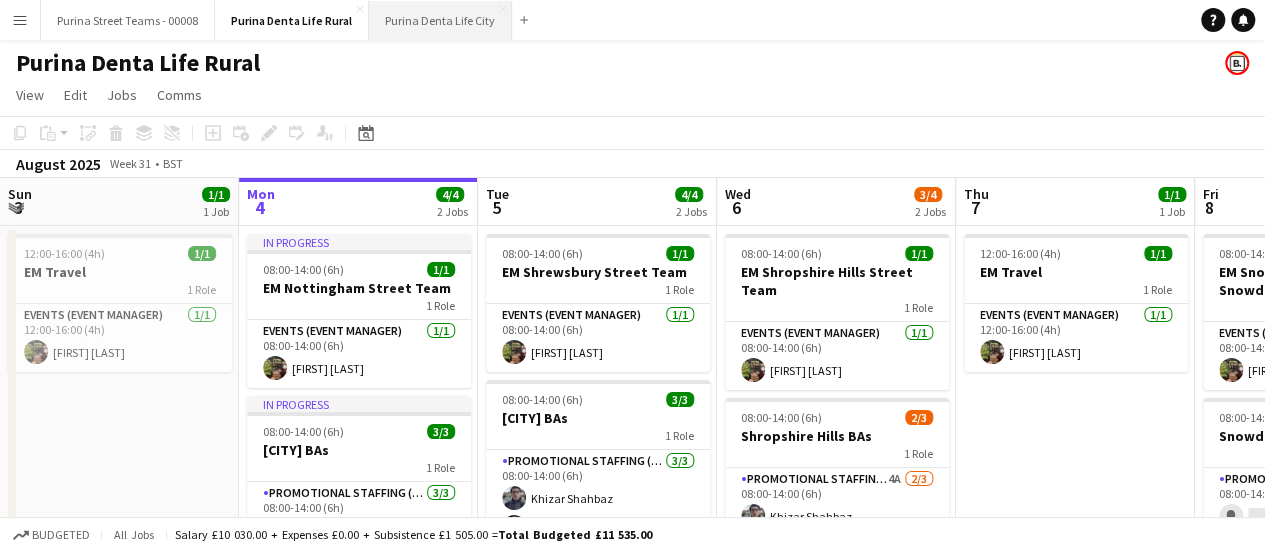 click on "Purina Denta Life City
Close" at bounding box center [440, 20] 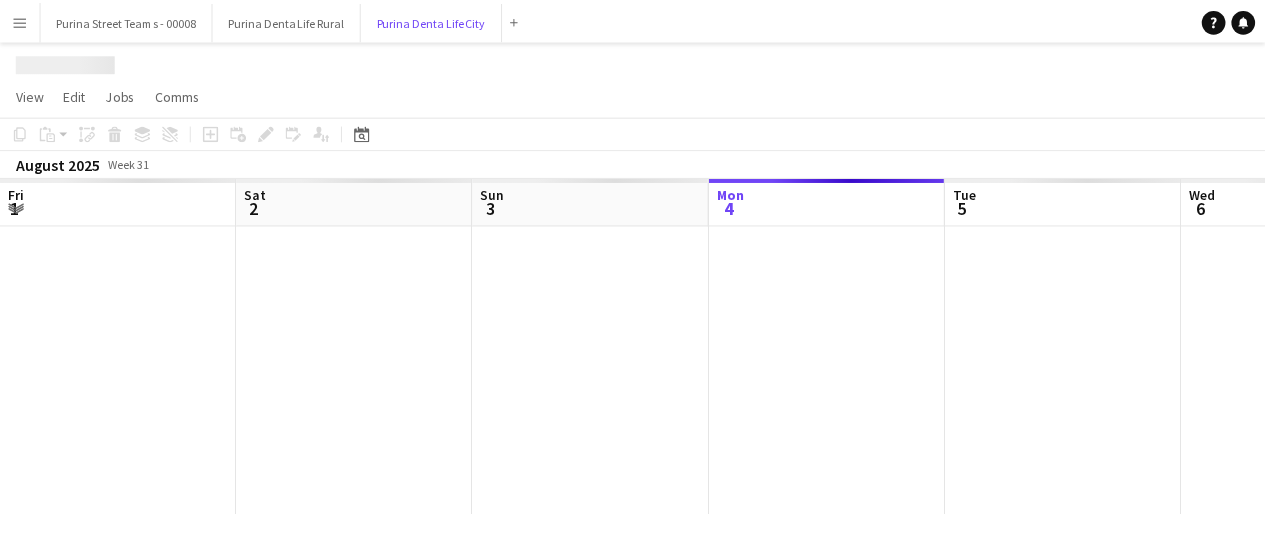 scroll, scrollTop: 0, scrollLeft: 478, axis: horizontal 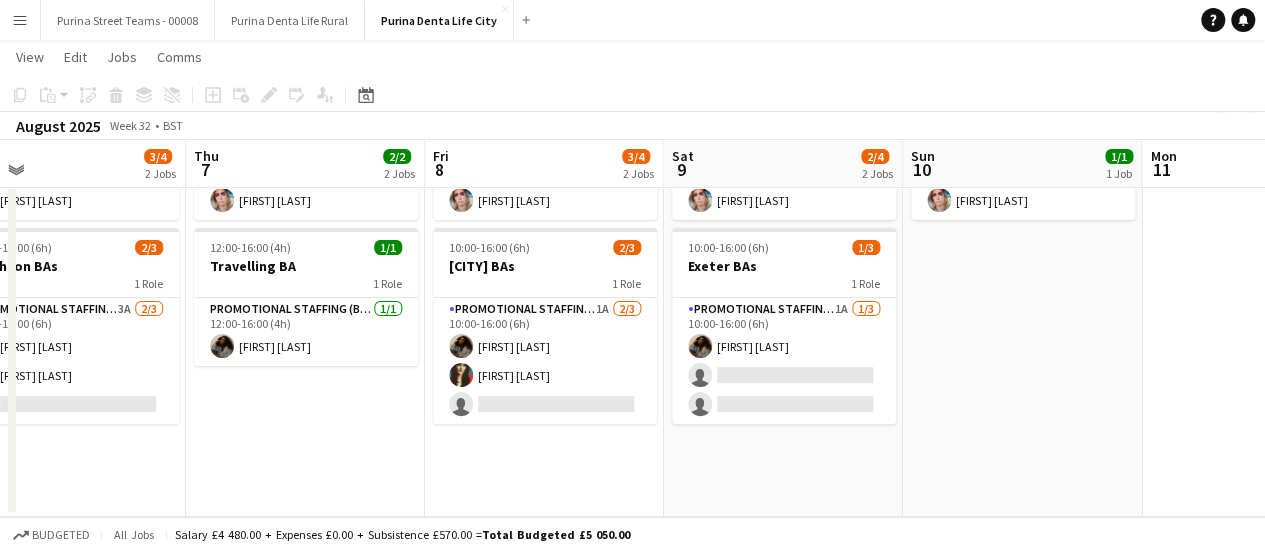 drag, startPoint x: 966, startPoint y: 399, endPoint x: 240, endPoint y: 388, distance: 726.0833 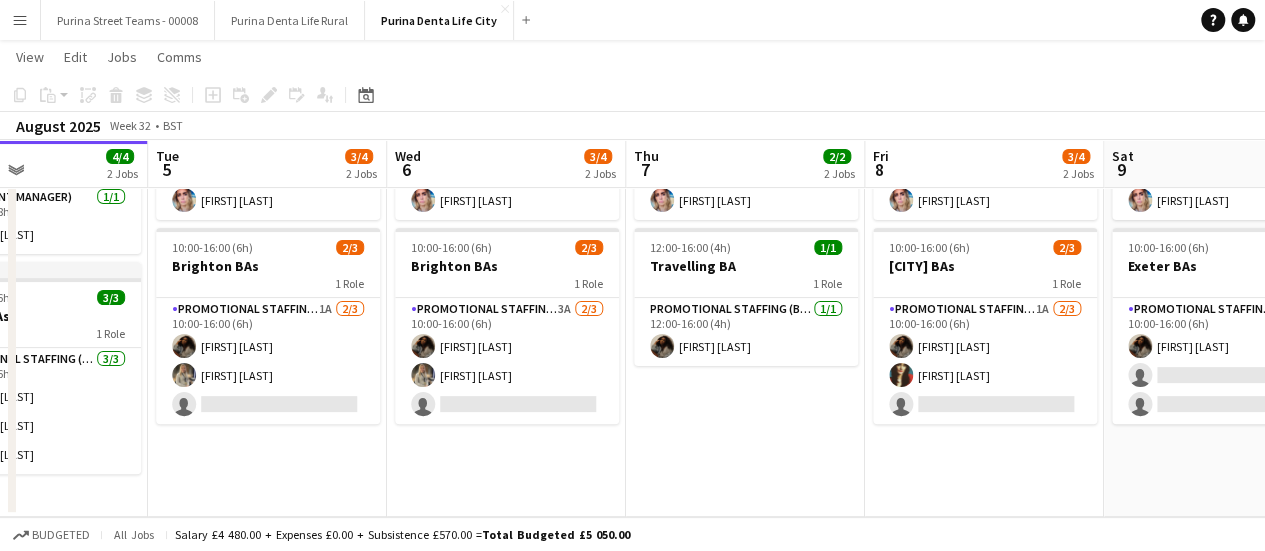 scroll, scrollTop: 0, scrollLeft: 566, axis: horizontal 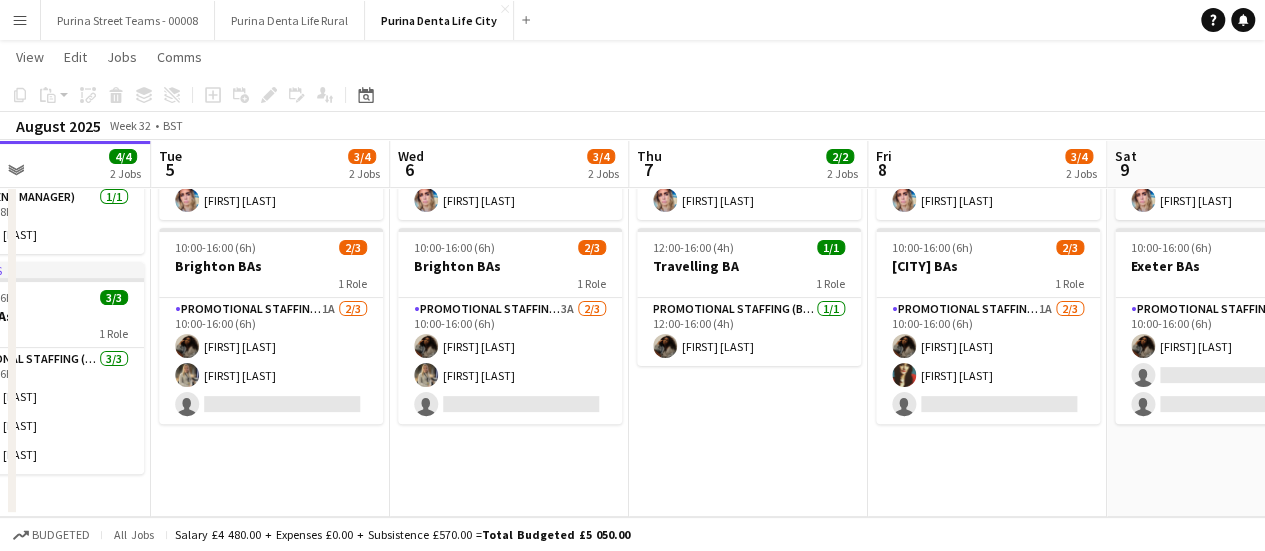 drag, startPoint x: 281, startPoint y: 455, endPoint x: 724, endPoint y: 451, distance: 443.01807 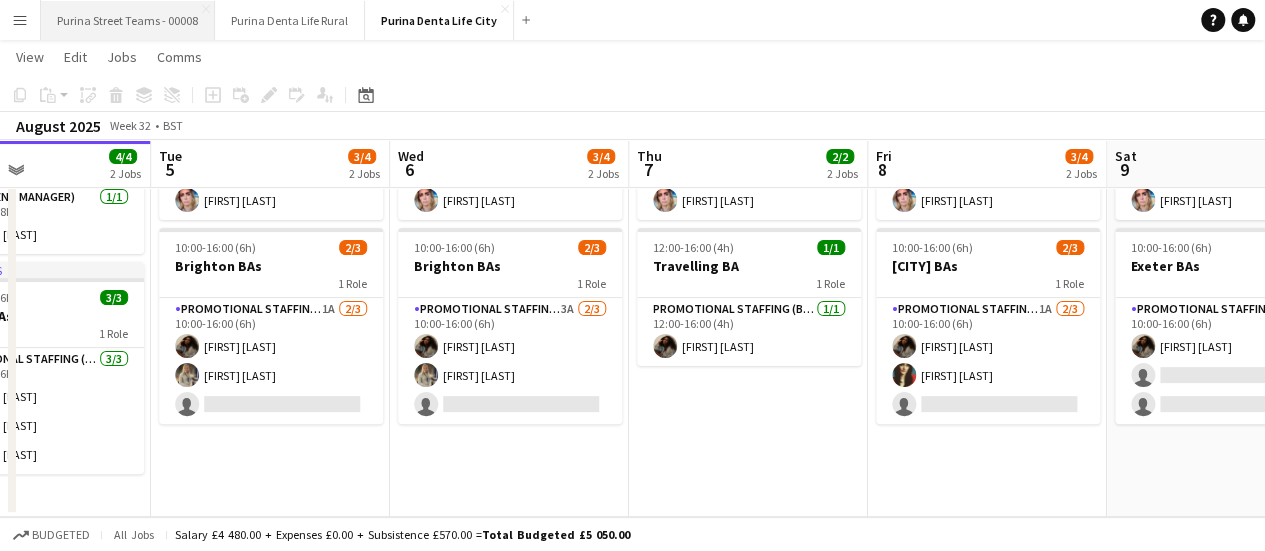 click on "Purina Street Teams - 00008
Close" at bounding box center (128, 20) 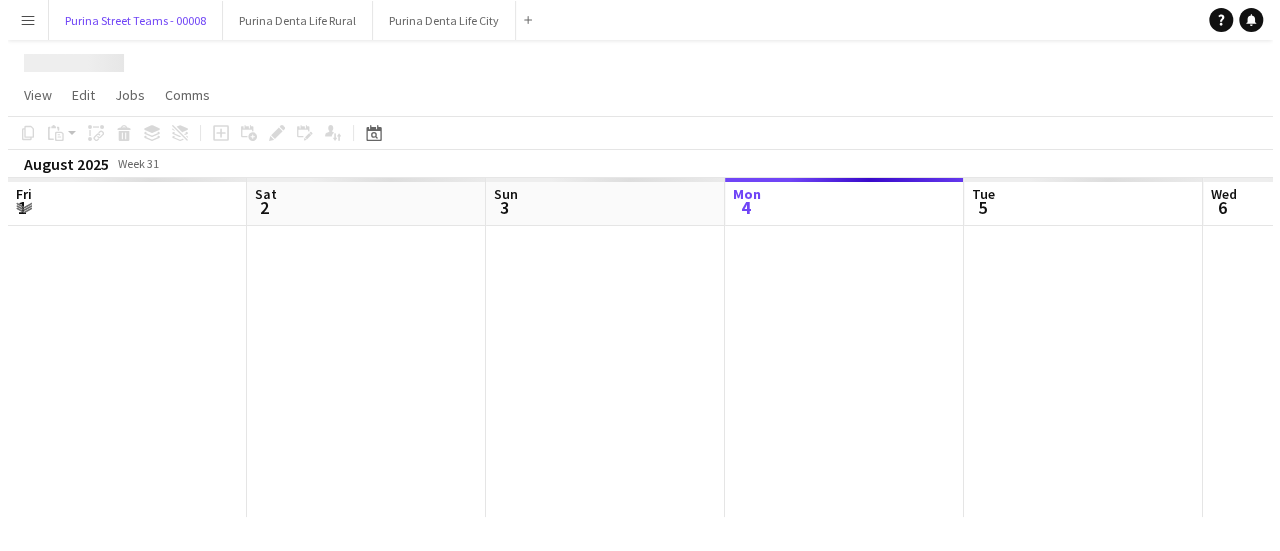 scroll, scrollTop: 0, scrollLeft: 0, axis: both 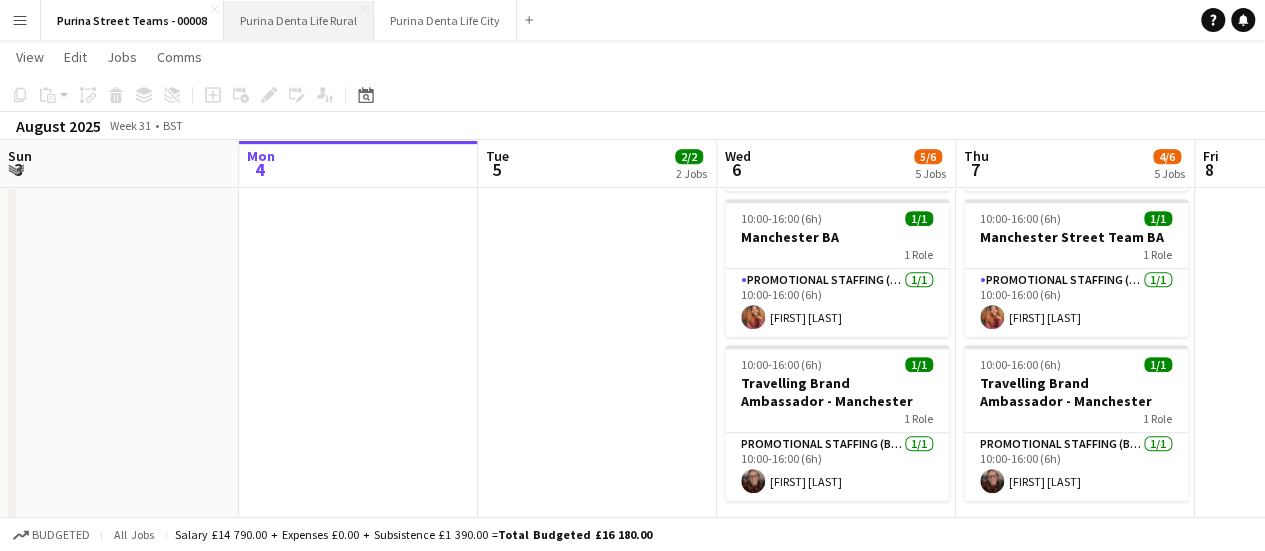 click on "Purina Denta Life Rural
Close" at bounding box center [299, 20] 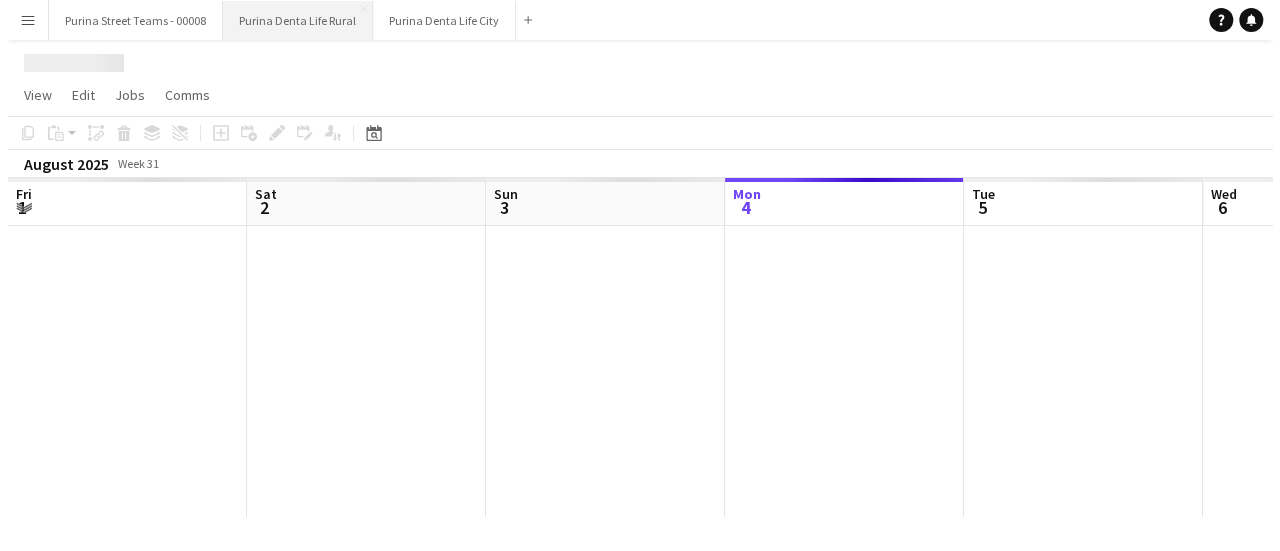scroll, scrollTop: 0, scrollLeft: 0, axis: both 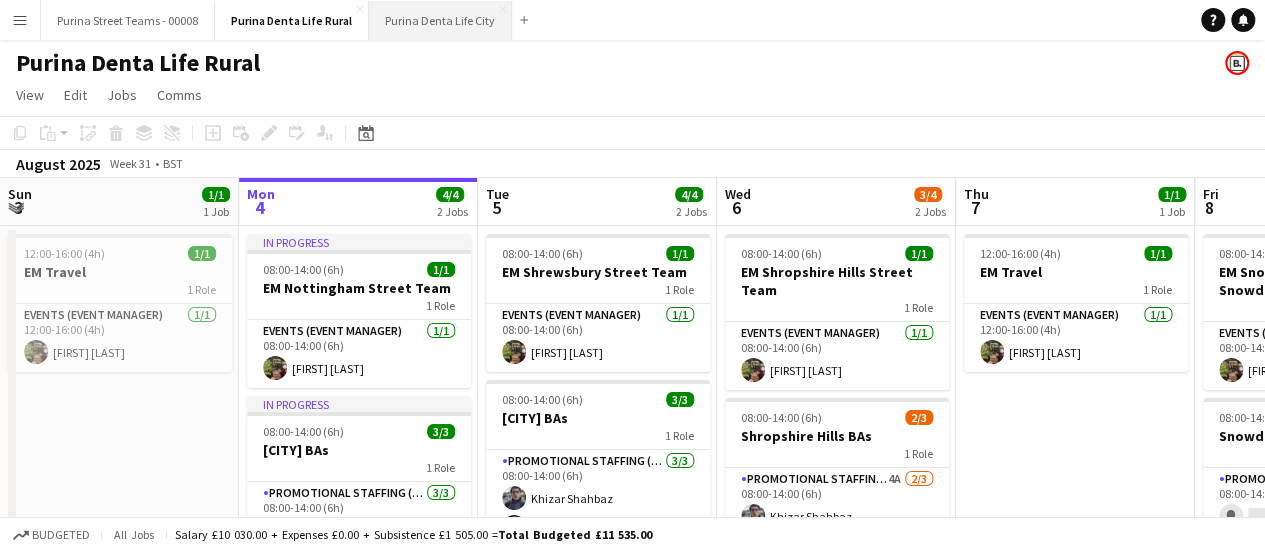 click on "Purina Denta Life City
Close" at bounding box center (440, 20) 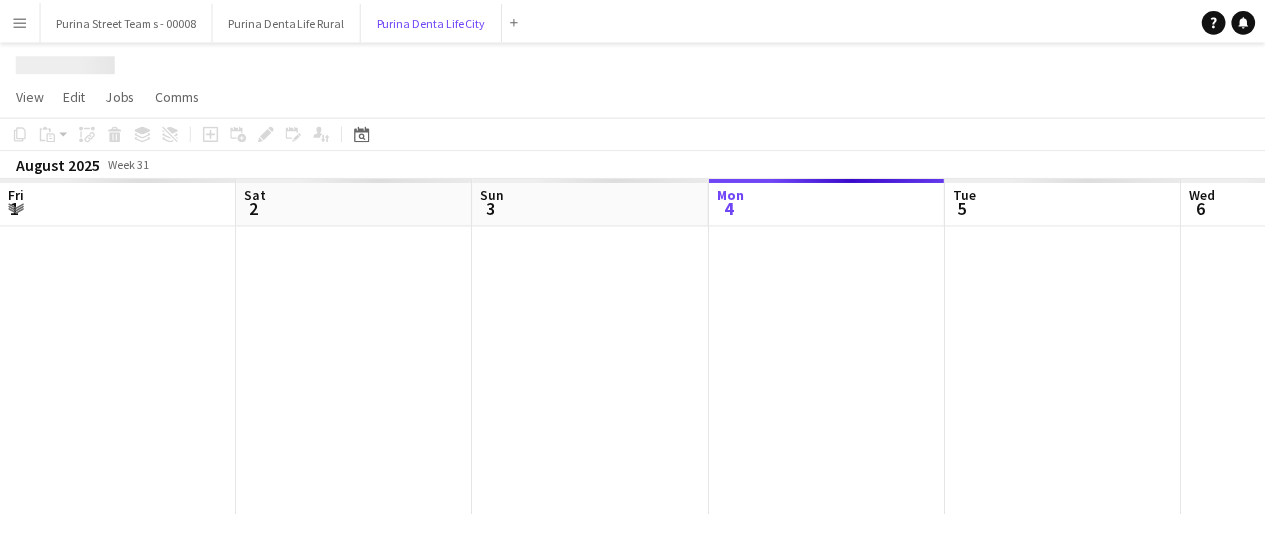 scroll, scrollTop: 0, scrollLeft: 478, axis: horizontal 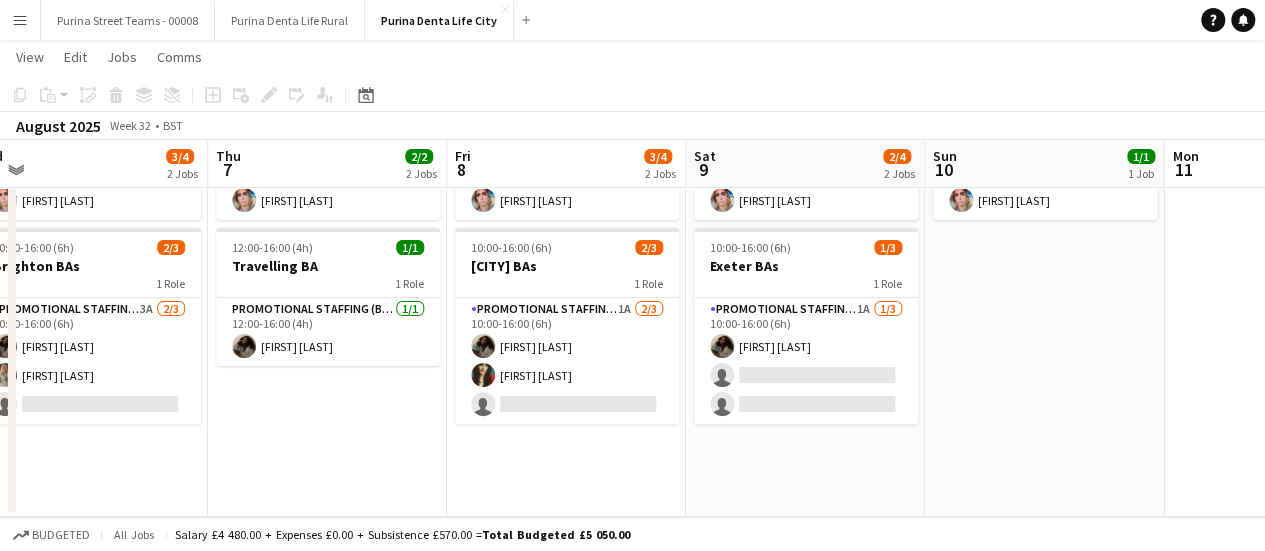 drag, startPoint x: 570, startPoint y: 341, endPoint x: 331, endPoint y: 345, distance: 239.03348 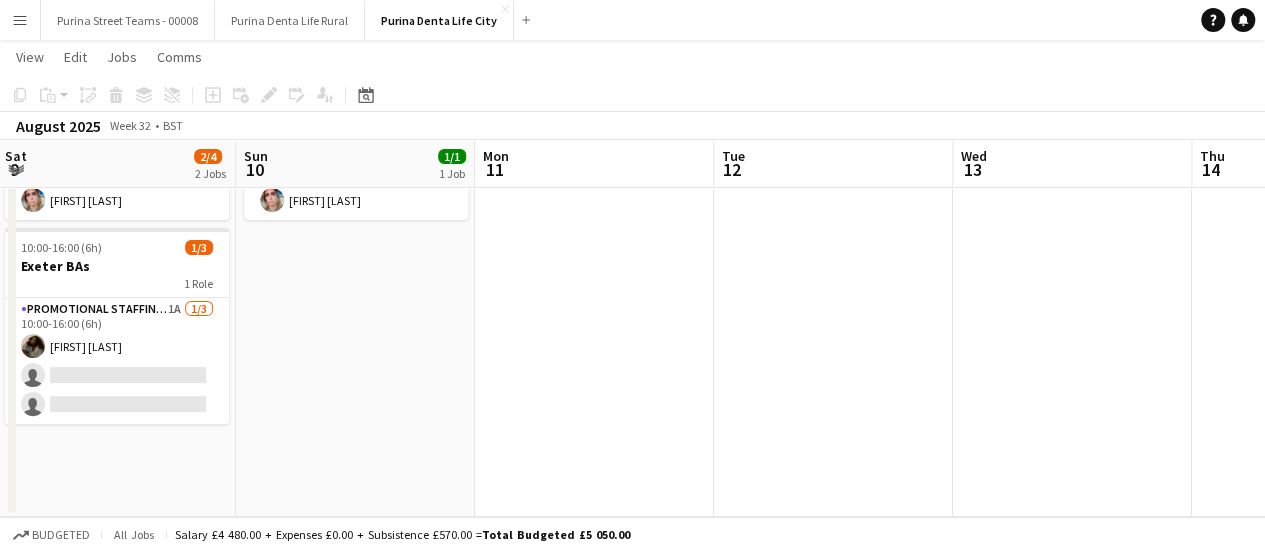 drag, startPoint x: 926, startPoint y: 386, endPoint x: 992, endPoint y: 411, distance: 70.5762 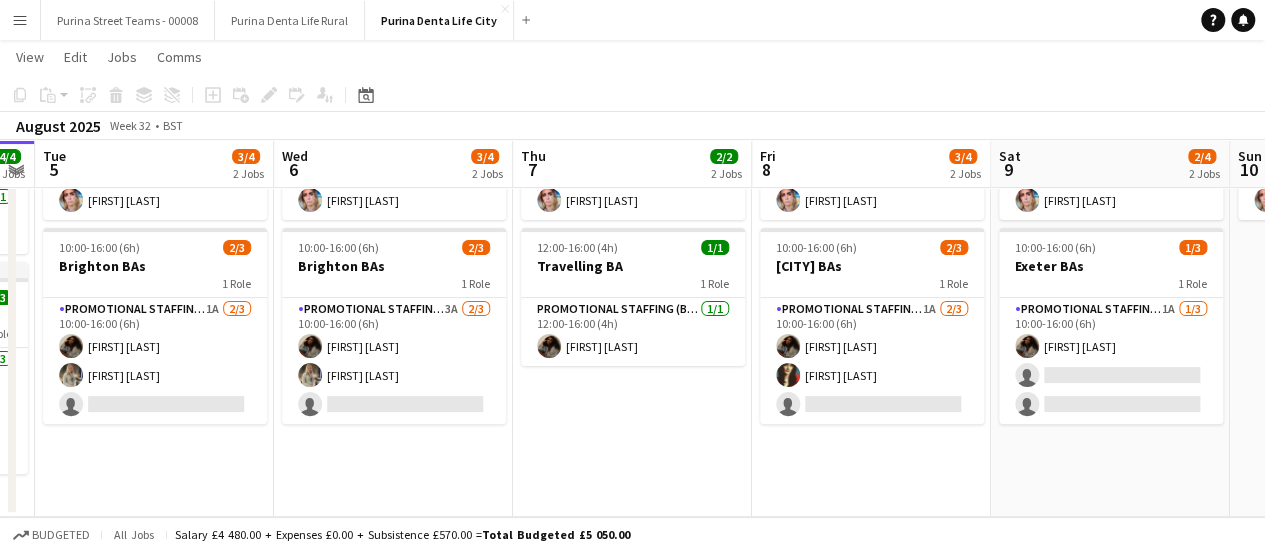 scroll, scrollTop: 0, scrollLeft: 521, axis: horizontal 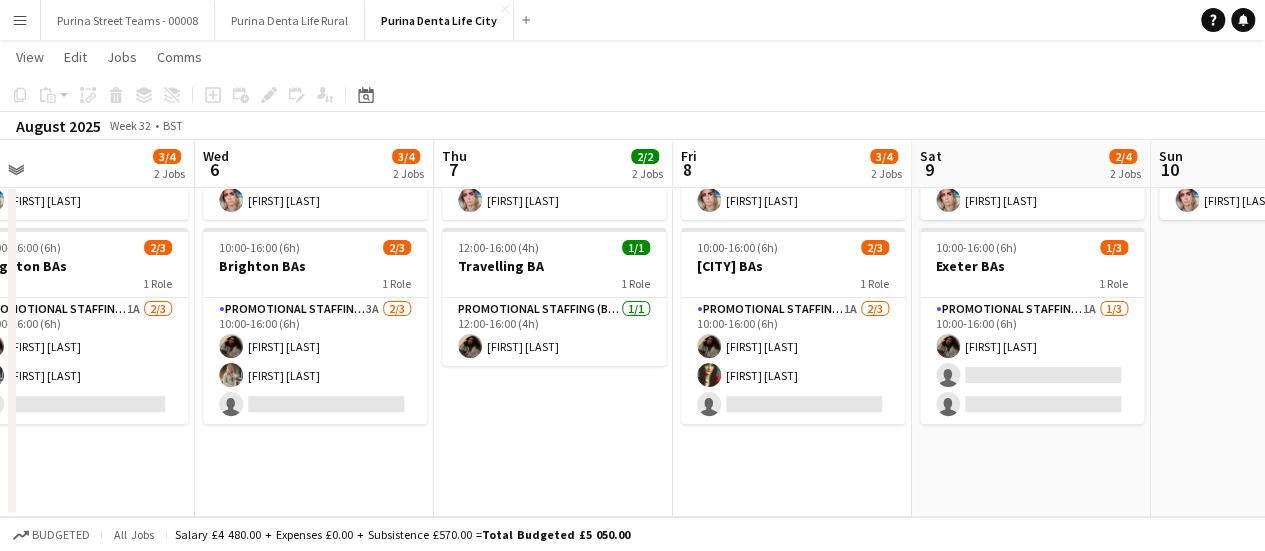 drag, startPoint x: 707, startPoint y: 405, endPoint x: 784, endPoint y: 402, distance: 77.05842 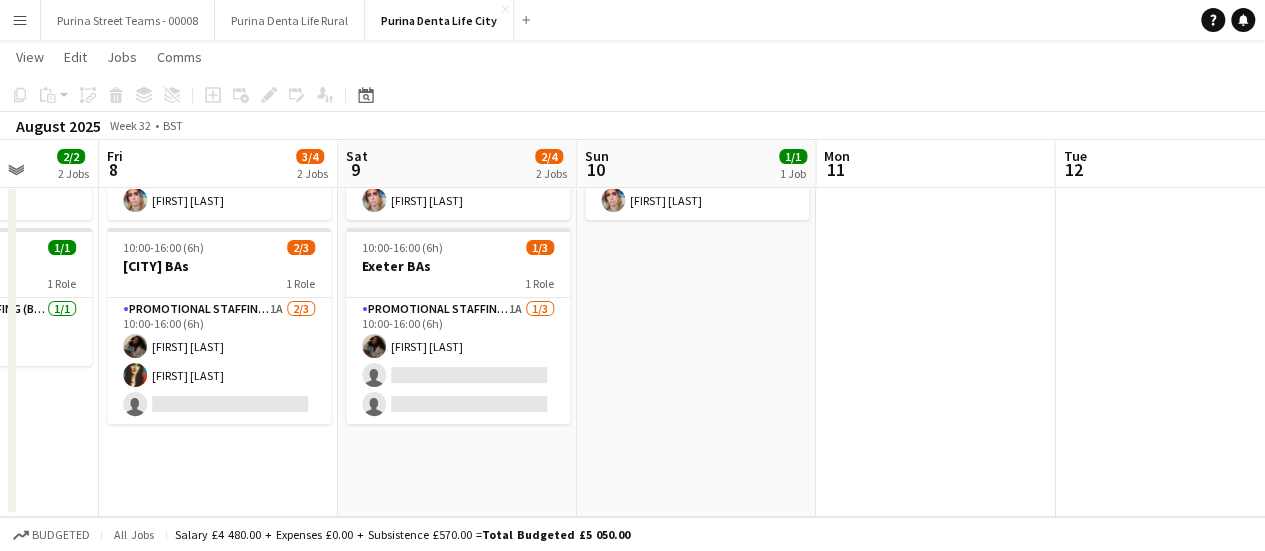 drag, startPoint x: 1062, startPoint y: 459, endPoint x: 323, endPoint y: 445, distance: 739.1326 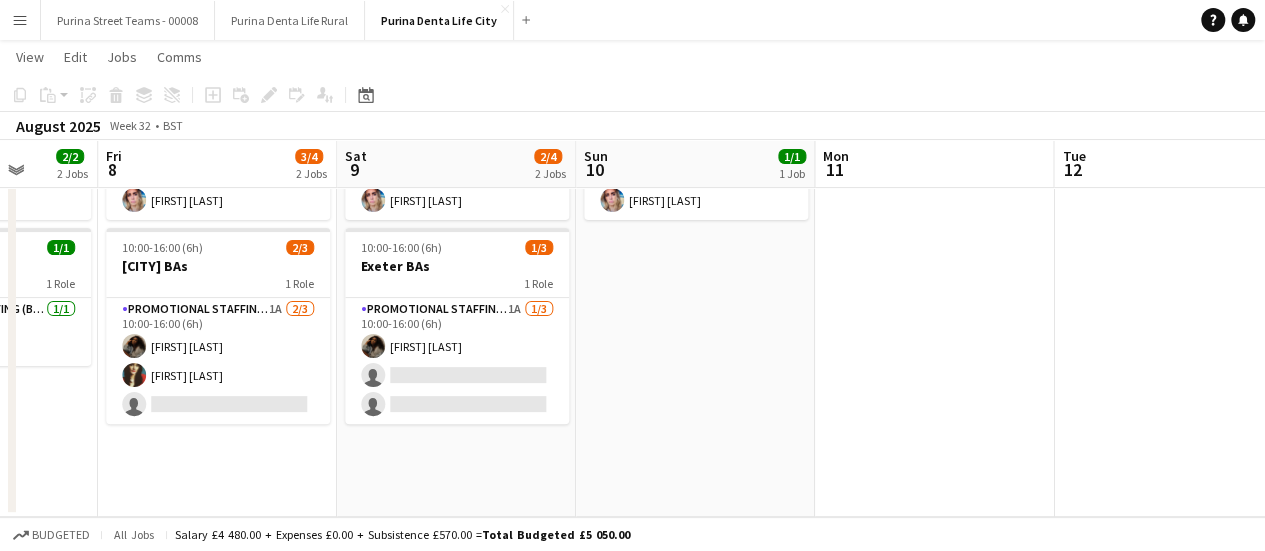 scroll, scrollTop: 0, scrollLeft: 708, axis: horizontal 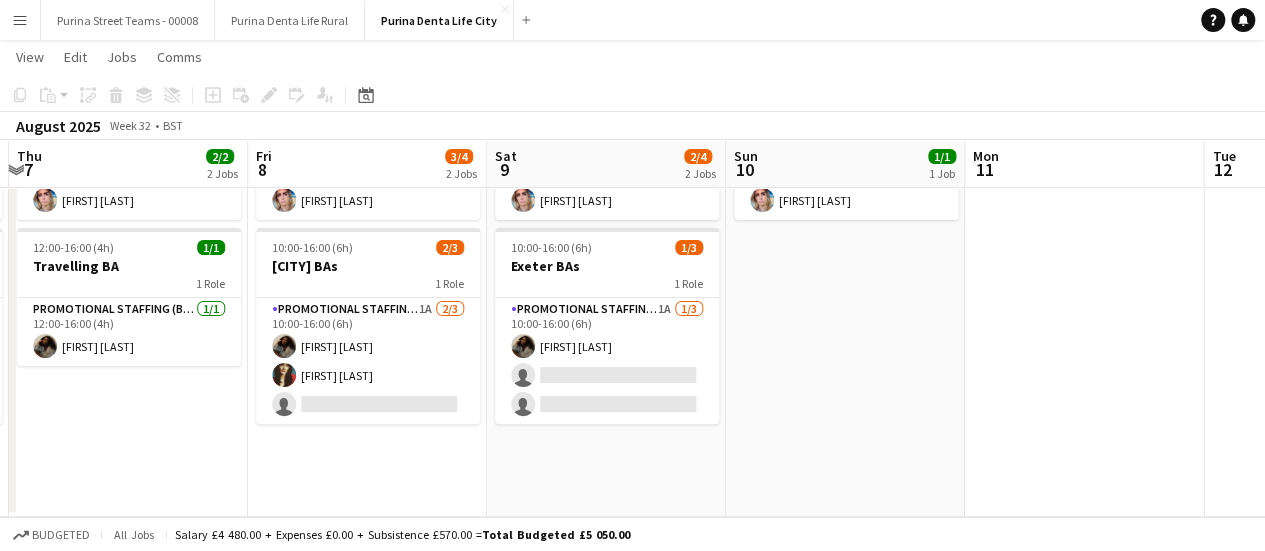 drag, startPoint x: 200, startPoint y: 471, endPoint x: 350, endPoint y: 483, distance: 150.47923 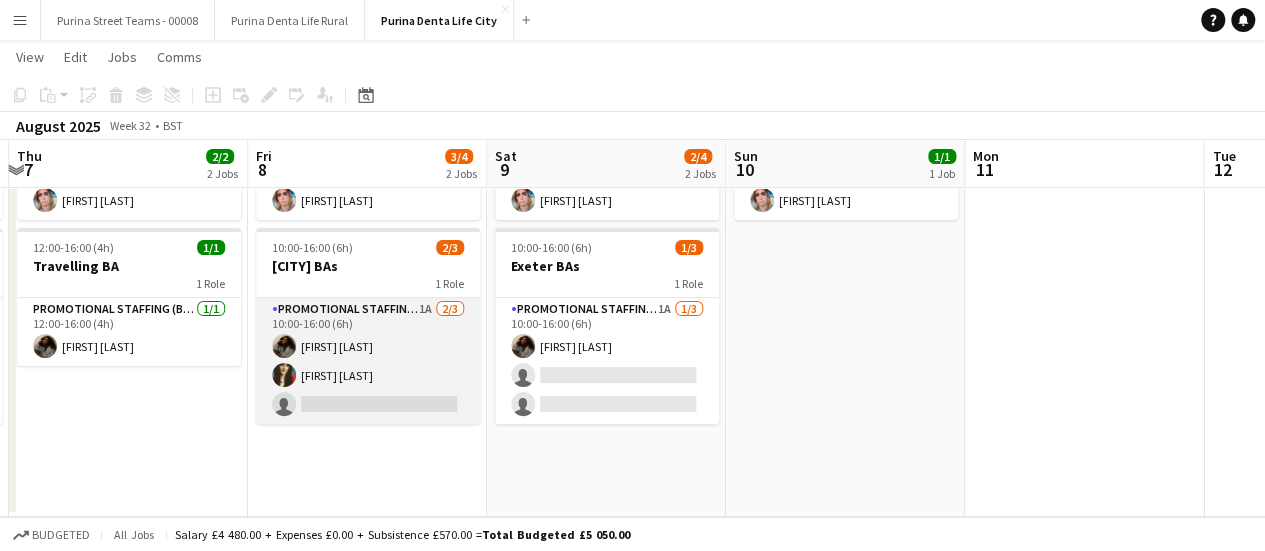 click on "Promotional Staffing (Brand Ambassadors)   1A   2/3   10:00-16:00 (6h)
[FIRST] [LAST]
single-neutral-actions" at bounding box center (368, 361) 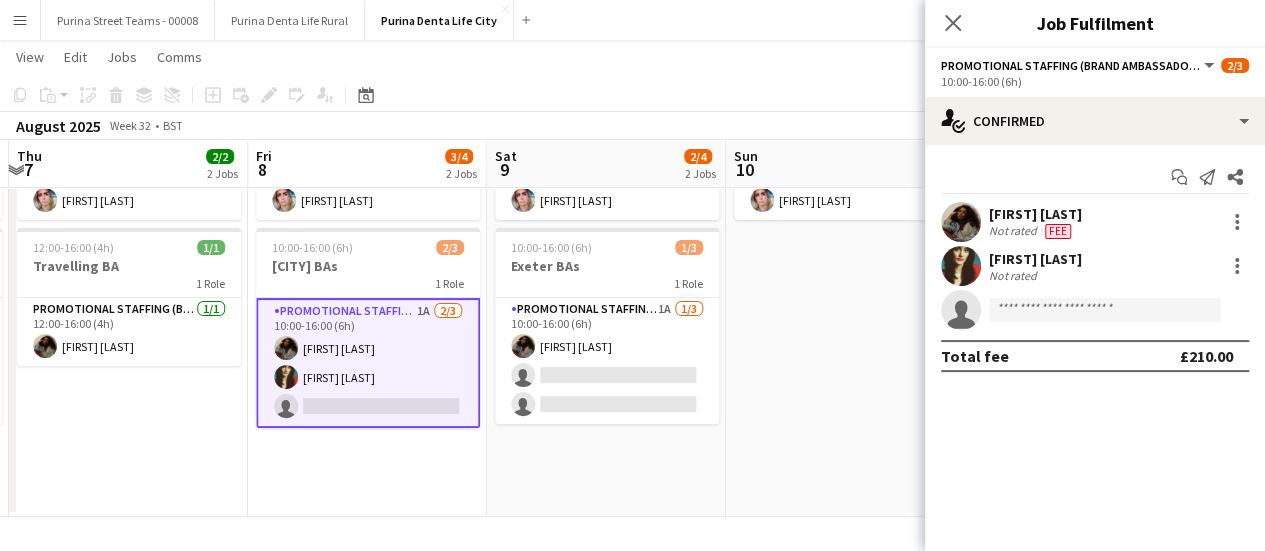 click on "Not rated" at bounding box center (1015, 275) 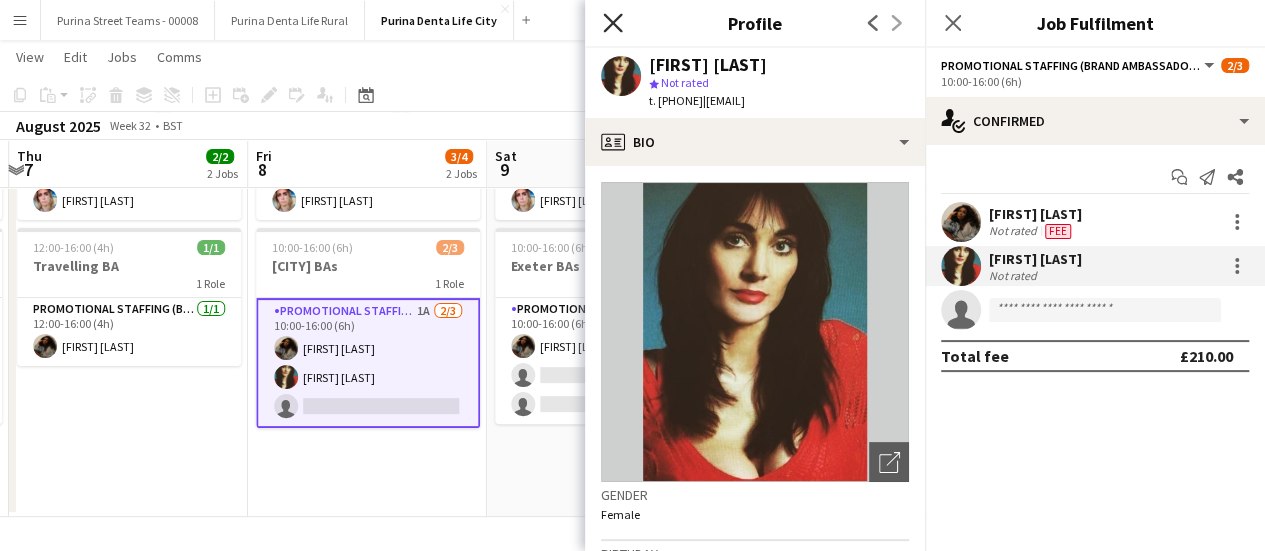 click on "Close pop-in" 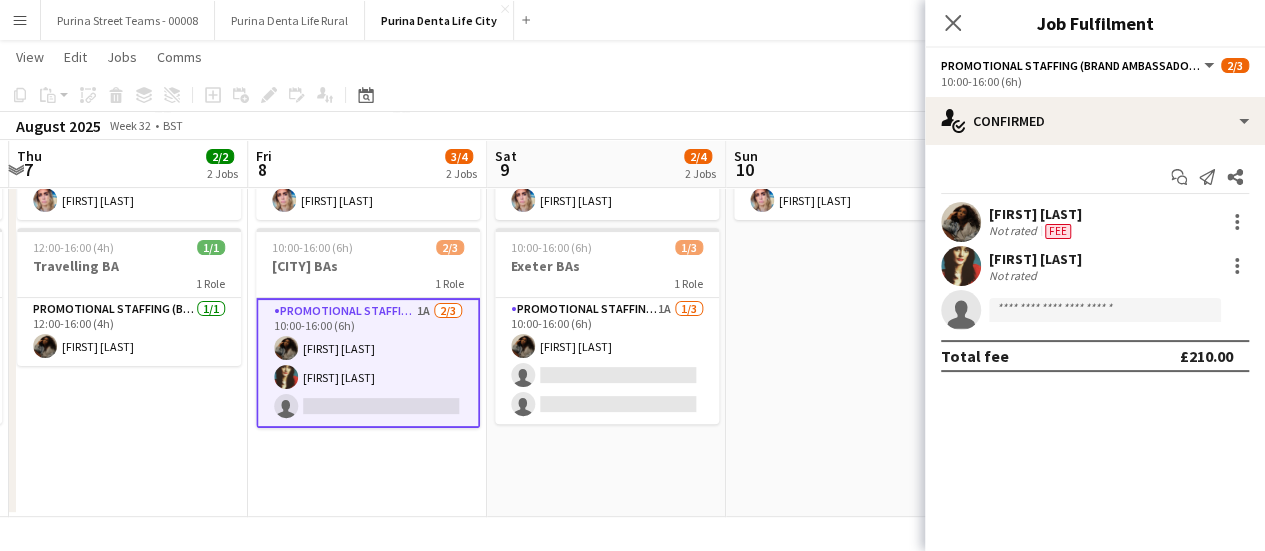 click on "Close pop-in" 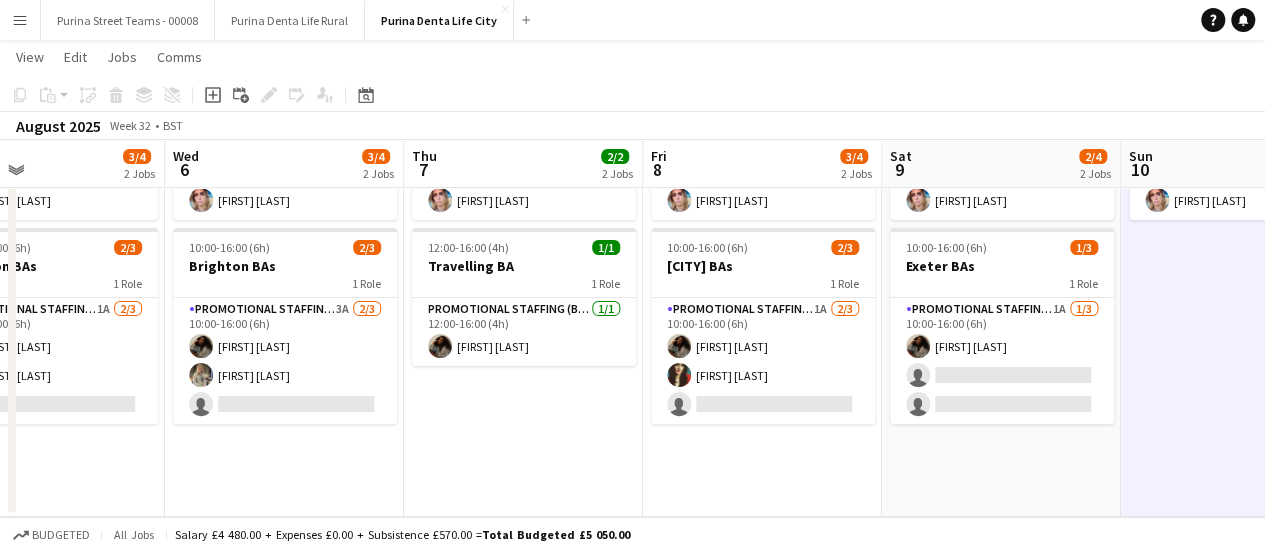 scroll, scrollTop: 0, scrollLeft: 556, axis: horizontal 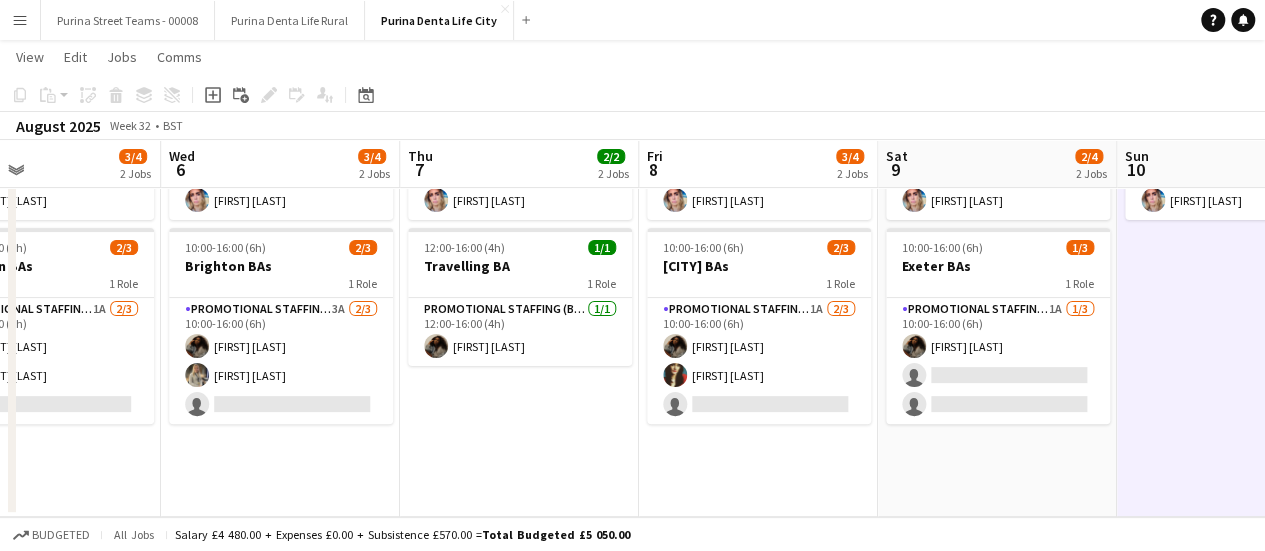 drag, startPoint x: 118, startPoint y: 443, endPoint x: 508, endPoint y: 353, distance: 400.2499 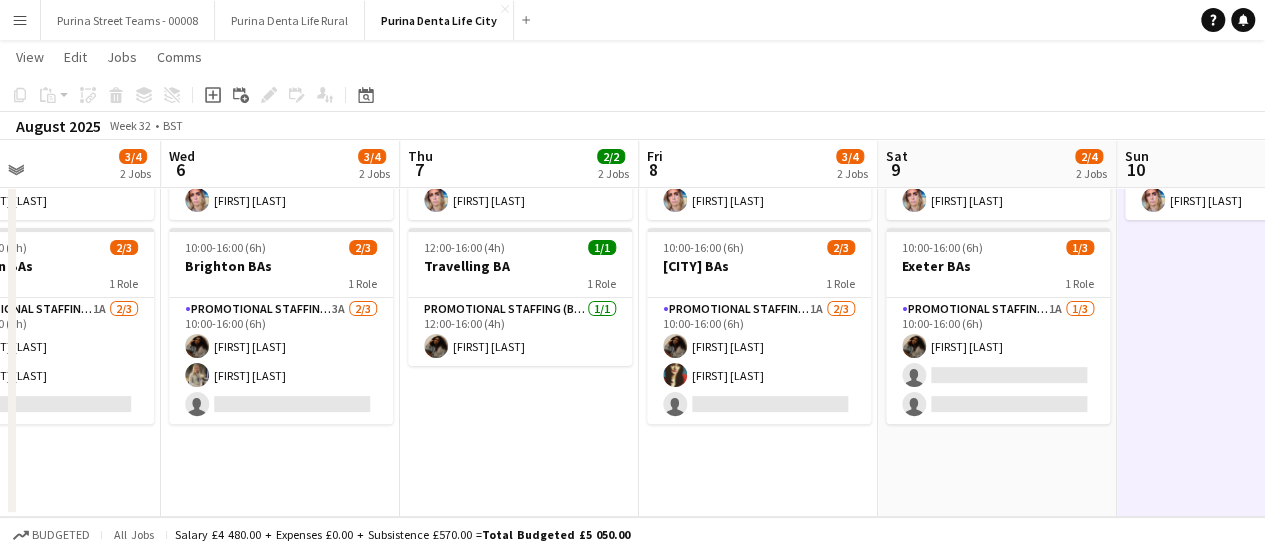 click on "12:00-16:00 (4h)    1/1   EM Travel    1 Role   Events (Event Manager)   1/1   12:00-16:00 (4h)
[FIRST] [LAST]     12:00-16:00 (4h)    1/1   Travelling BA   1 Role   Promotional Staffing (Brand Ambassadors)   1/1   12:00-16:00 (4h)
[FIRST] [LAST]" at bounding box center [519, 295] 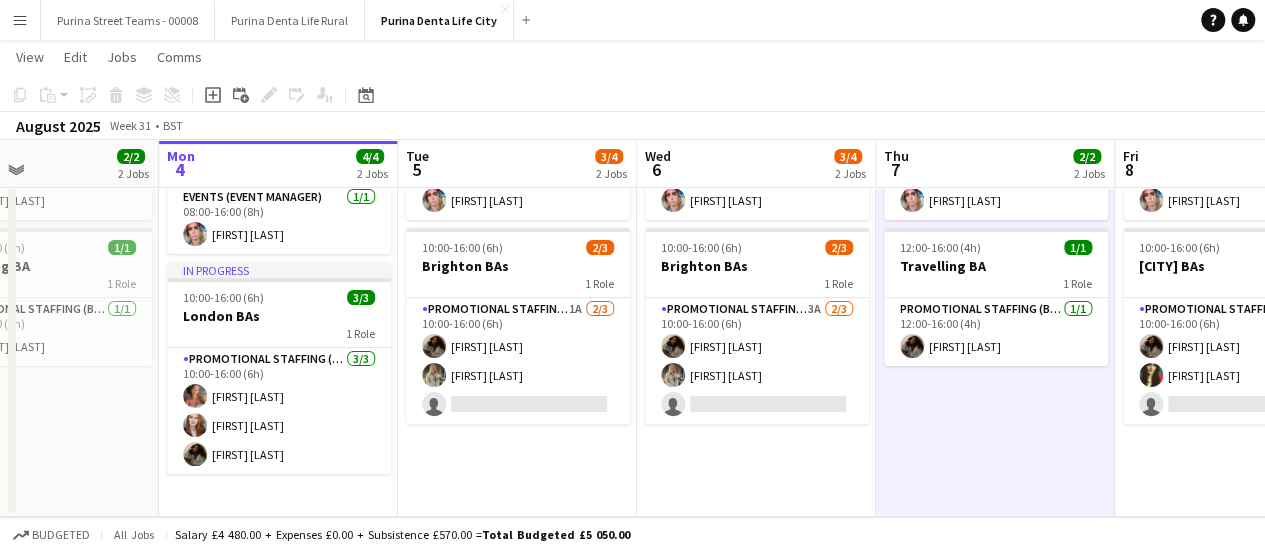 drag, startPoint x: 1044, startPoint y: 498, endPoint x: 956, endPoint y: 499, distance: 88.005684 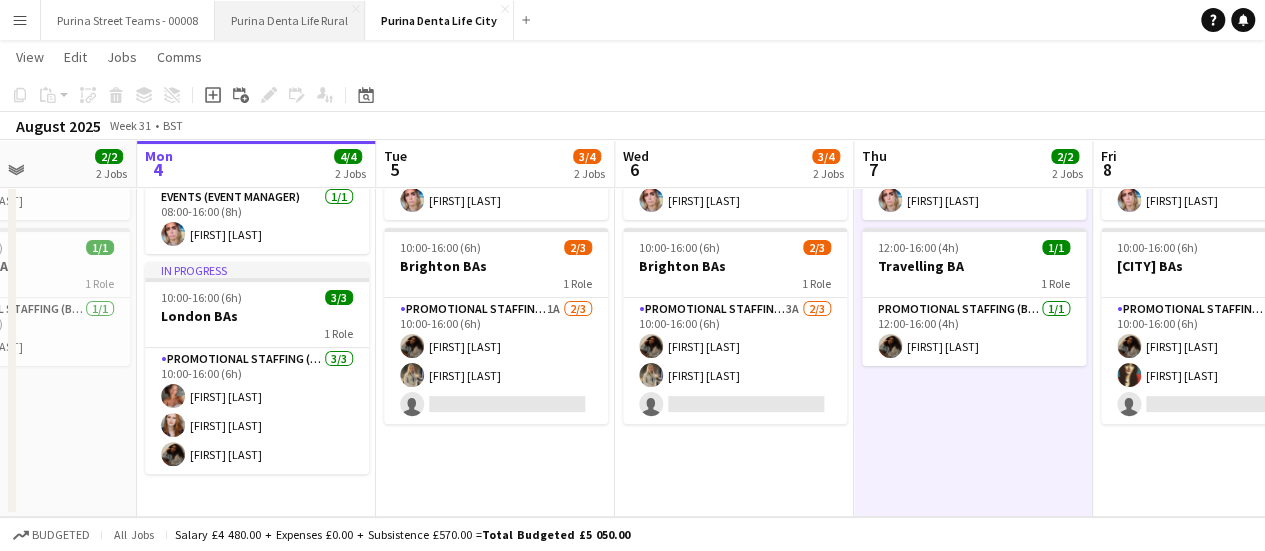 click on "Purina Denta Life Rural
Close" at bounding box center [290, 20] 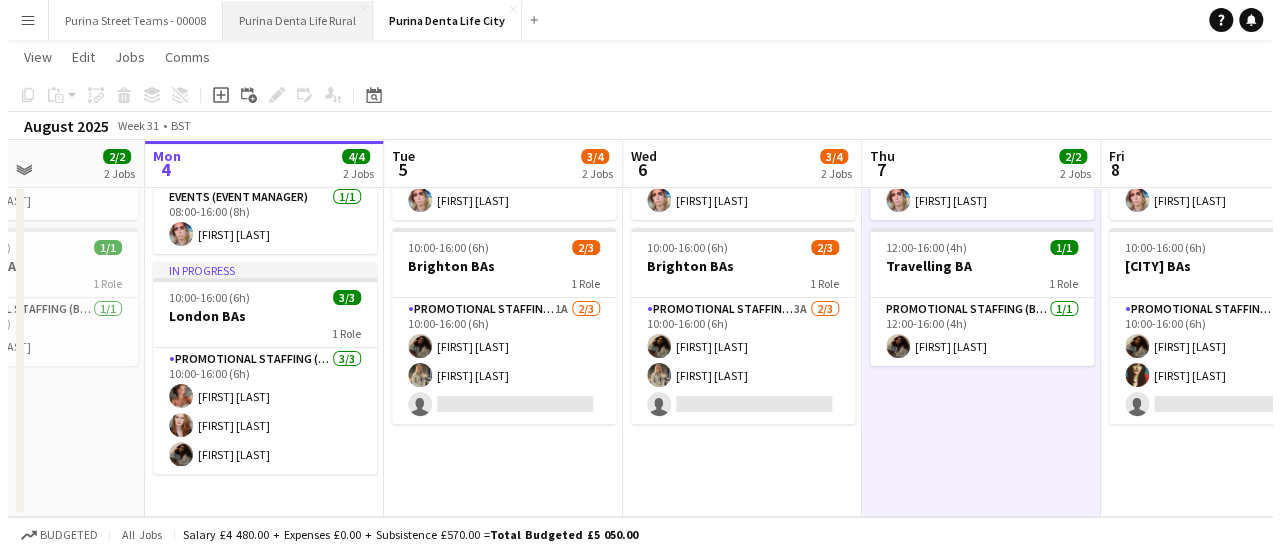 scroll, scrollTop: 0, scrollLeft: 0, axis: both 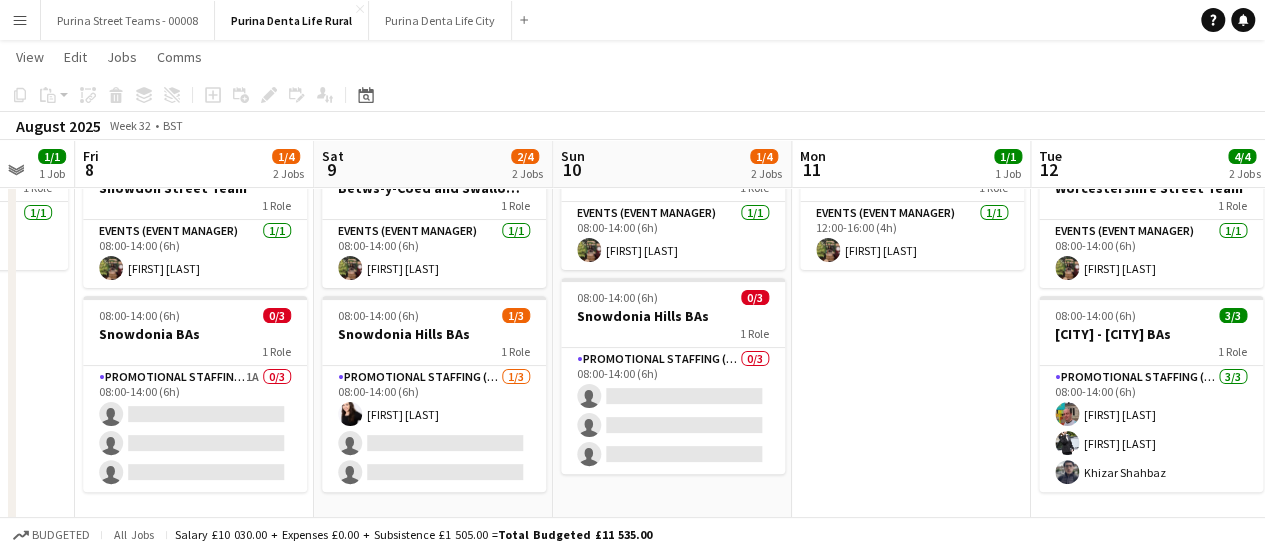 drag, startPoint x: 1095, startPoint y: 371, endPoint x: 40, endPoint y: 368, distance: 1055.0043 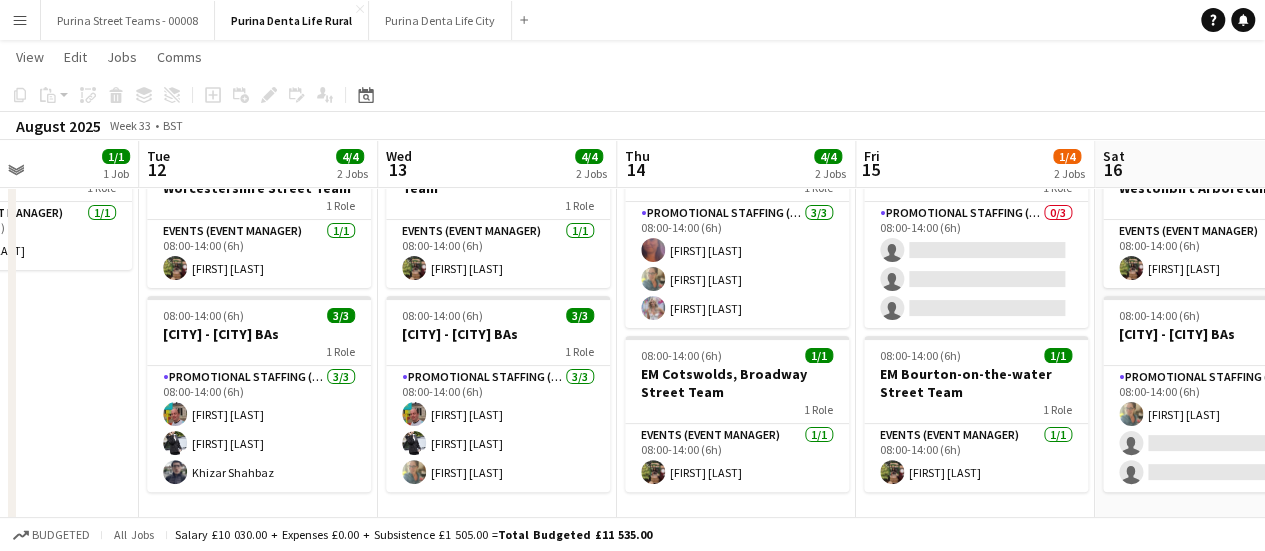 scroll, scrollTop: 0, scrollLeft: 617, axis: horizontal 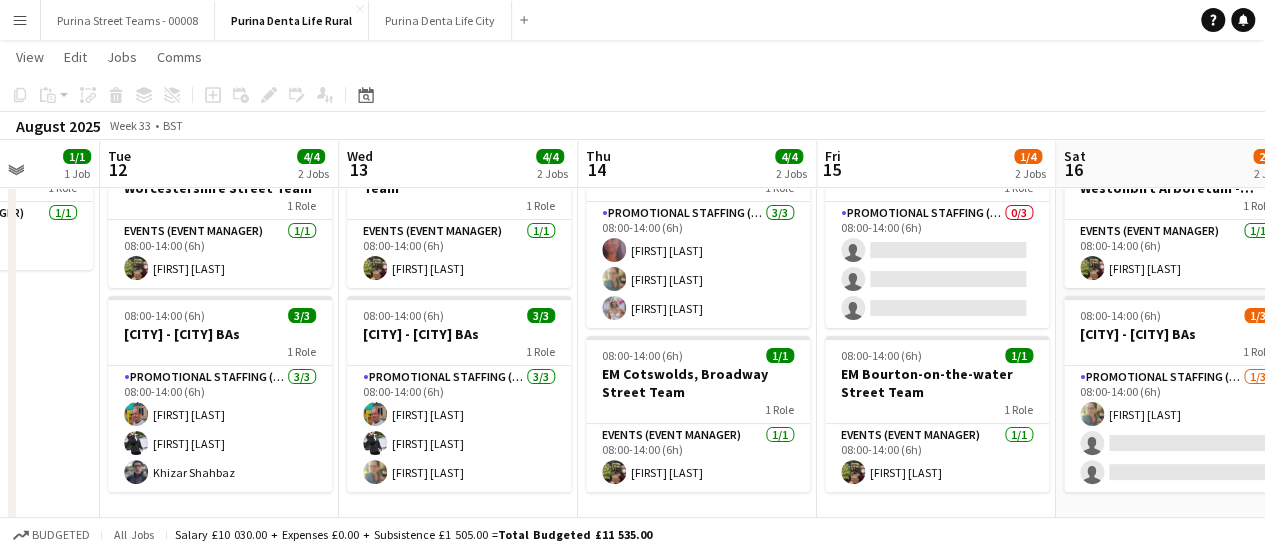 drag, startPoint x: 1072, startPoint y: 367, endPoint x: 141, endPoint y: 369, distance: 931.00214 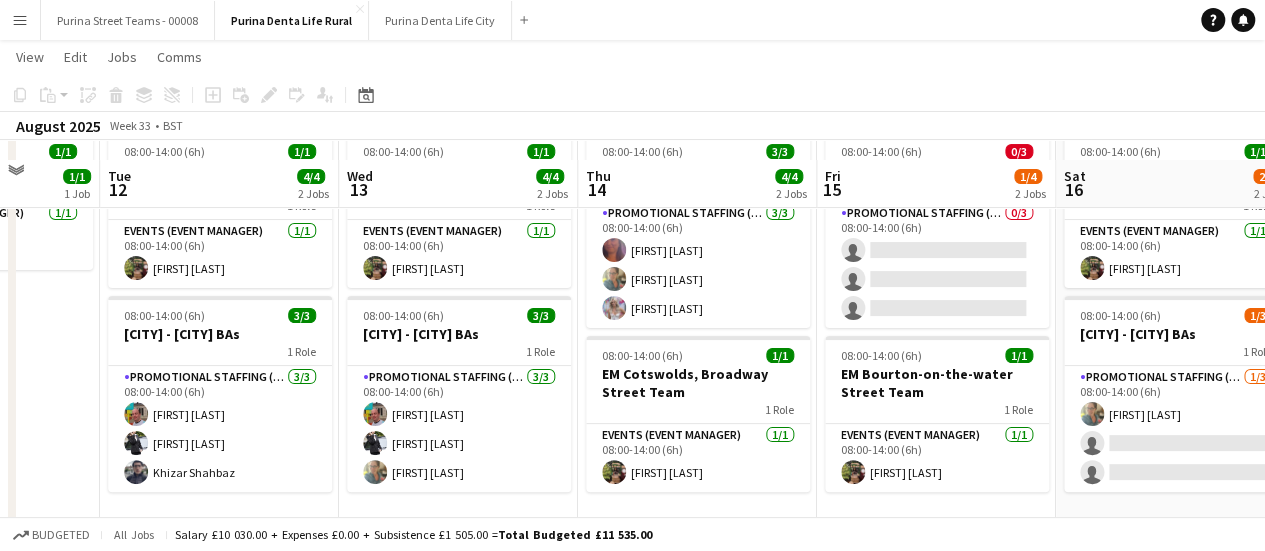 scroll, scrollTop: 150, scrollLeft: 0, axis: vertical 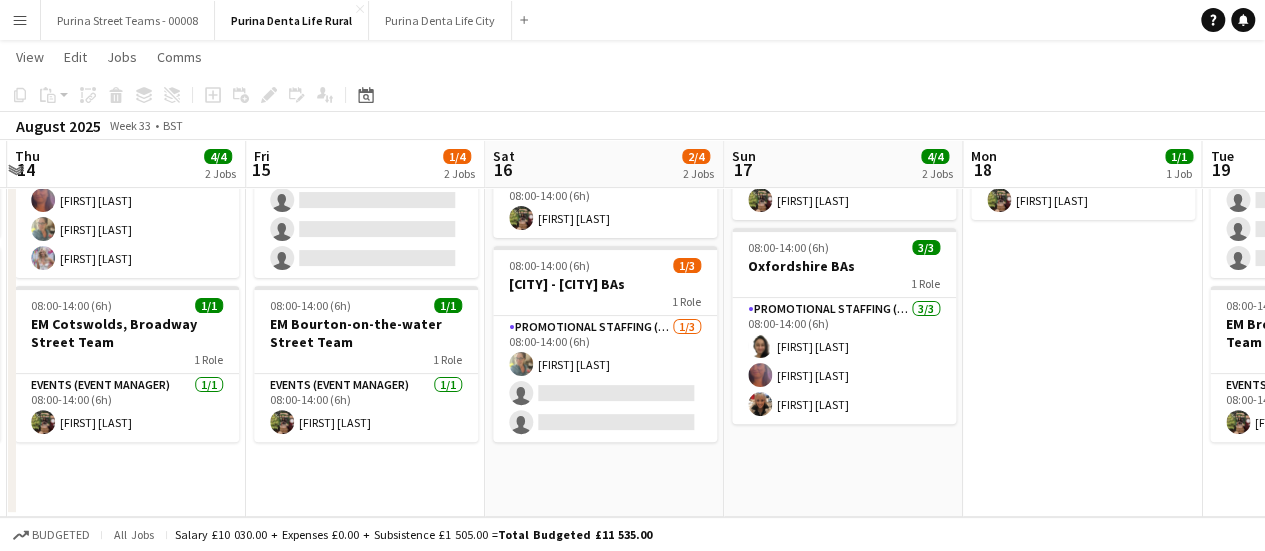 drag, startPoint x: 730, startPoint y: 386, endPoint x: 415, endPoint y: 384, distance: 315.00635 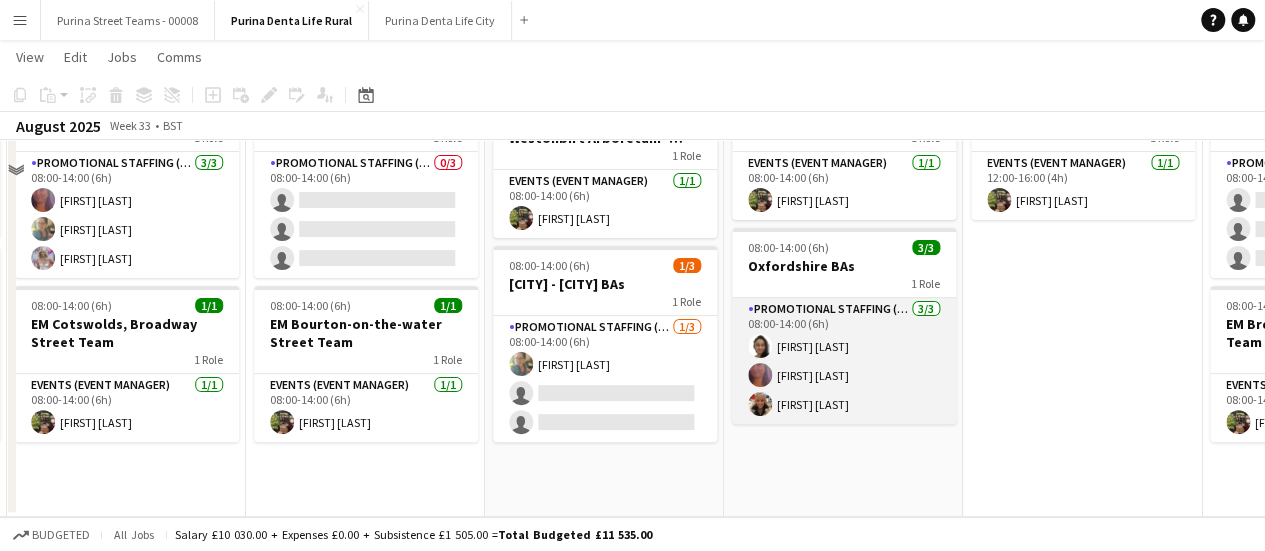 scroll, scrollTop: 50, scrollLeft: 0, axis: vertical 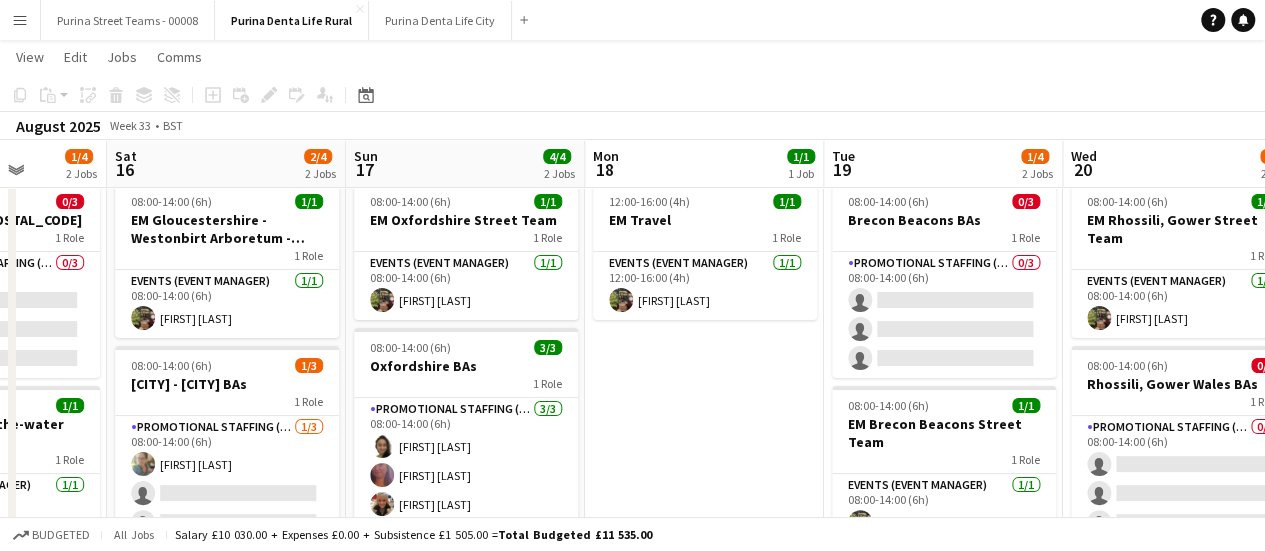 drag, startPoint x: 1170, startPoint y: 406, endPoint x: 793, endPoint y: 402, distance: 377.0212 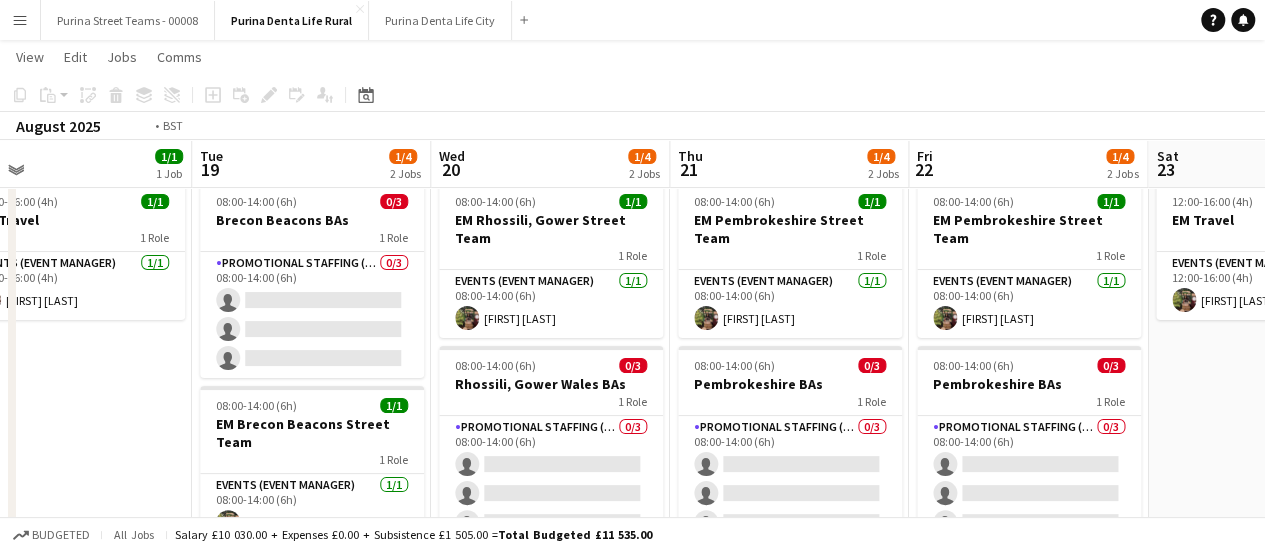 scroll, scrollTop: 0, scrollLeft: 839, axis: horizontal 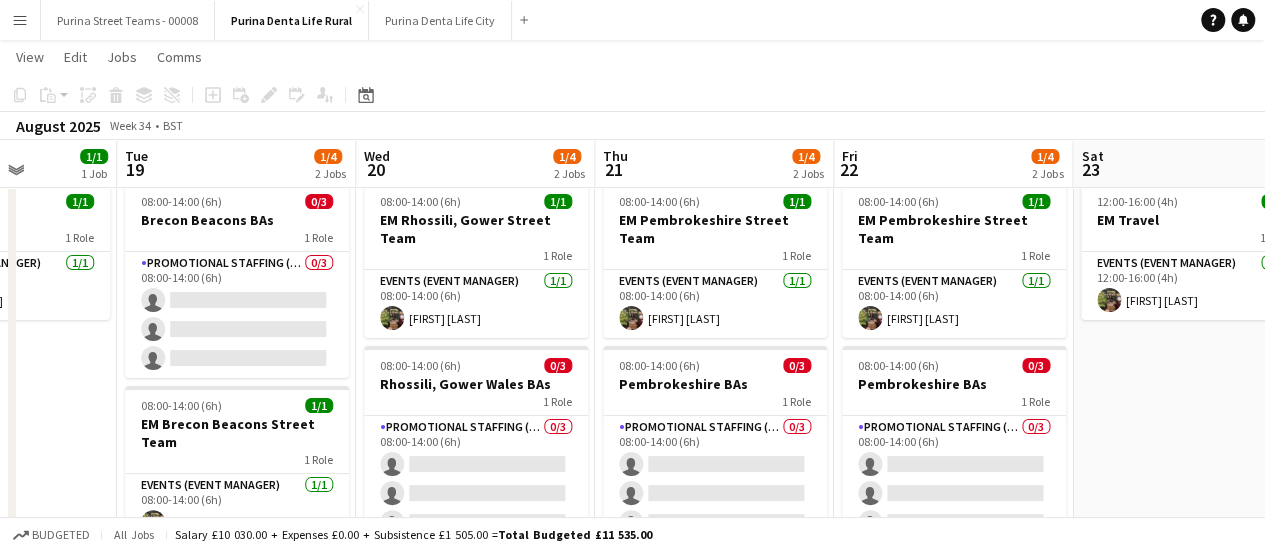 drag, startPoint x: 733, startPoint y: 440, endPoint x: -40, endPoint y: 373, distance: 775.8982 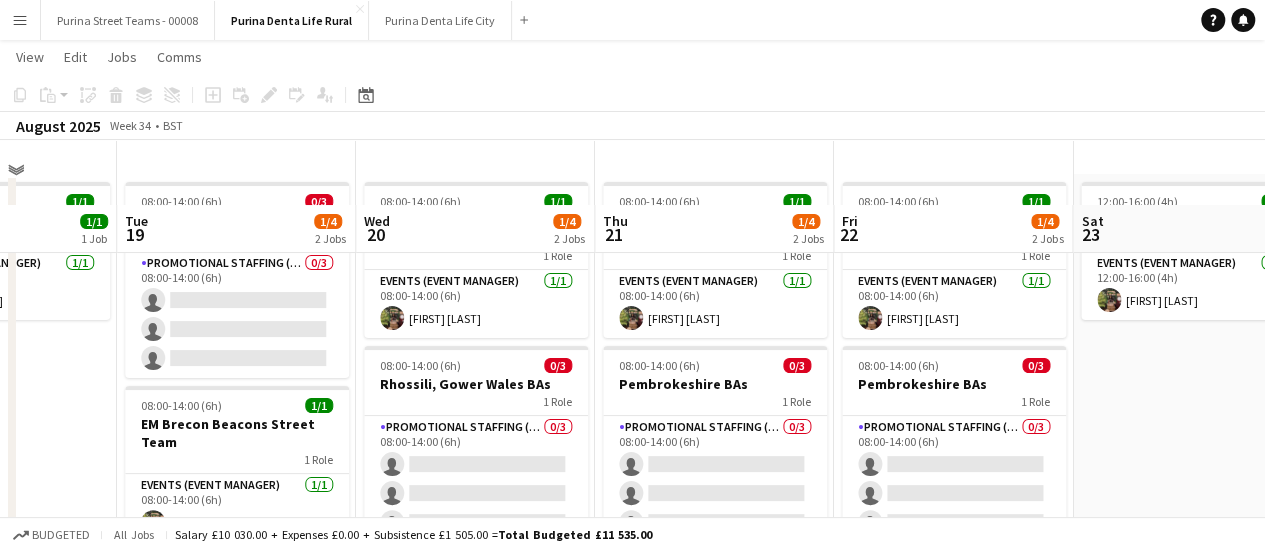 scroll, scrollTop: 150, scrollLeft: 0, axis: vertical 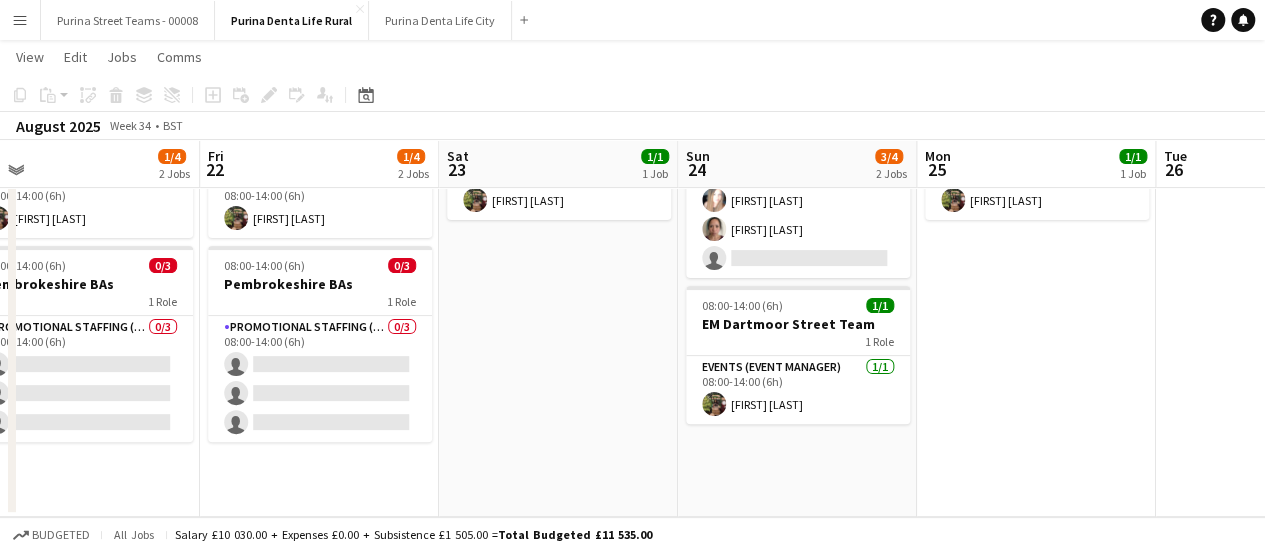 drag, startPoint x: 1084, startPoint y: 367, endPoint x: 452, endPoint y: 353, distance: 632.155 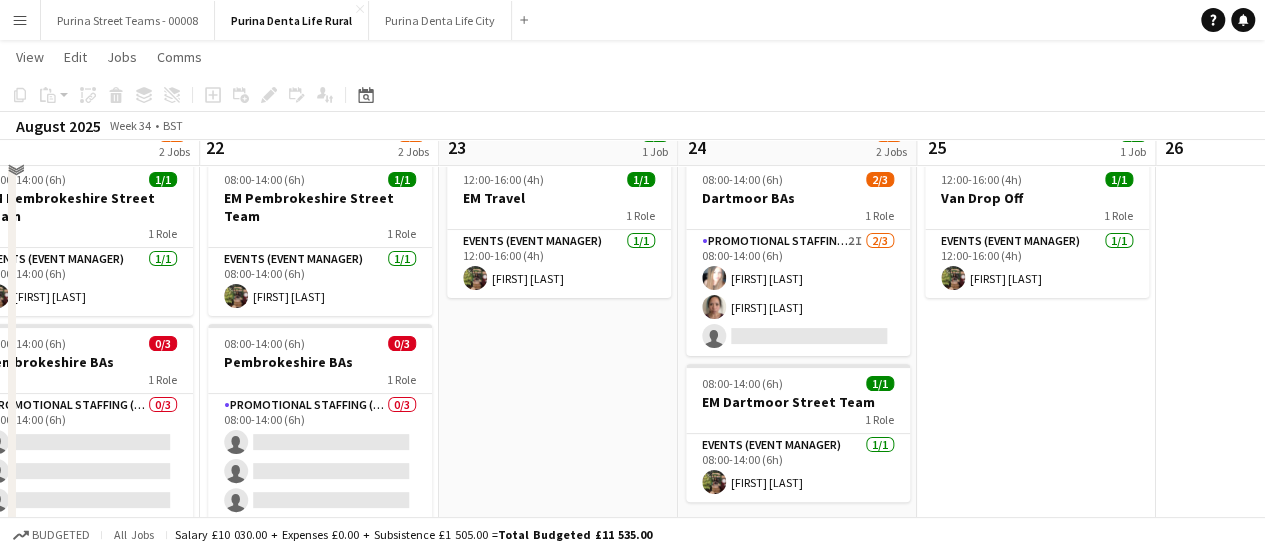 scroll, scrollTop: 50, scrollLeft: 0, axis: vertical 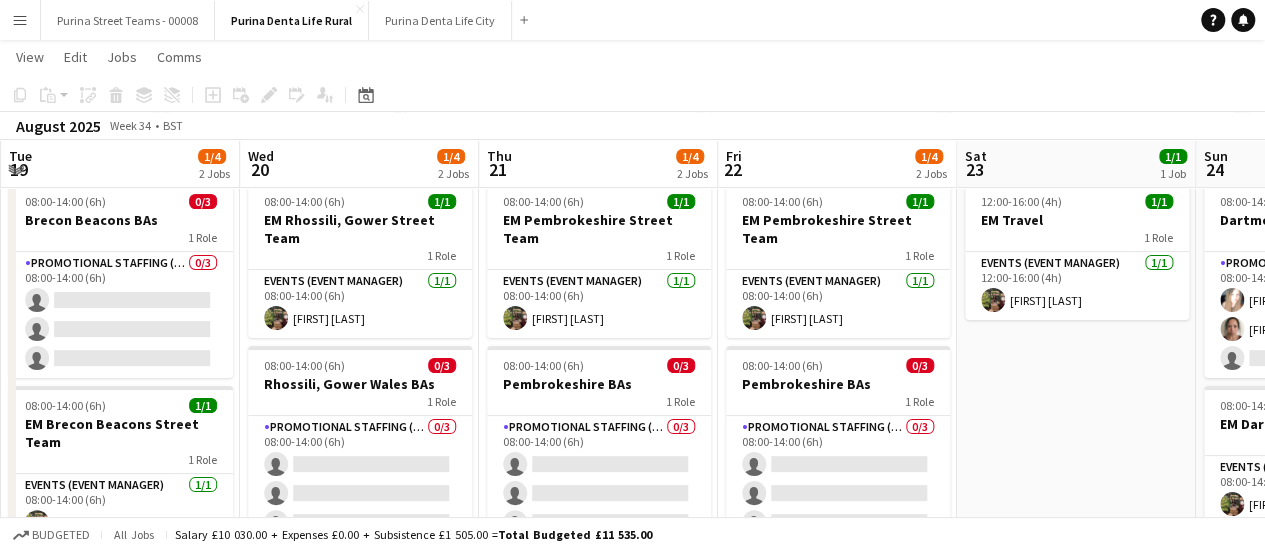 drag, startPoint x: 333, startPoint y: 380, endPoint x: 851, endPoint y: 379, distance: 518.001 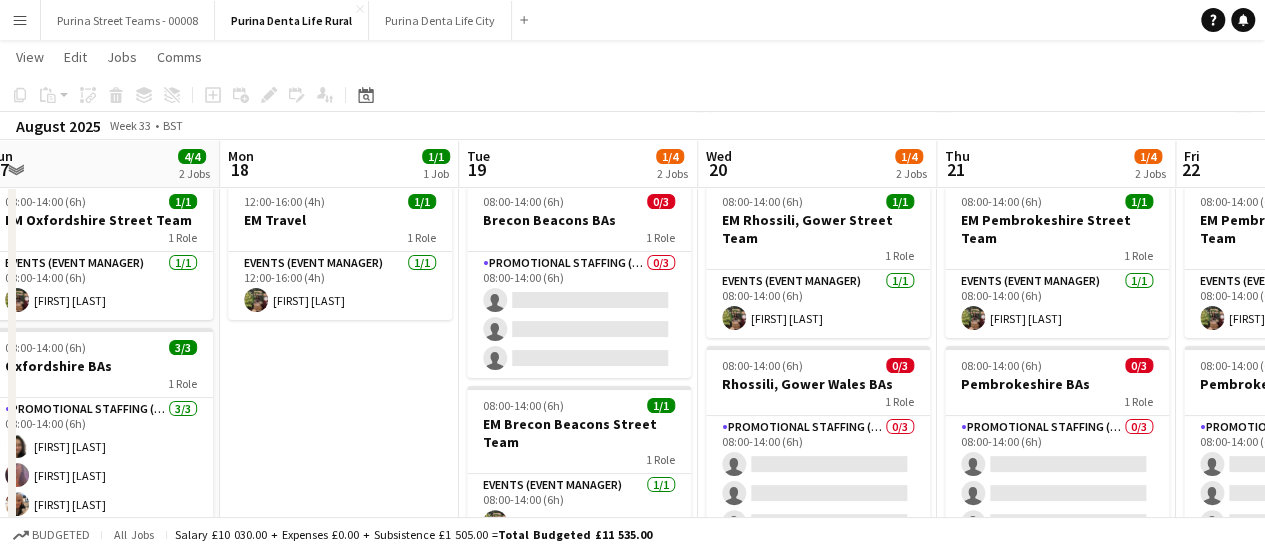 scroll, scrollTop: 0, scrollLeft: 470, axis: horizontal 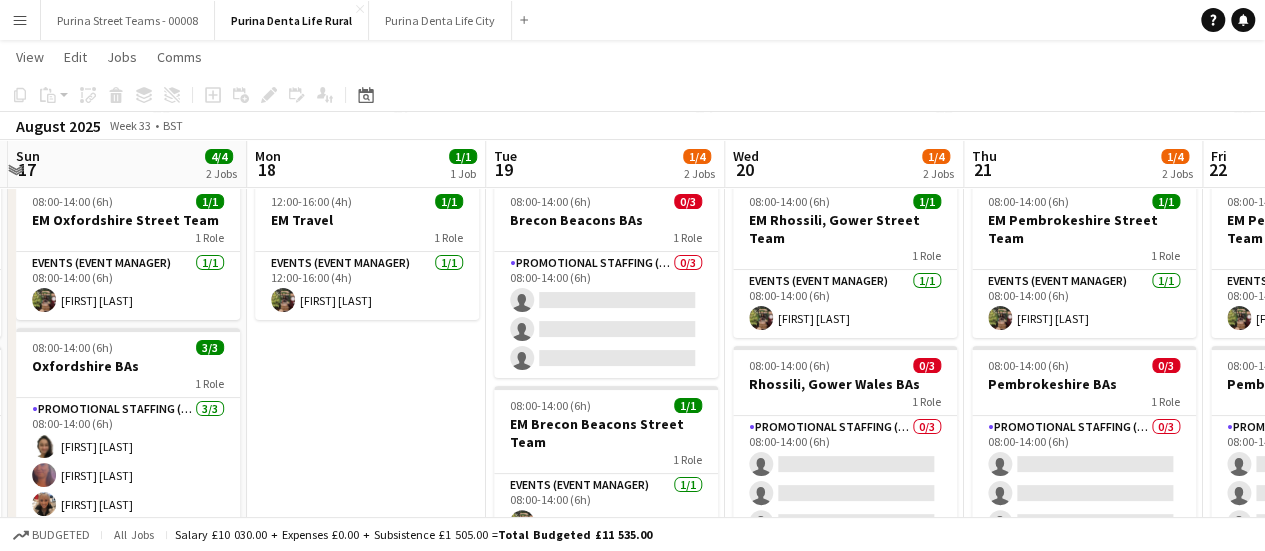 drag, startPoint x: 329, startPoint y: 334, endPoint x: 814, endPoint y: 328, distance: 485.0371 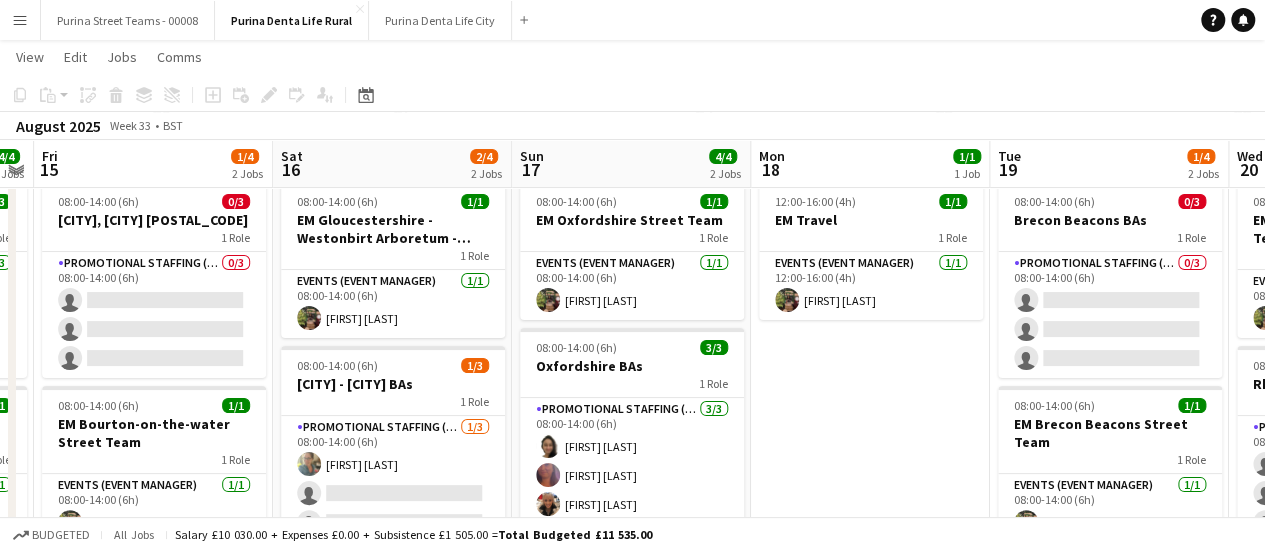 scroll, scrollTop: 0, scrollLeft: 636, axis: horizontal 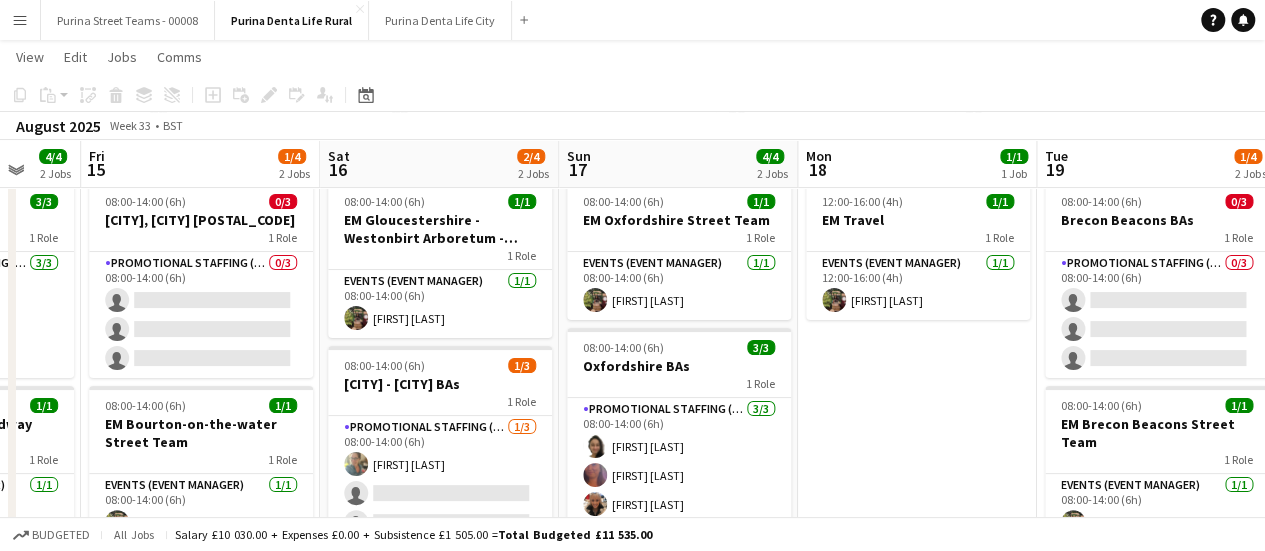 drag, startPoint x: 704, startPoint y: 358, endPoint x: 932, endPoint y: 352, distance: 228.07893 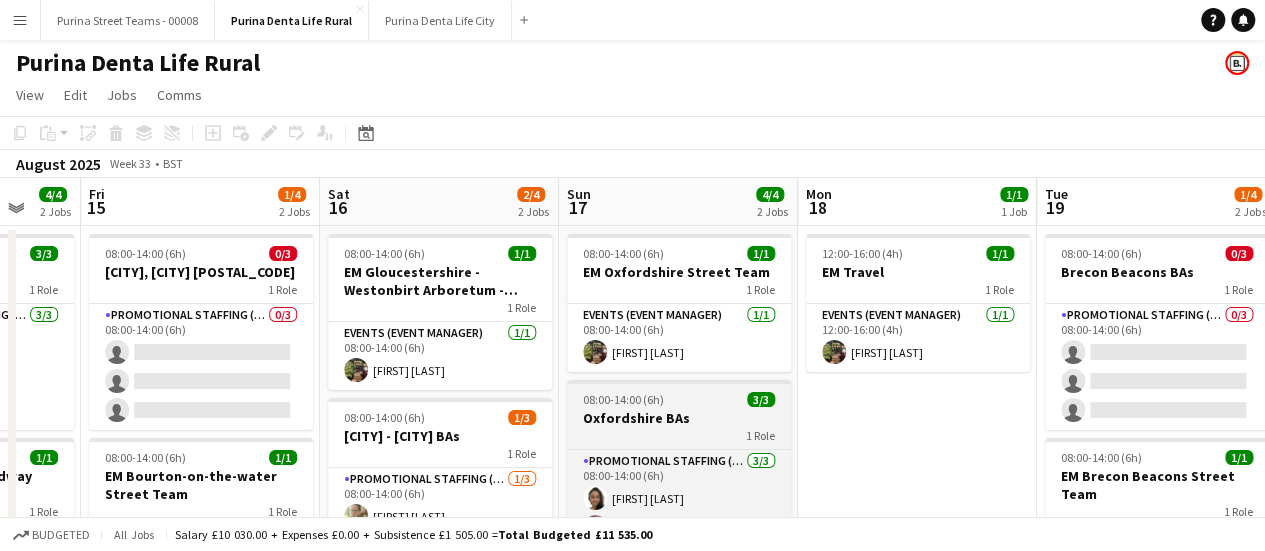 scroll, scrollTop: 100, scrollLeft: 0, axis: vertical 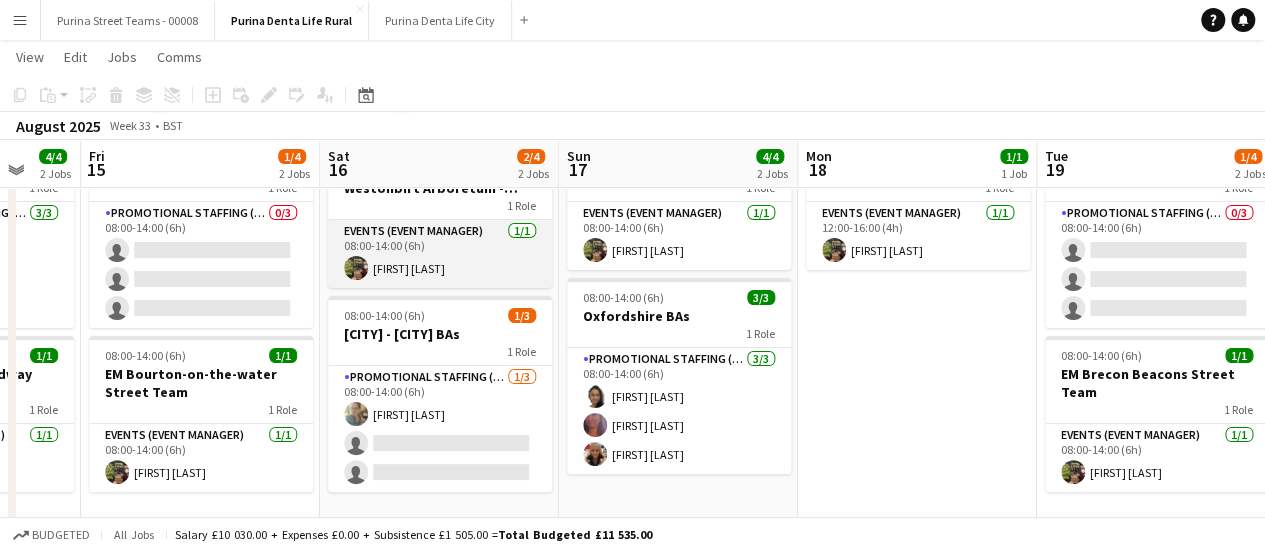 click on "Events (Event Manager)   1/1   08:00-14:00 (6h)
[FIRST] [LAST]" at bounding box center [440, 254] 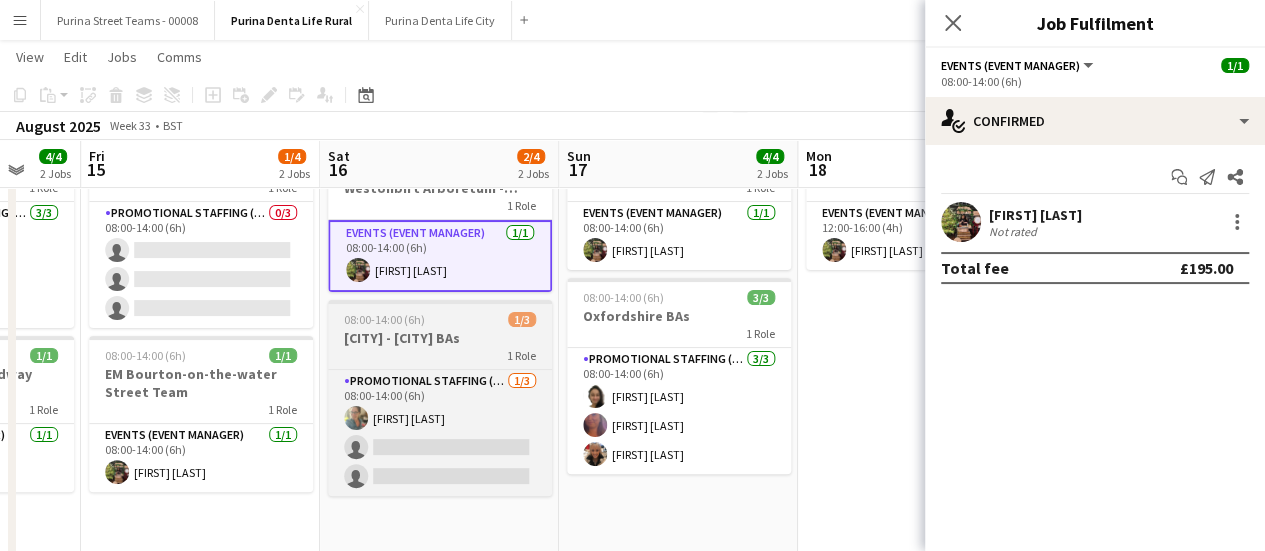 click on "[CITY] - [CITY] BAs" at bounding box center [440, 338] 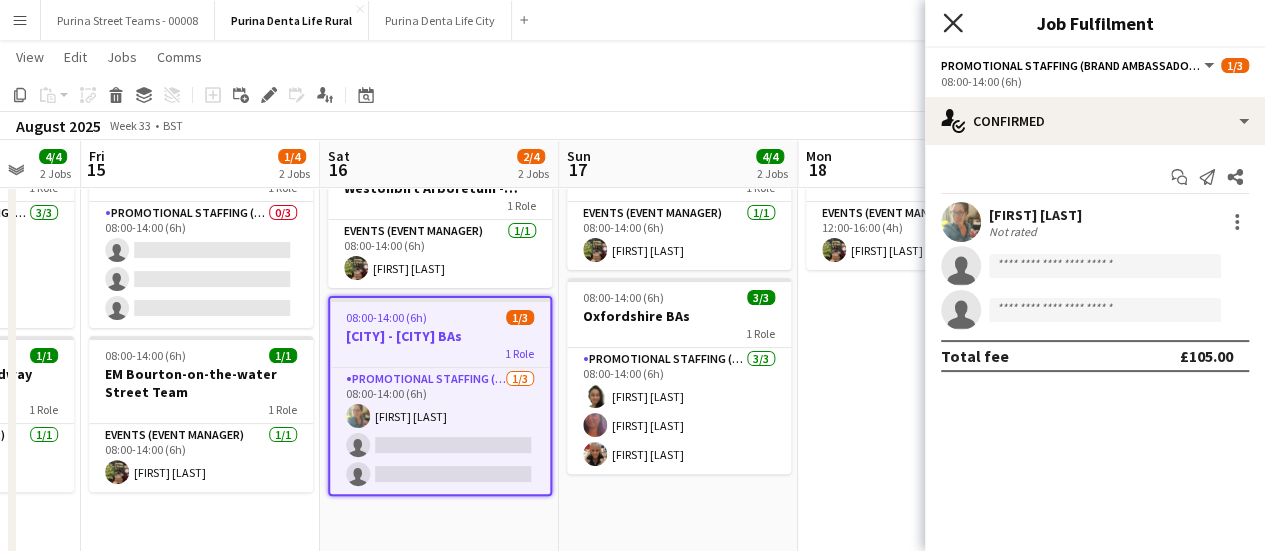 click on "Close pop-in" 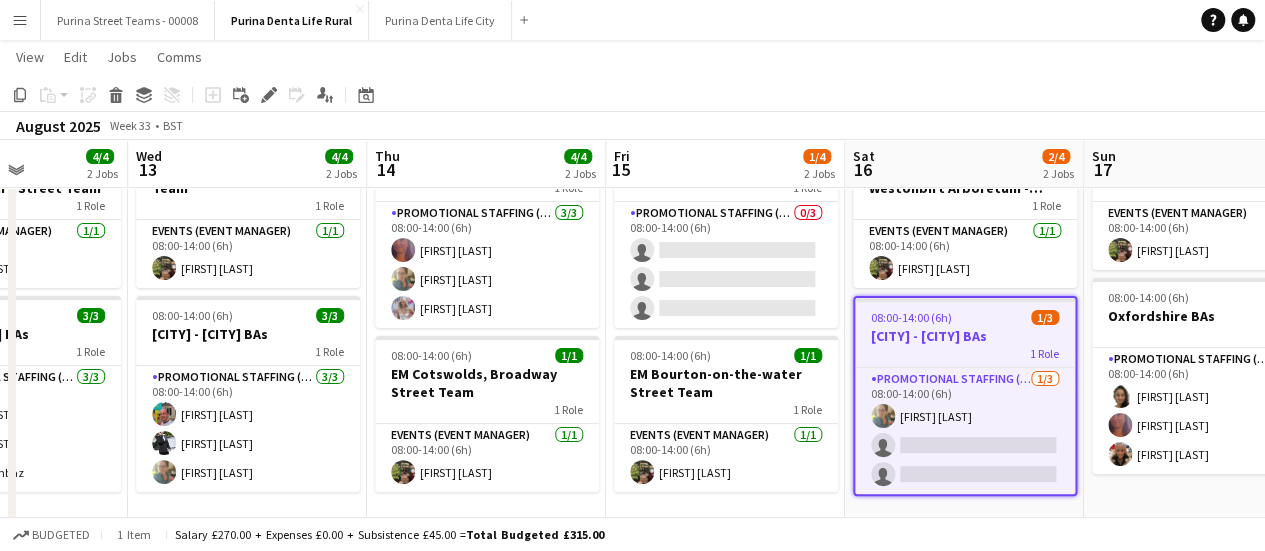 scroll, scrollTop: 0, scrollLeft: 590, axis: horizontal 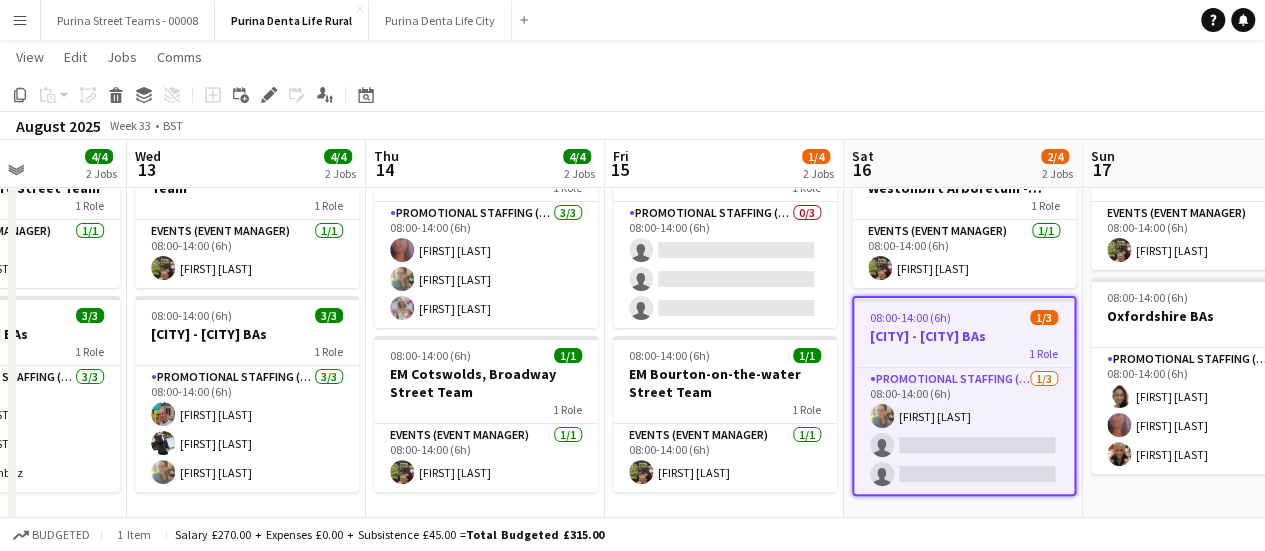 drag, startPoint x: 360, startPoint y: 251, endPoint x: 884, endPoint y: 263, distance: 524.1374 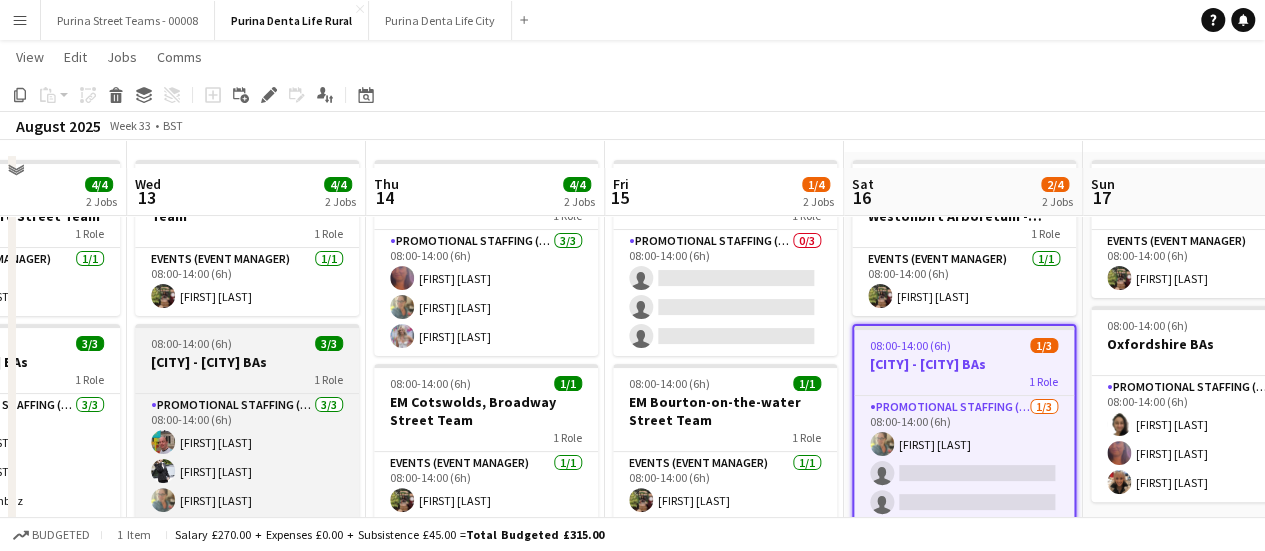 scroll, scrollTop: 100, scrollLeft: 0, axis: vertical 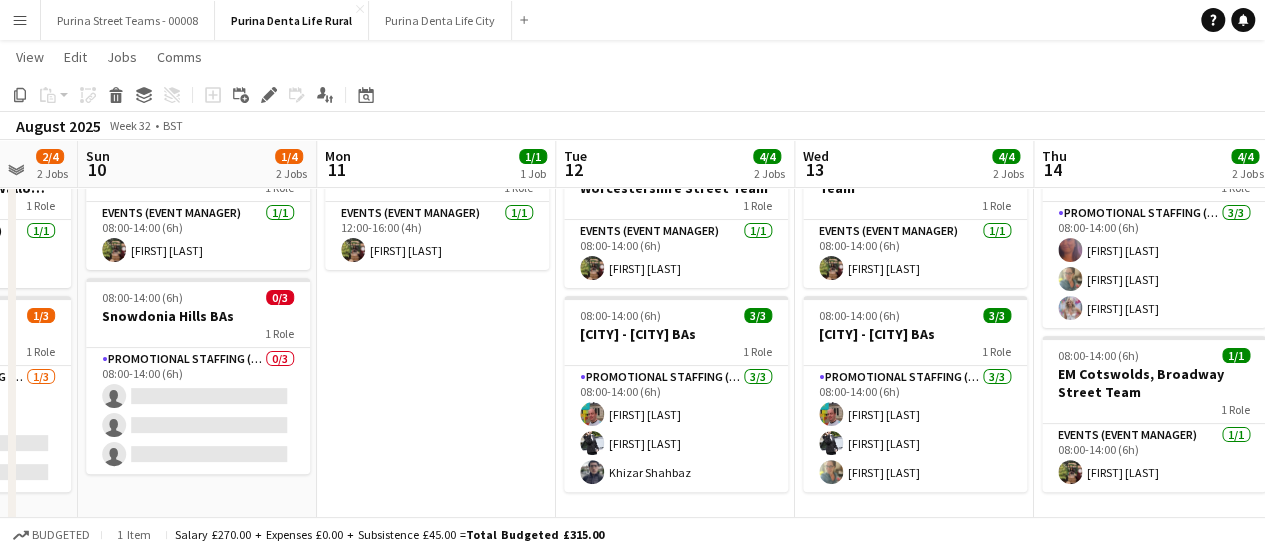 drag, startPoint x: 207, startPoint y: 308, endPoint x: 453, endPoint y: 383, distance: 257.17892 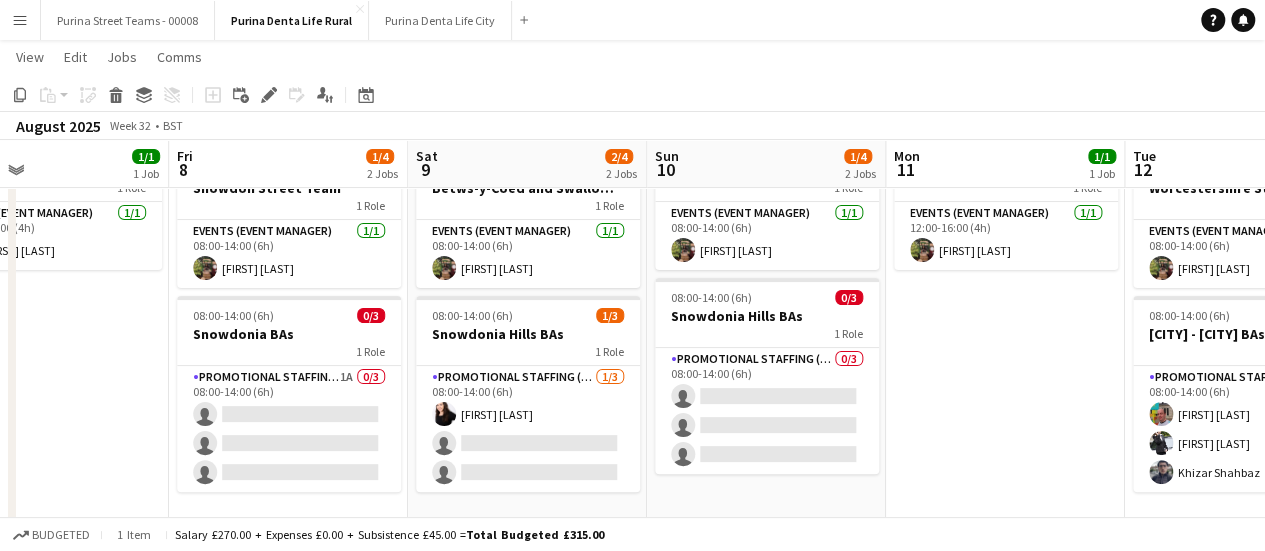 scroll, scrollTop: 0, scrollLeft: 546, axis: horizontal 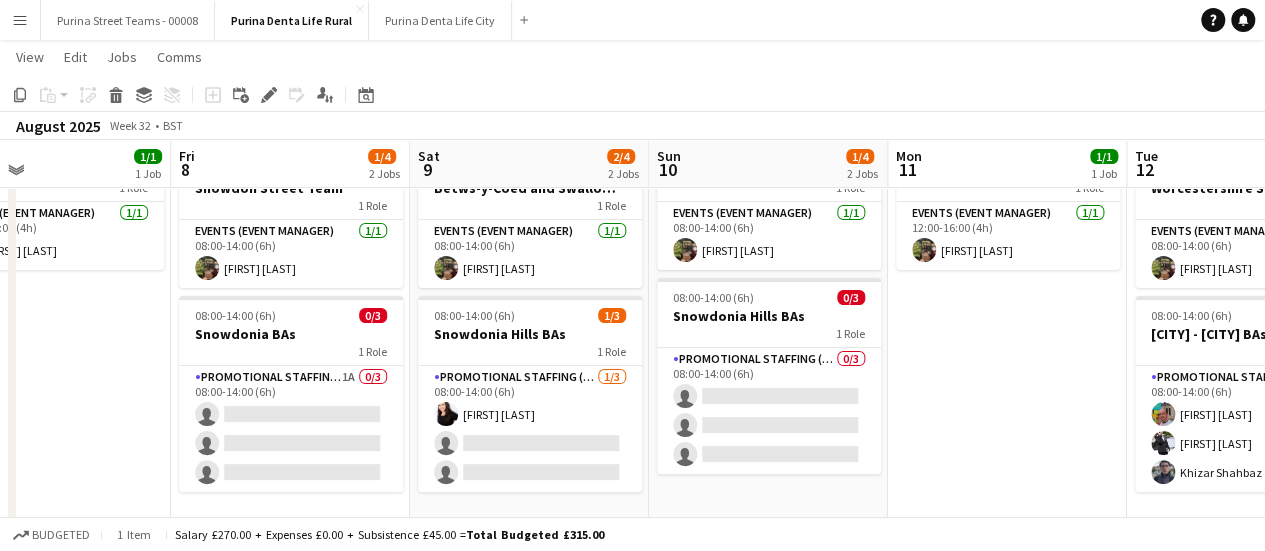 drag, startPoint x: 454, startPoint y: 369, endPoint x: 802, endPoint y: 363, distance: 348.05173 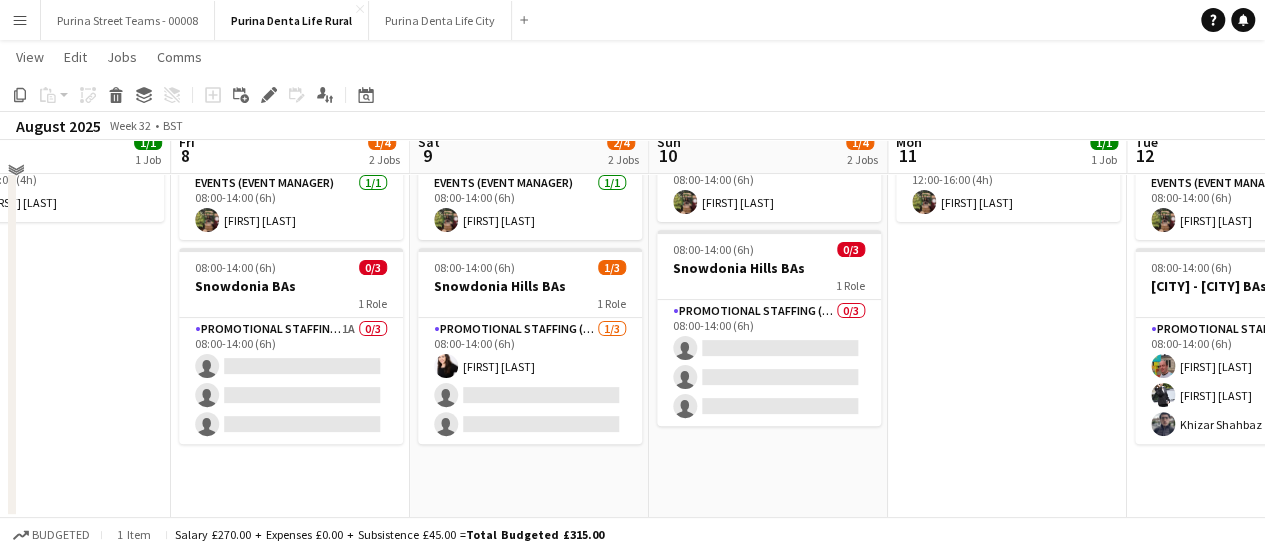 scroll, scrollTop: 150, scrollLeft: 0, axis: vertical 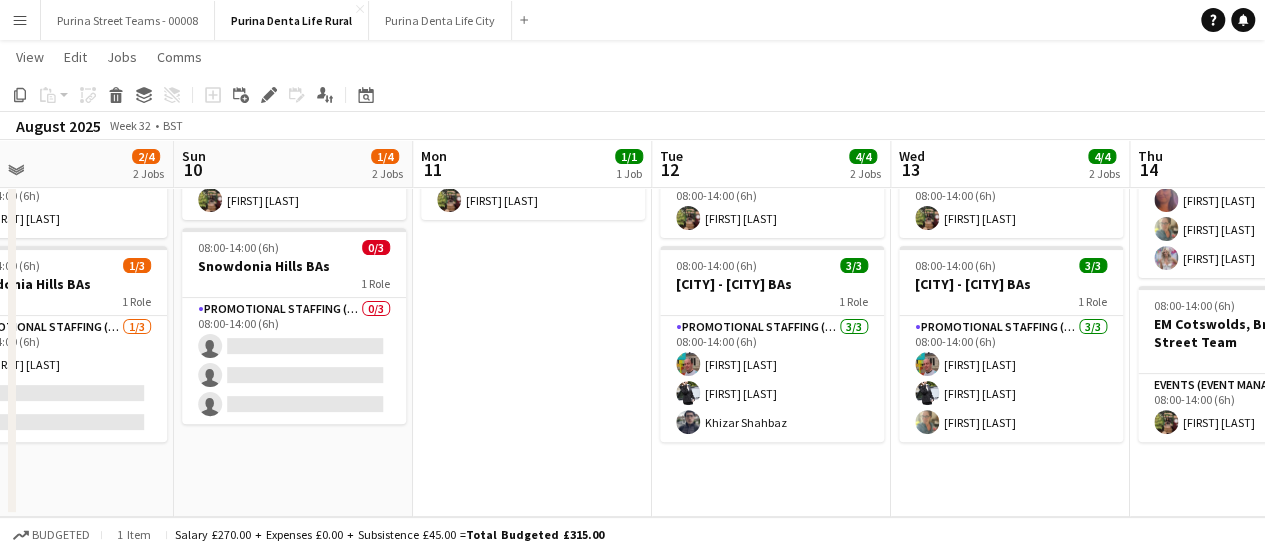drag, startPoint x: 936, startPoint y: 366, endPoint x: 990, endPoint y: 329, distance: 65.459915 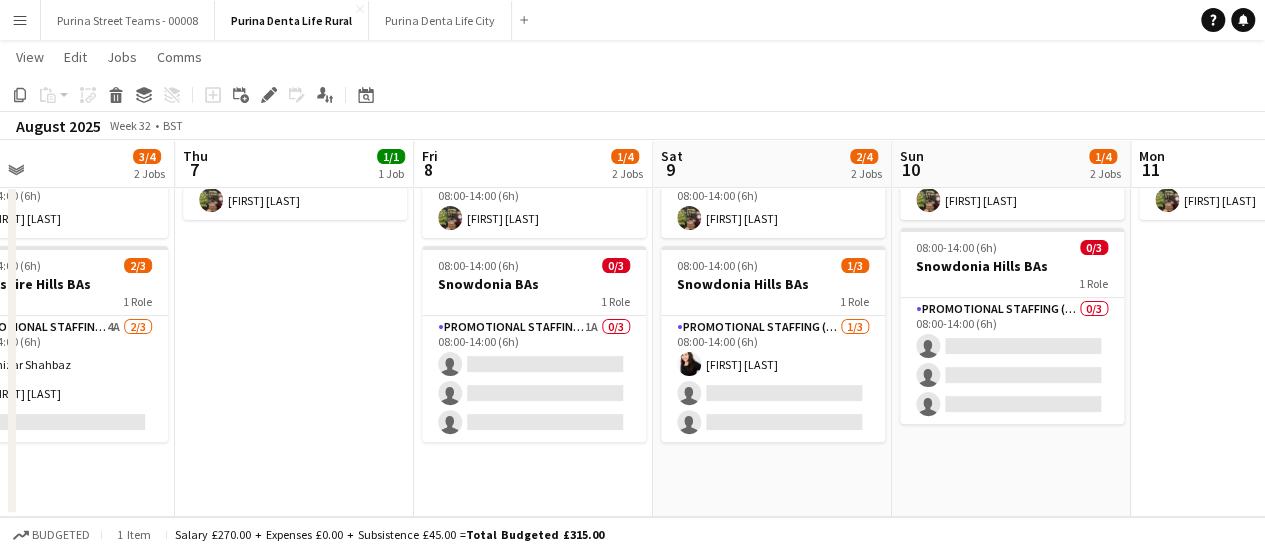 scroll, scrollTop: 0, scrollLeft: 598, axis: horizontal 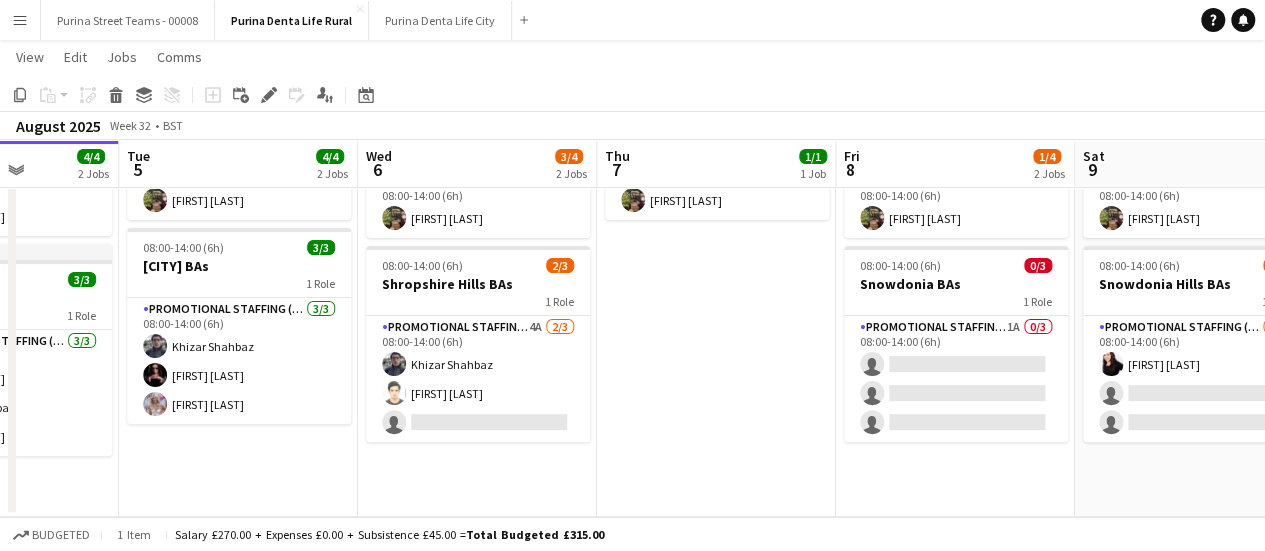 drag, startPoint x: 656, startPoint y: 331, endPoint x: 962, endPoint y: 337, distance: 306.0588 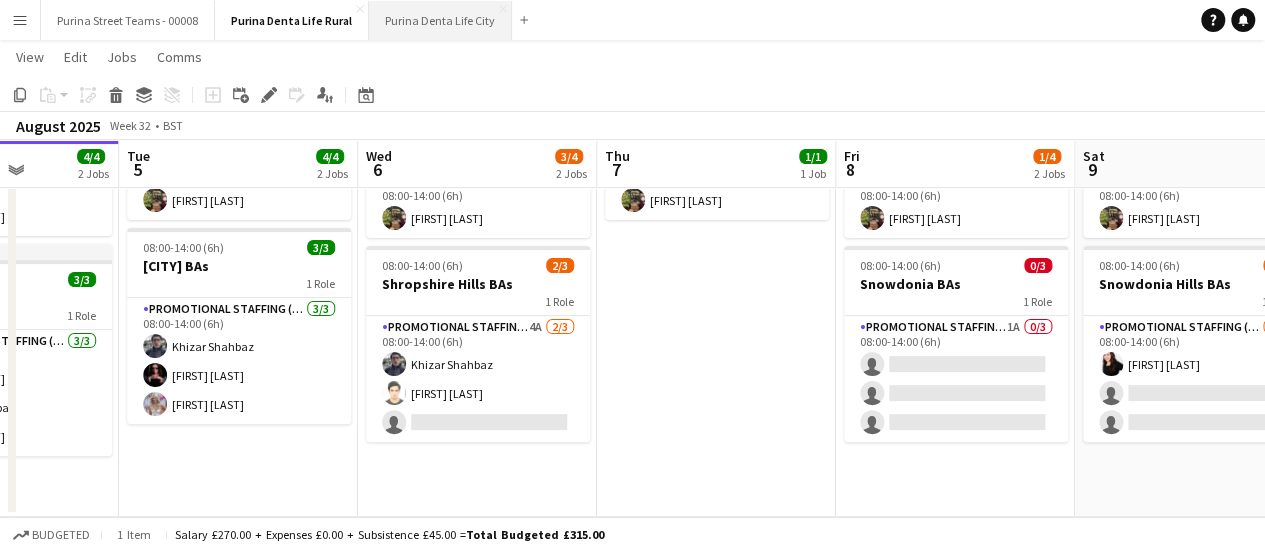 click on "Purina Denta Life City
Close" at bounding box center (440, 20) 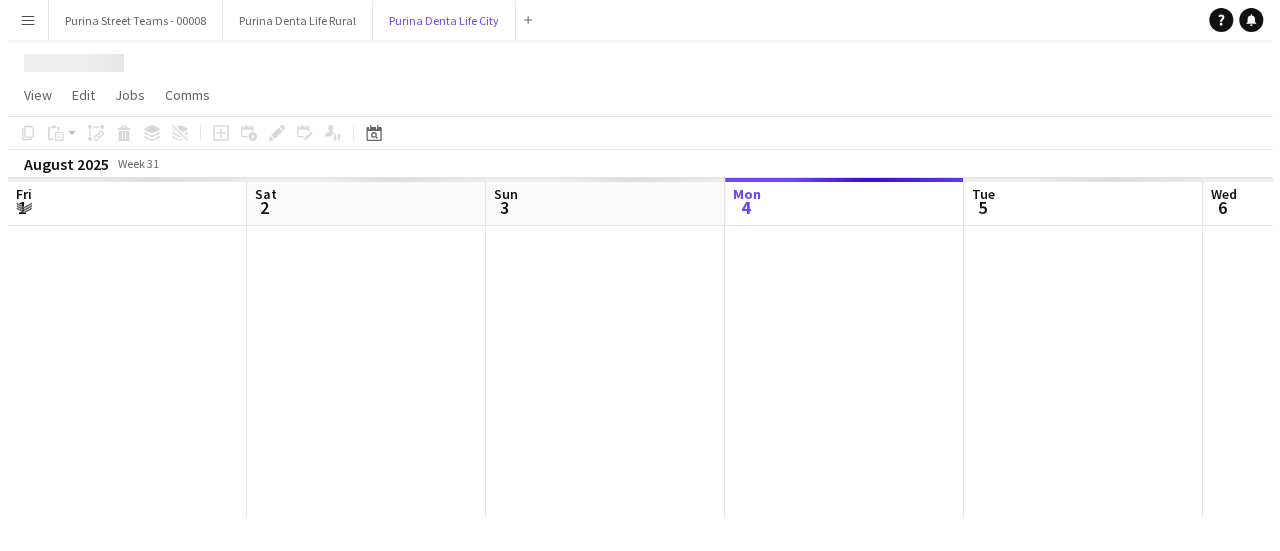 scroll, scrollTop: 0, scrollLeft: 0, axis: both 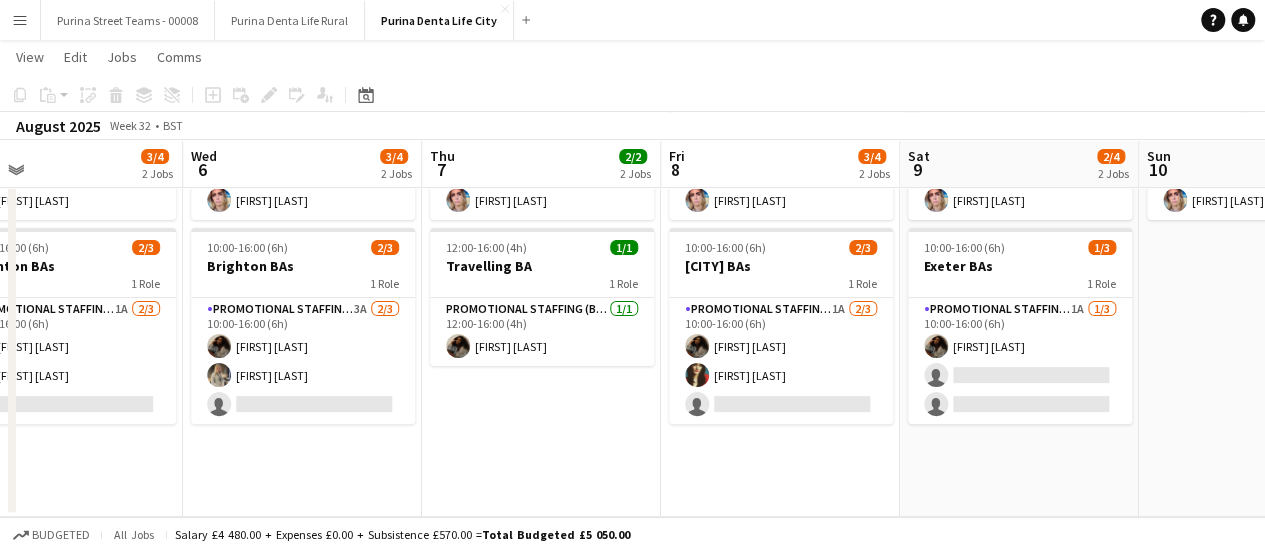 drag, startPoint x: 1018, startPoint y: 403, endPoint x: 484, endPoint y: 391, distance: 534.1348 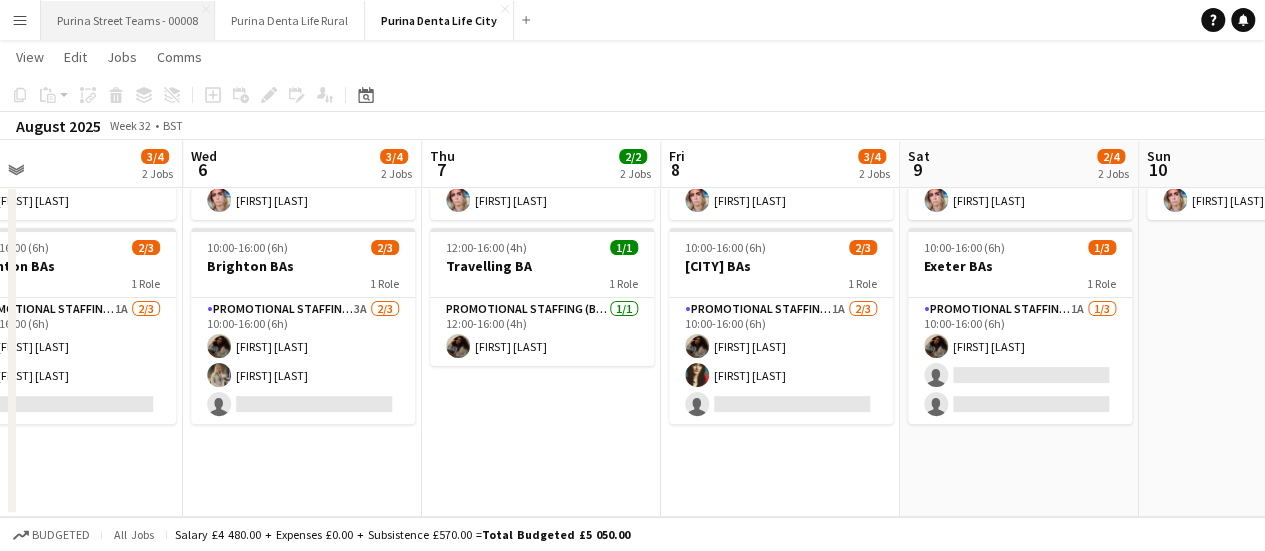 click on "Purina Street Teams - 00008
Close" at bounding box center (128, 20) 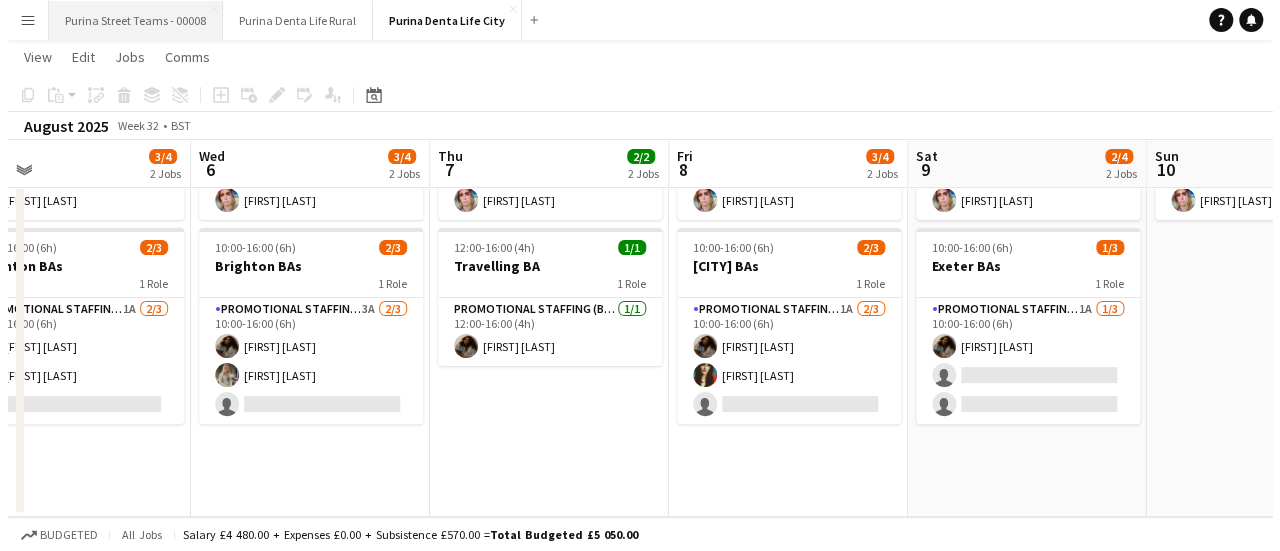 scroll, scrollTop: 0, scrollLeft: 0, axis: both 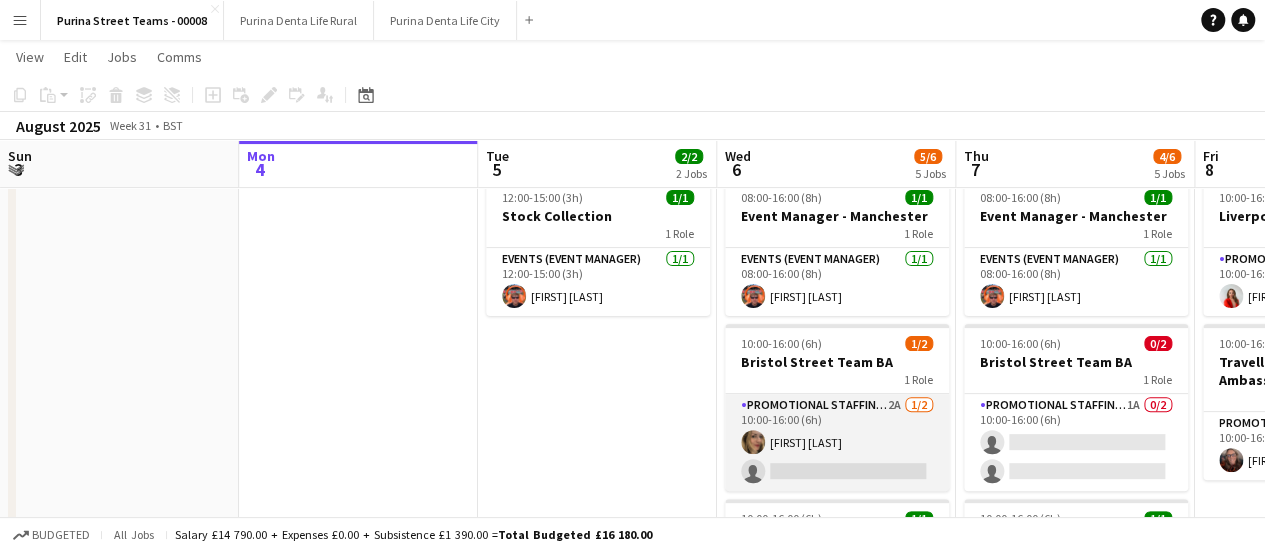 click on "Promotional Staffing (Brand Ambassadors)   2A   1/2   10:00-16:00 (6h)
[FIRST] [LAST]
single-neutral-actions" at bounding box center [837, 442] 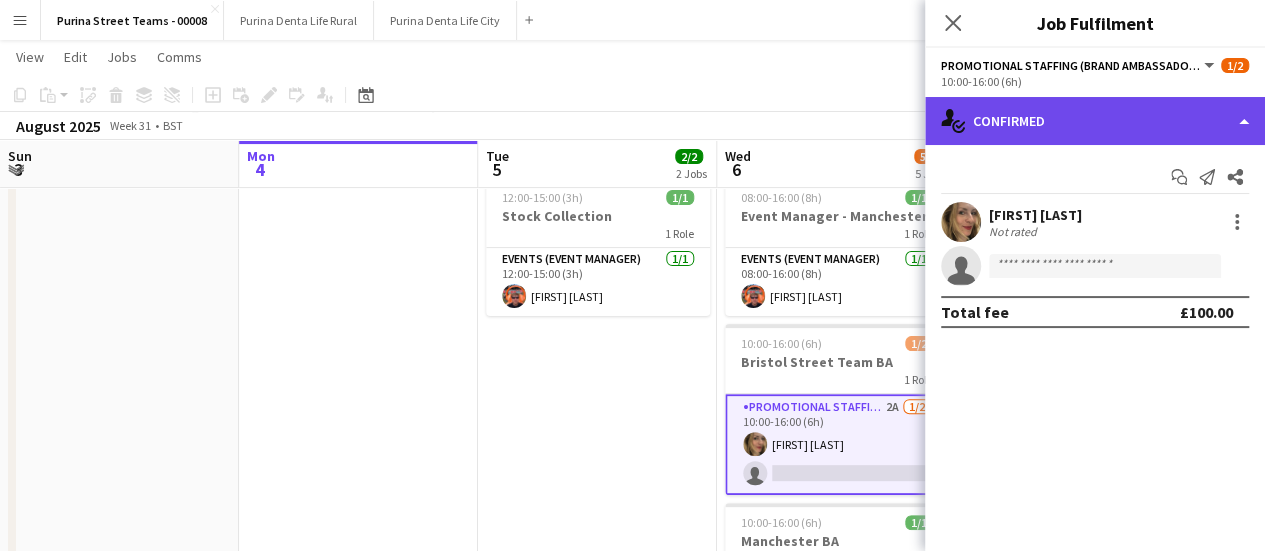 click on "single-neutral-actions-check-2
Confirmed" 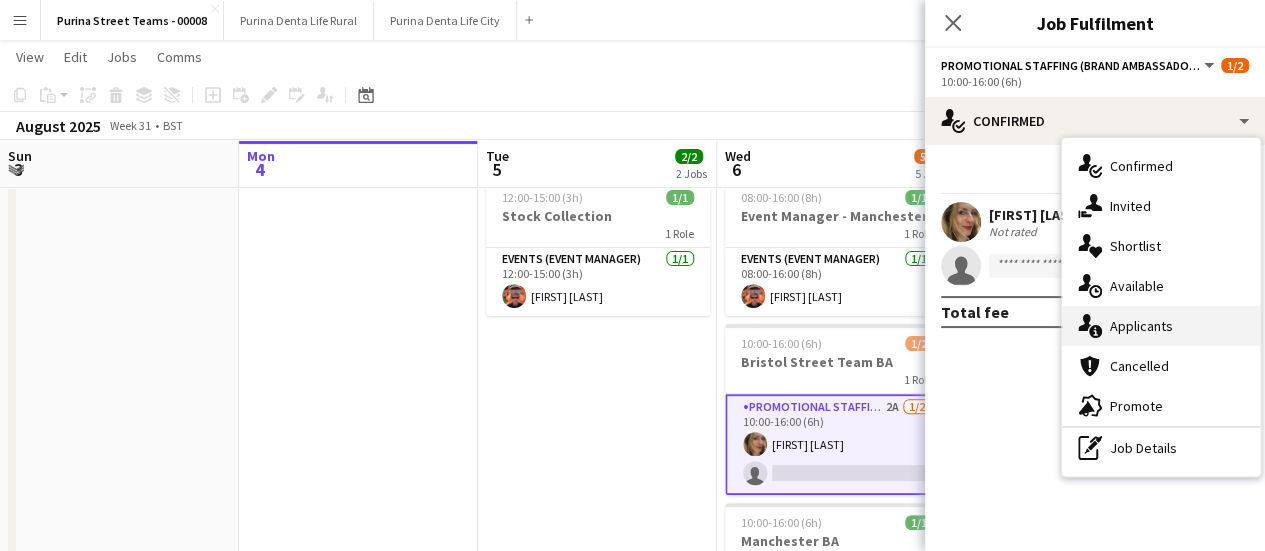 click on "single-neutral-actions-information
Applicants" at bounding box center (1161, 326) 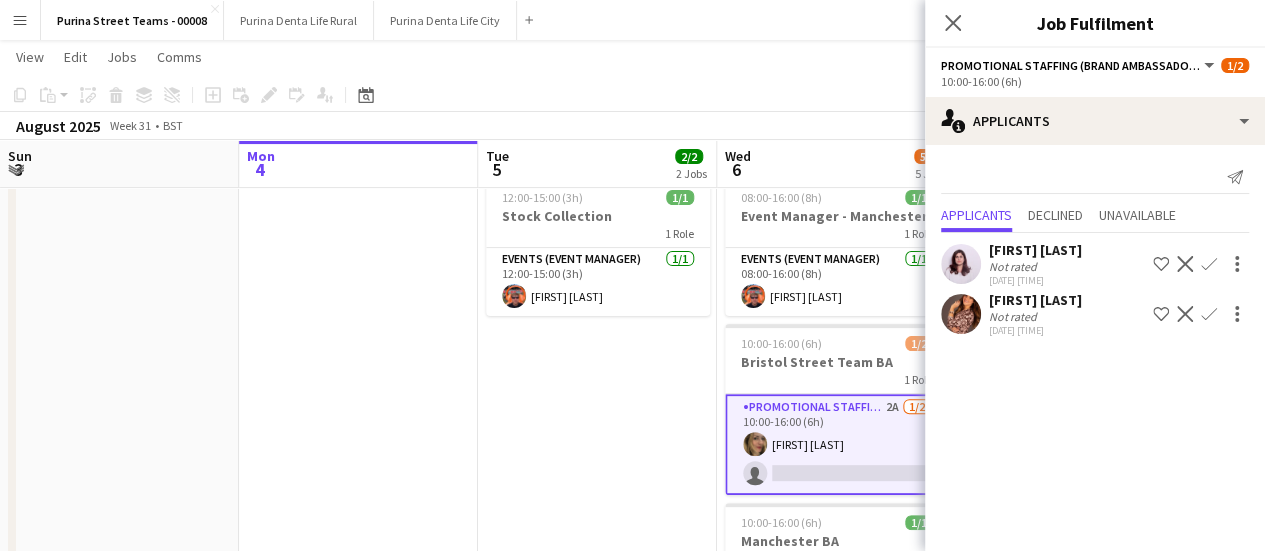 click on "Confirm" 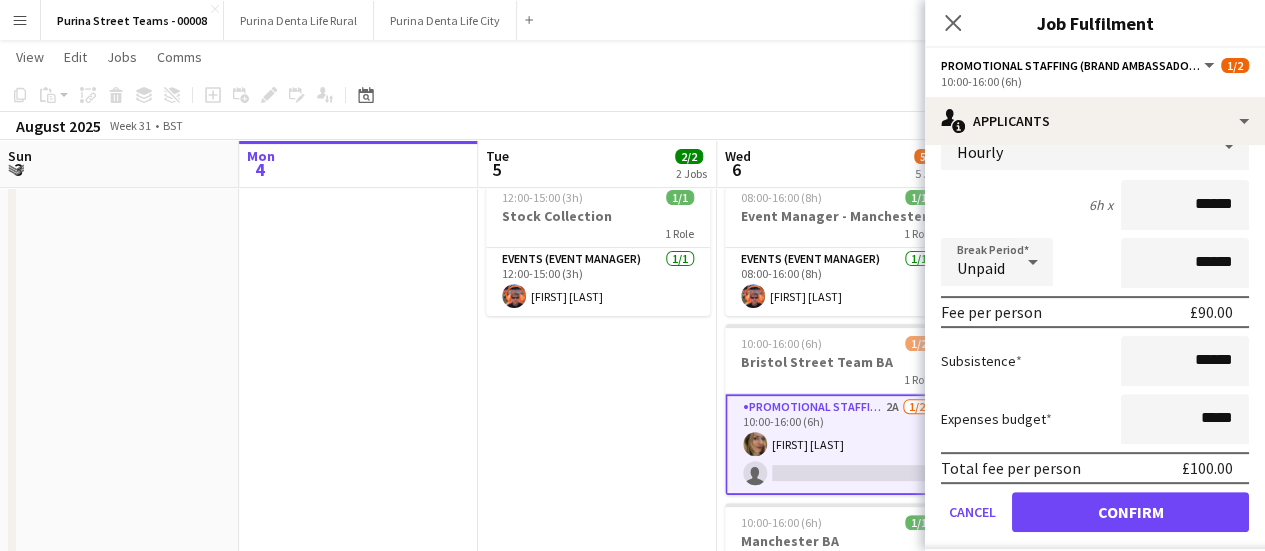 scroll, scrollTop: 258, scrollLeft: 0, axis: vertical 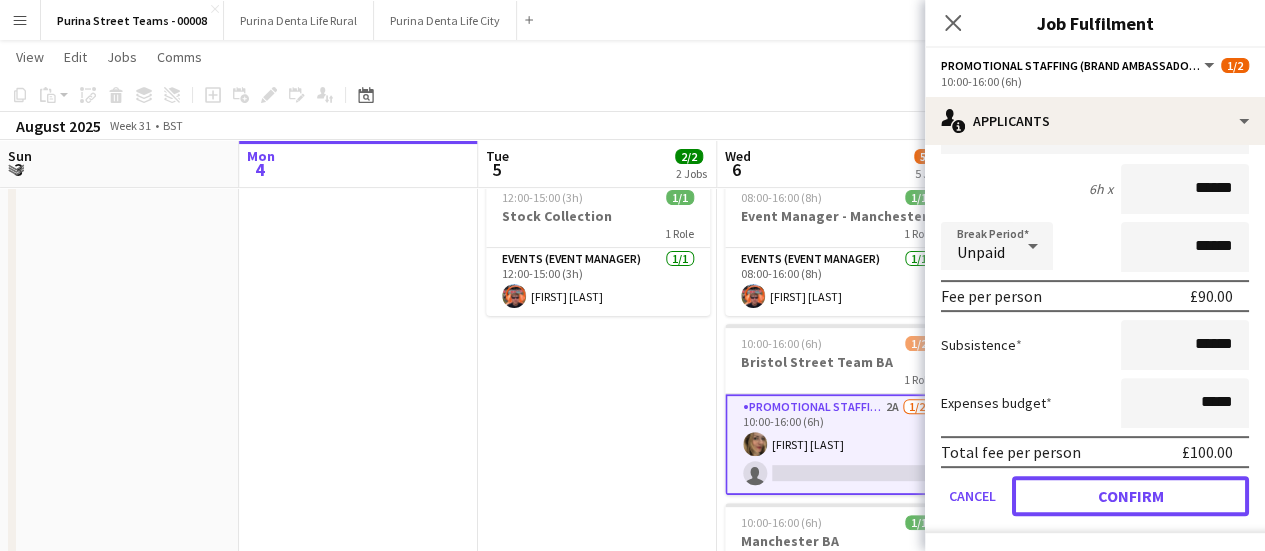click on "Confirm" 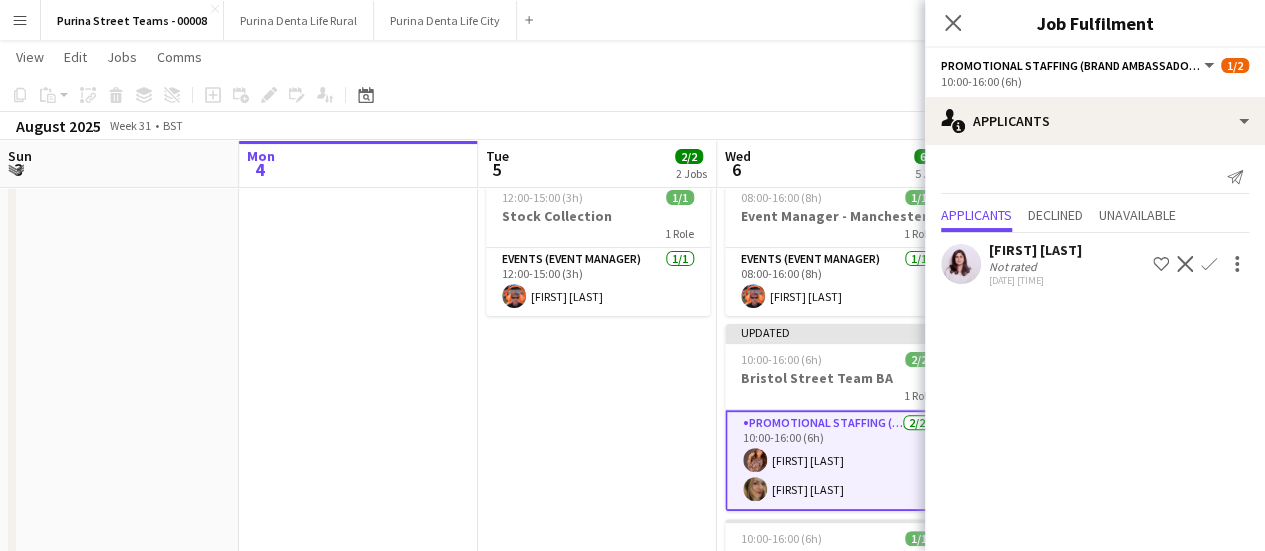 scroll, scrollTop: 0, scrollLeft: 0, axis: both 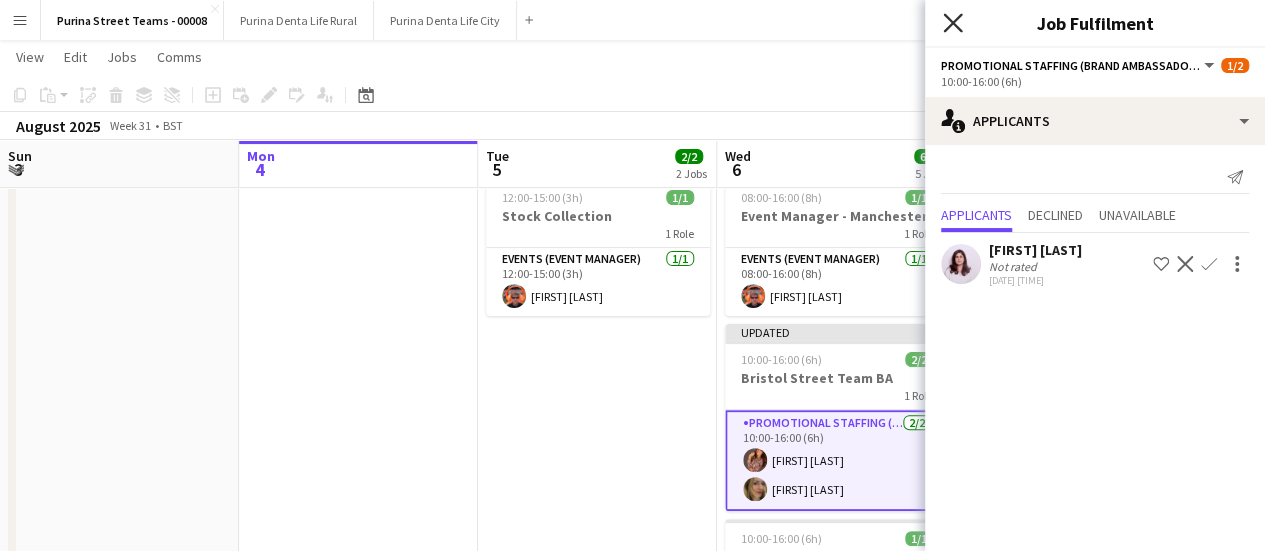 click 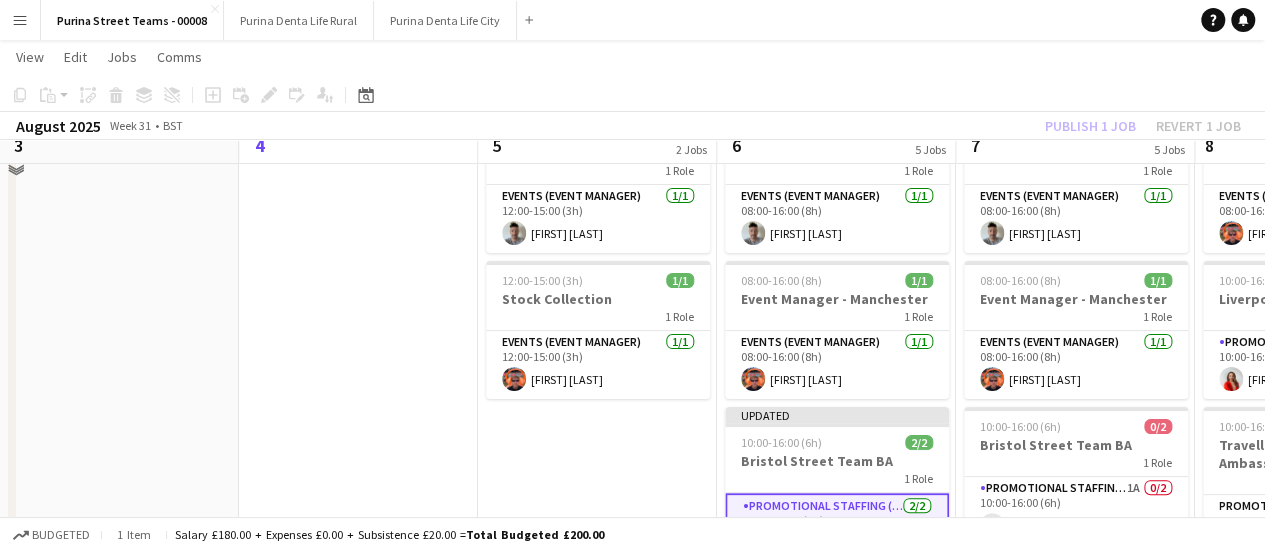 scroll, scrollTop: 0, scrollLeft: 0, axis: both 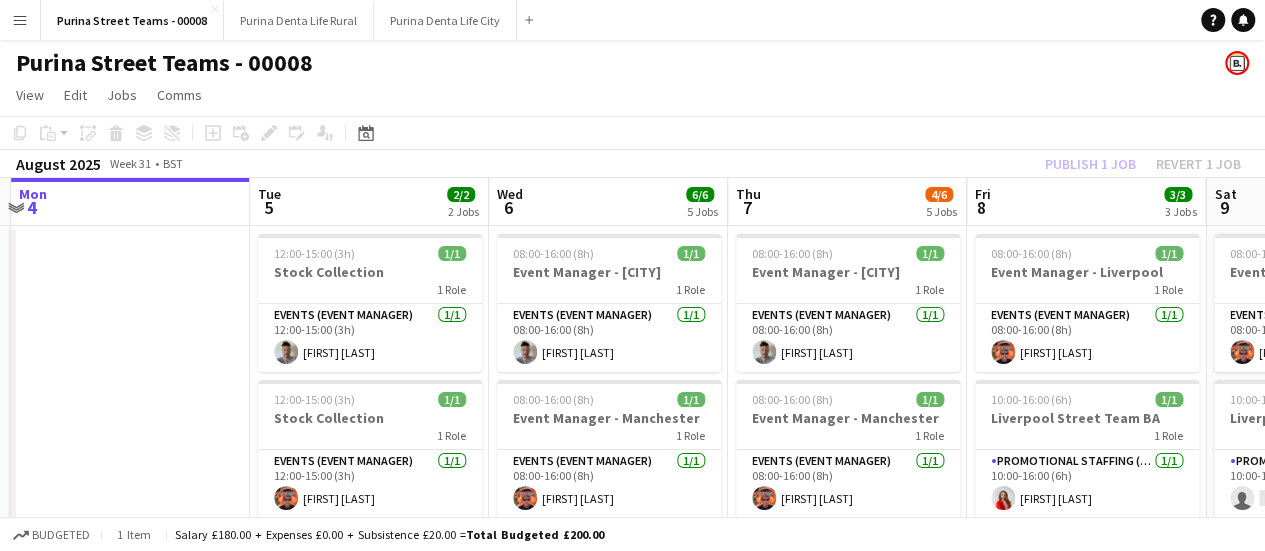 drag, startPoint x: 927, startPoint y: 425, endPoint x: 699, endPoint y: 390, distance: 230.67076 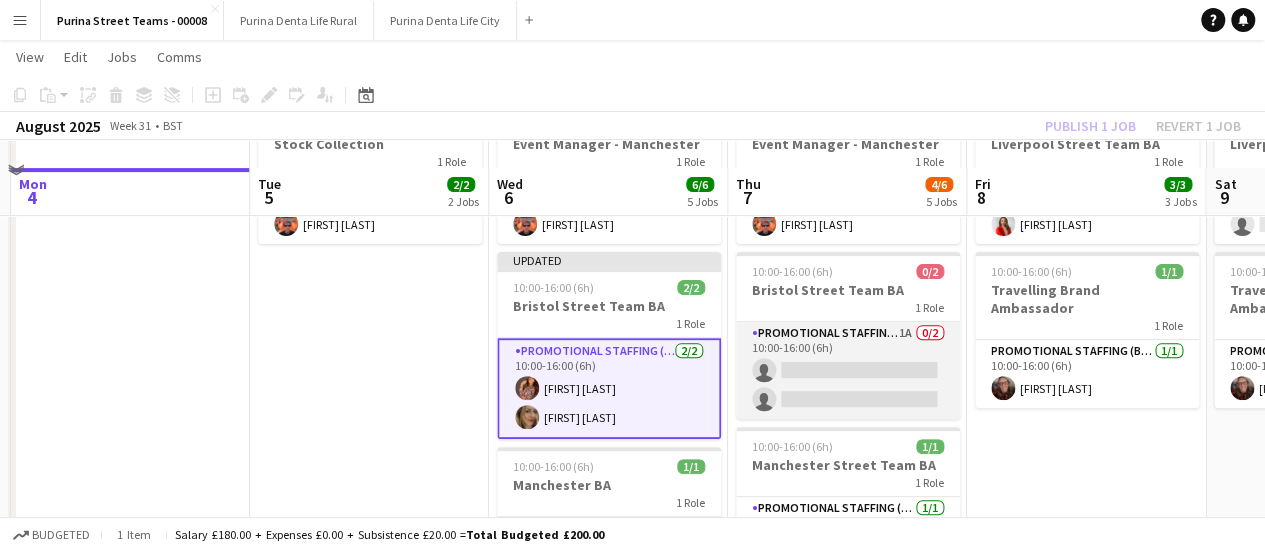 scroll, scrollTop: 300, scrollLeft: 0, axis: vertical 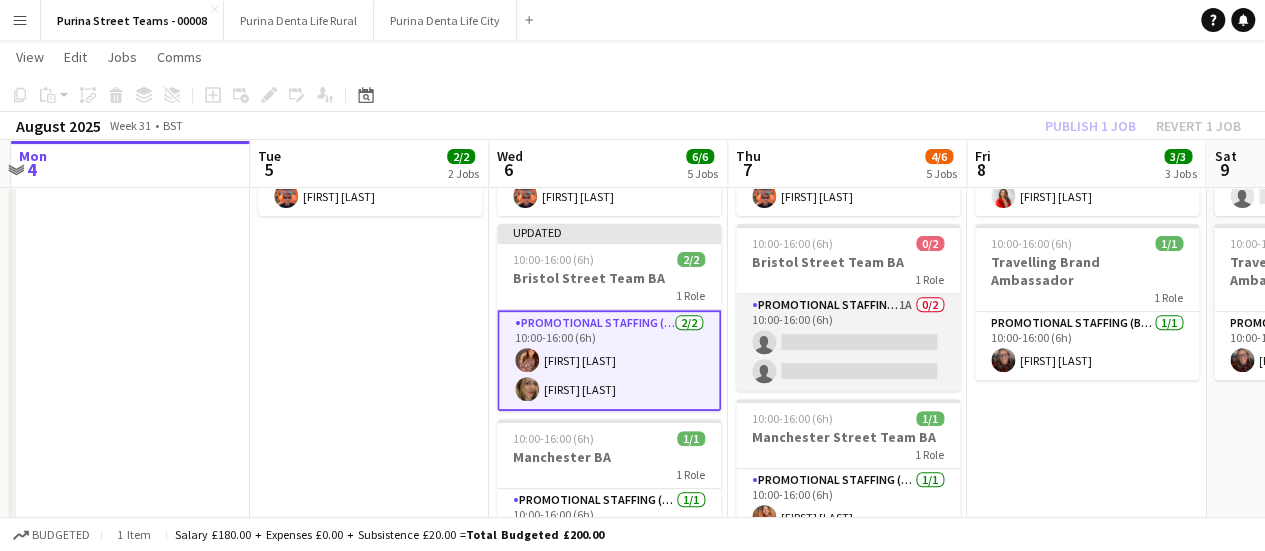 click on "Promotional Staffing (Brand Ambassadors)   1A   0/2   10:00-16:00 (6h)
single-neutral-actions
single-neutral-actions" at bounding box center [848, 342] 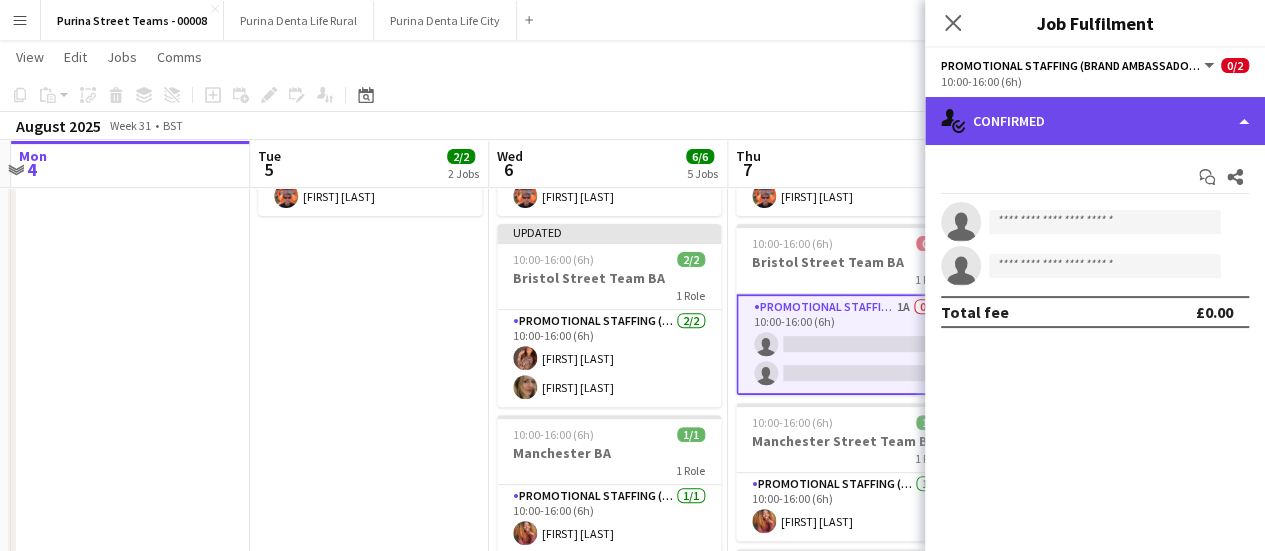 click on "single-neutral-actions-check-2
Confirmed" 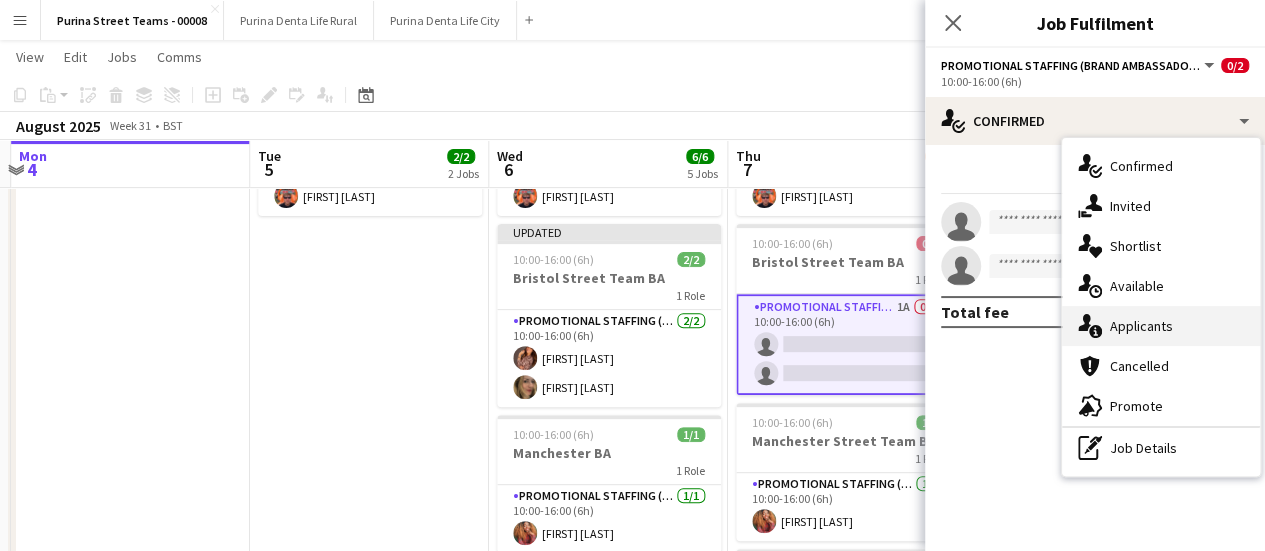 click on "single-neutral-actions-information
Applicants" at bounding box center (1161, 326) 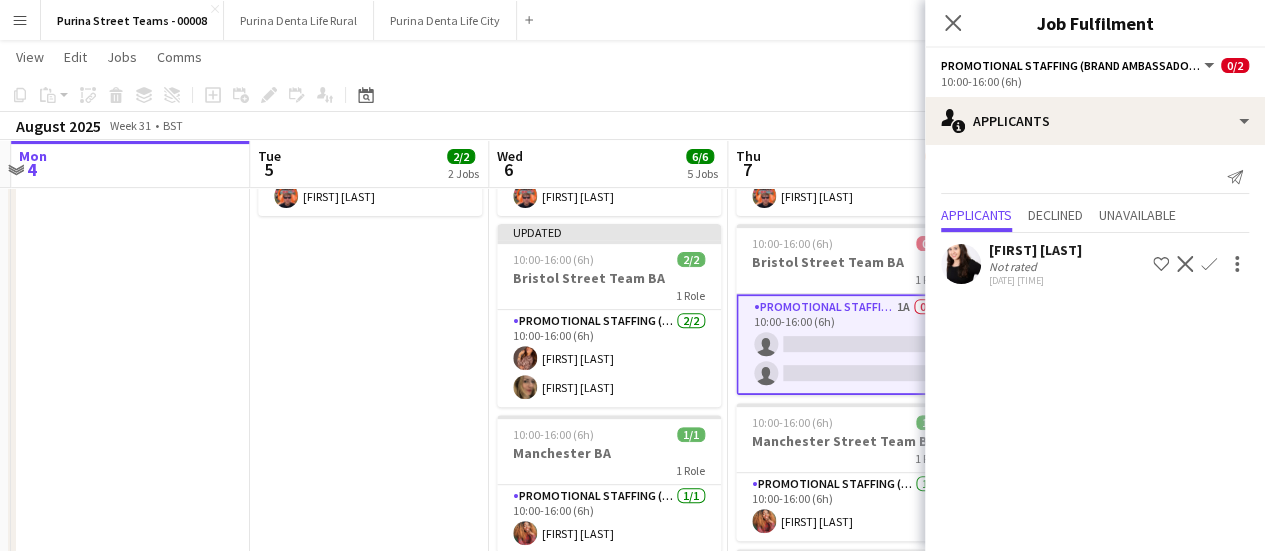 click on "Confirm" 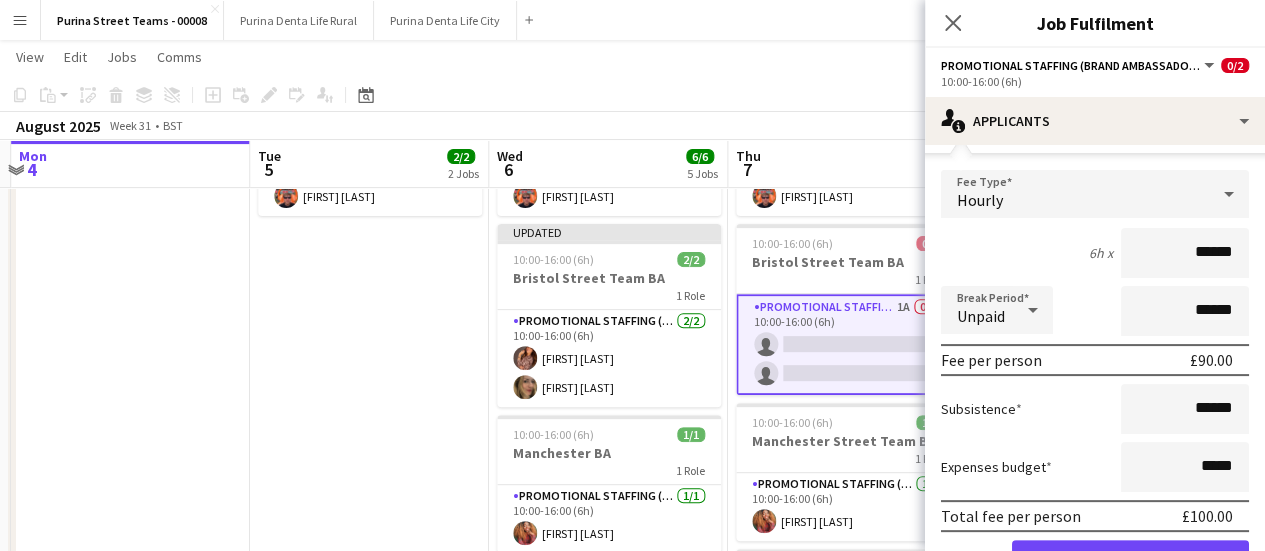 scroll, scrollTop: 200, scrollLeft: 0, axis: vertical 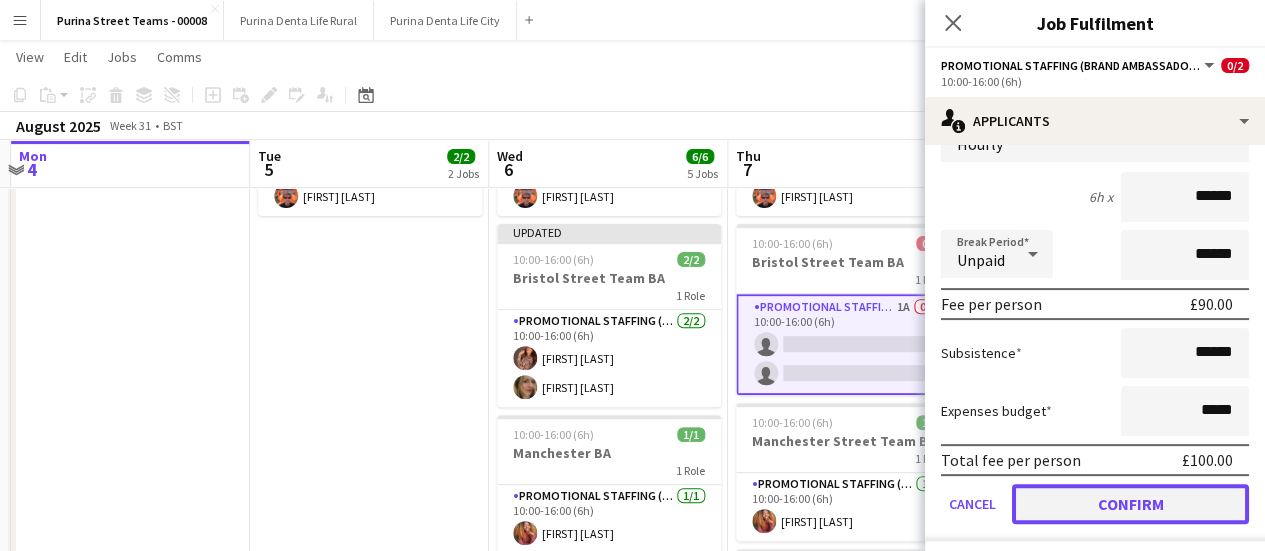 click on "Confirm" 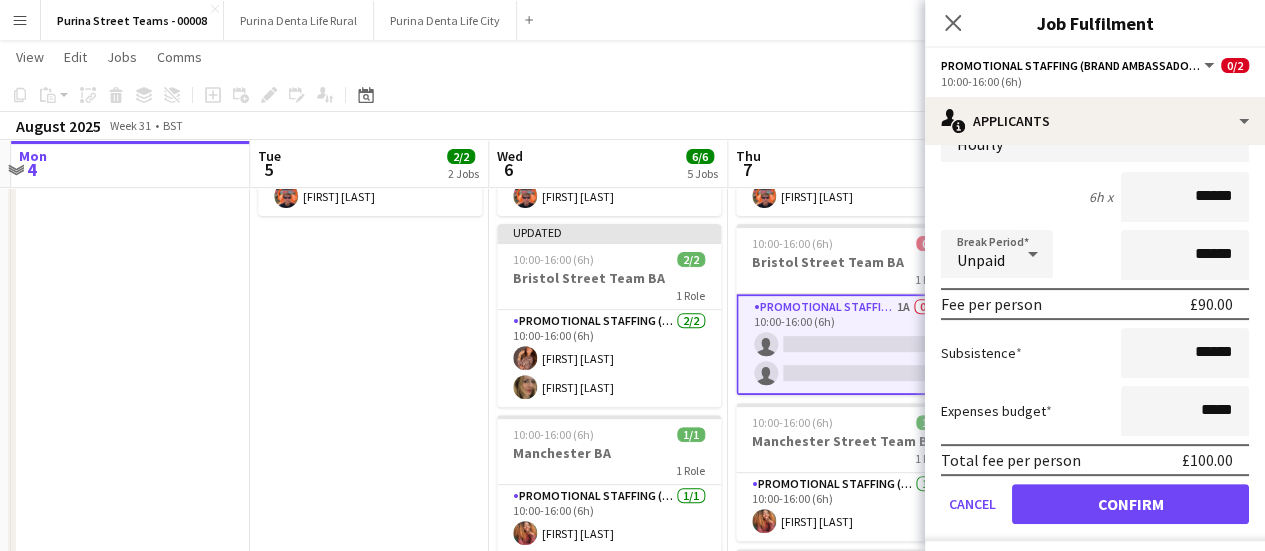 scroll, scrollTop: 0, scrollLeft: 0, axis: both 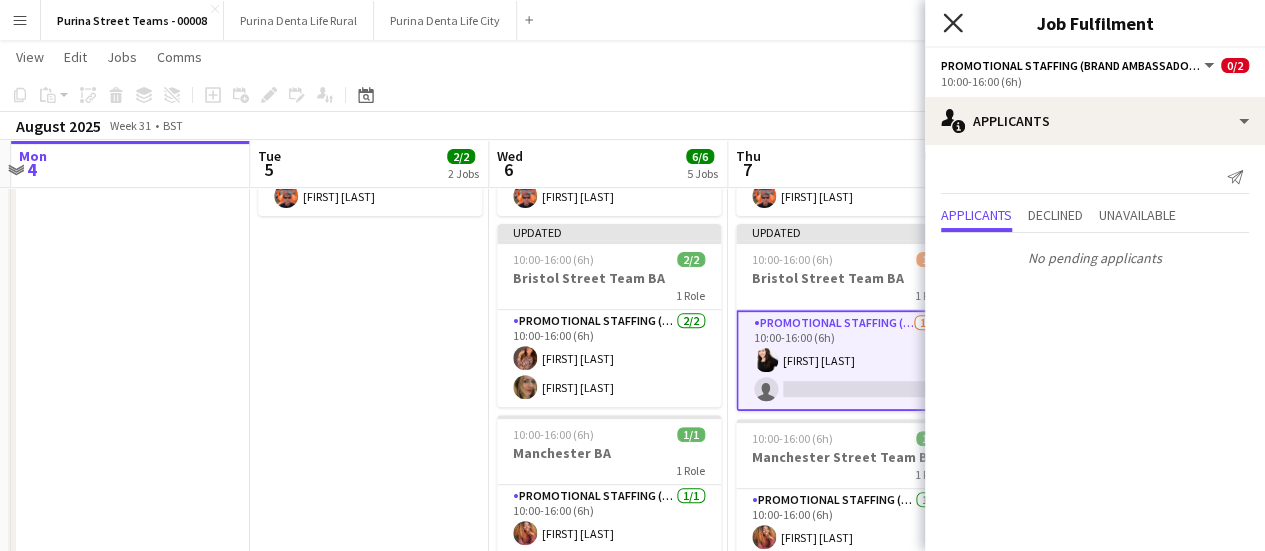 click on "Close pop-in" 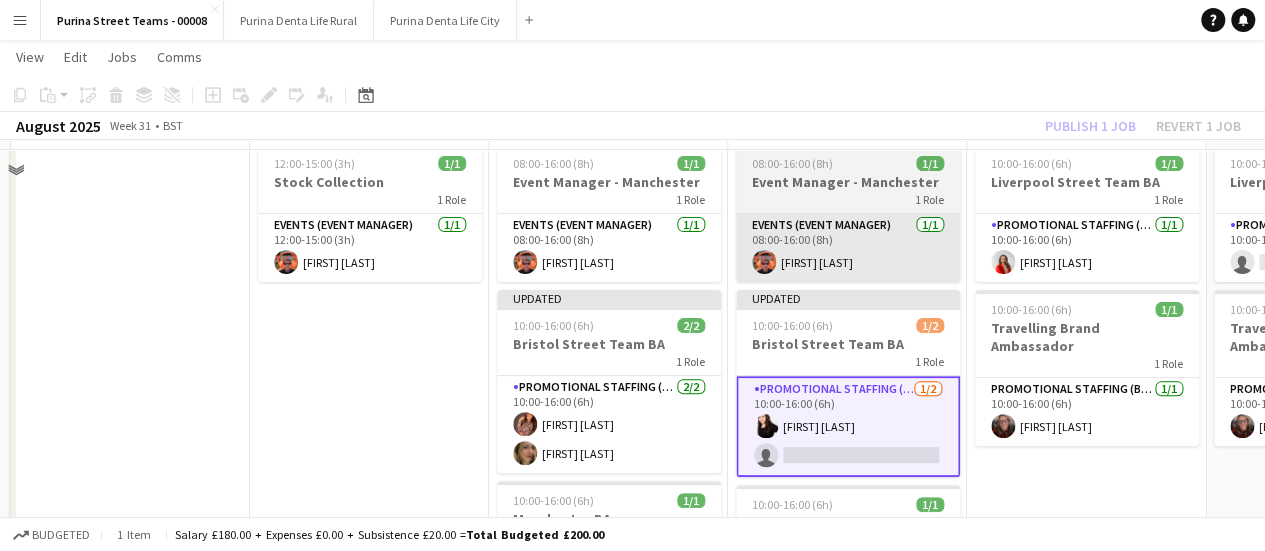 scroll, scrollTop: 300, scrollLeft: 0, axis: vertical 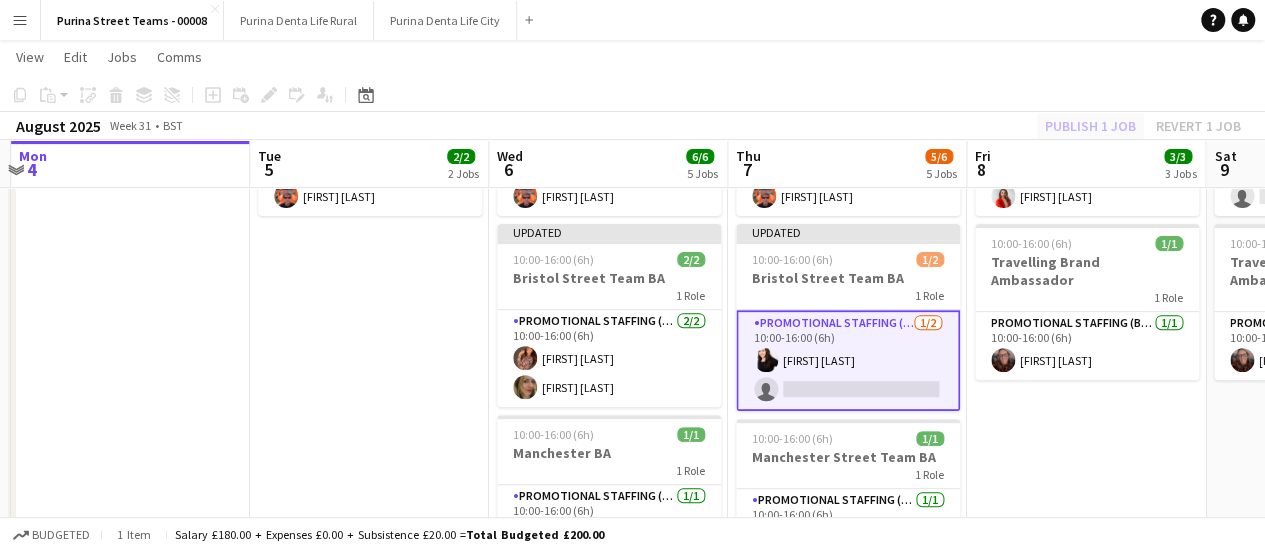 drag, startPoint x: 1080, startPoint y: 423, endPoint x: 1102, endPoint y: 121, distance: 302.80026 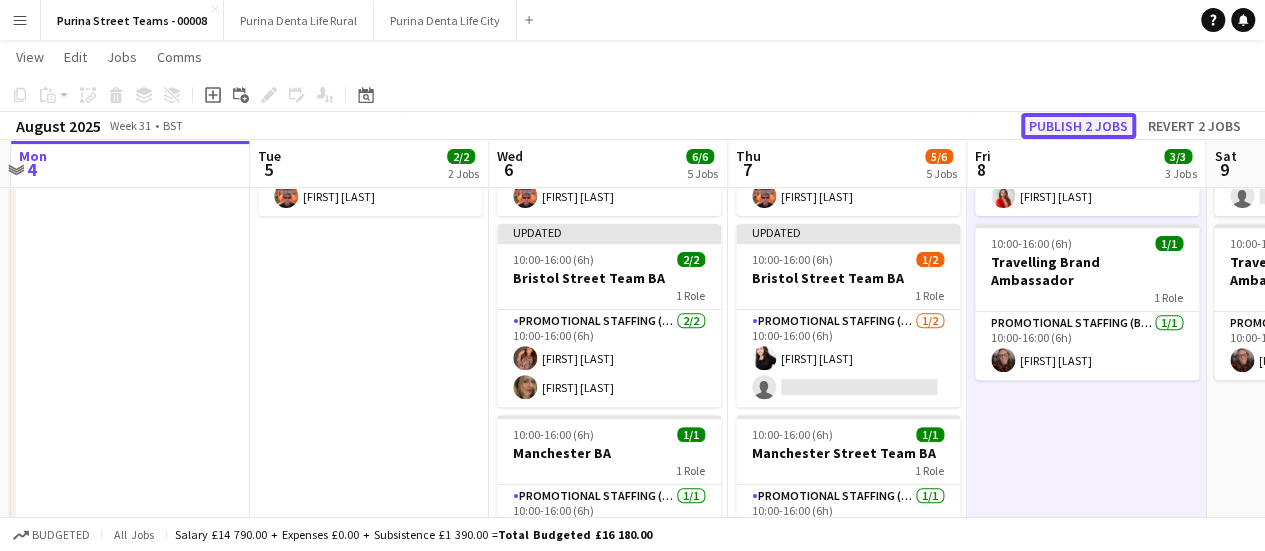 click on "Publish 2 jobs" 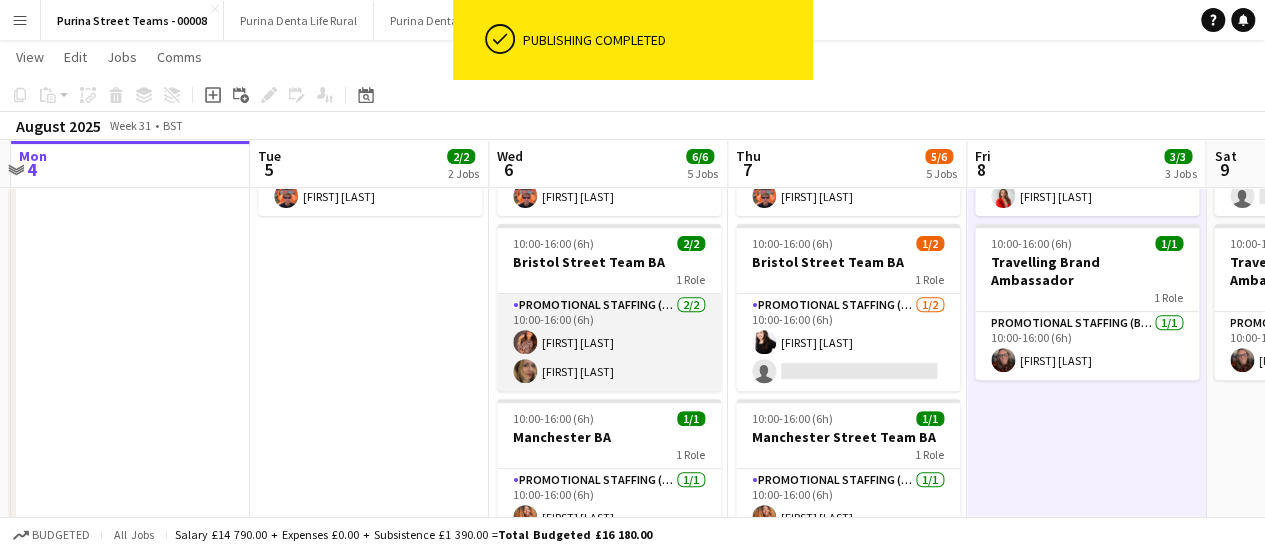 click on "Promotional Staffing (Brand Ambassadors)   2/2   10:00-16:00 (6h)
[FIRST] [LAST] [FIRST] [LAST]" at bounding box center [609, 342] 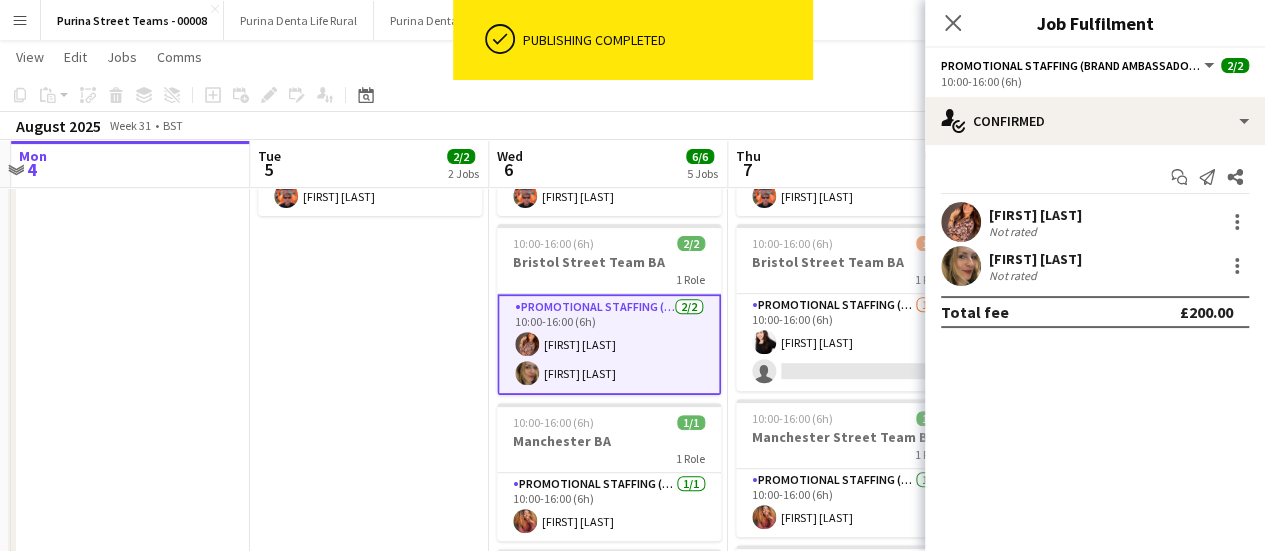 click at bounding box center [961, 222] 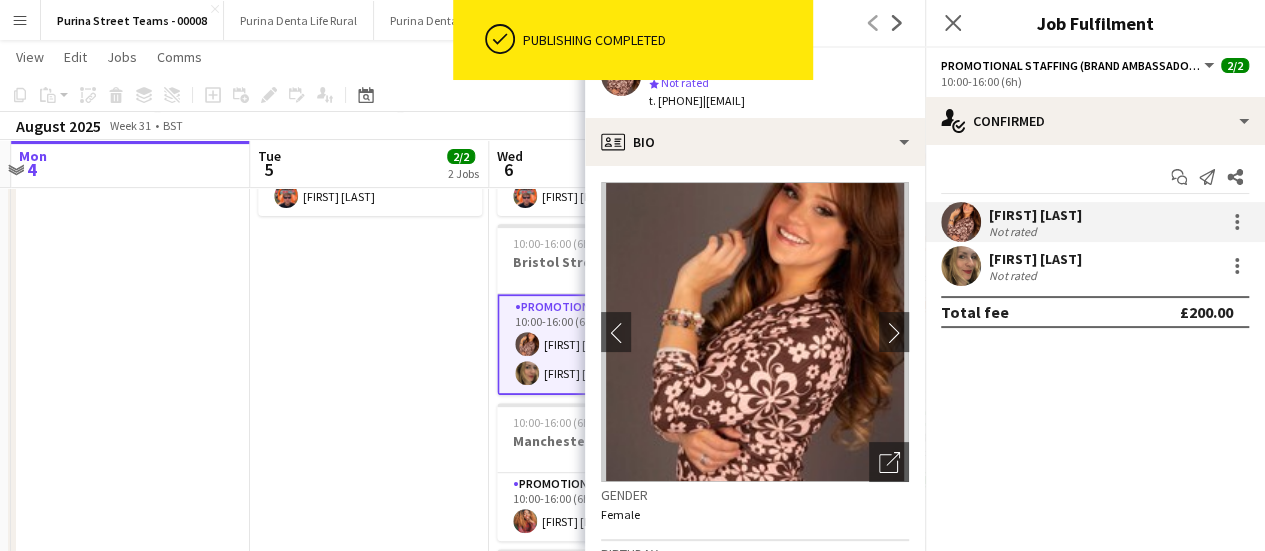 click on "12:00-15:00 (3h)    1/1   Stock Collection    1 Role   Events (Event Manager)   1/1   12:00-15:00 (3h)
[FIRST] [LAST]     12:00-15:00 (3h)    1/1   Stock Collection   1 Role   Events (Event Manager)   1/1   12:00-15:00 (3h)
[FIRST] [LAST]" at bounding box center [369, 372] 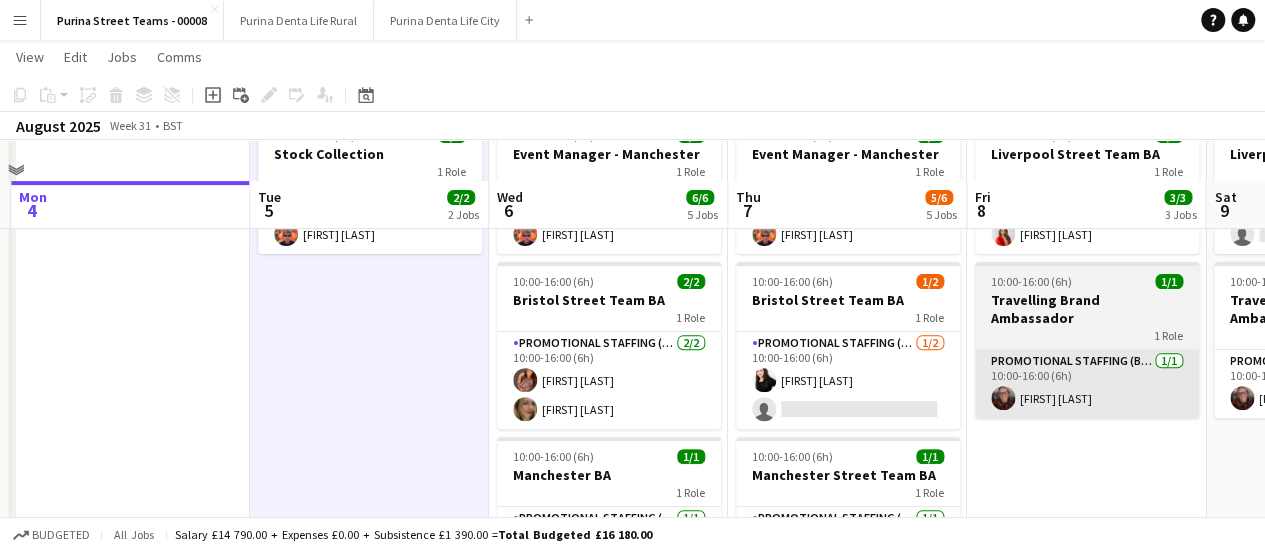 scroll, scrollTop: 200, scrollLeft: 0, axis: vertical 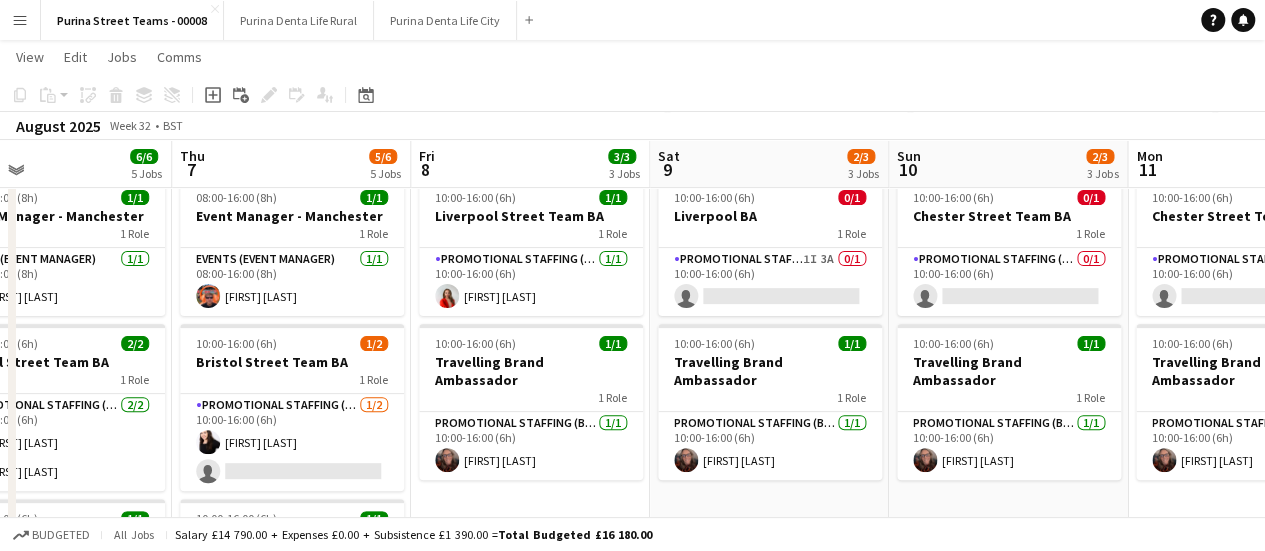 drag, startPoint x: 1048, startPoint y: 498, endPoint x: 492, endPoint y: 457, distance: 557.50964 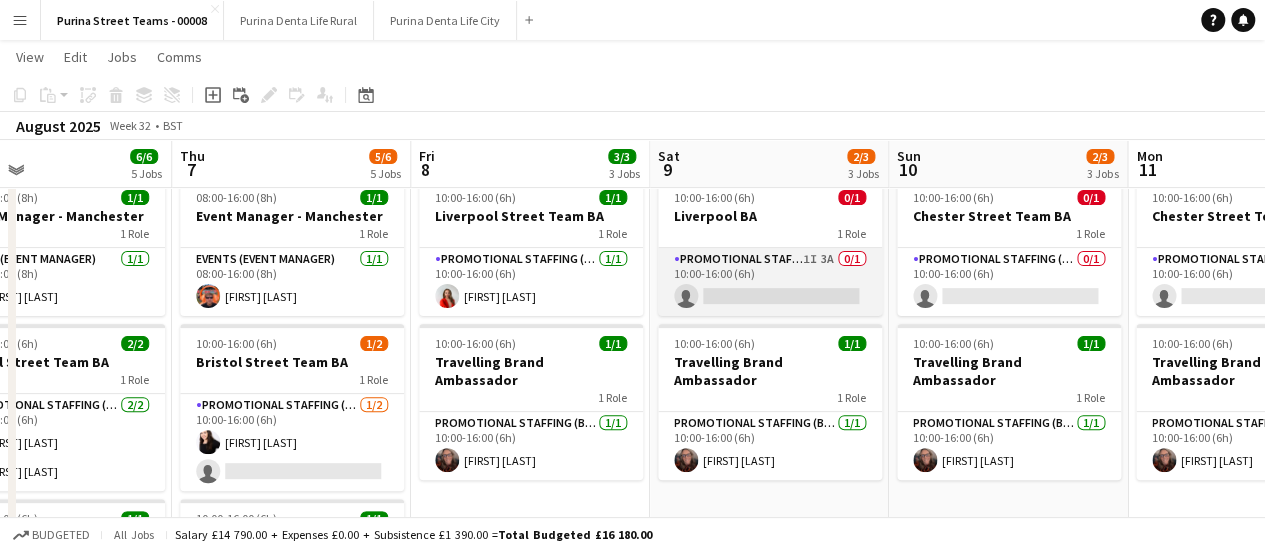 click on "Promotional Staffing (Brand Ambassadors)   1I   3A   0/1   10:00-16:00 (6h)
single-neutral-actions" at bounding box center (770, 282) 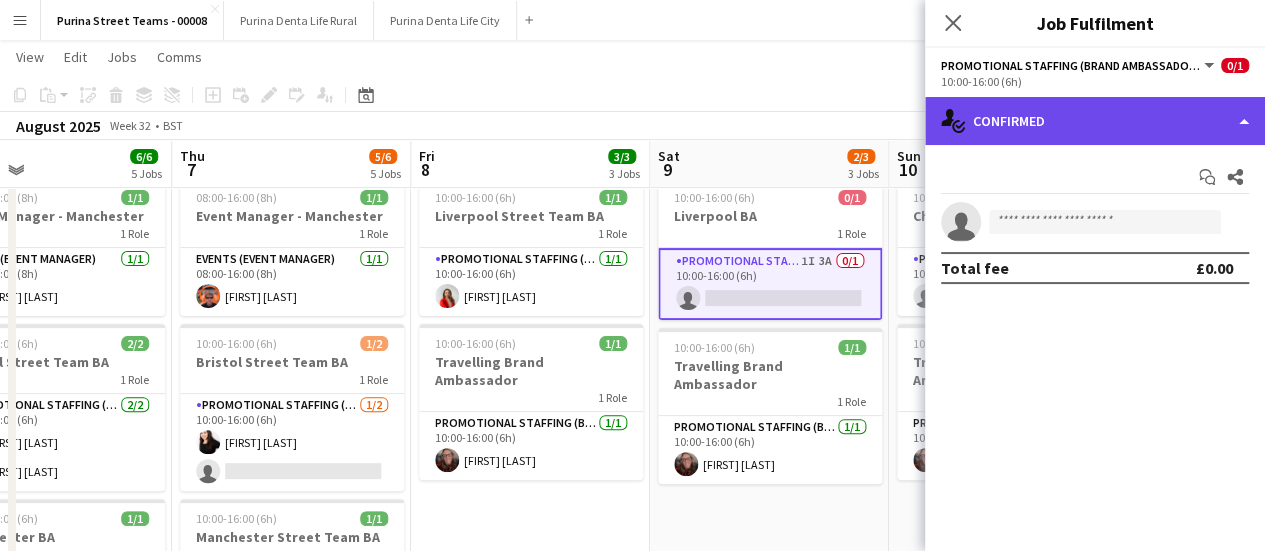 click on "single-neutral-actions-check-2
Confirmed" 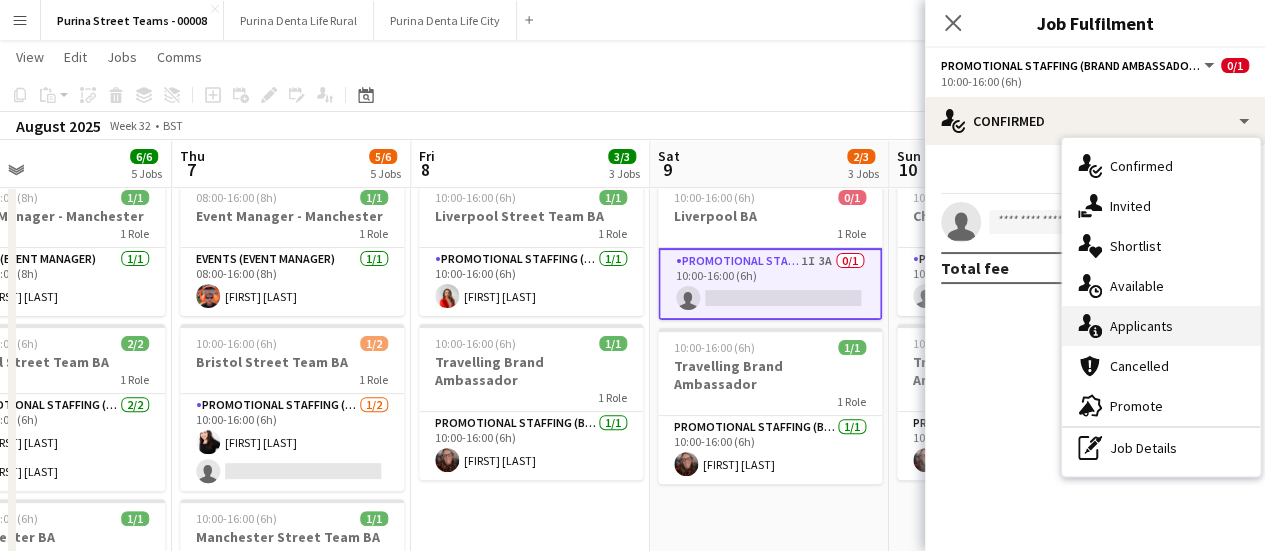 click on "single-neutral-actions-information
Applicants" at bounding box center [1161, 326] 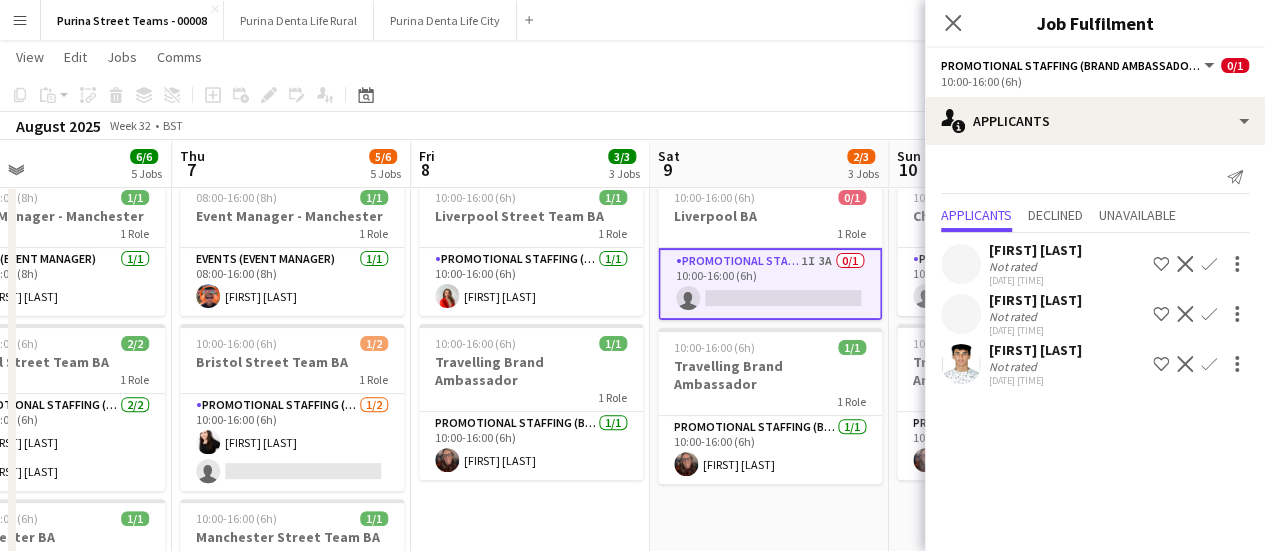 click at bounding box center [961, 364] 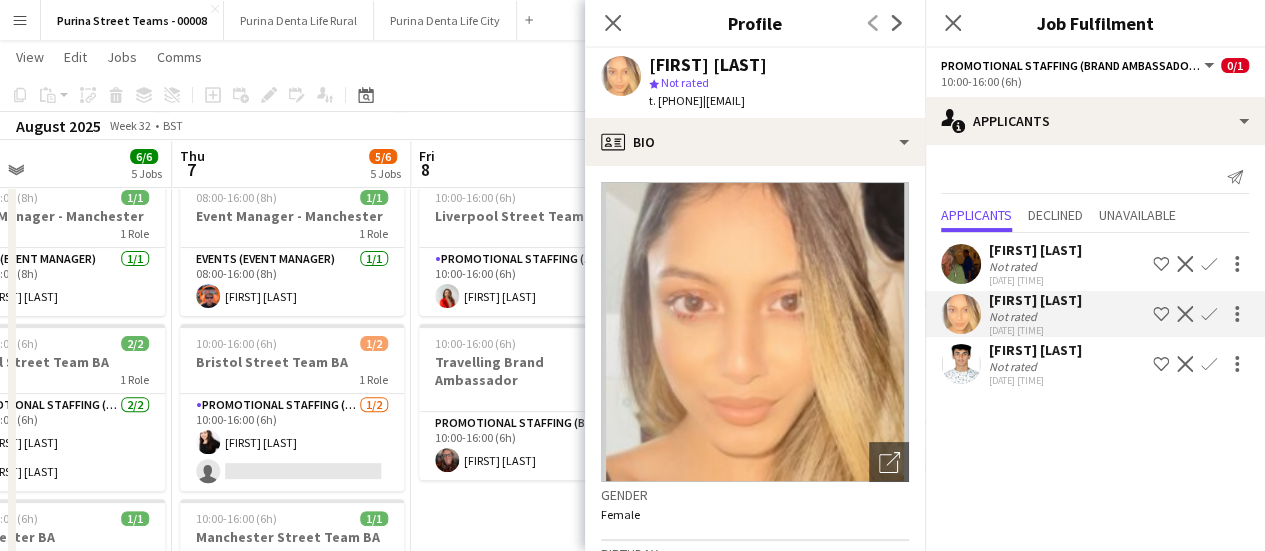 click 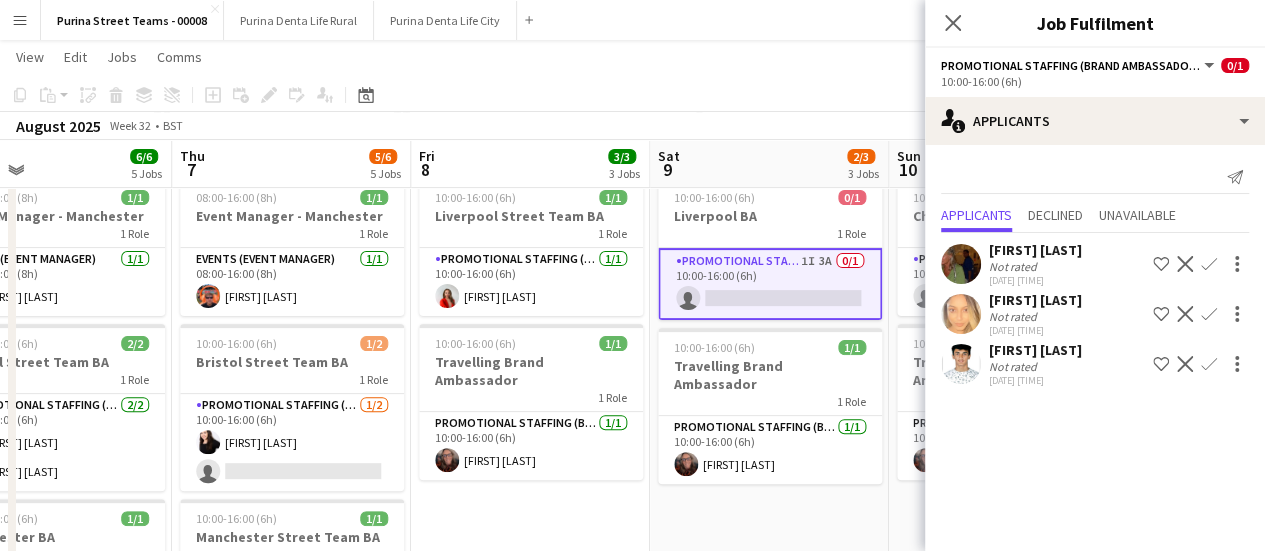 click on "Confirm" at bounding box center (1209, 364) 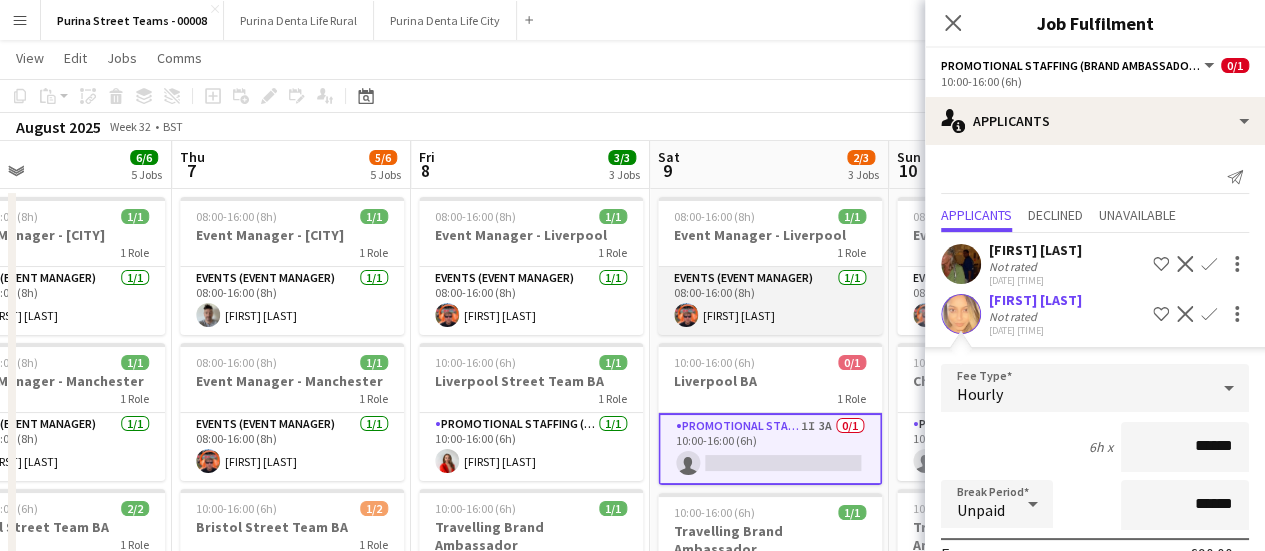 scroll, scrollTop: 0, scrollLeft: 0, axis: both 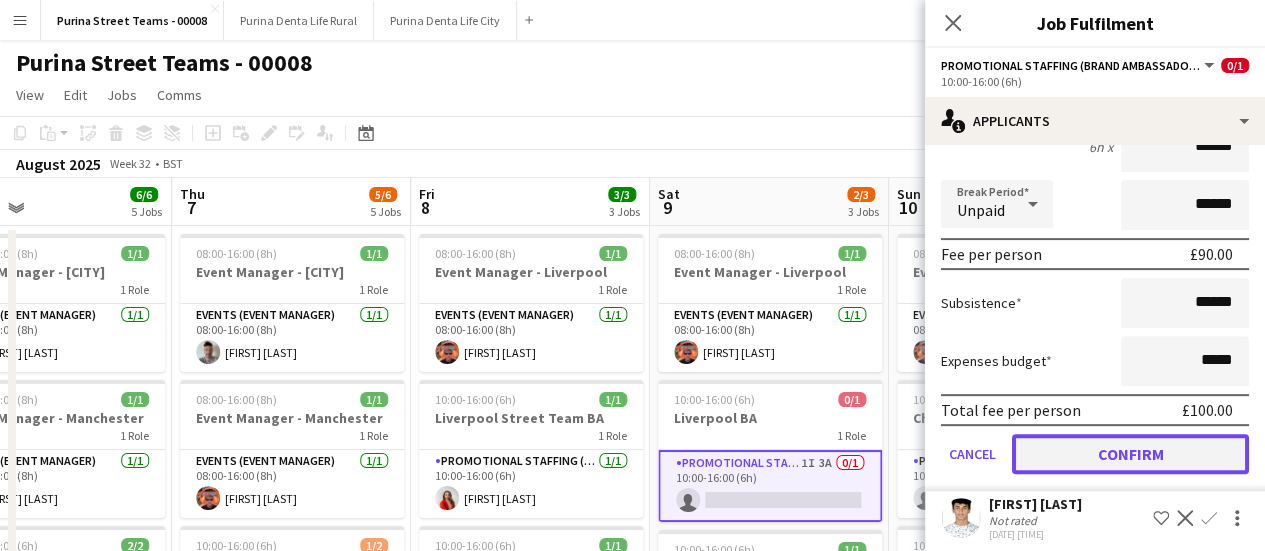 click on "Confirm" 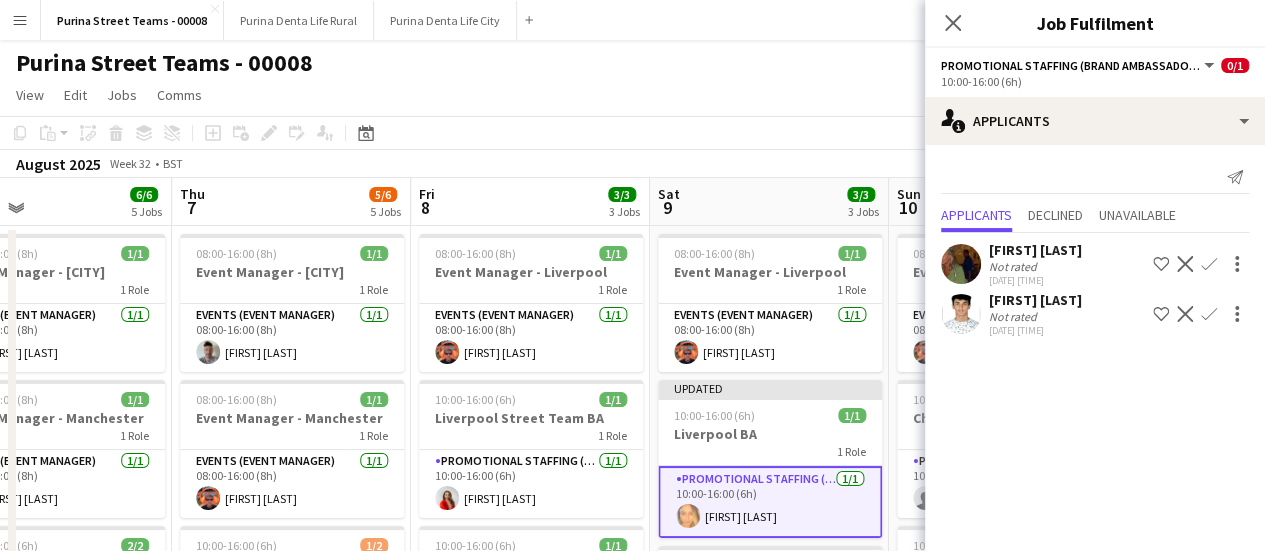 scroll, scrollTop: 0, scrollLeft: 0, axis: both 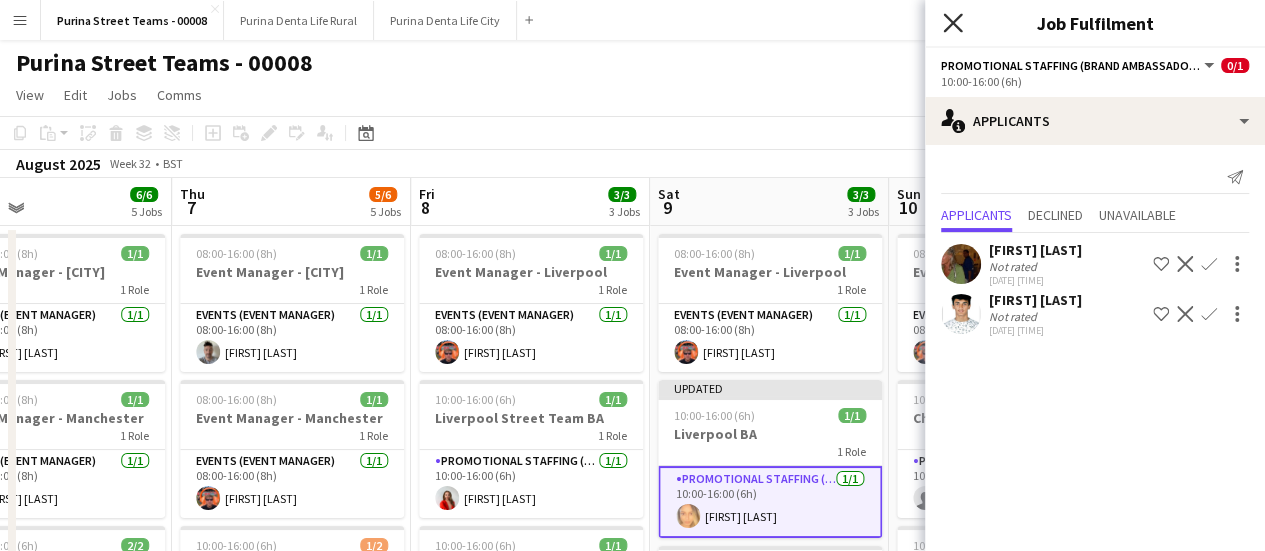 click on "Close pop-in" 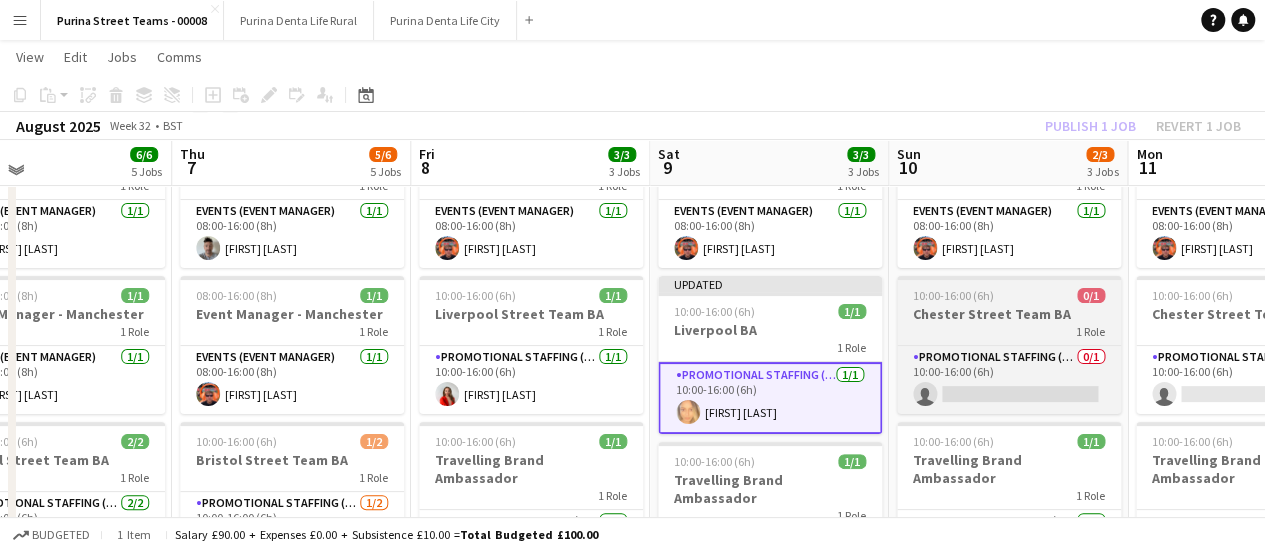 scroll, scrollTop: 100, scrollLeft: 0, axis: vertical 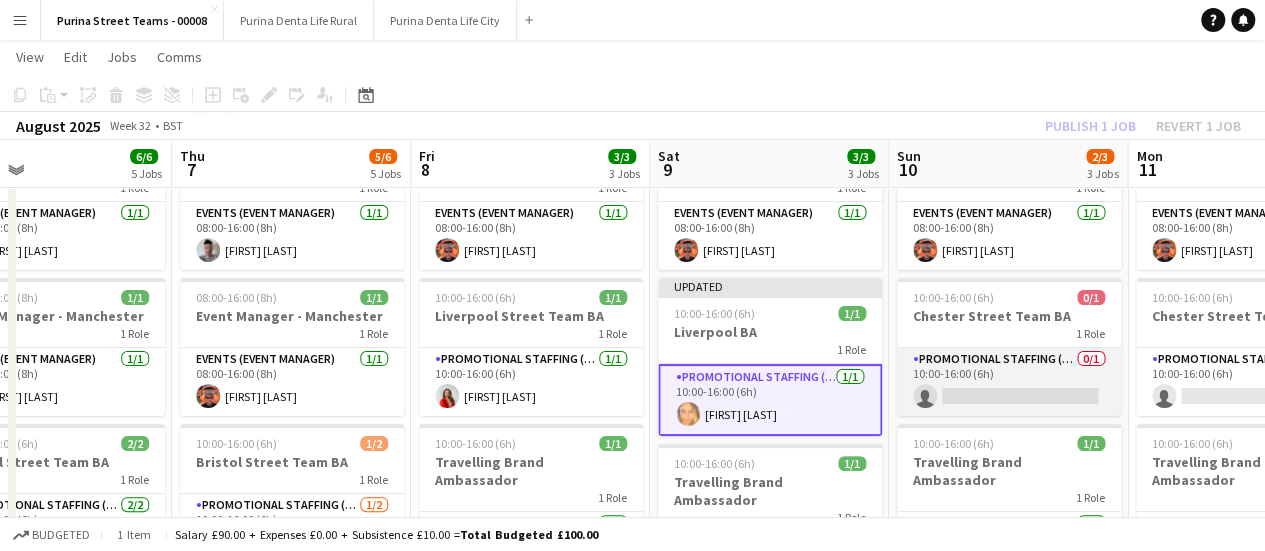 click on "Promotional Staffing (Brand Ambassadors)   0/1   10:00-16:00 (6h)
single-neutral-actions" at bounding box center [1009, 382] 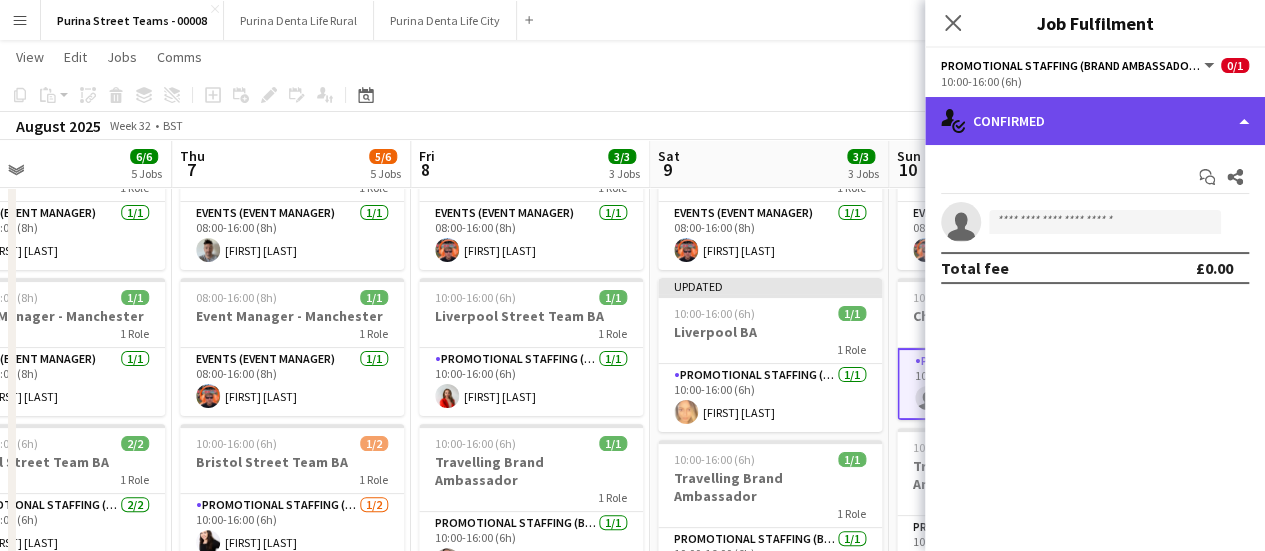 click on "single-neutral-actions-check-2
Confirmed" 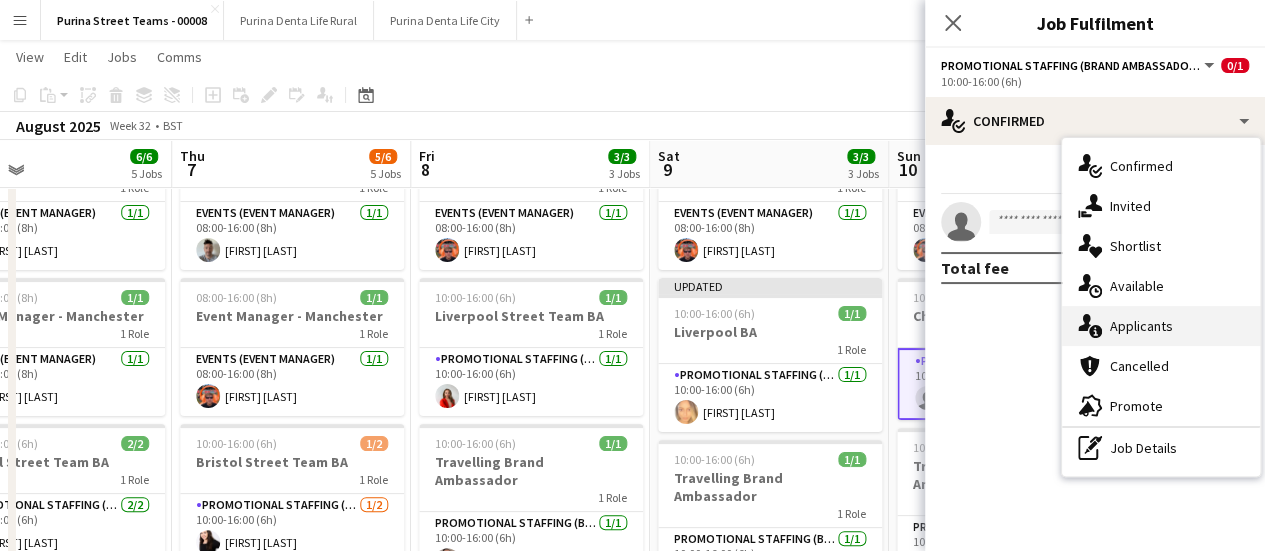 click on "single-neutral-actions-information
Applicants" at bounding box center [1161, 326] 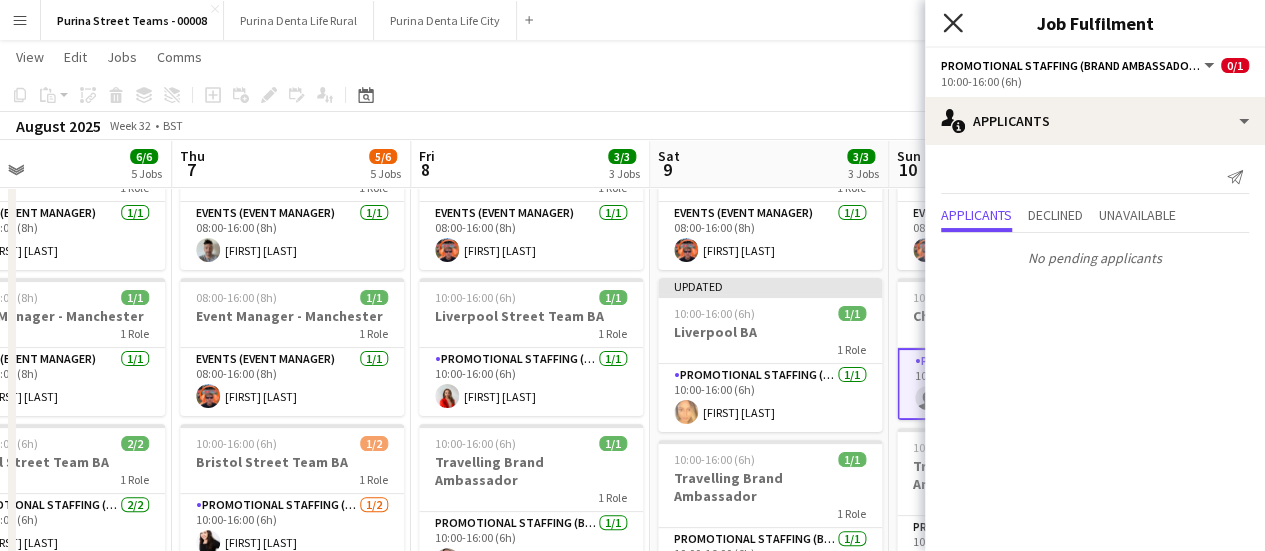 click 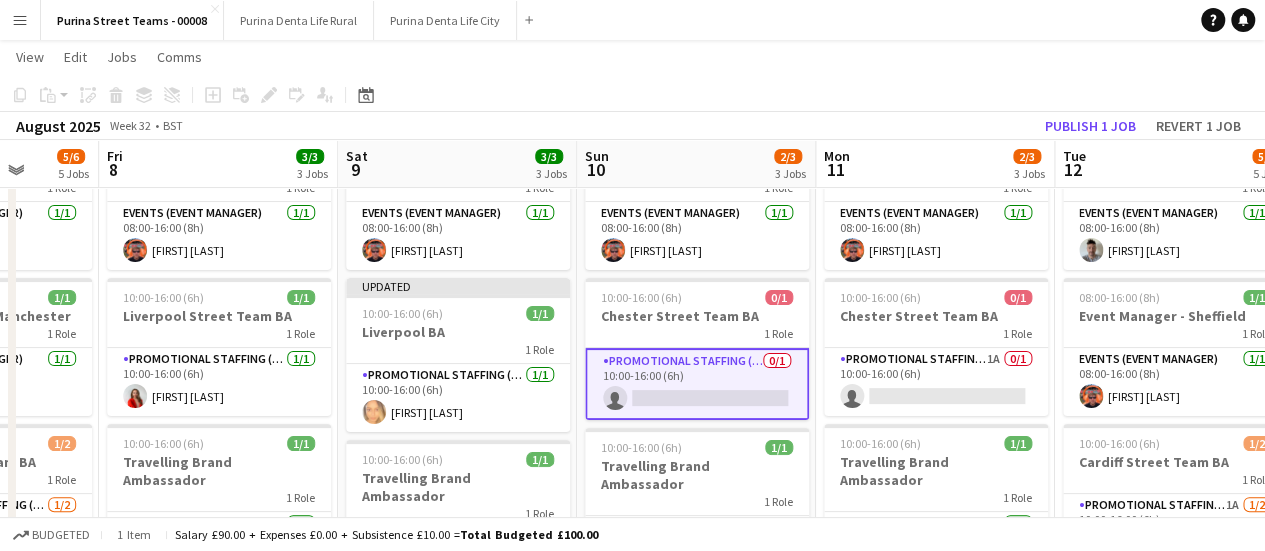 scroll, scrollTop: 0, scrollLeft: 619, axis: horizontal 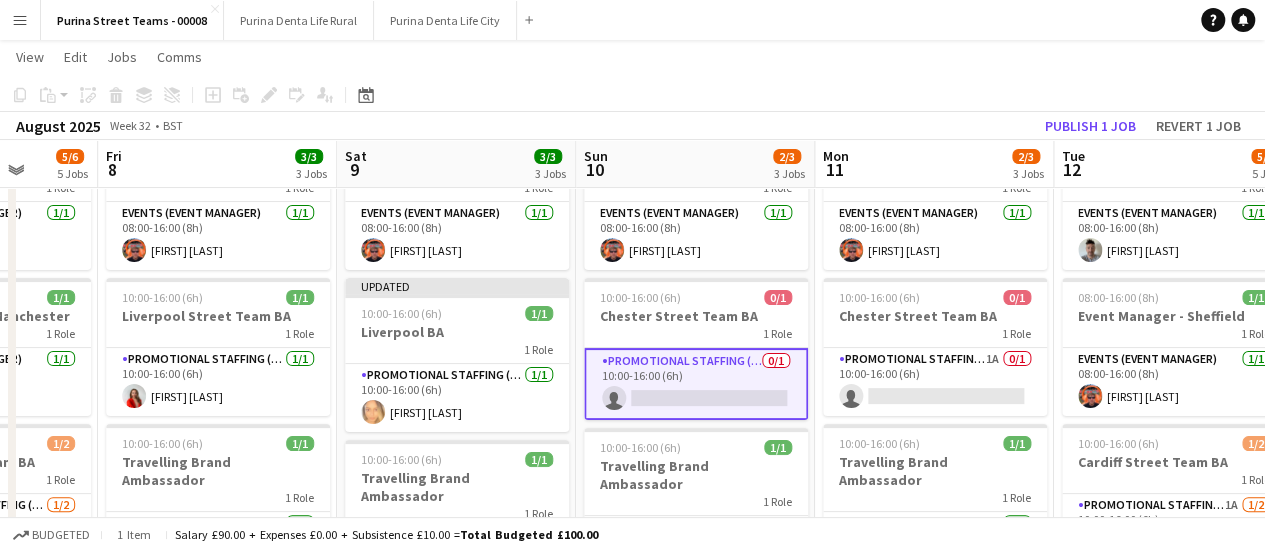 drag, startPoint x: 1054, startPoint y: 348, endPoint x: 775, endPoint y: 338, distance: 279.17917 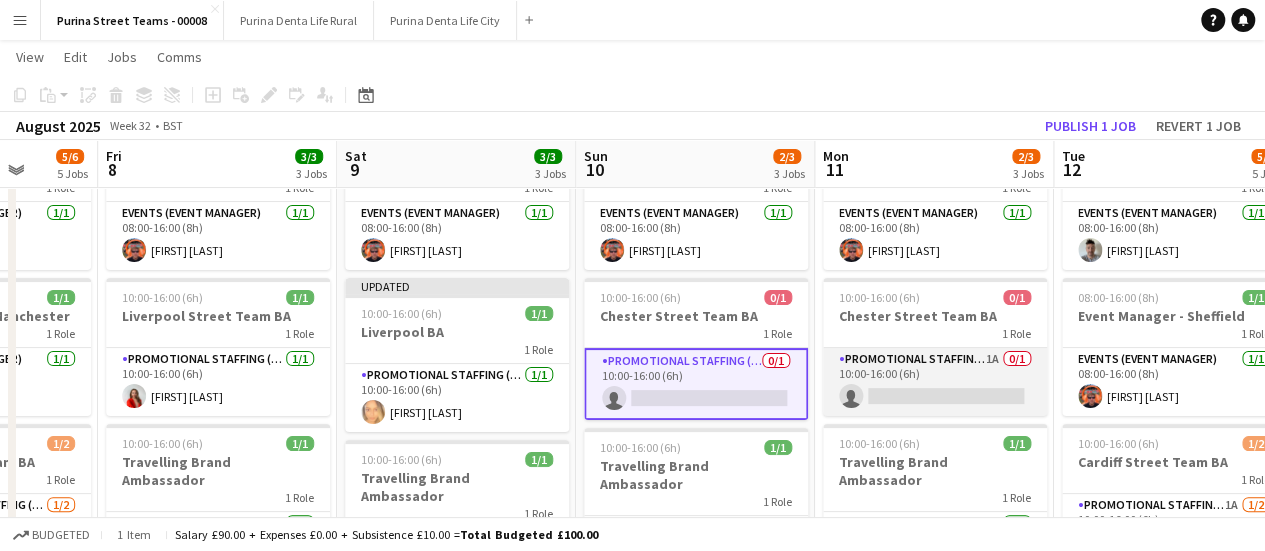 click on "Promotional Staffing (Brand Ambassadors)   1A   0/1   10:00-16:00 (6h)
single-neutral-actions" at bounding box center (935, 382) 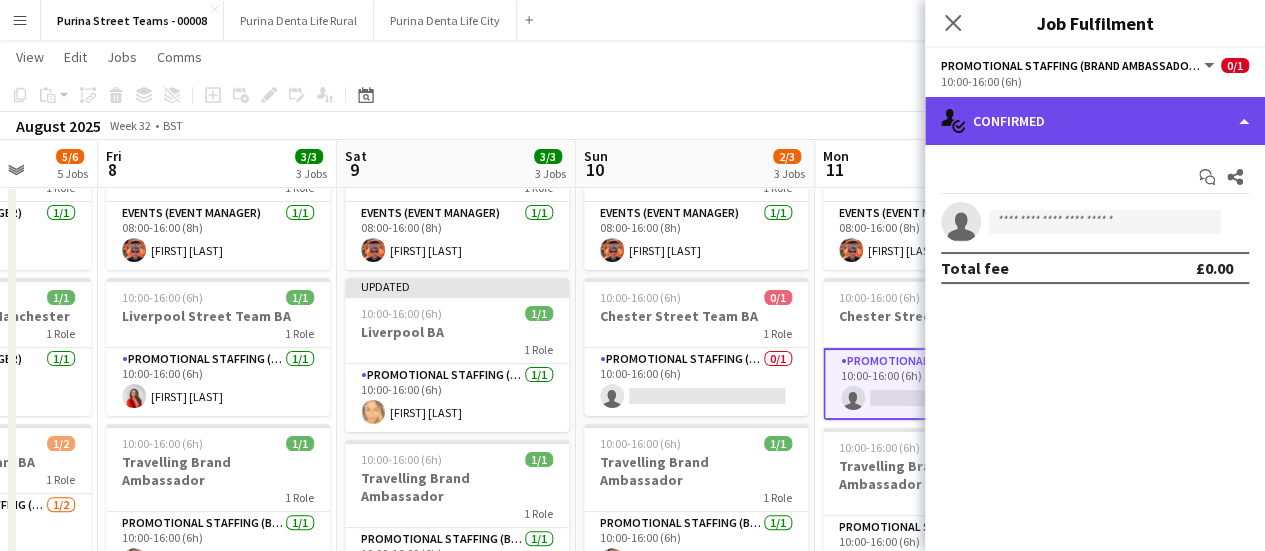 click on "single-neutral-actions-check-2
Confirmed" 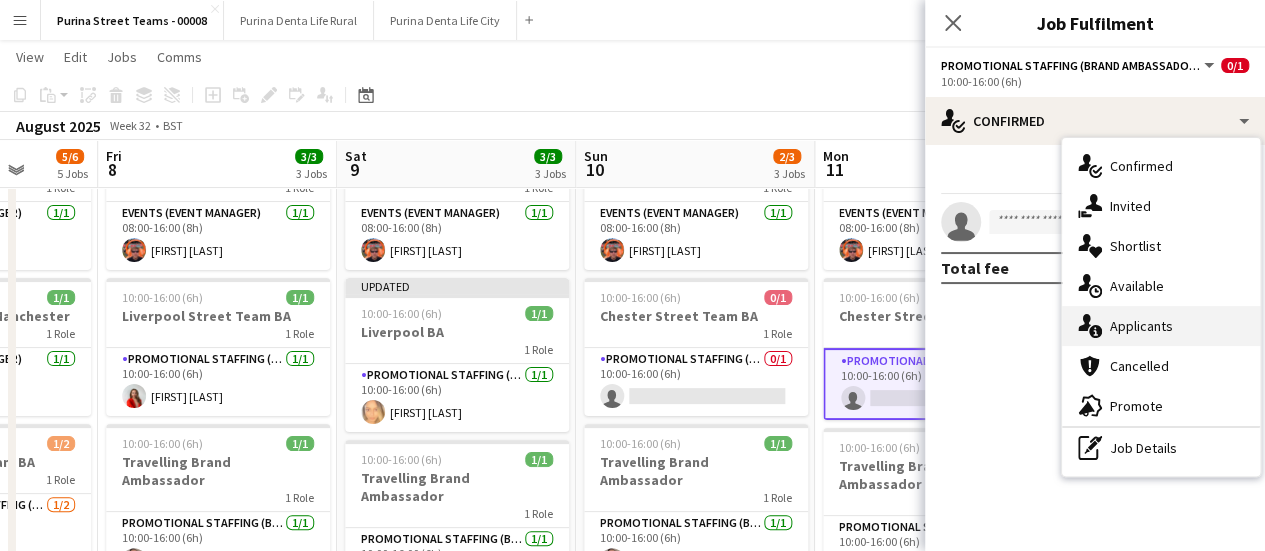click on "single-neutral-actions-information
Applicants" at bounding box center [1161, 326] 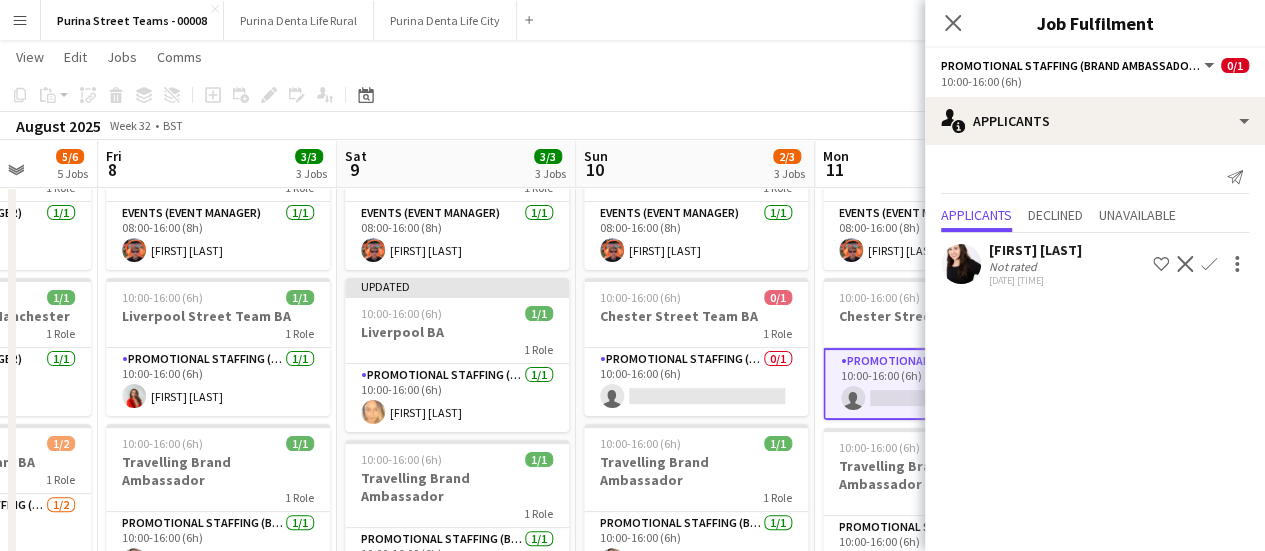click on "Confirm" 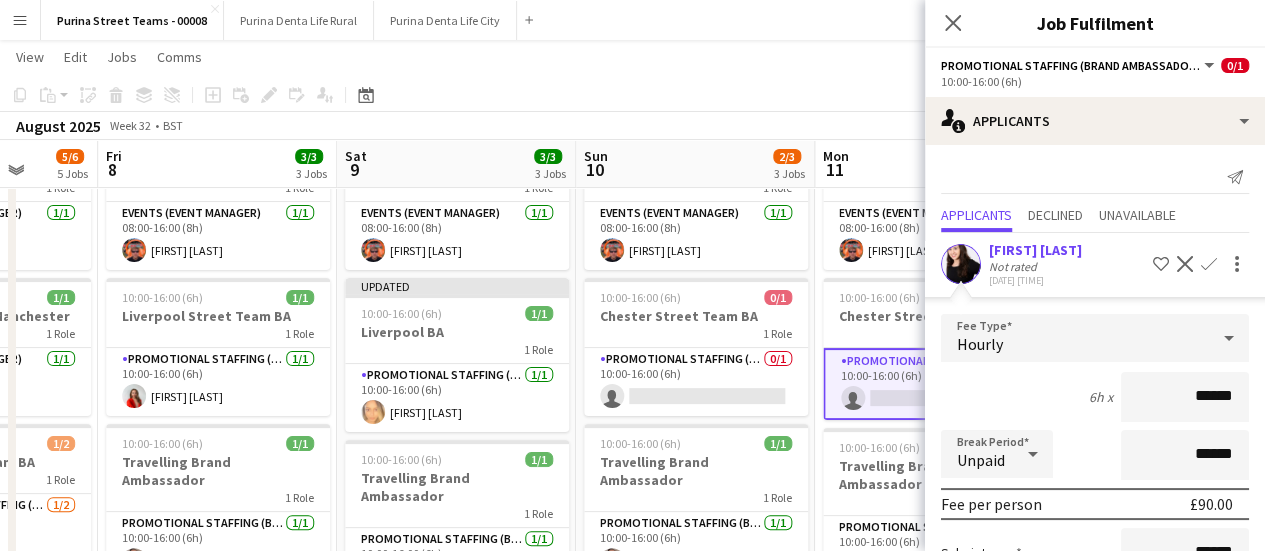 scroll, scrollTop: 208, scrollLeft: 0, axis: vertical 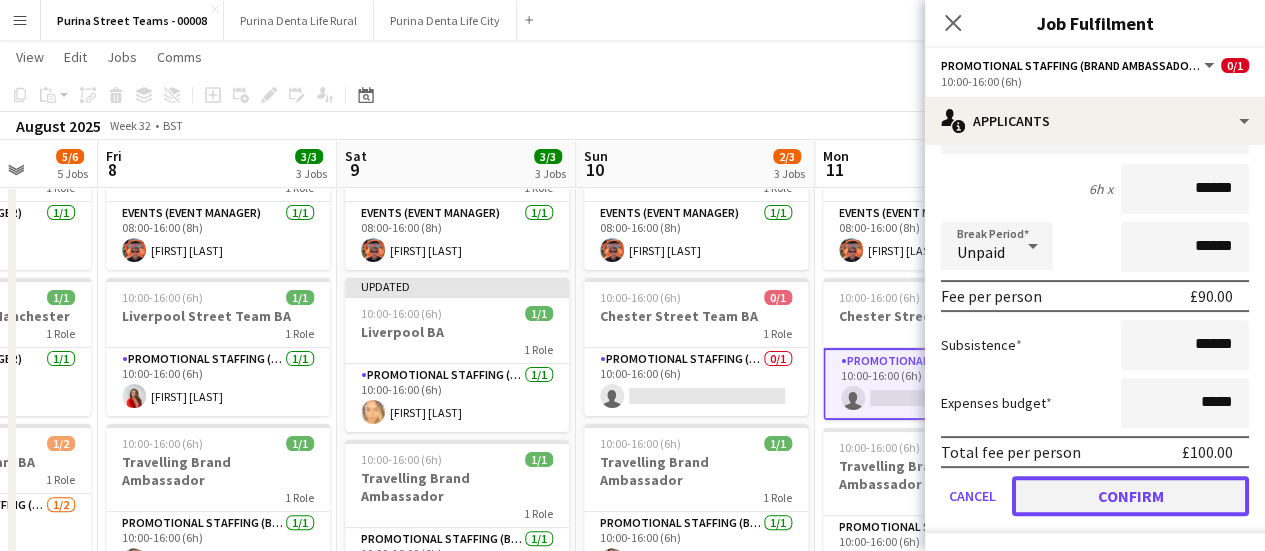 click on "Confirm" 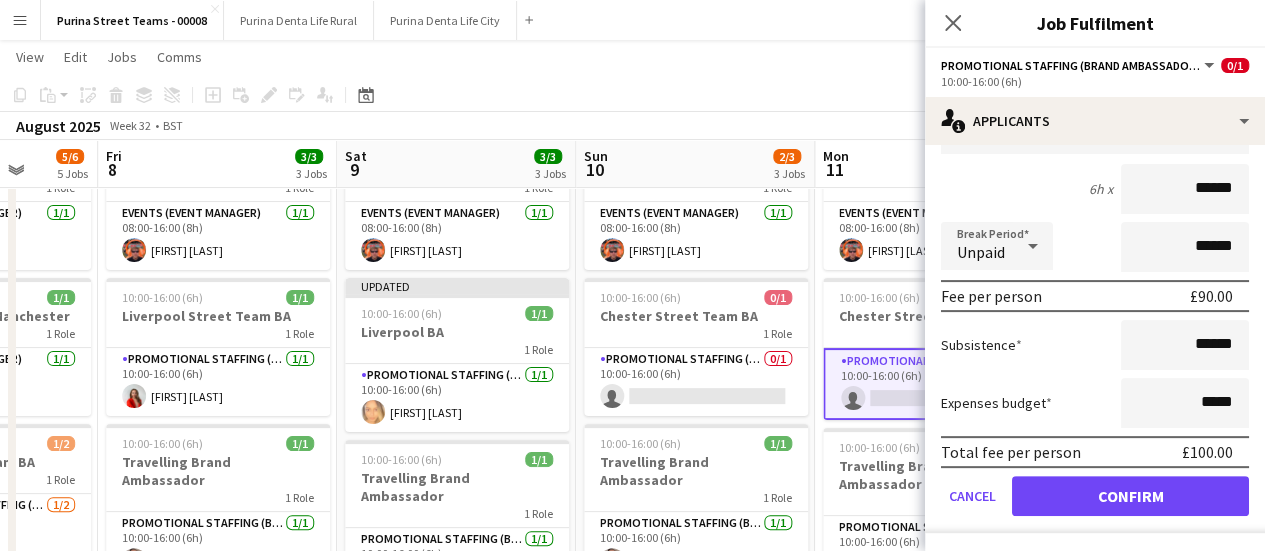scroll, scrollTop: 0, scrollLeft: 0, axis: both 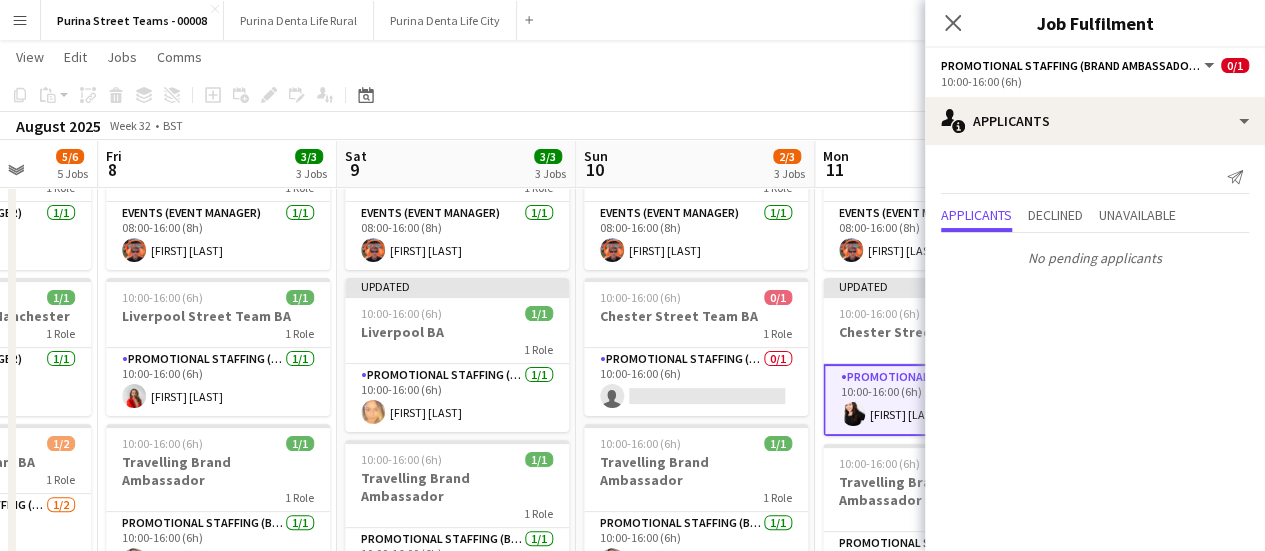 click on "Close pop-in" 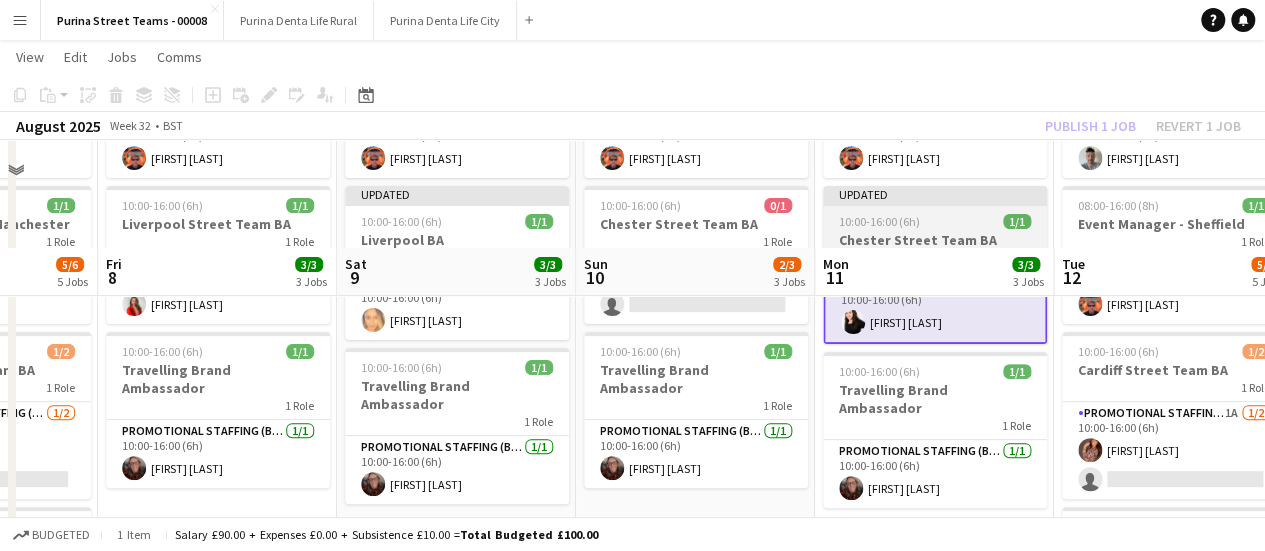 scroll, scrollTop: 100, scrollLeft: 0, axis: vertical 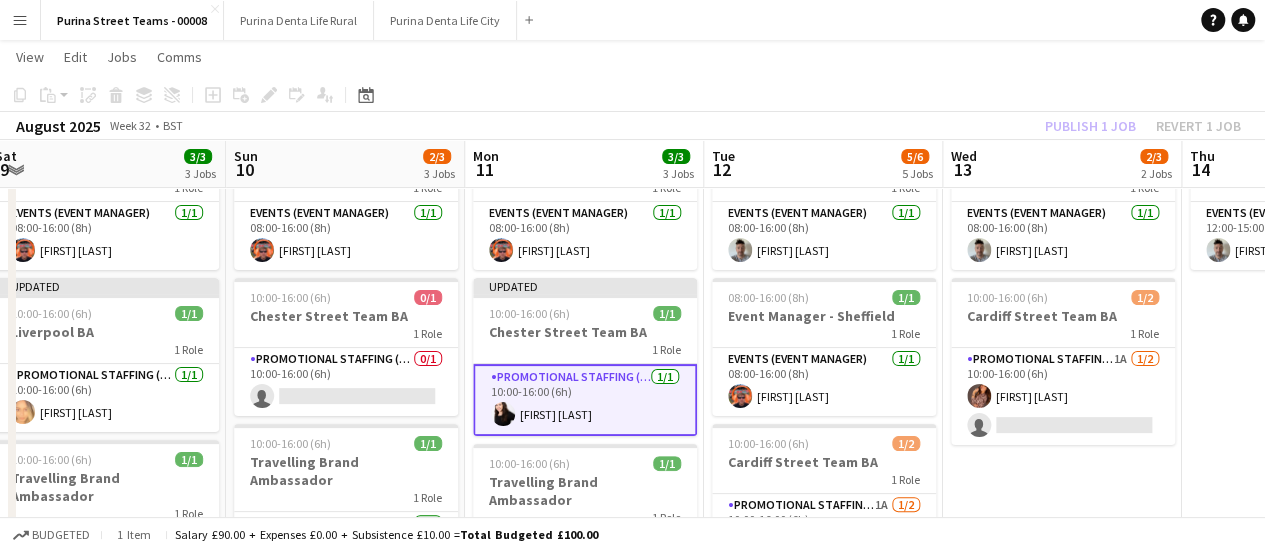 drag, startPoint x: 1106, startPoint y: 381, endPoint x: 756, endPoint y: 360, distance: 350.62943 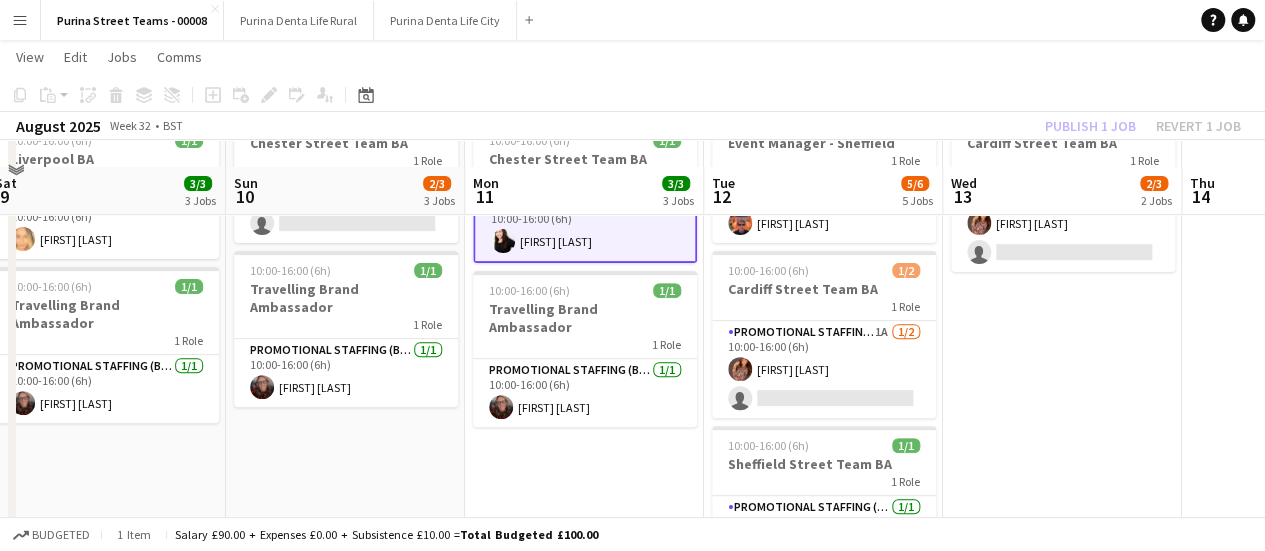scroll, scrollTop: 300, scrollLeft: 0, axis: vertical 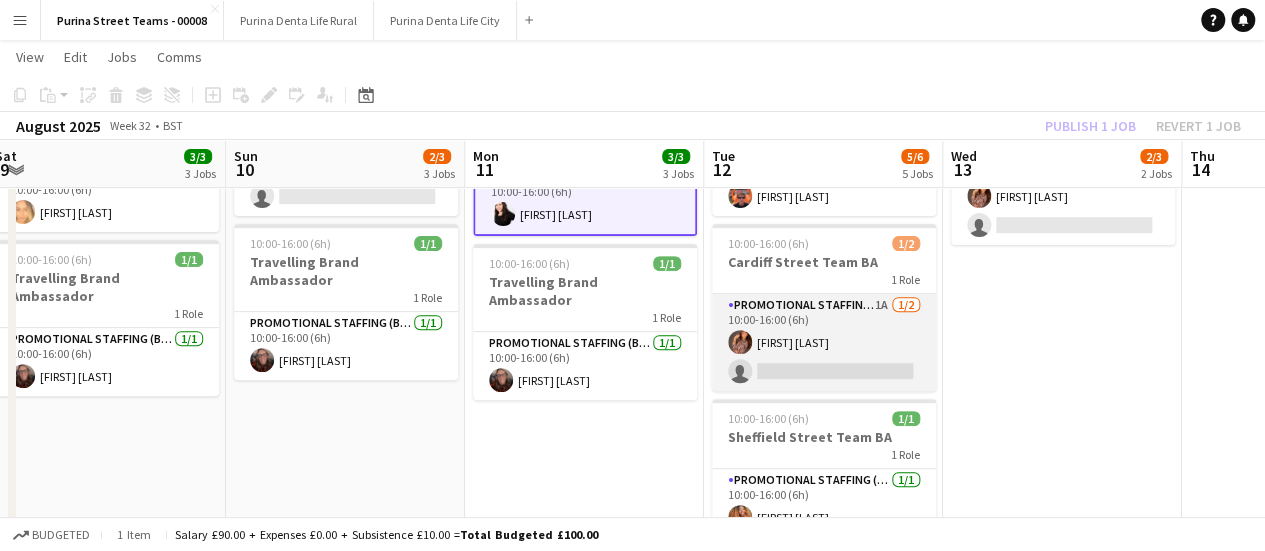 click on "Promotional Staffing (Brand Ambassadors)   1A   1/2   10:00-16:00 (6h)
[FIRST] [LAST]
single-neutral-actions" at bounding box center (824, 342) 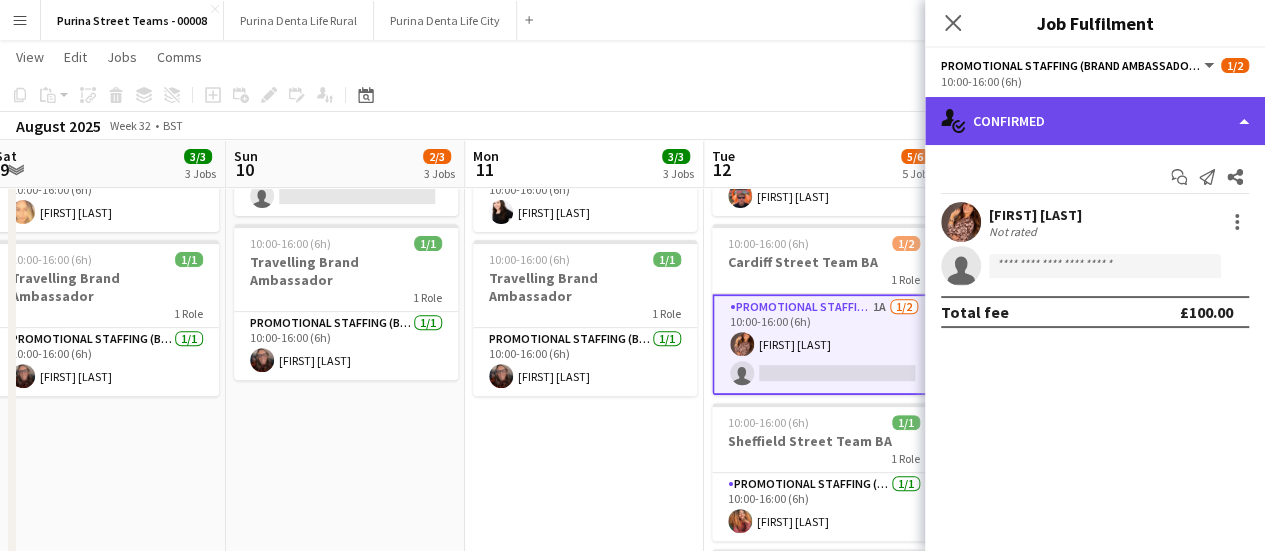 click on "single-neutral-actions-check-2
Confirmed" 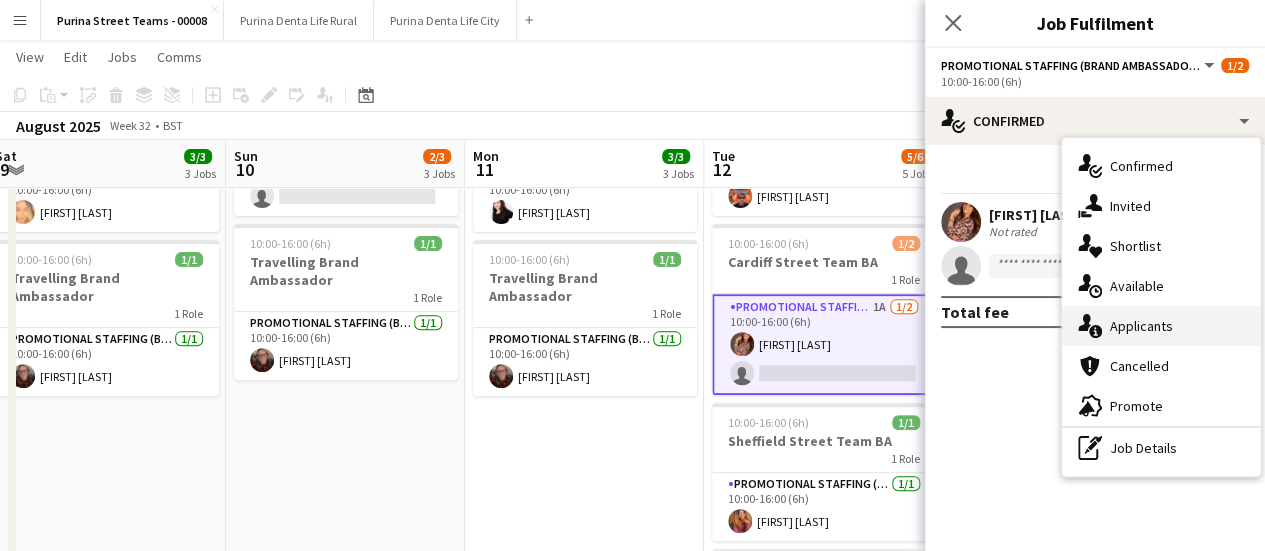click on "single-neutral-actions-information
Applicants" at bounding box center (1161, 326) 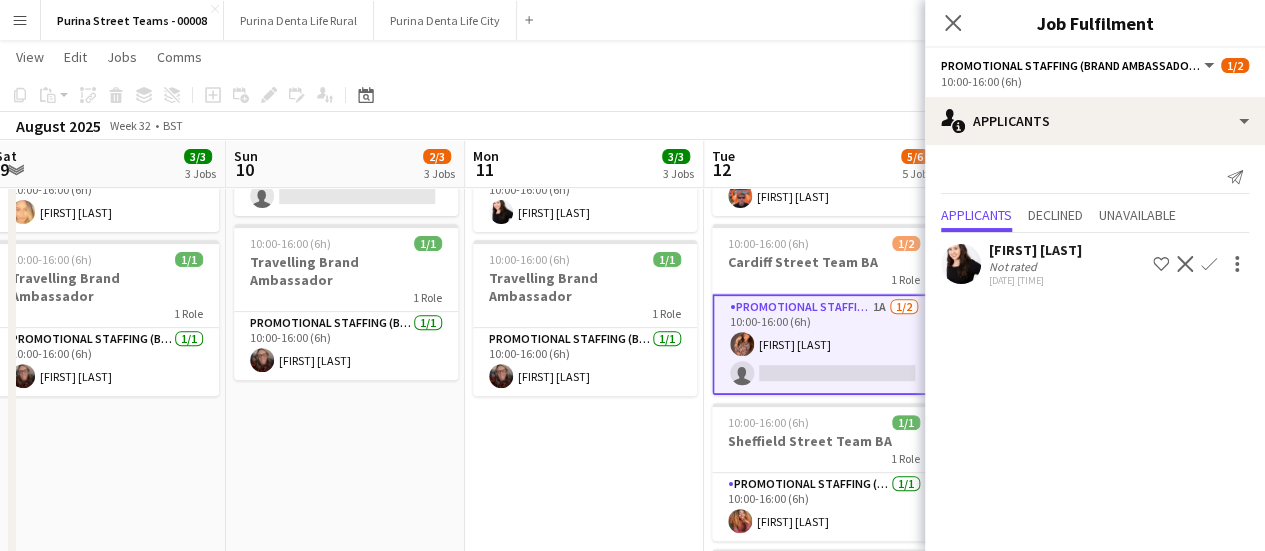 click on "Confirm" 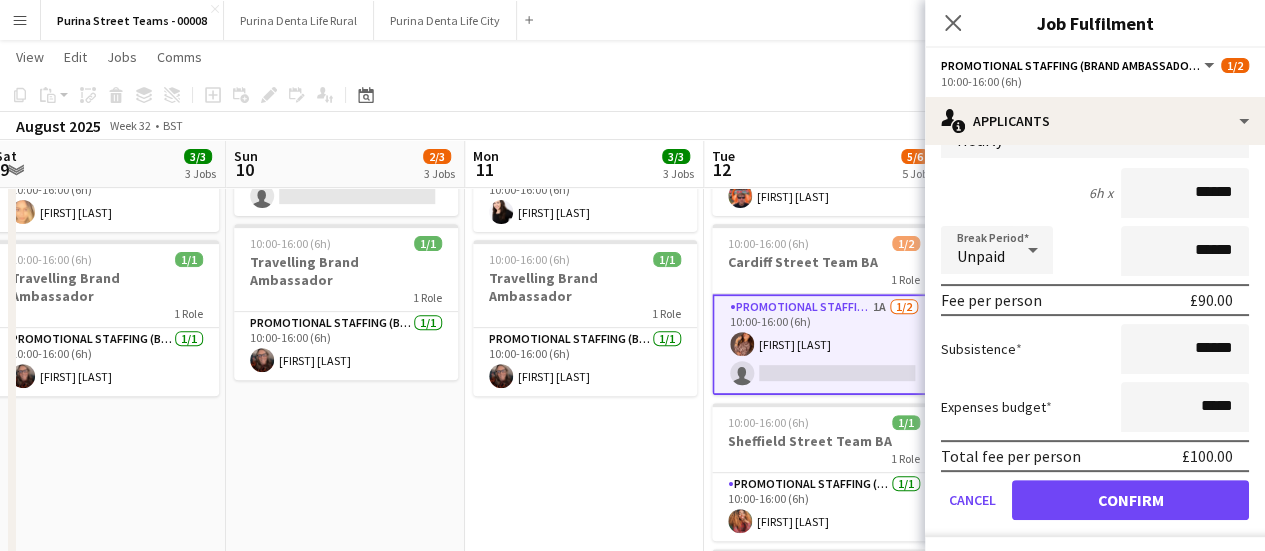 scroll, scrollTop: 208, scrollLeft: 0, axis: vertical 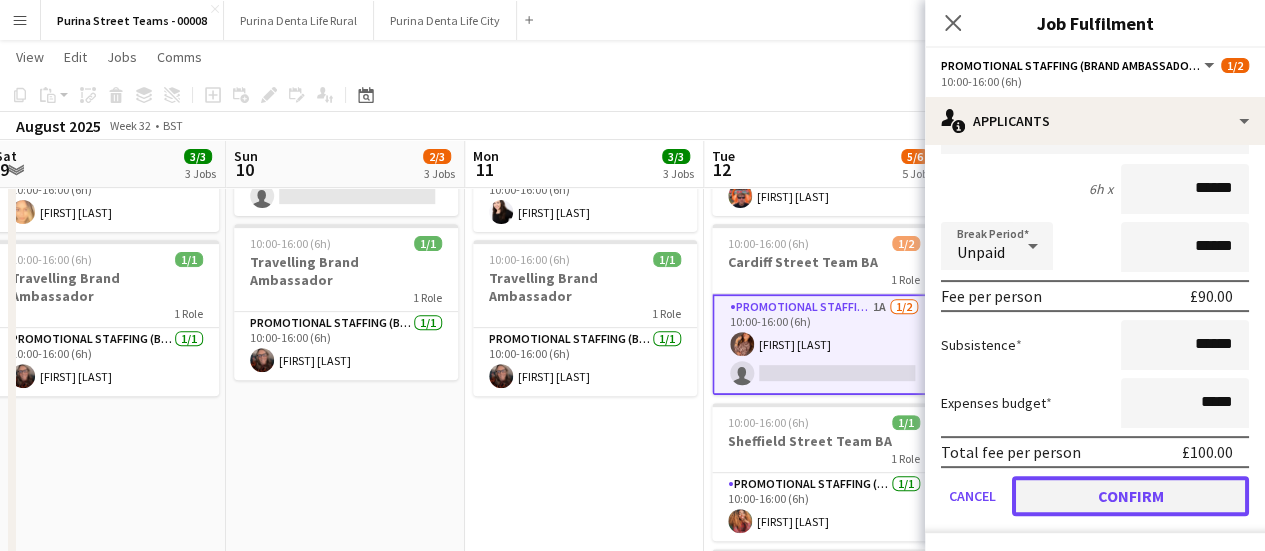 click on "Confirm" 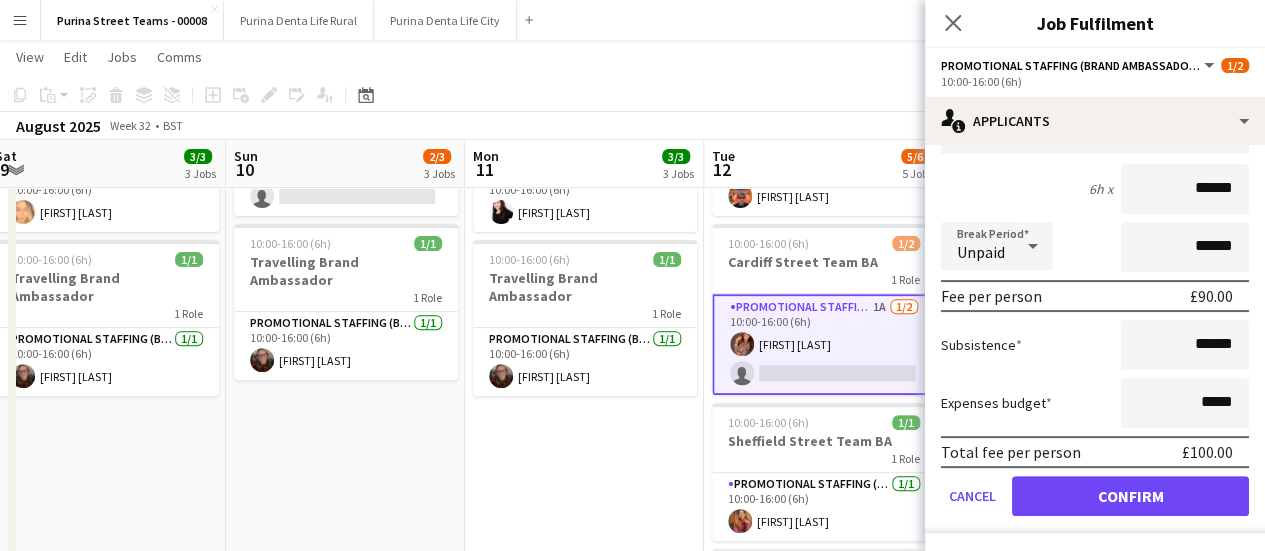 scroll, scrollTop: 0, scrollLeft: 0, axis: both 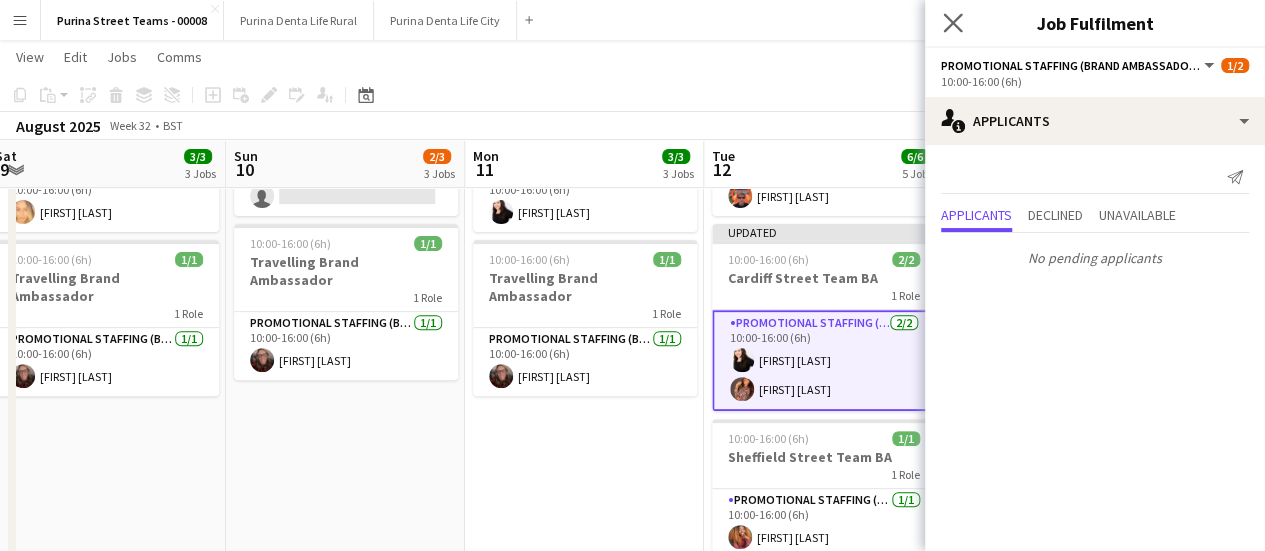 click on "Close pop-in" 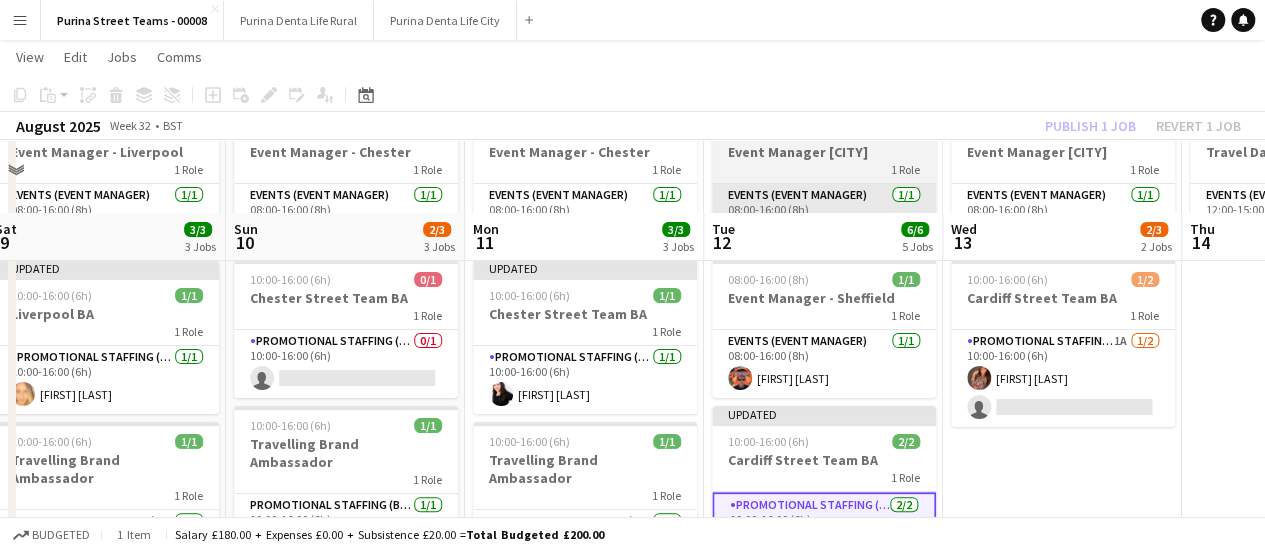 scroll, scrollTop: 200, scrollLeft: 0, axis: vertical 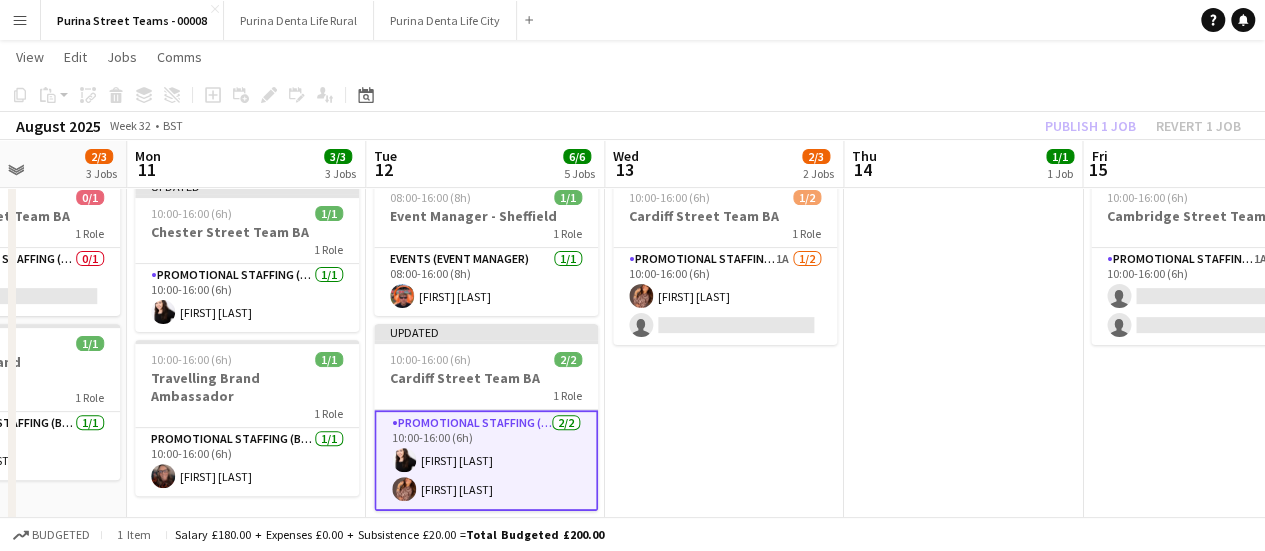 drag, startPoint x: 1104, startPoint y: 419, endPoint x: 770, endPoint y: 429, distance: 334.14966 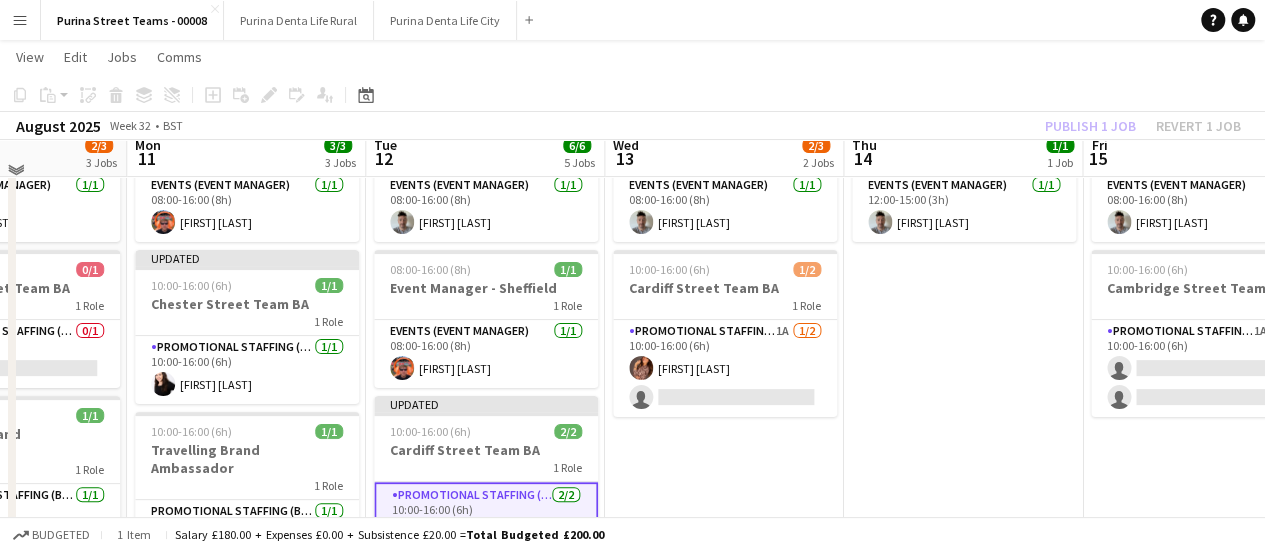 scroll, scrollTop: 100, scrollLeft: 0, axis: vertical 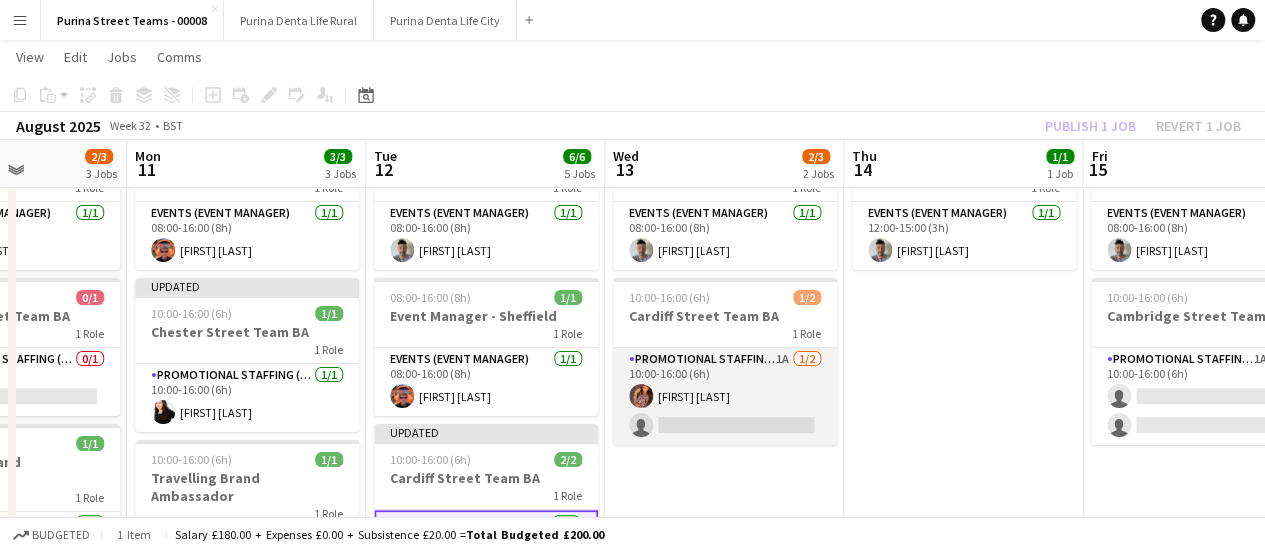 click on "Promotional Staffing (Brand Ambassadors)   1A   1/2   10:00-16:00 (6h)
[FIRST] [LAST]
single-neutral-actions" at bounding box center (725, 396) 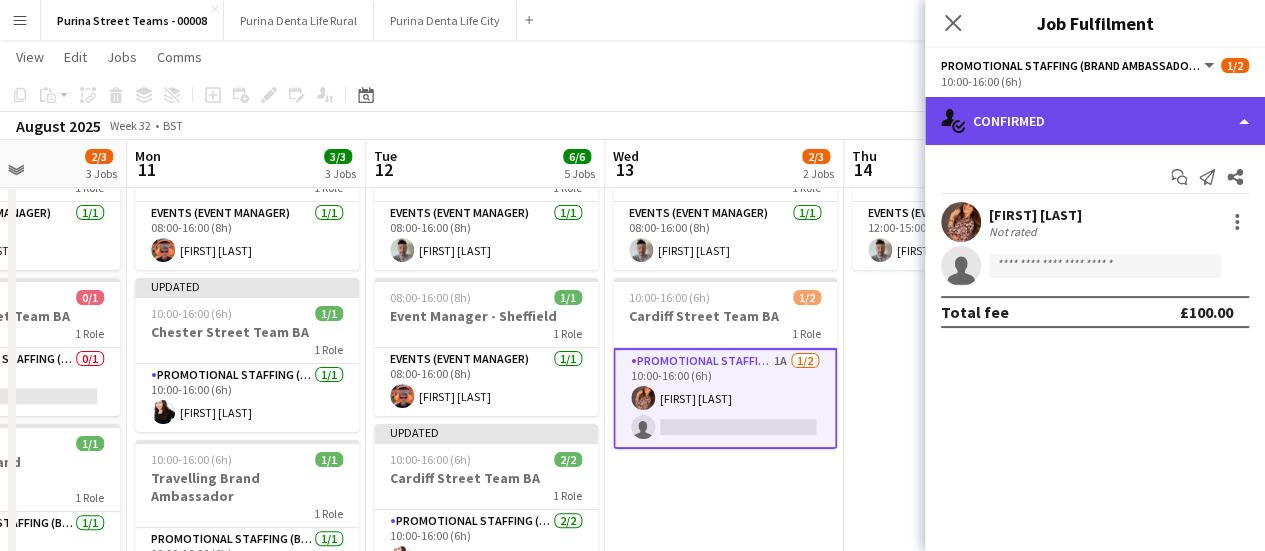click on "single-neutral-actions-check-2
Confirmed" 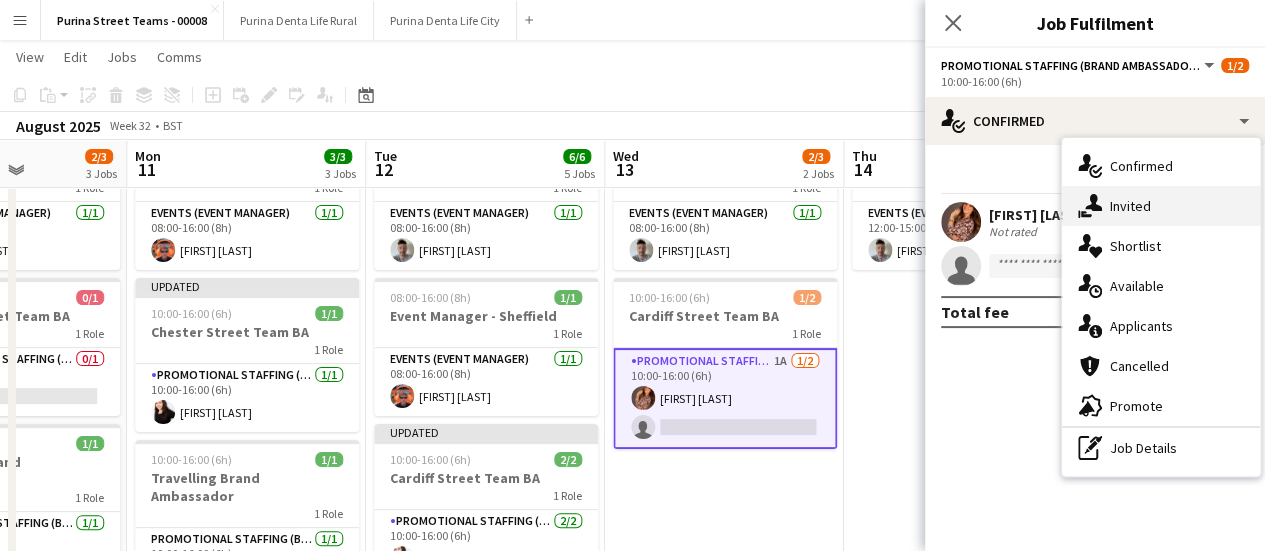 click on "single-neutral-actions-share-1
Invited" at bounding box center (1161, 206) 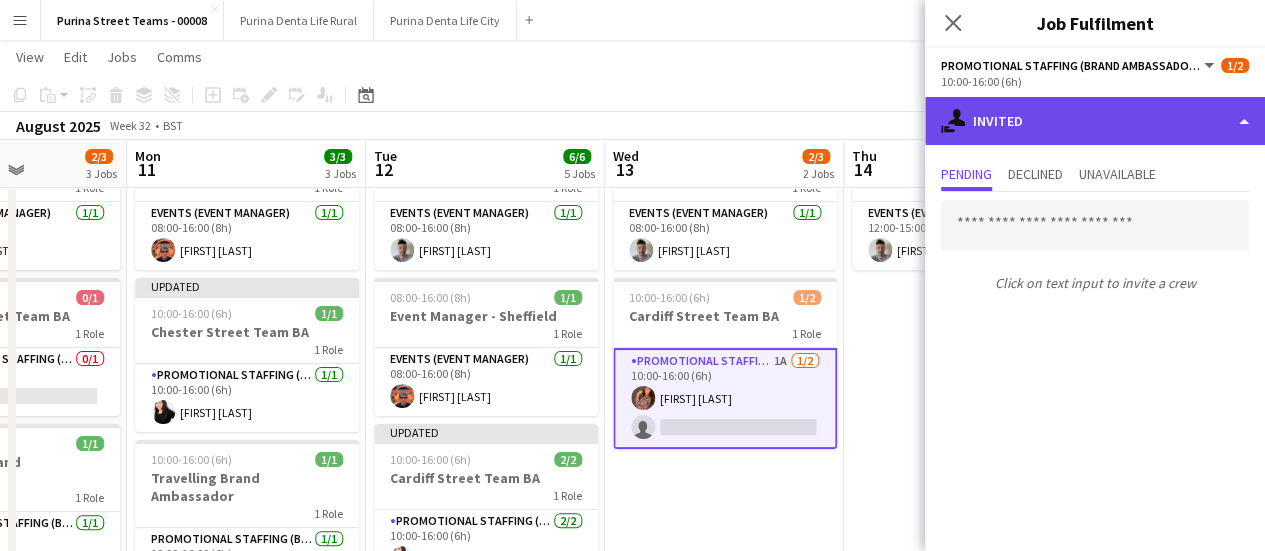 click on "single-neutral-actions-share-1
Invited" 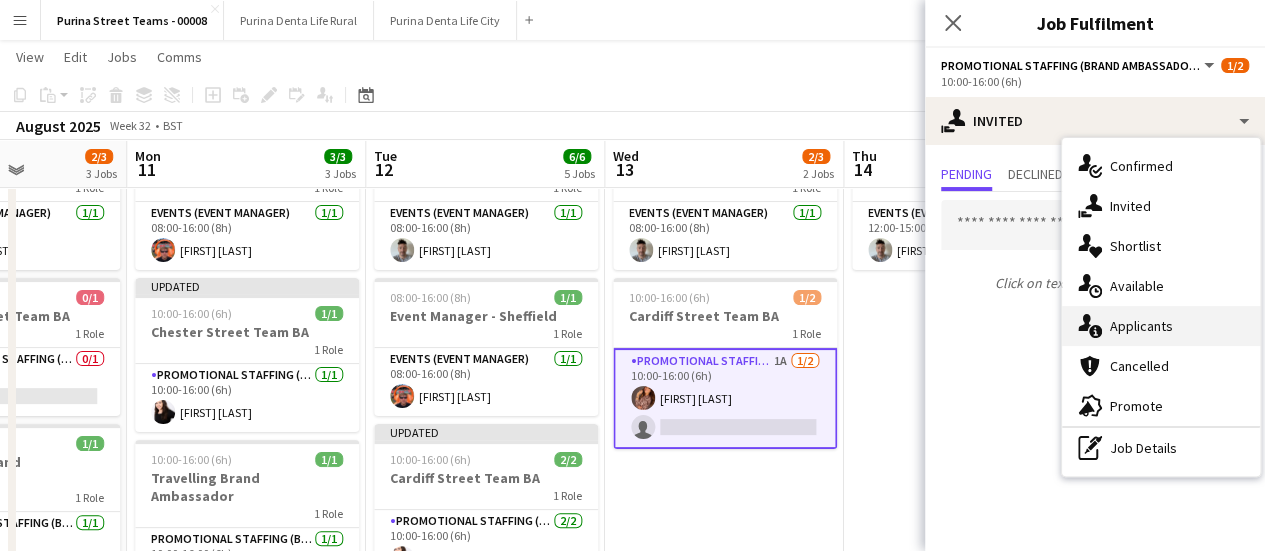 click on "single-neutral-actions-information
Applicants" at bounding box center (1161, 326) 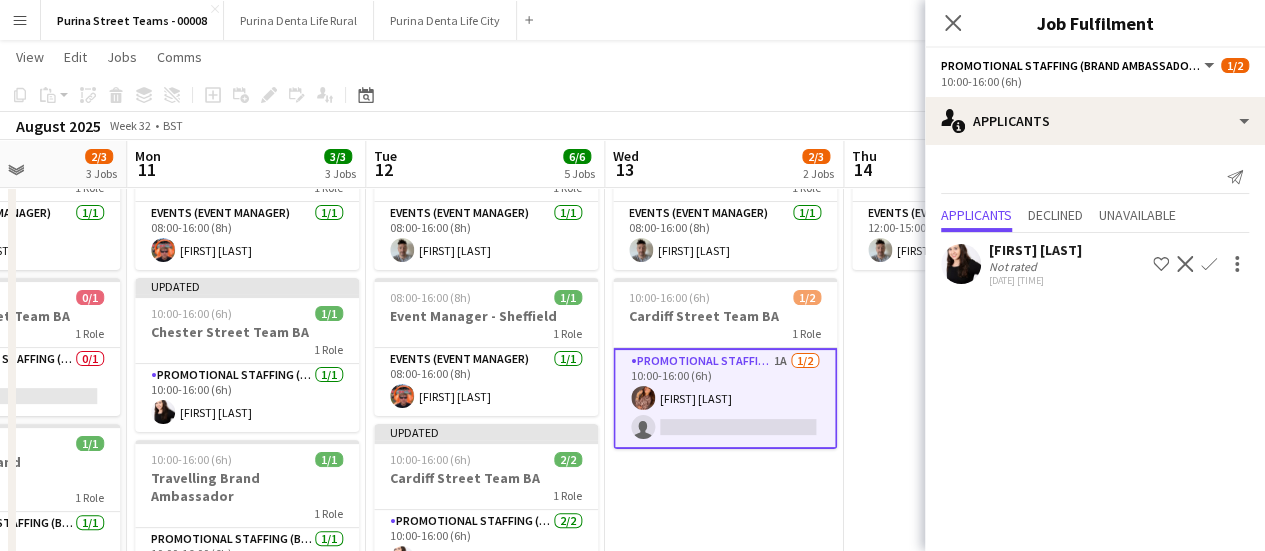 click on "Confirm" 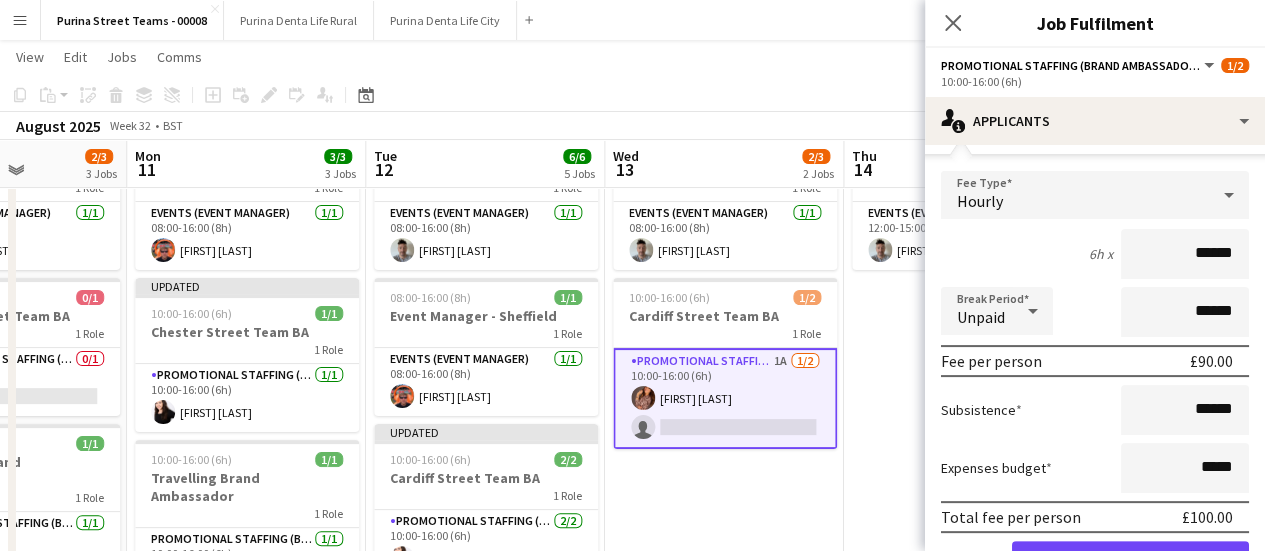 scroll, scrollTop: 200, scrollLeft: 0, axis: vertical 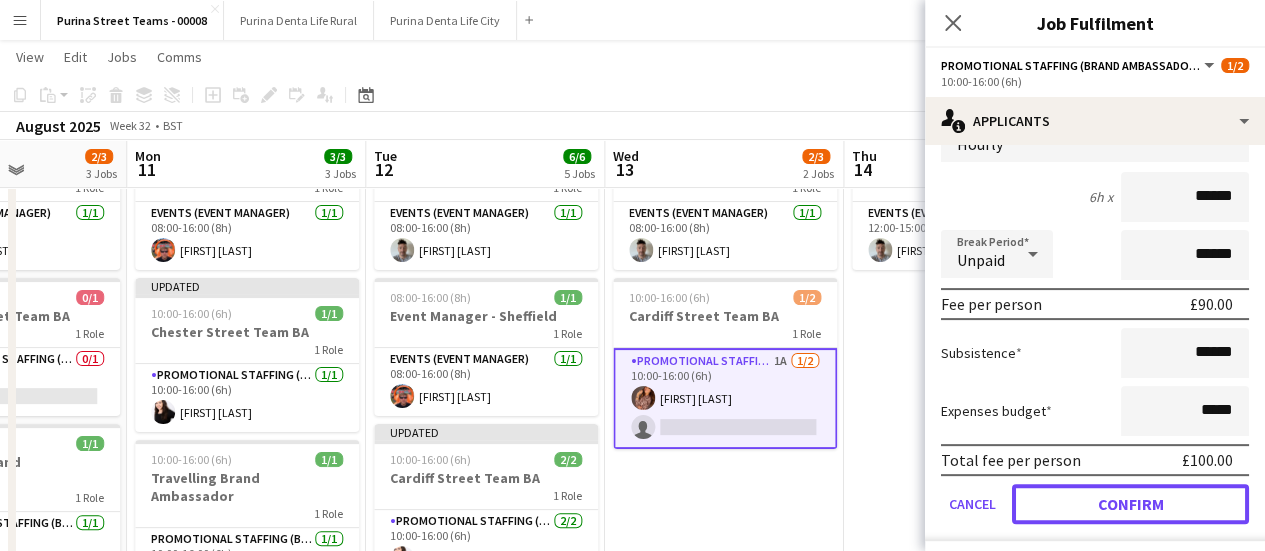 click on "Confirm" 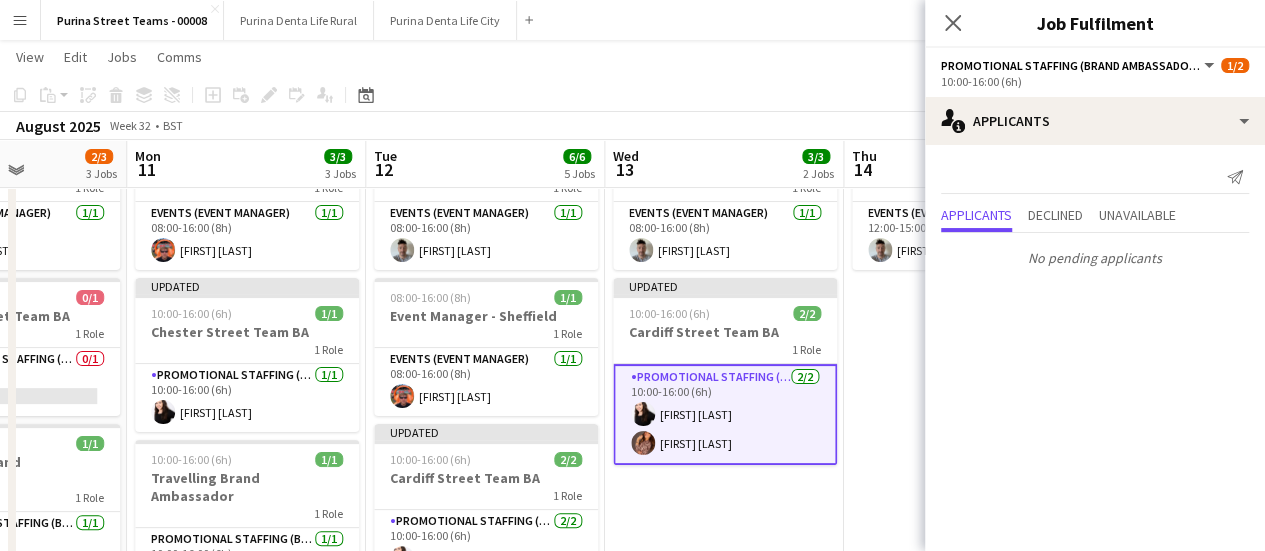 scroll, scrollTop: 0, scrollLeft: 0, axis: both 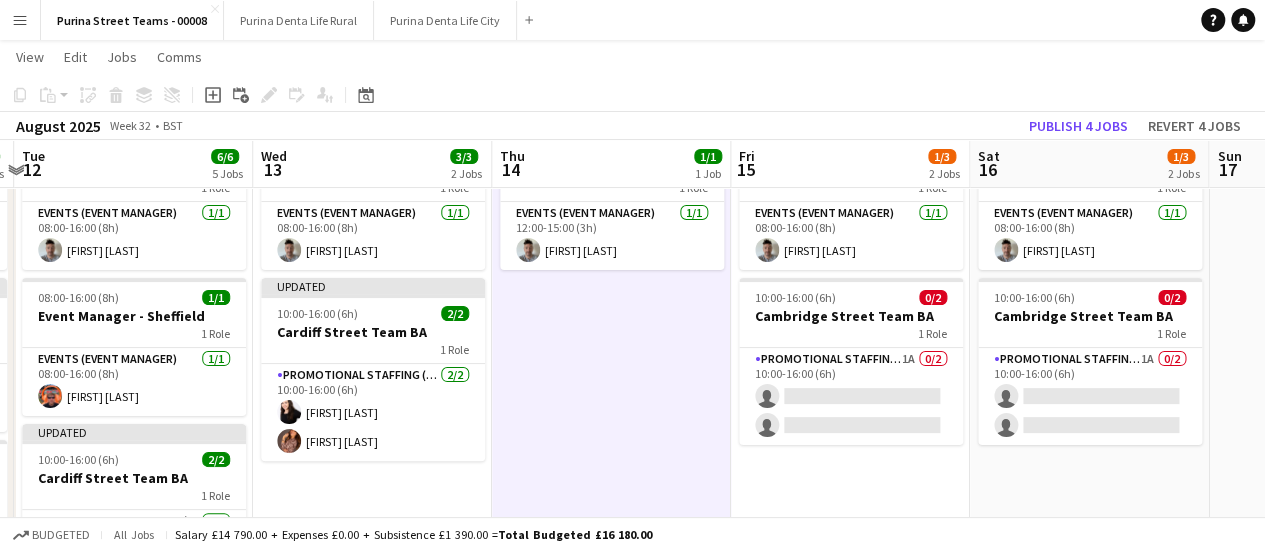drag, startPoint x: 986, startPoint y: 387, endPoint x: 634, endPoint y: 392, distance: 352.03552 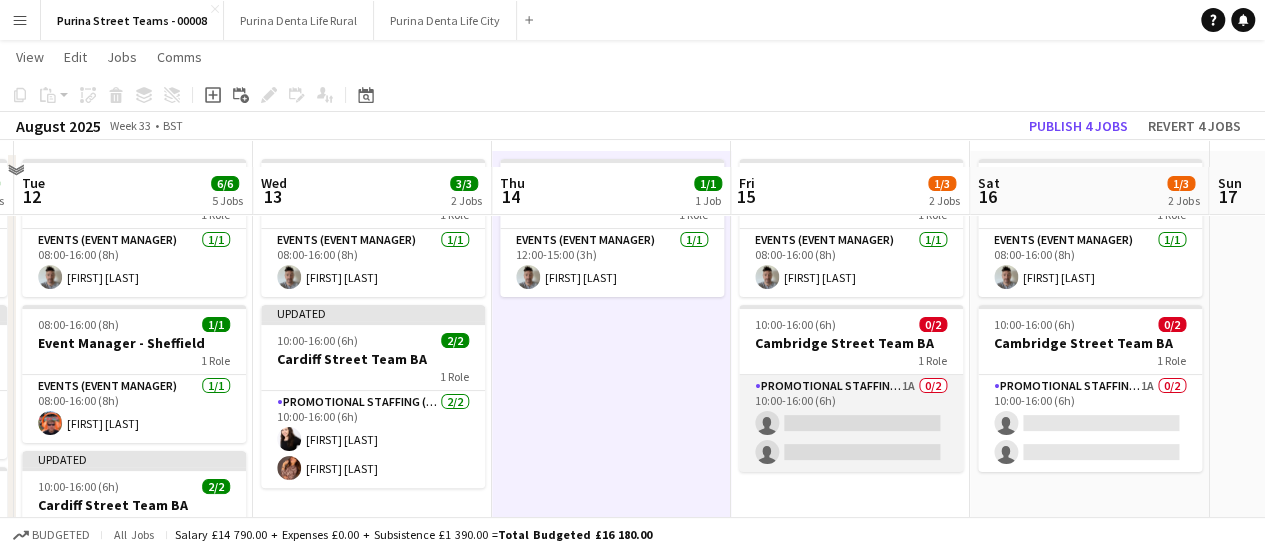 scroll, scrollTop: 100, scrollLeft: 0, axis: vertical 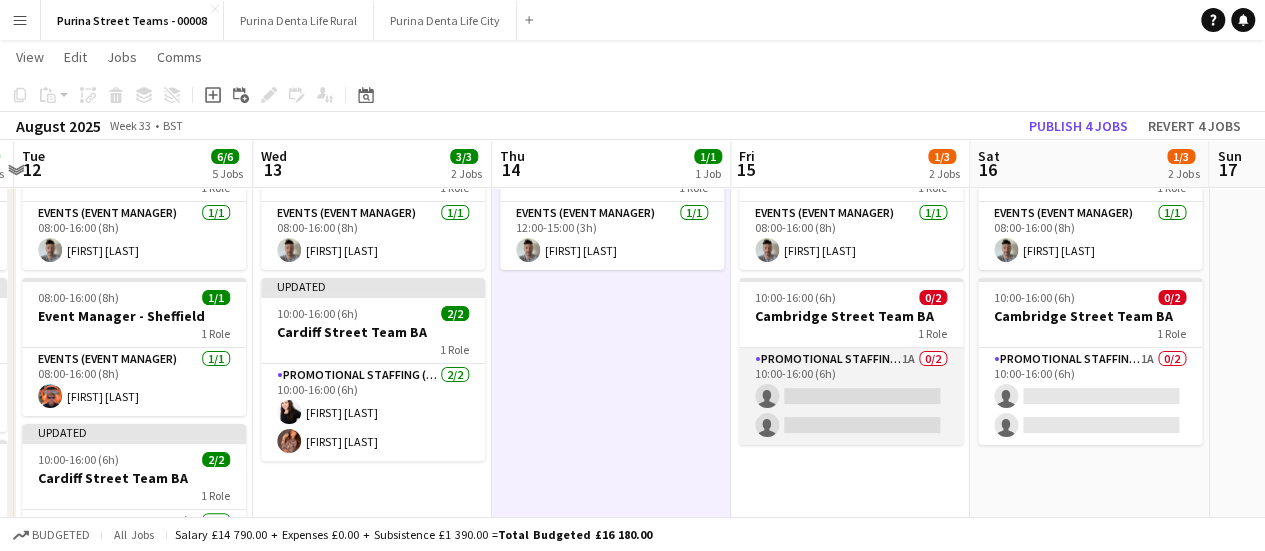 click on "Promotional Staffing (Brand Ambassadors)   1A   0/2   10:00-16:00 (6h)
single-neutral-actions
single-neutral-actions" at bounding box center [851, 396] 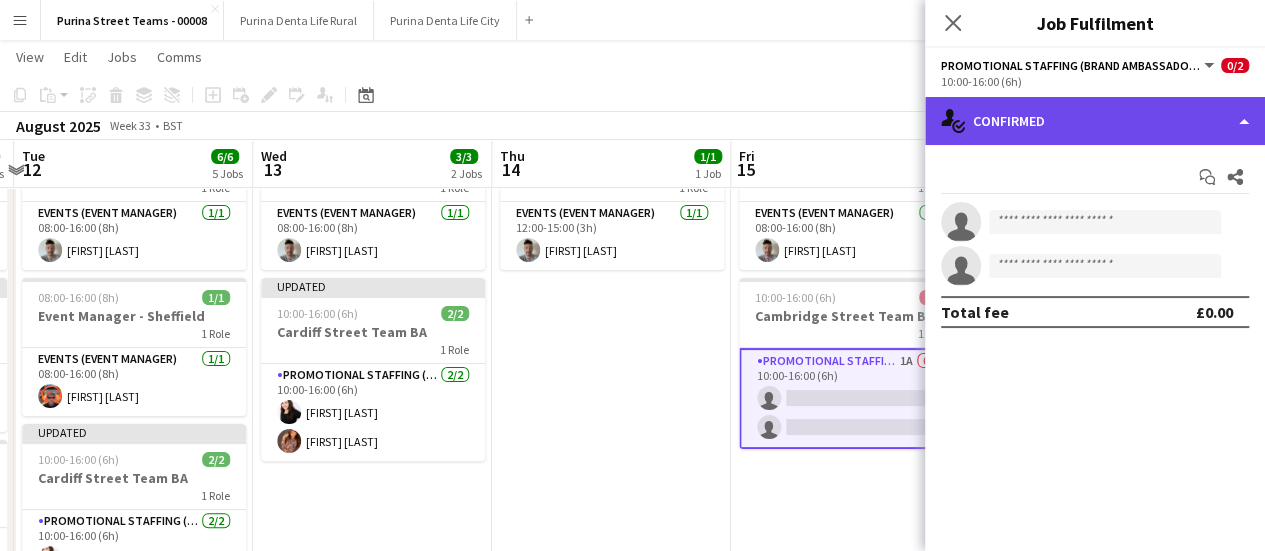 click on "single-neutral-actions-check-2
Confirmed" 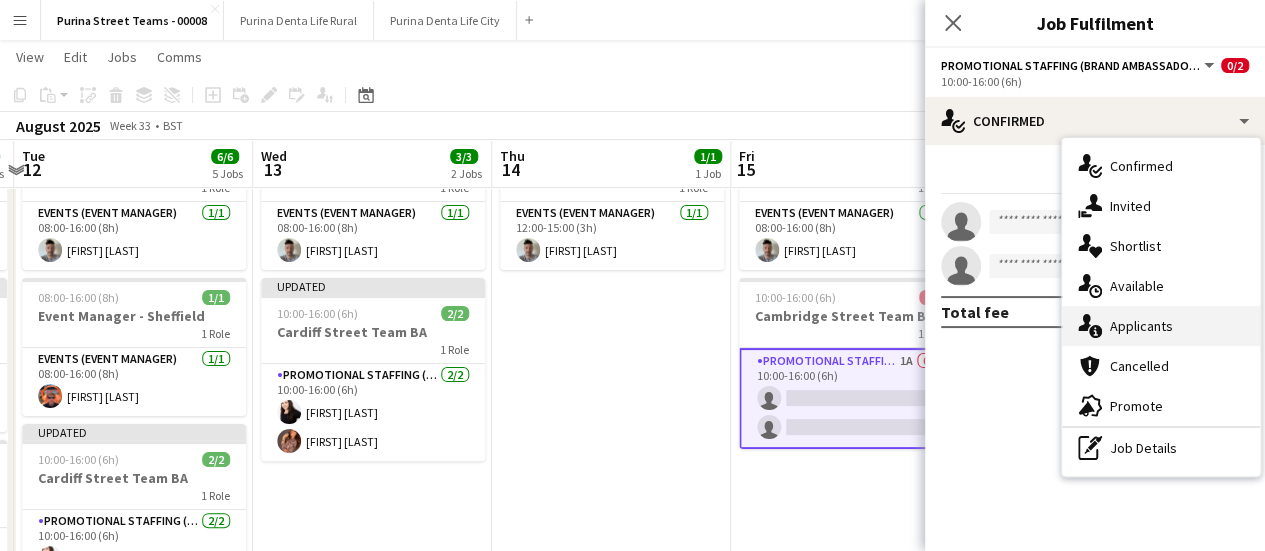 click on "single-neutral-actions-information
Applicants" at bounding box center (1161, 326) 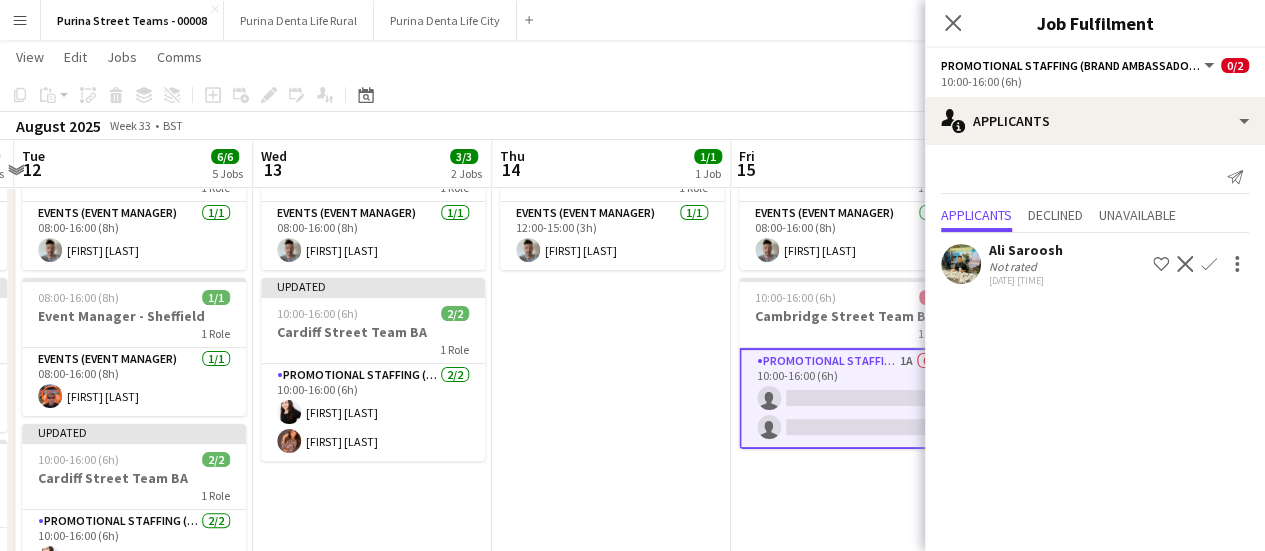 click on "08:00-16:00 (8h)    1/1   Event Manager  Cambridge   1 Role   Events (Event Manager)   1/1   08:00-16:00 (8h)
[FIRST] [LAST]     10:00-16:00 (6h)    0/2   Cambridge Street Team BA   1 Role   Promotional Staffing (Brand Ambassadors)   1A   0/2   10:00-16:00 (6h)
single-neutral-actions
single-neutral-actions" at bounding box center (850, 572) 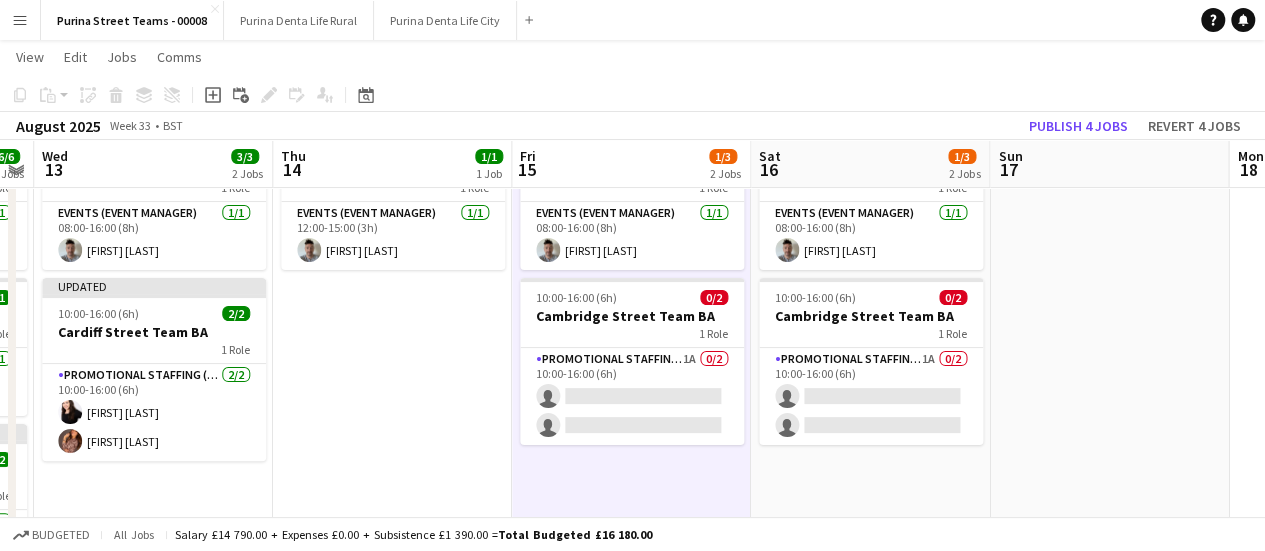 scroll, scrollTop: 0, scrollLeft: 936, axis: horizontal 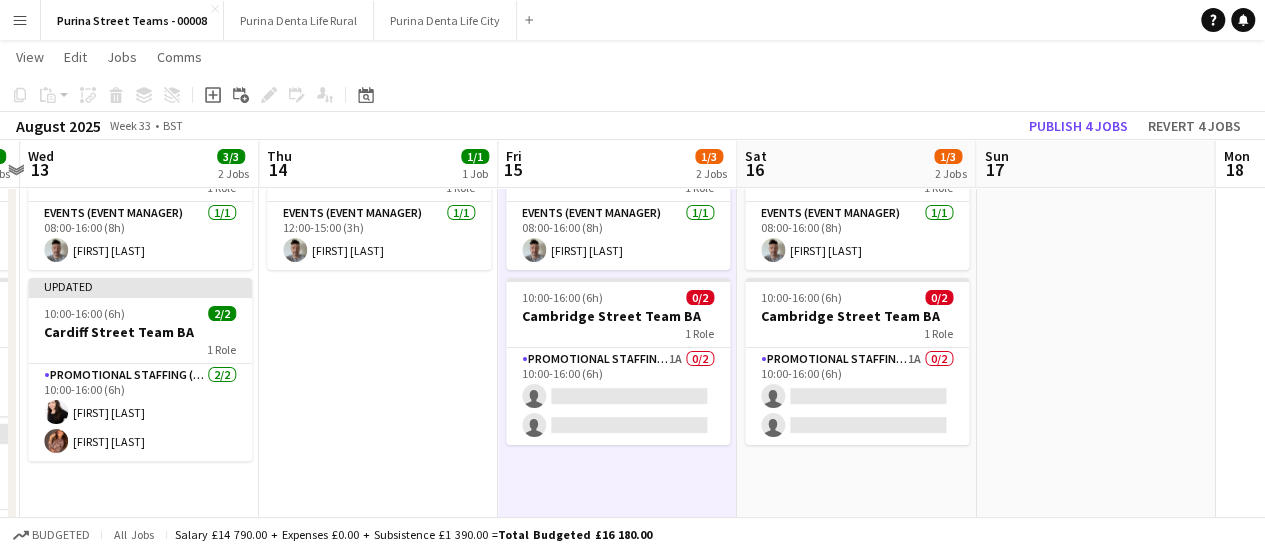 drag, startPoint x: 1000, startPoint y: 497, endPoint x: 784, endPoint y: 501, distance: 216.03703 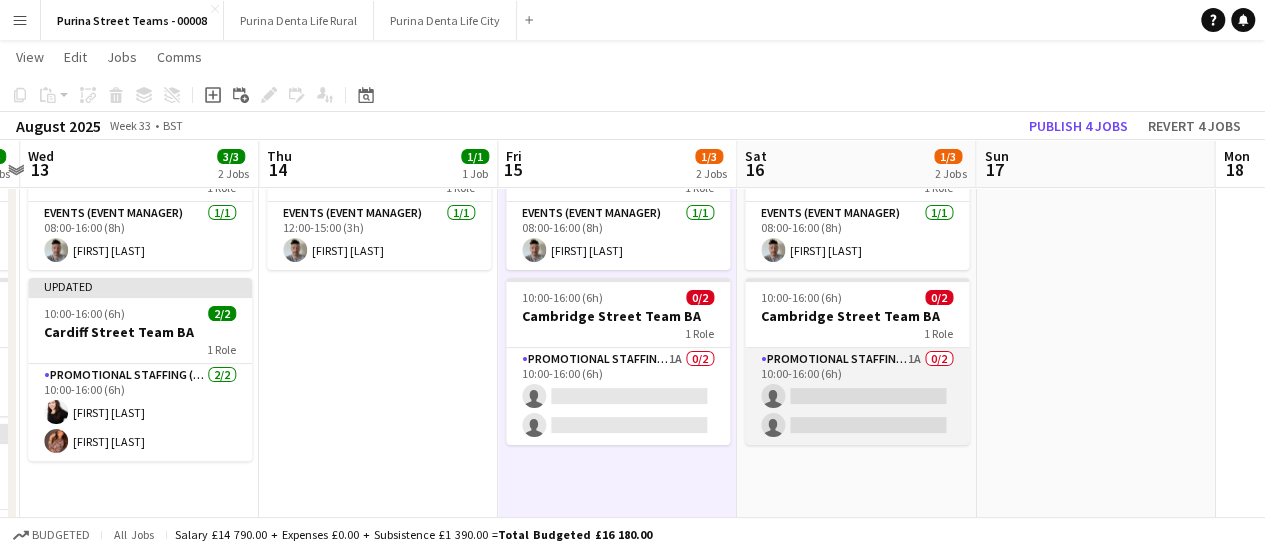click on "Promotional Staffing (Brand Ambassadors)   1A   0/2   10:00-16:00 (6h)
single-neutral-actions
single-neutral-actions" at bounding box center [857, 396] 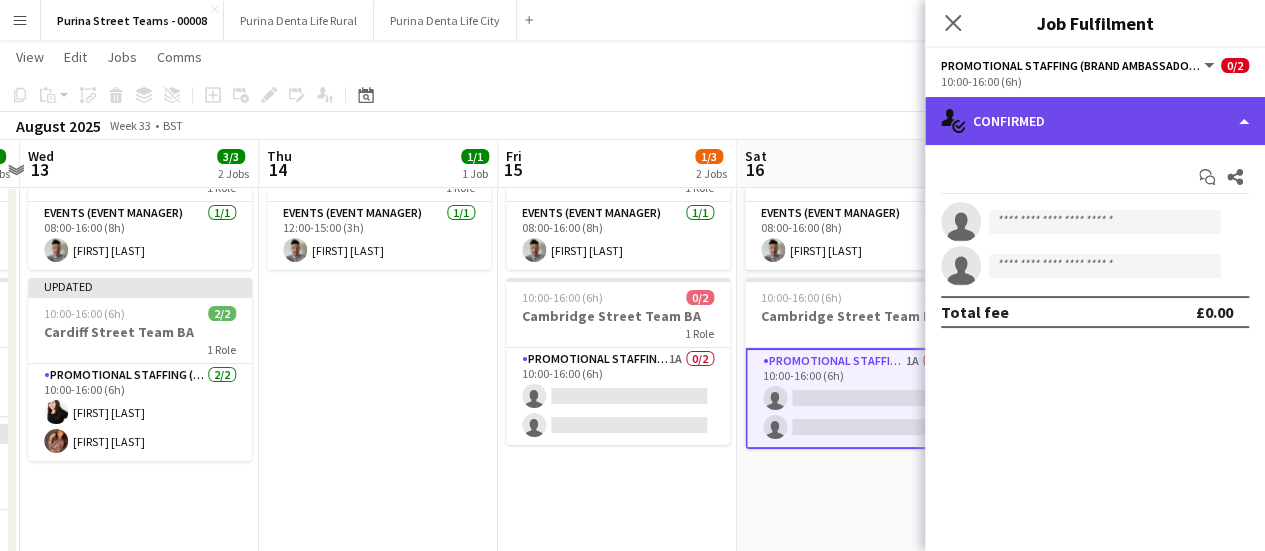 click on "single-neutral-actions-check-2
Confirmed" 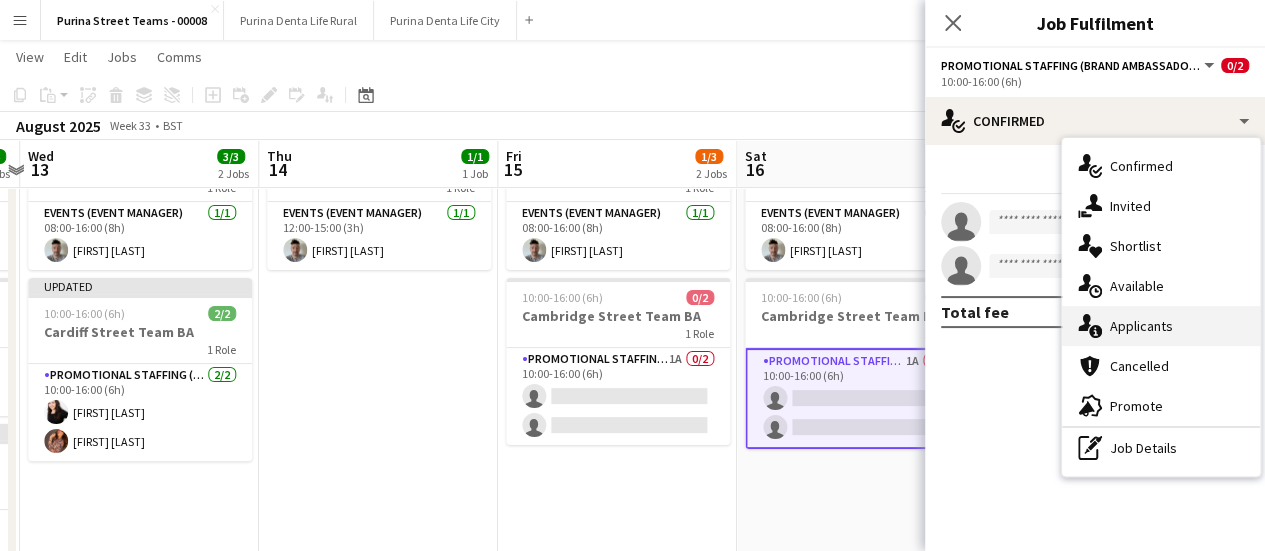 click on "single-neutral-actions-information
Applicants" at bounding box center (1161, 326) 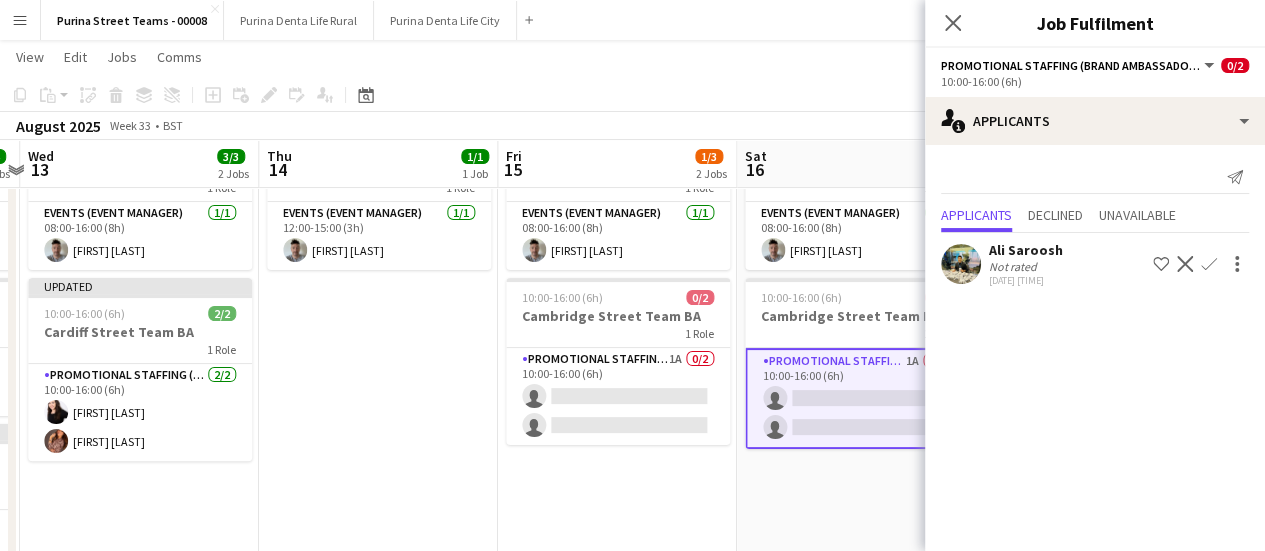 click on "[MONTH] [YEAR]   Week 33
•   BST   Publish 4 jobs   Revert 4 jobs" 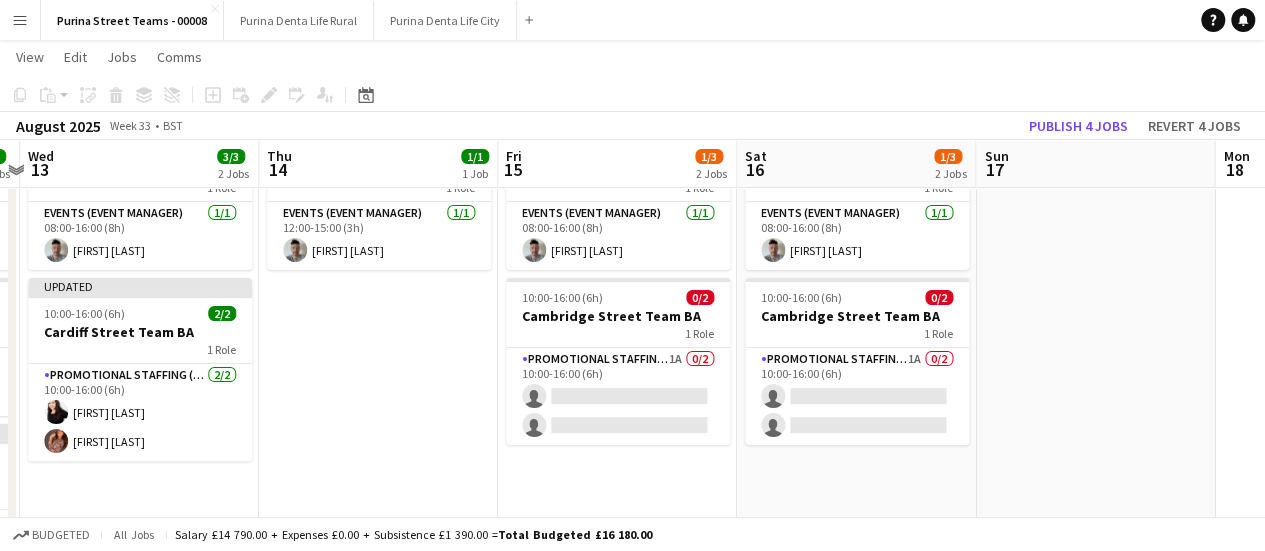 scroll, scrollTop: 0, scrollLeft: 698, axis: horizontal 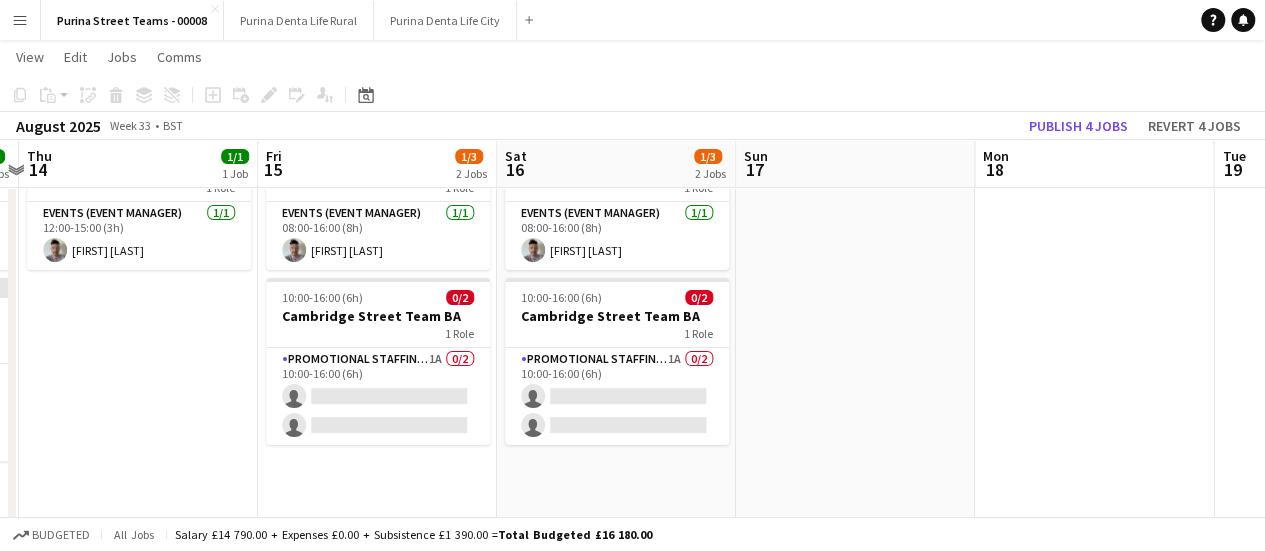 drag, startPoint x: 978, startPoint y: 342, endPoint x: 745, endPoint y: 335, distance: 233.10513 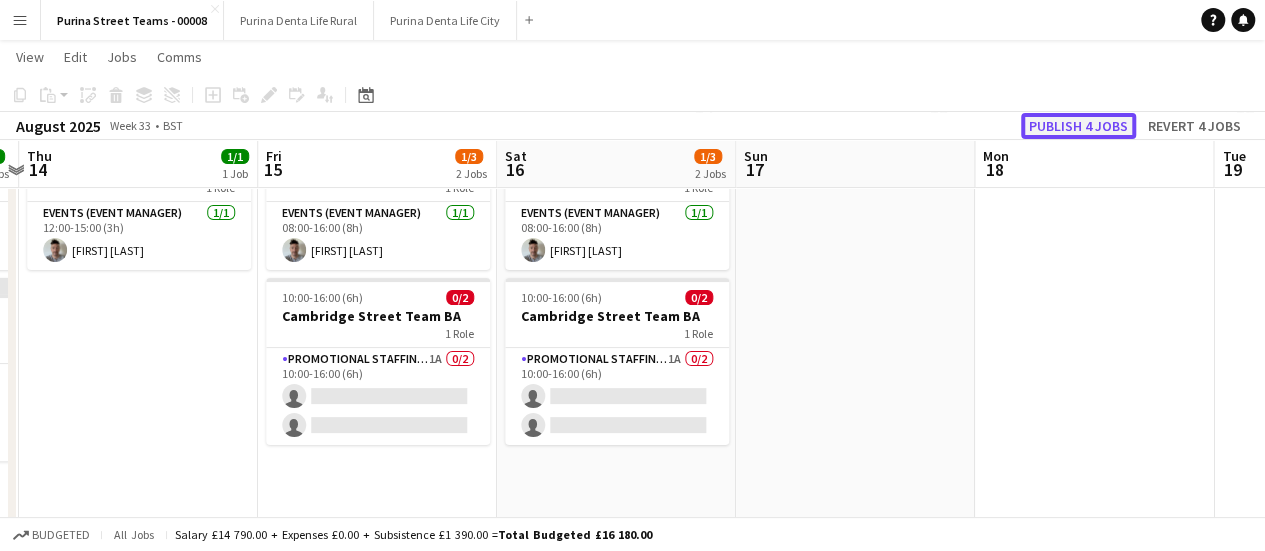 click on "Publish 4 jobs" 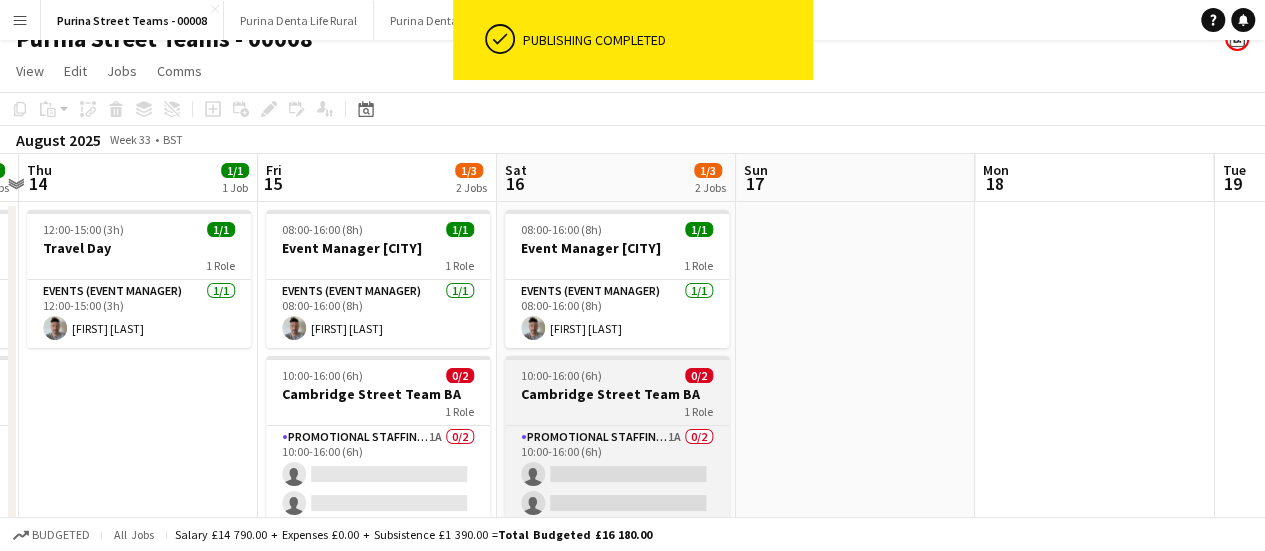 scroll, scrollTop: 0, scrollLeft: 0, axis: both 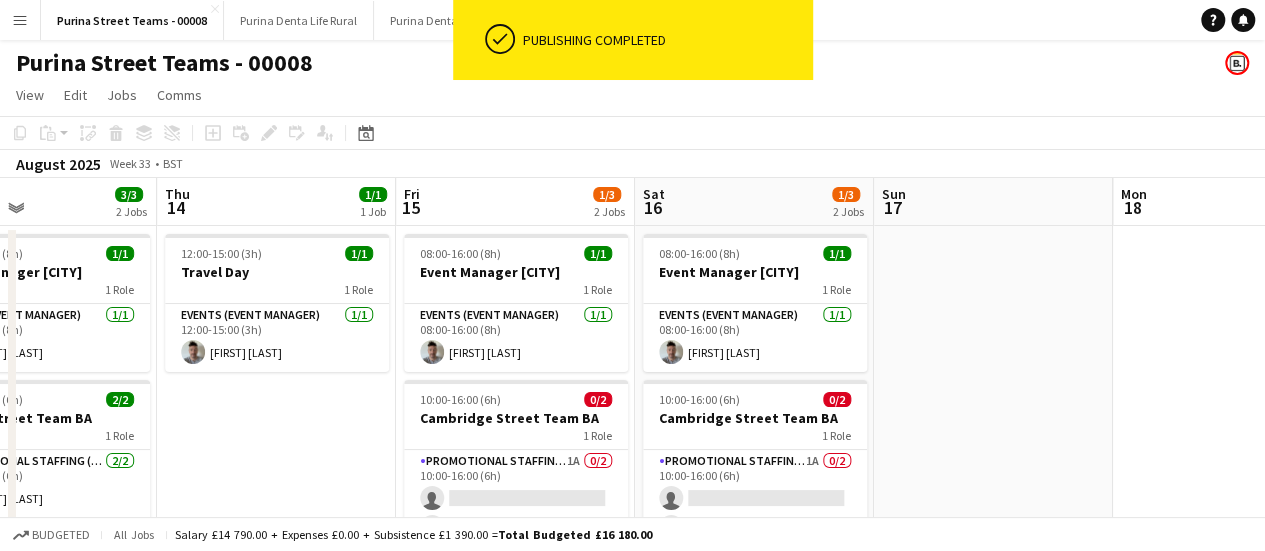 drag, startPoint x: 373, startPoint y: 455, endPoint x: 880, endPoint y: 427, distance: 507.77258 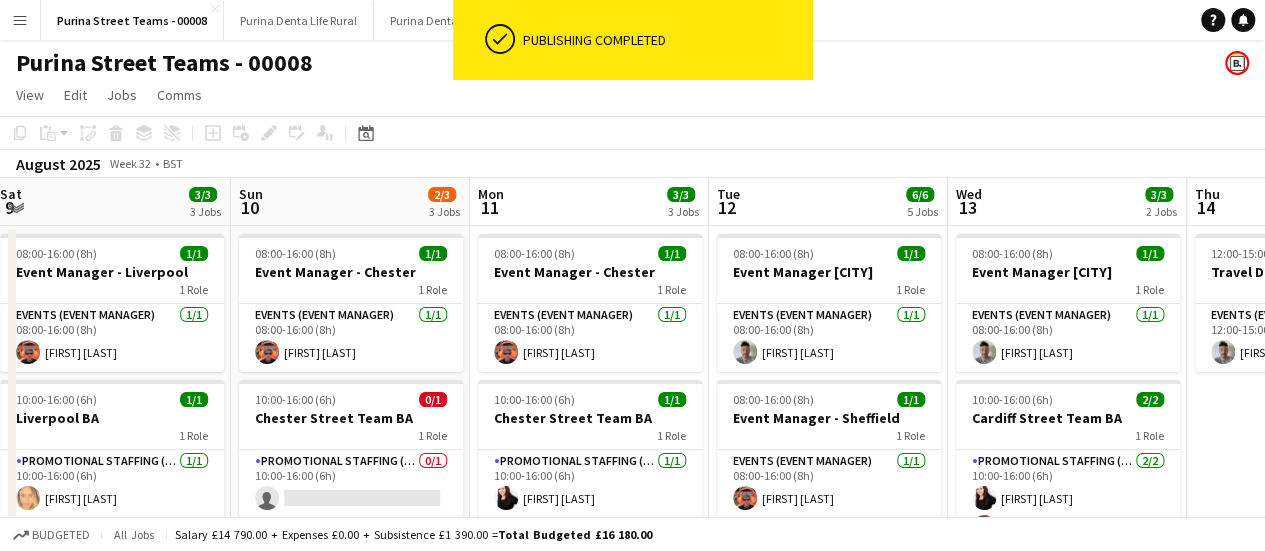 drag, startPoint x: 637, startPoint y: 417, endPoint x: 900, endPoint y: 411, distance: 263.06842 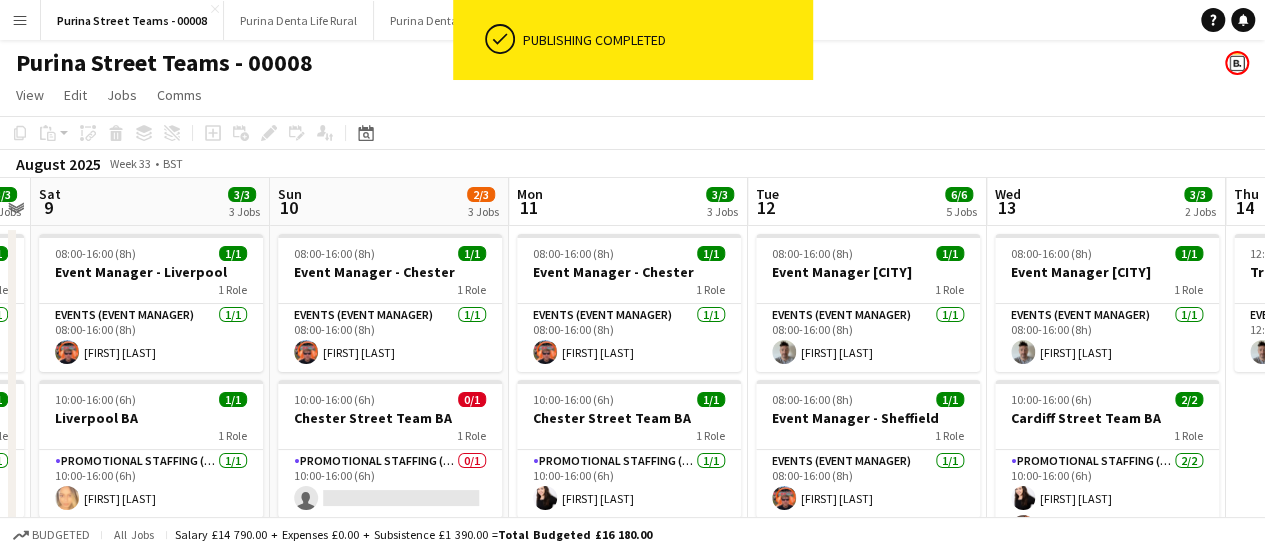 click on "Thu   7   5/6   5 Jobs   Fri   8   3/3   3 Jobs   Sat   9   3/3   3 Jobs   Sun   10   2/3   3 Jobs   Mon   11   3/3   3 Jobs   Tue   12   6/6   5 Jobs   Wed   13   3/3   2 Jobs   Thu   14   1/1   1 Job   Fri   15   1/3   2 Jobs   Sat   16   1/3   2 Jobs   Sun   17      08:00-16:00 (8h)    1/1   Event Manager  - [CITY]   1 Role   Events (Event Manager)   1/1   08:00-16:00 (8h)
[FIRST] [LAST]     08:00-16:00 (8h)    1/1   Event Manager  - [CITY]   1 Role   Events (Event Manager)   1/1   08:00-16:00 (8h)
[FIRST] [LAST]     10:00-16:00 (6h)    1/2   [CITY] Street Team BA   1 Role   Promotional Staffing (Brand Ambassadors)   1/2   10:00-16:00 (6h)
[FIRST] [LAST]
single-neutral-actions
10:00-16:00 (6h)    1/1   [CITY] Street Team BA   1 Role   Promotional Staffing (Brand Ambassadors)   1/1   10:00-16:00 (6h)
[FIRST] [LAST]     10:00-16:00 (6h)    1/1   Travelling Brand Ambassador - [CITY]   1 Role   Promotional Staffing (Brand Ambassadors)   1/1  [FIRST] [LAST]" at bounding box center [632, 650] 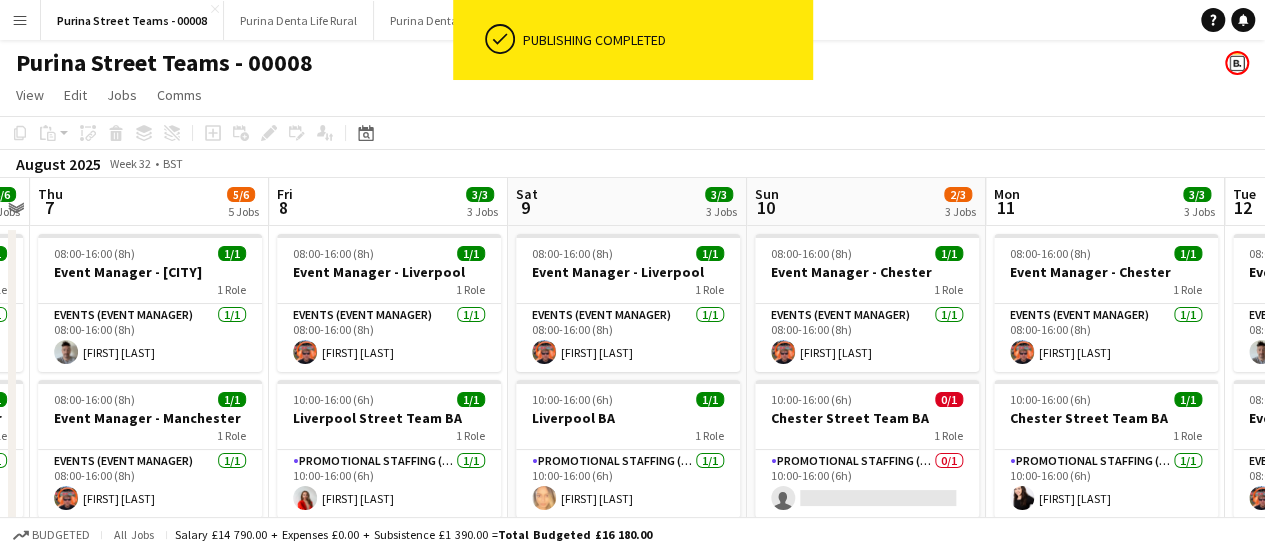drag, startPoint x: 292, startPoint y: 392, endPoint x: 712, endPoint y: 380, distance: 420.1714 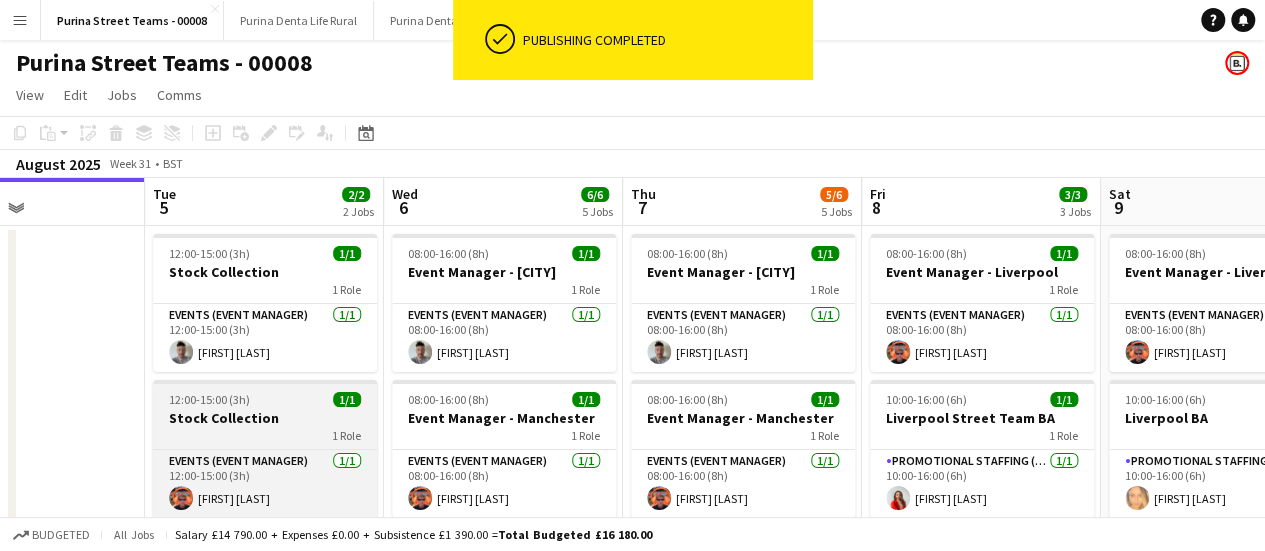 drag, startPoint x: 614, startPoint y: 388, endPoint x: 602, endPoint y: 398, distance: 15.6205 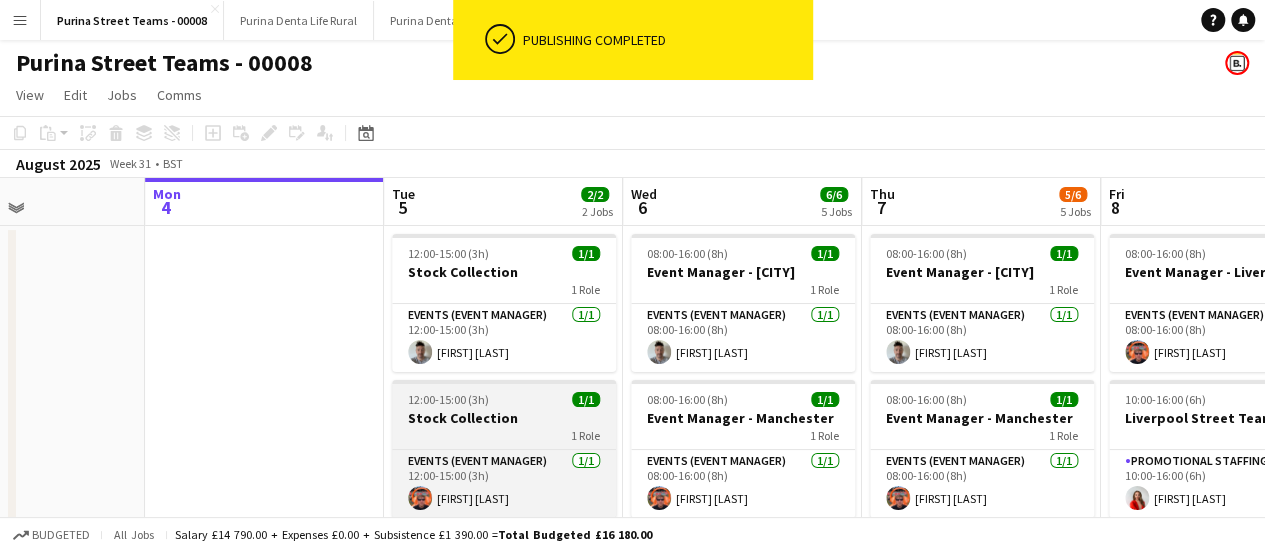 scroll, scrollTop: 0, scrollLeft: 575, axis: horizontal 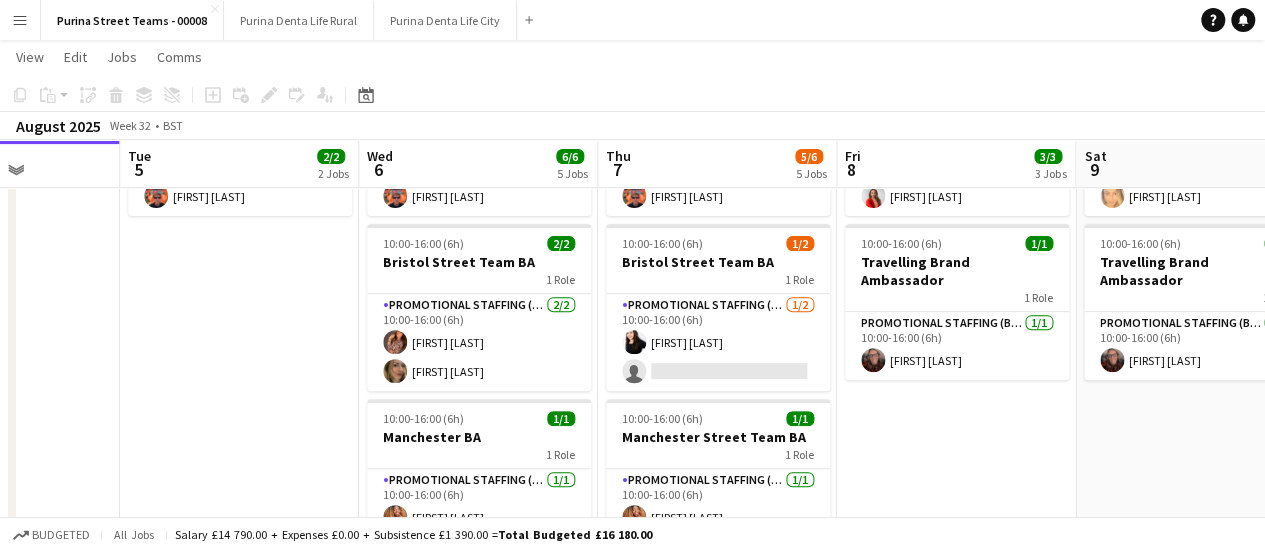 drag, startPoint x: 923, startPoint y: 394, endPoint x: 662, endPoint y: 379, distance: 261.43066 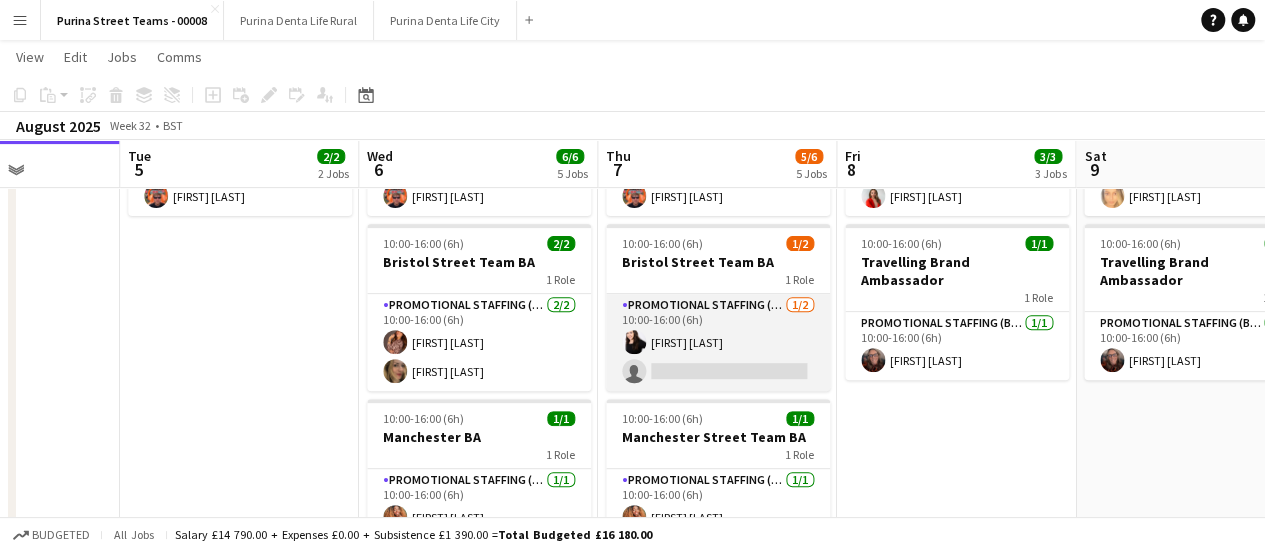 click on "Promotional Staffing (Brand Ambassadors)   1/2   10:00-16:00 (6h)
[FIRST] [LAST]
single-neutral-actions" at bounding box center [718, 342] 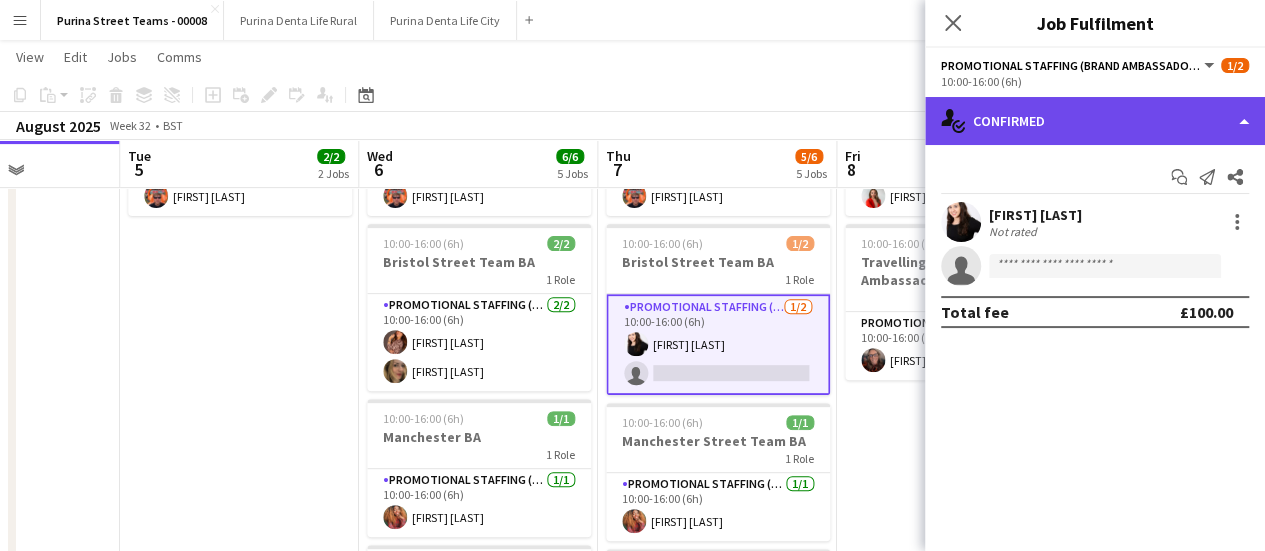 click on "single-neutral-actions-check-2
Confirmed" 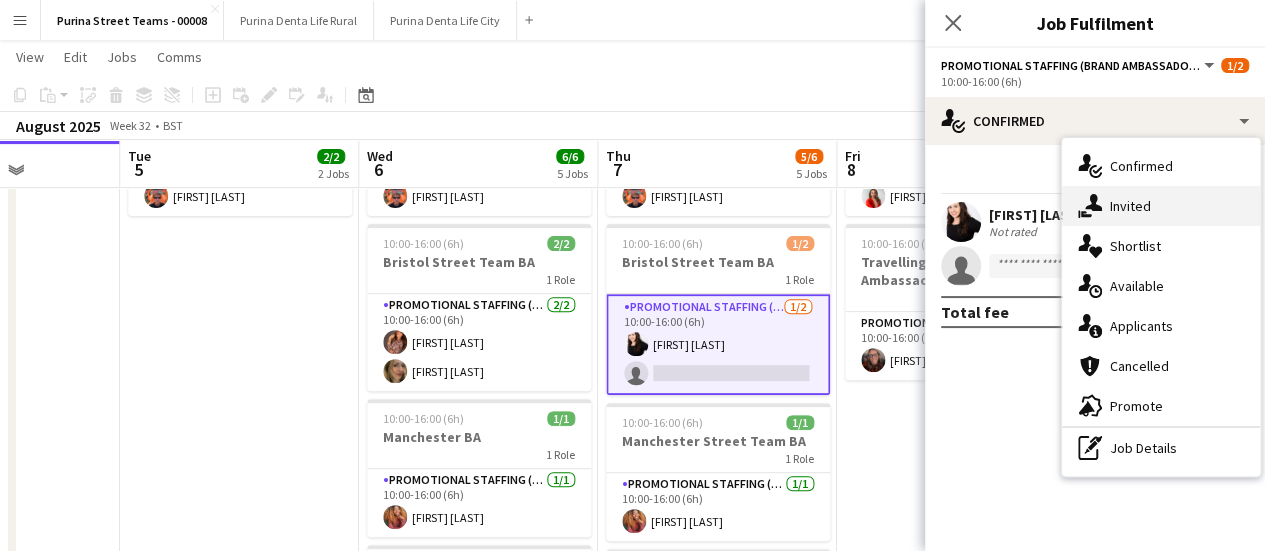 click on "single-neutral-actions-share-1
Invited" at bounding box center (1161, 206) 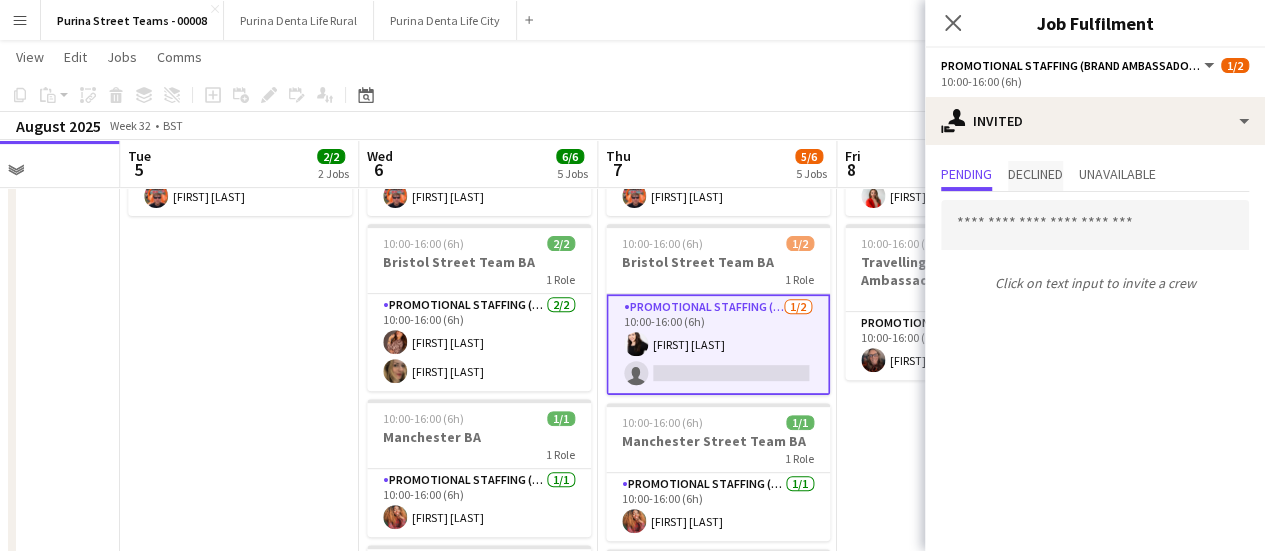click on "Declined" at bounding box center (1035, 174) 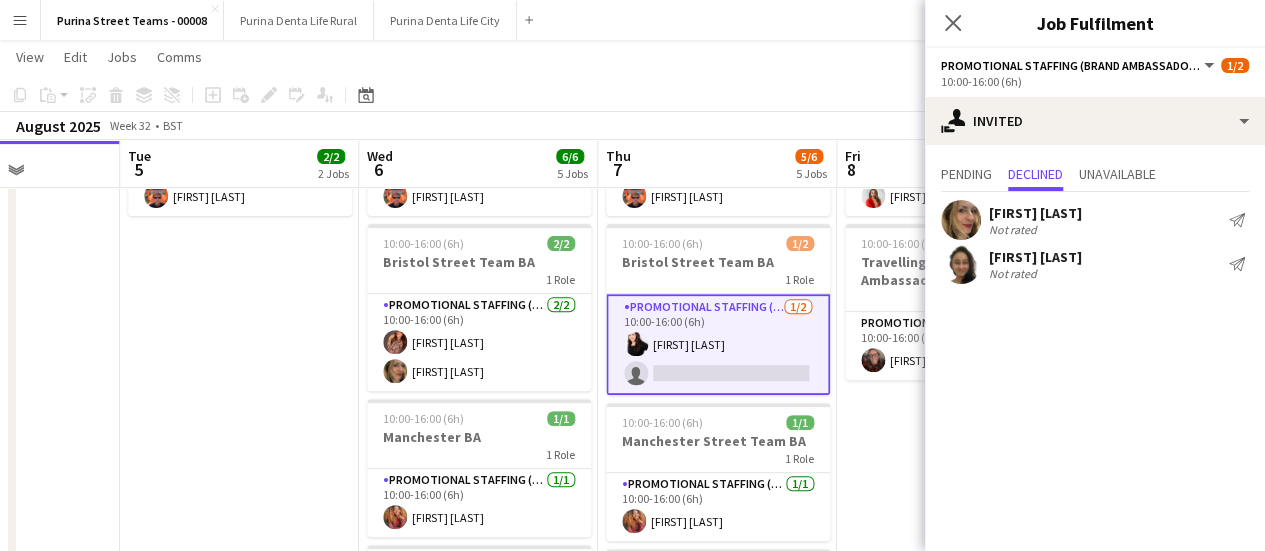click on "Close pop-in" 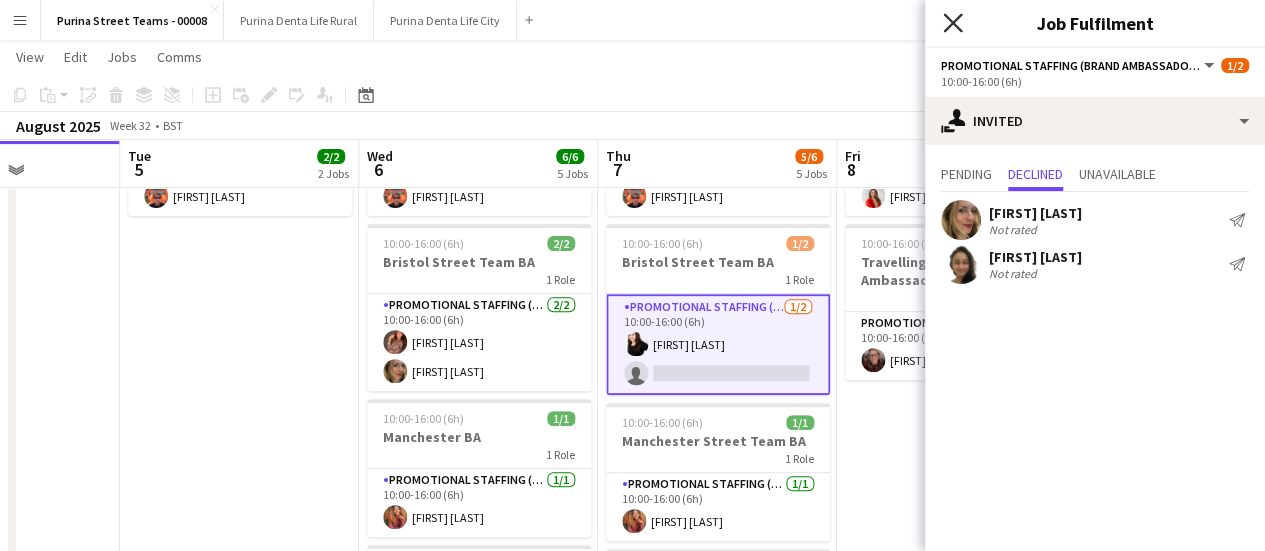 click 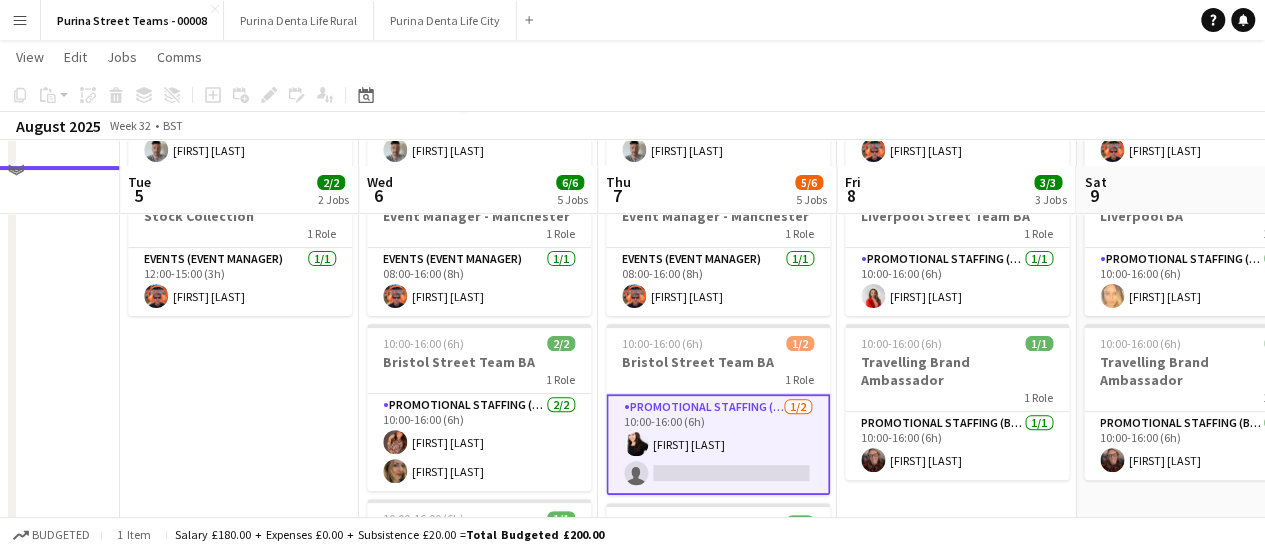scroll, scrollTop: 300, scrollLeft: 0, axis: vertical 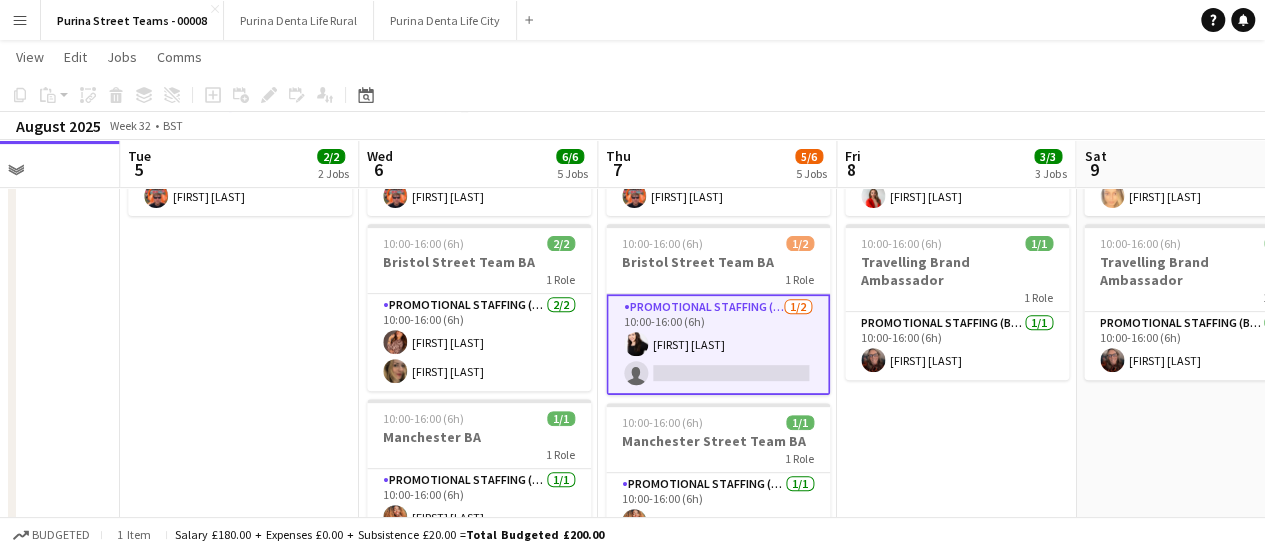 click on "Promotional Staffing (Brand Ambassadors)   1/2   10:00-16:00 (6h)
[FIRST] [LAST]
single-neutral-actions" at bounding box center (718, 344) 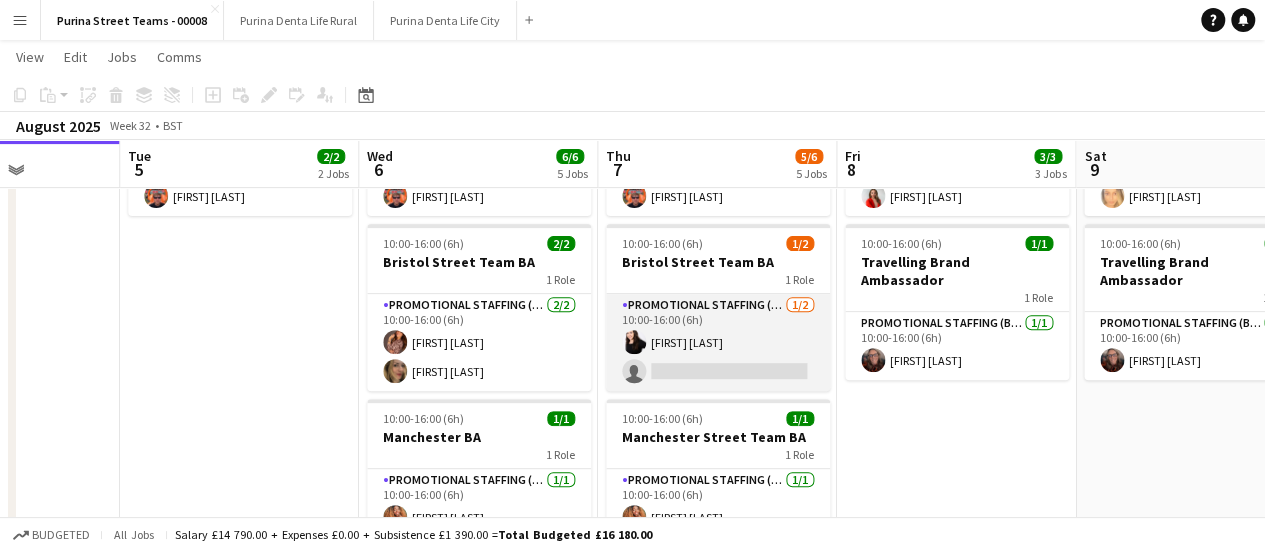 click on "Promotional Staffing (Brand Ambassadors)   1/2   10:00-16:00 (6h)
[FIRST] [LAST]
single-neutral-actions" at bounding box center (718, 342) 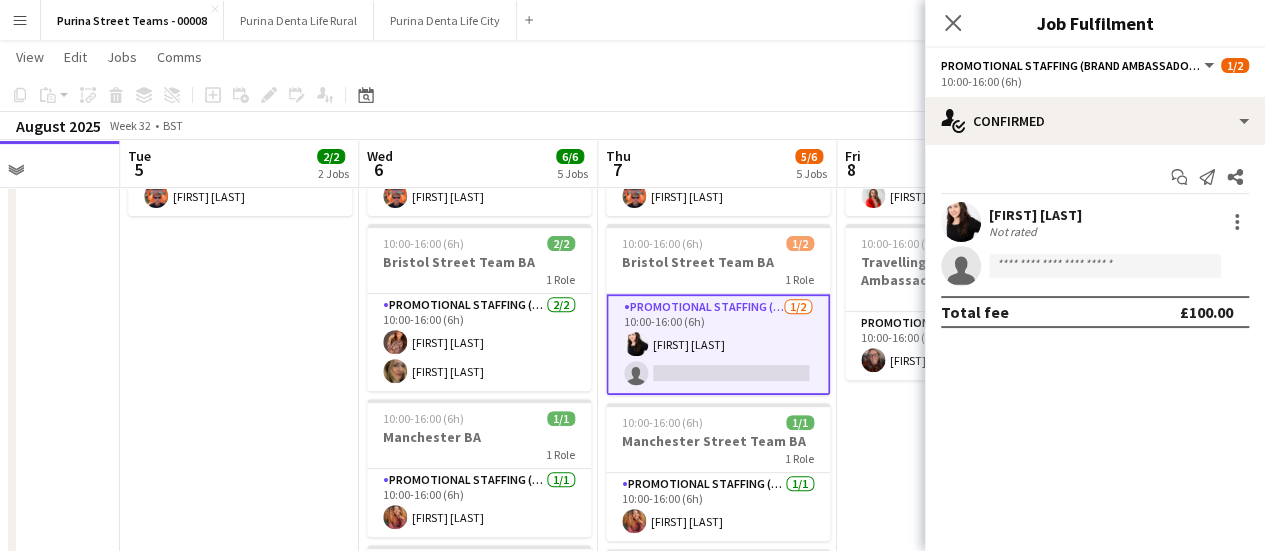 click on "Menu" at bounding box center [20, 20] 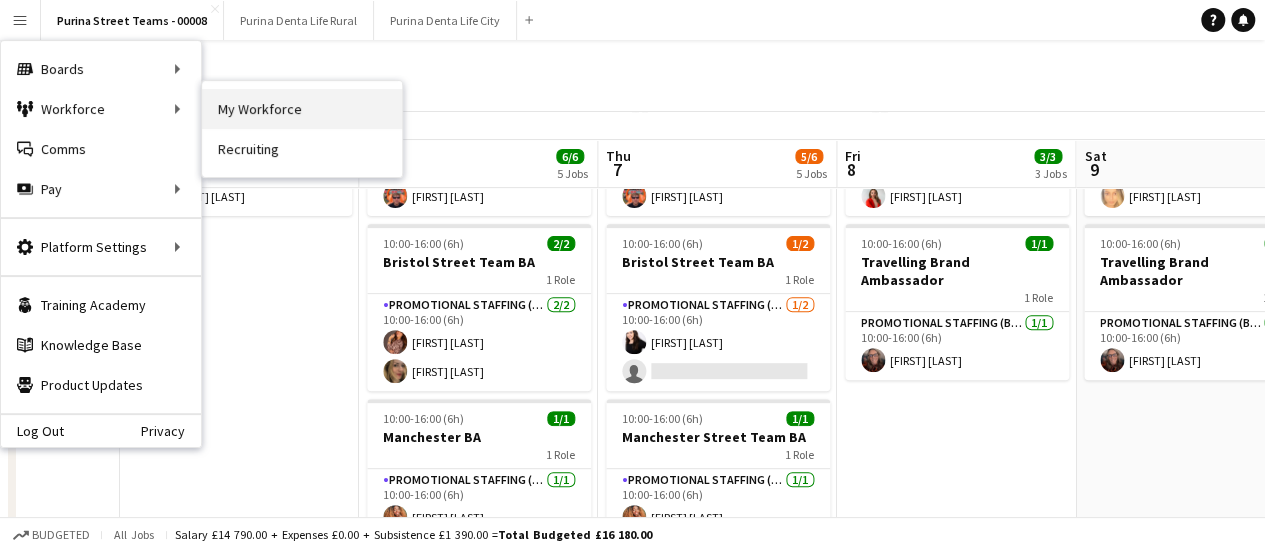 click on "My Workforce" at bounding box center (302, 109) 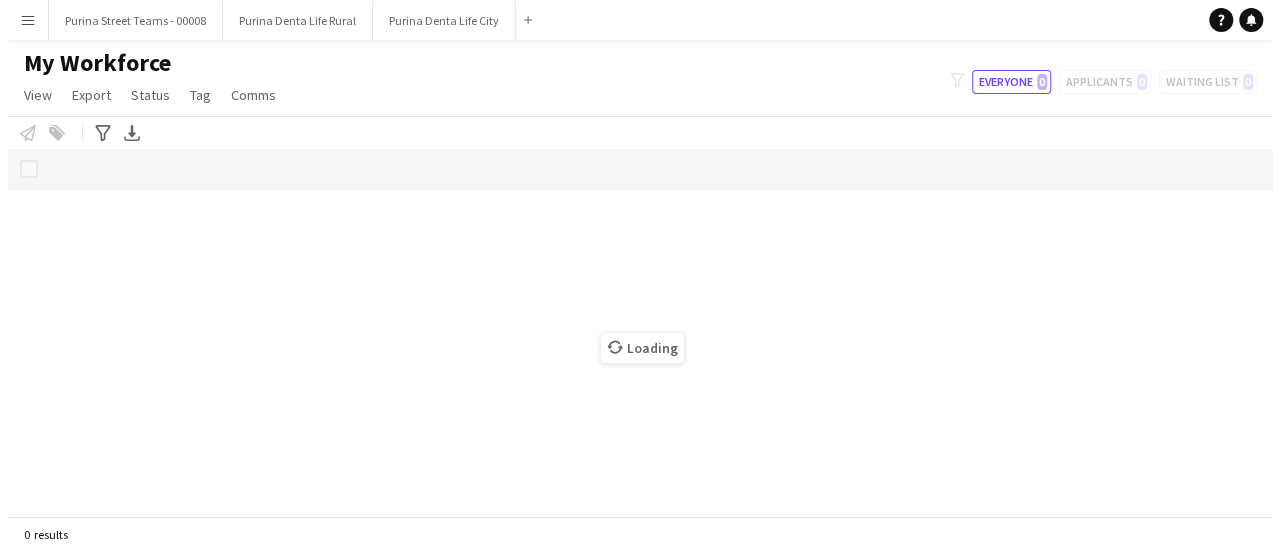 scroll, scrollTop: 0, scrollLeft: 0, axis: both 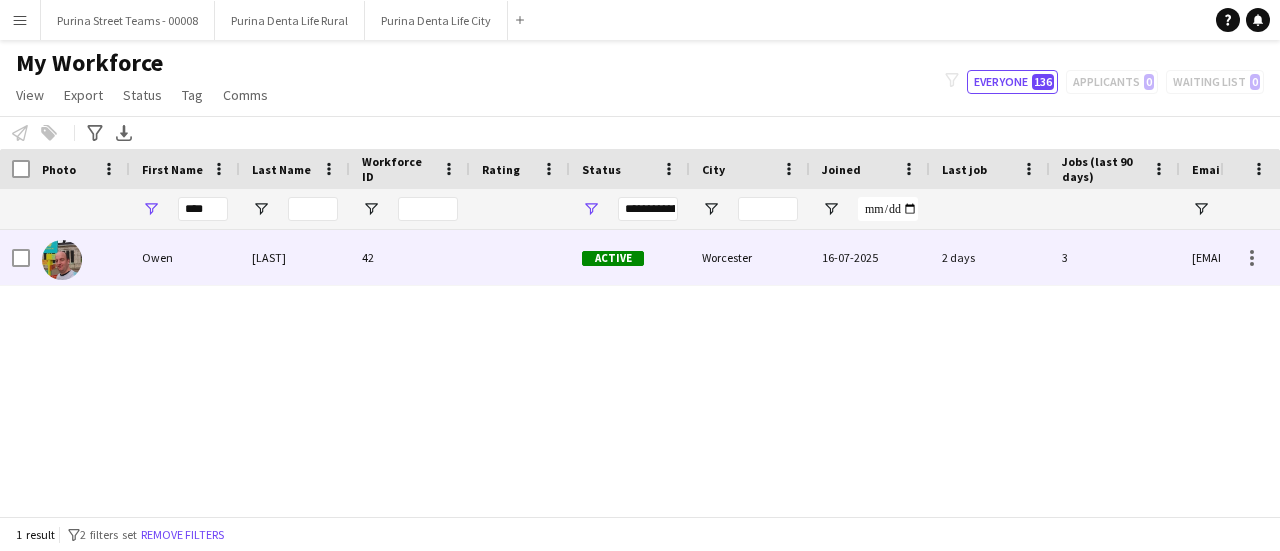 click on "Owen" at bounding box center (185, 257) 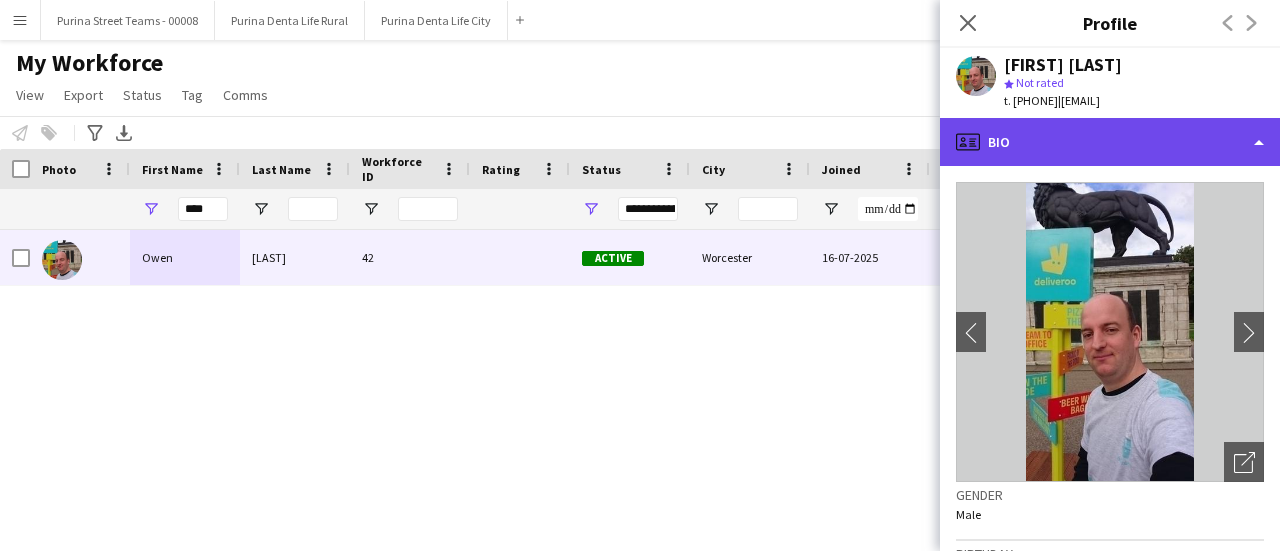 click on "profile
Bio" 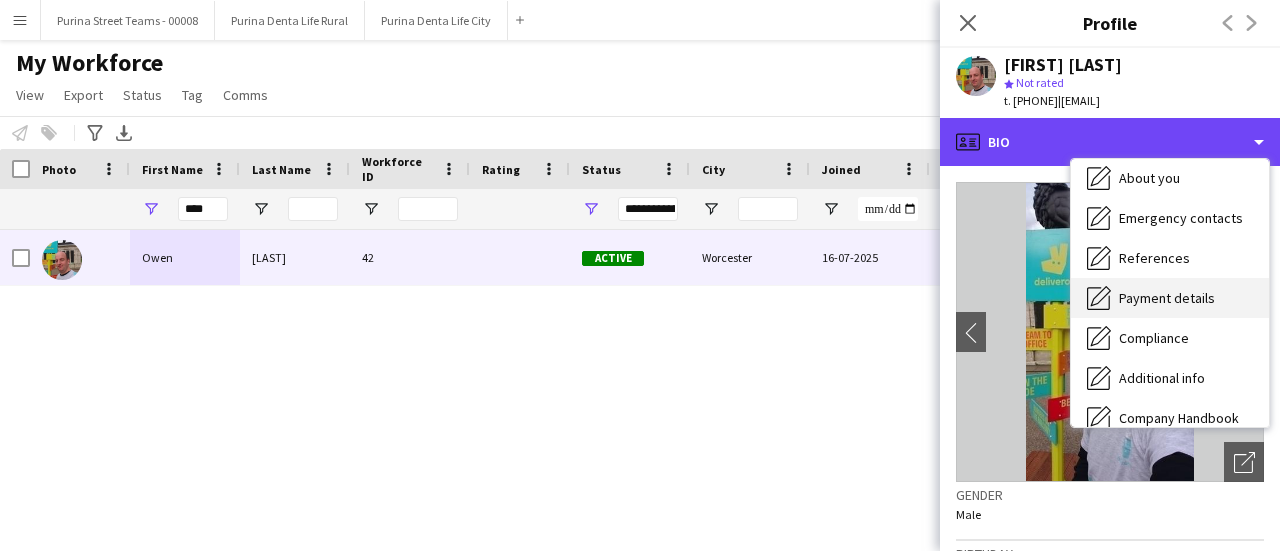 scroll, scrollTop: 228, scrollLeft: 0, axis: vertical 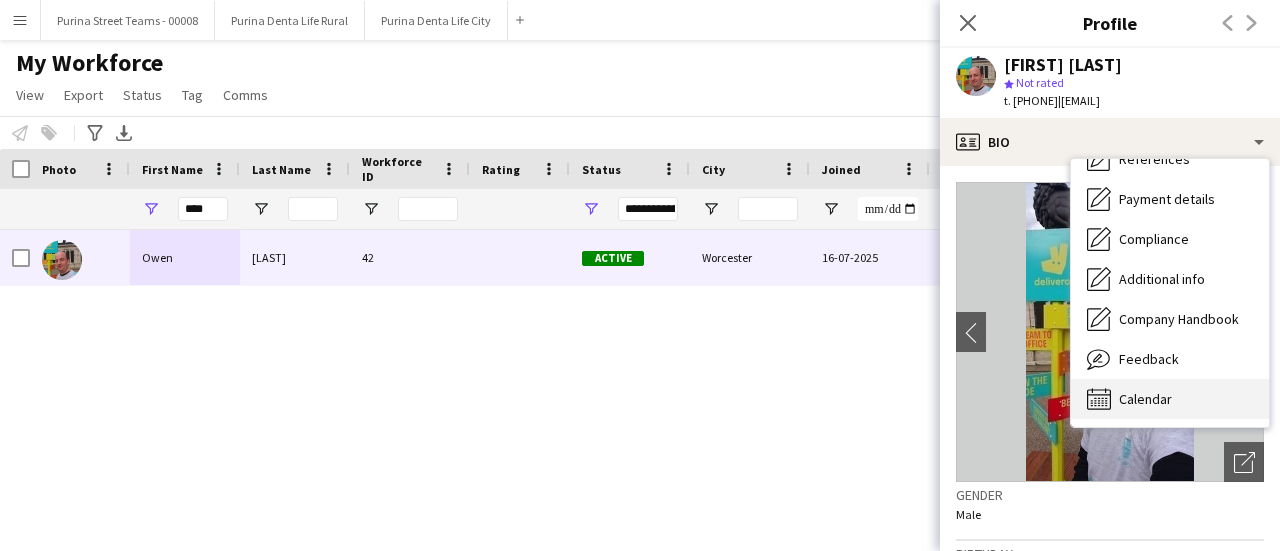 click on "Calendar
Calendar" at bounding box center [1170, 399] 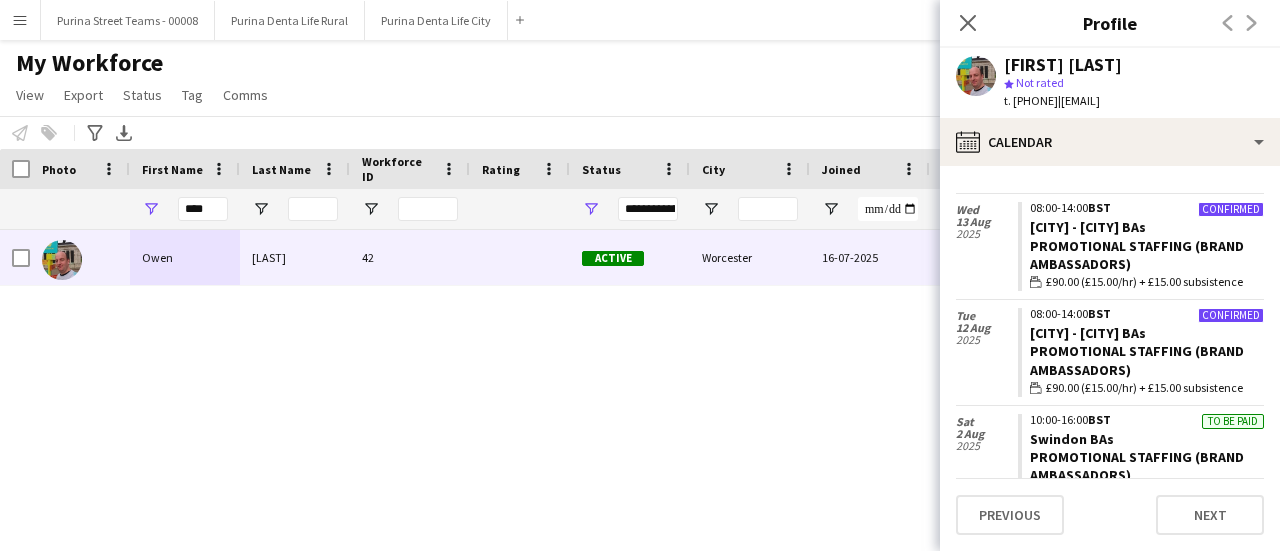 scroll, scrollTop: 200, scrollLeft: 0, axis: vertical 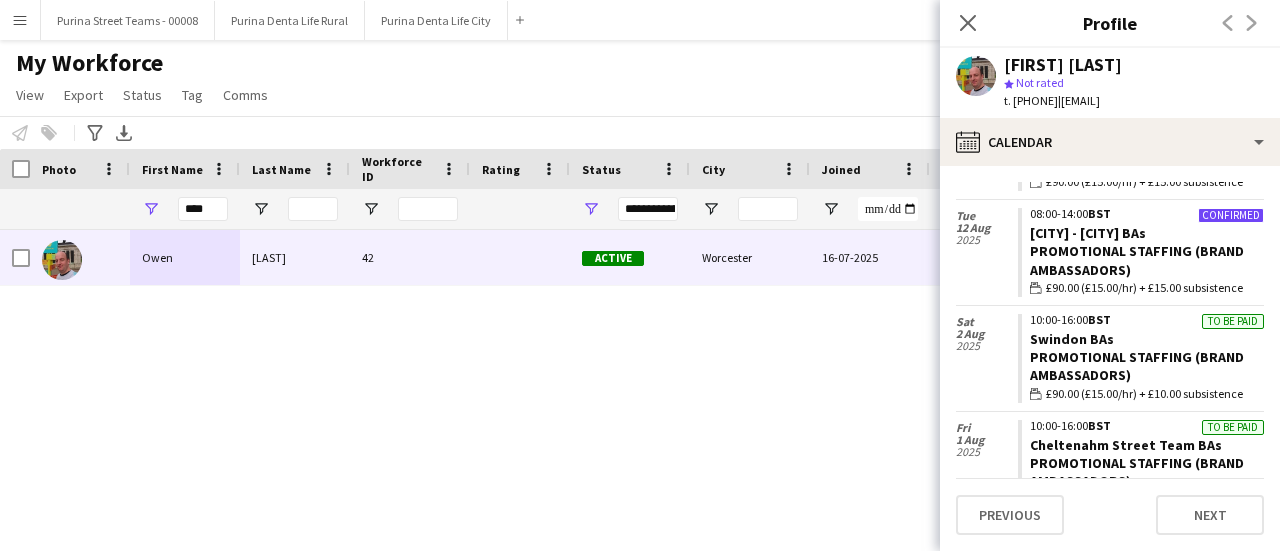 click on "[FIRST] [LAST] 42 Active [CITY] 16-07-2025 2 days 3 [EMAIL]" at bounding box center (610, 365) 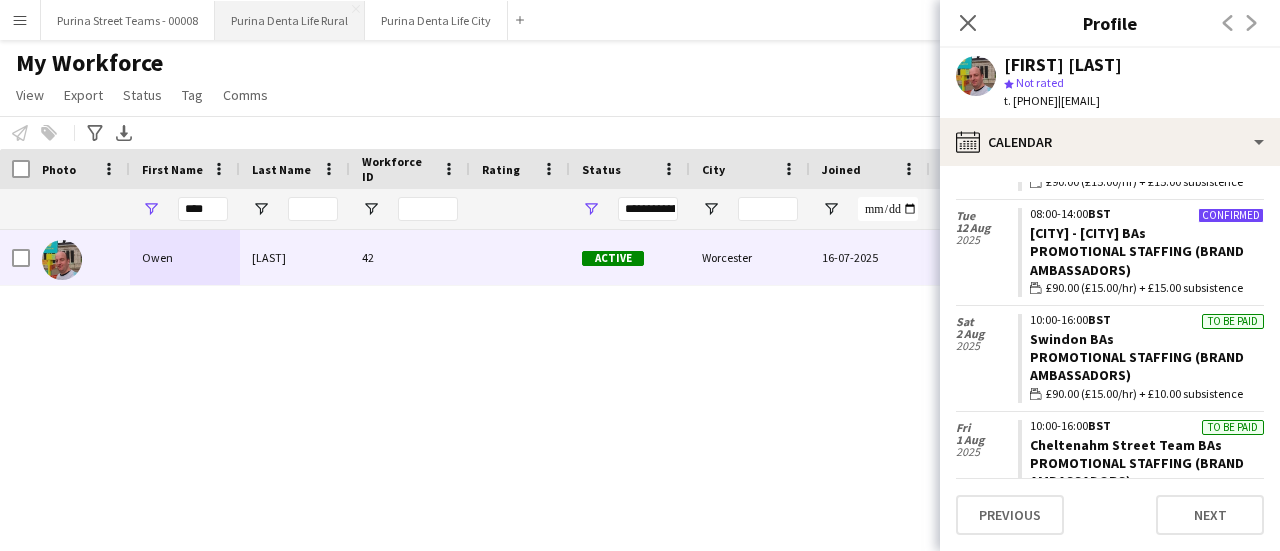 click on "Purina Denta Life Rural
Close" at bounding box center (290, 20) 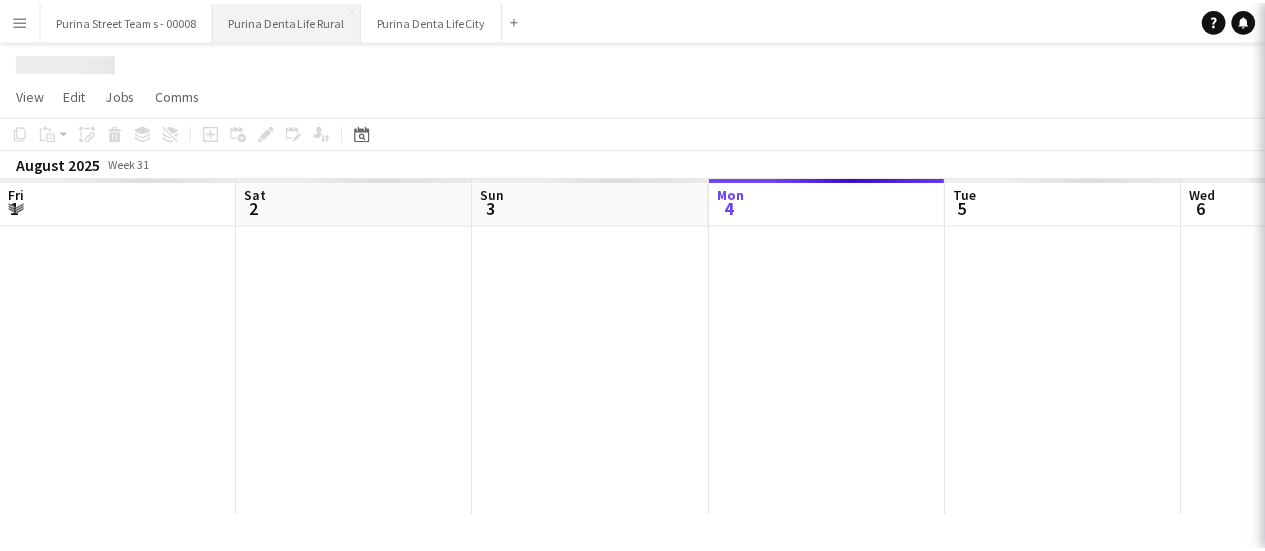 scroll, scrollTop: 0, scrollLeft: 478, axis: horizontal 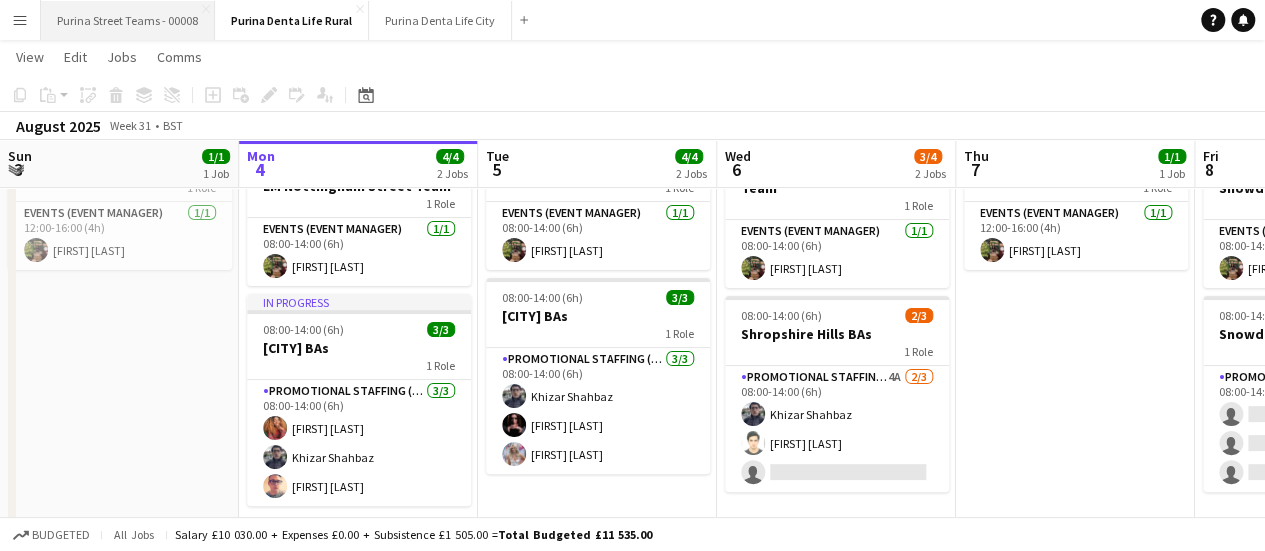click on "Purina Street Teams - 00008
Close" at bounding box center (128, 20) 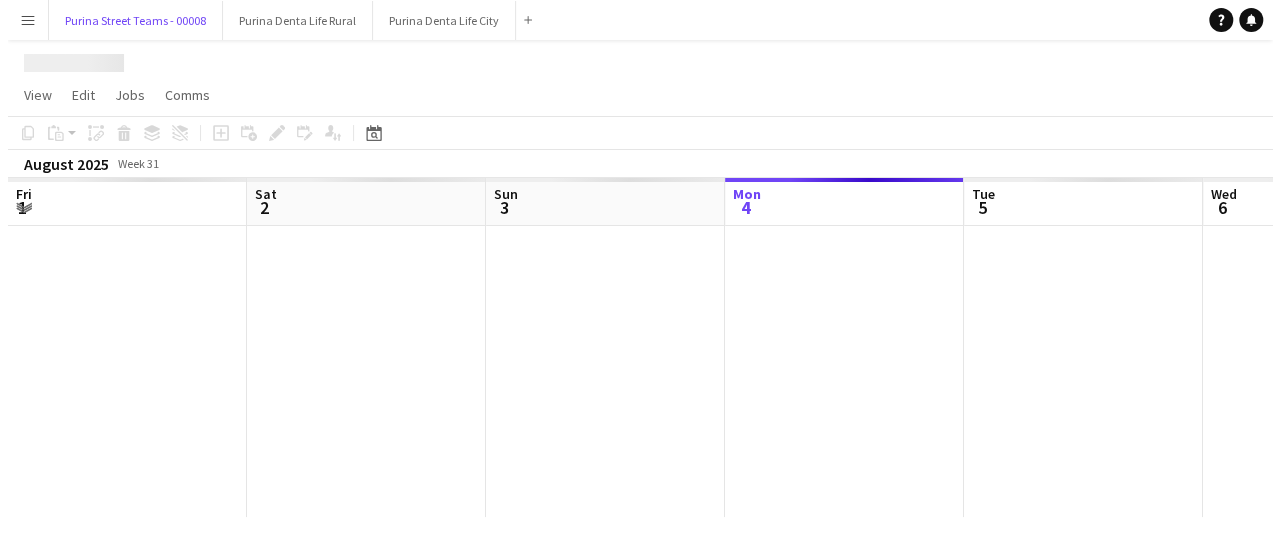 scroll, scrollTop: 0, scrollLeft: 0, axis: both 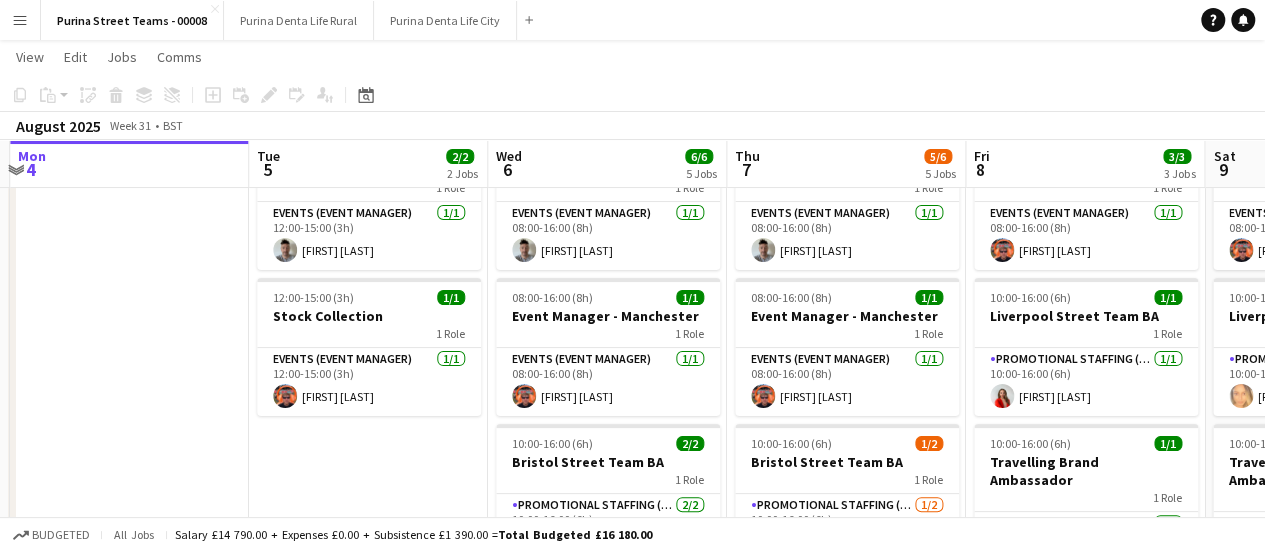 drag, startPoint x: 987, startPoint y: 373, endPoint x: 758, endPoint y: 369, distance: 229.03493 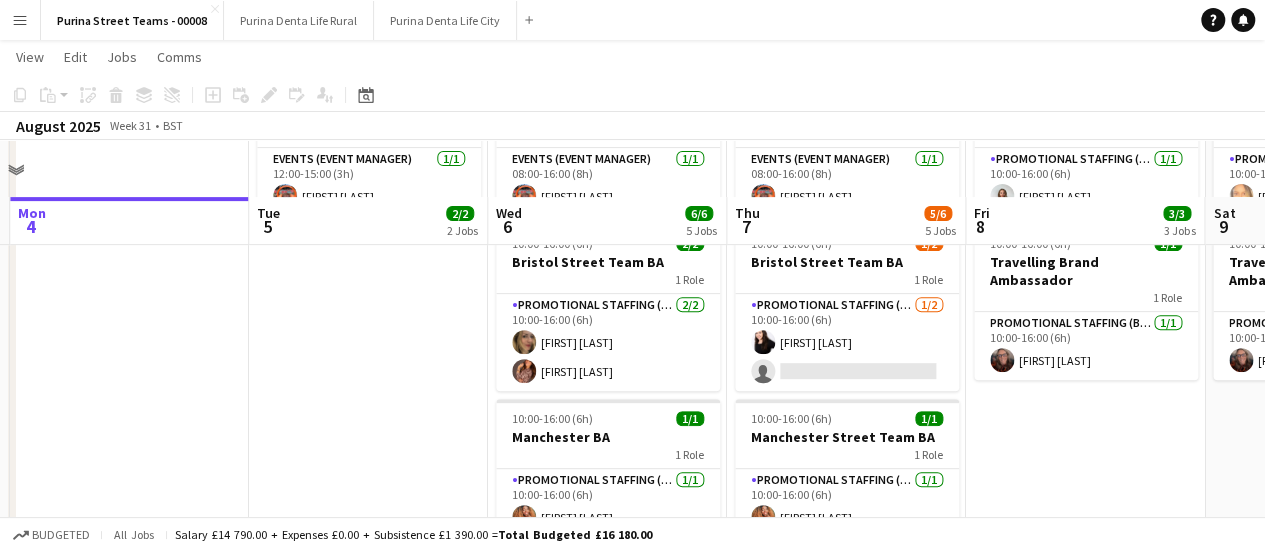 scroll, scrollTop: 400, scrollLeft: 0, axis: vertical 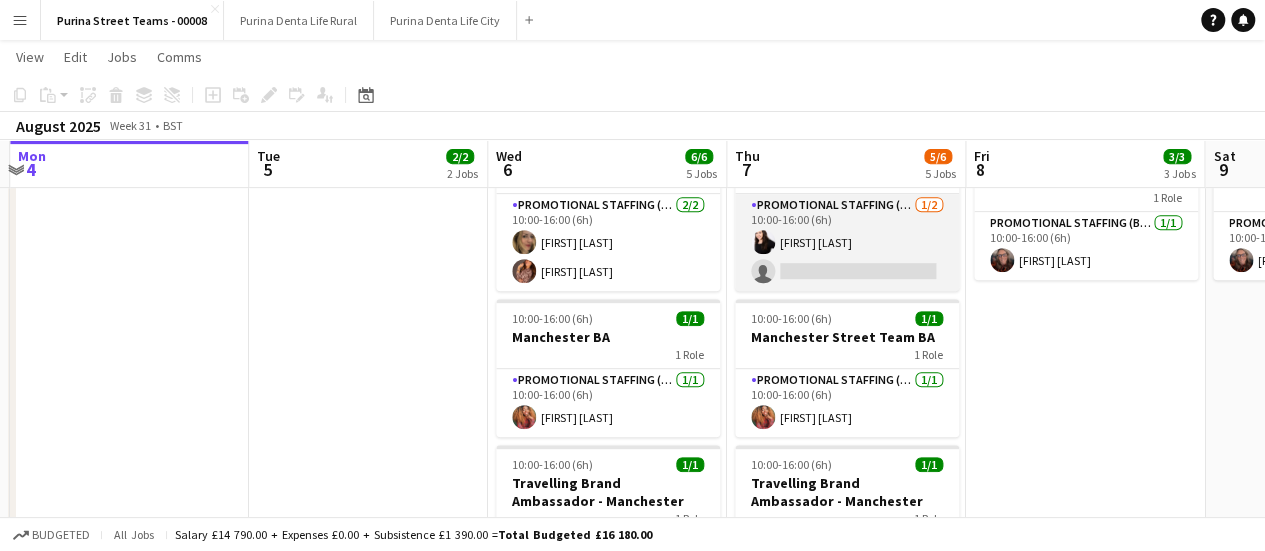 click on "Promotional Staffing (Brand Ambassadors)   1/2   10:00-16:00 (6h)
[FIRST] [LAST]
single-neutral-actions" at bounding box center [847, 242] 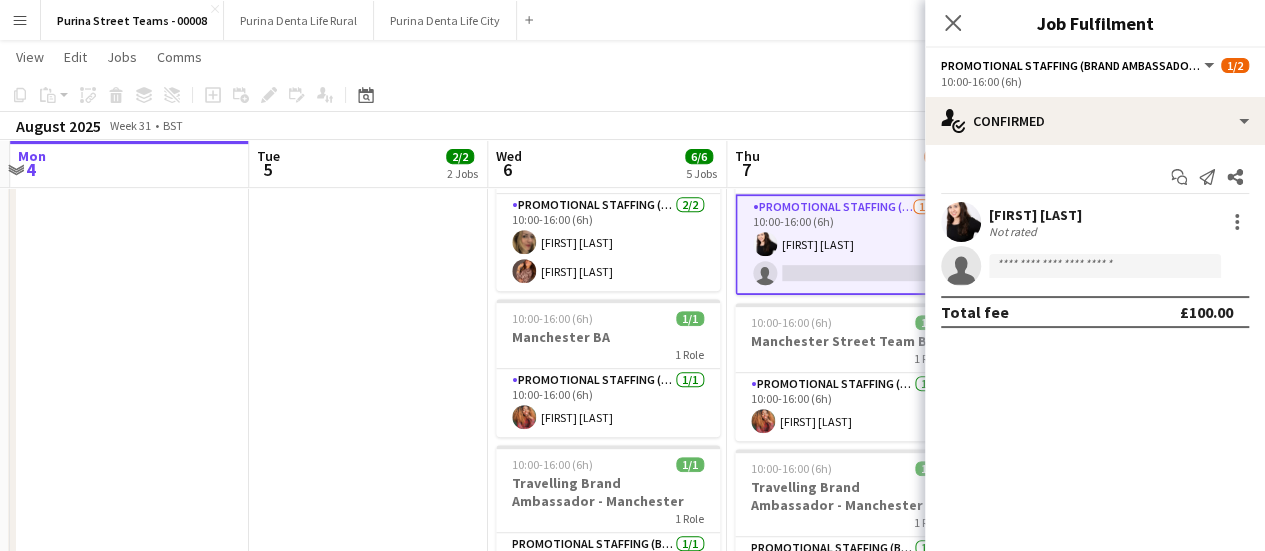 click on "single-neutral-actions" 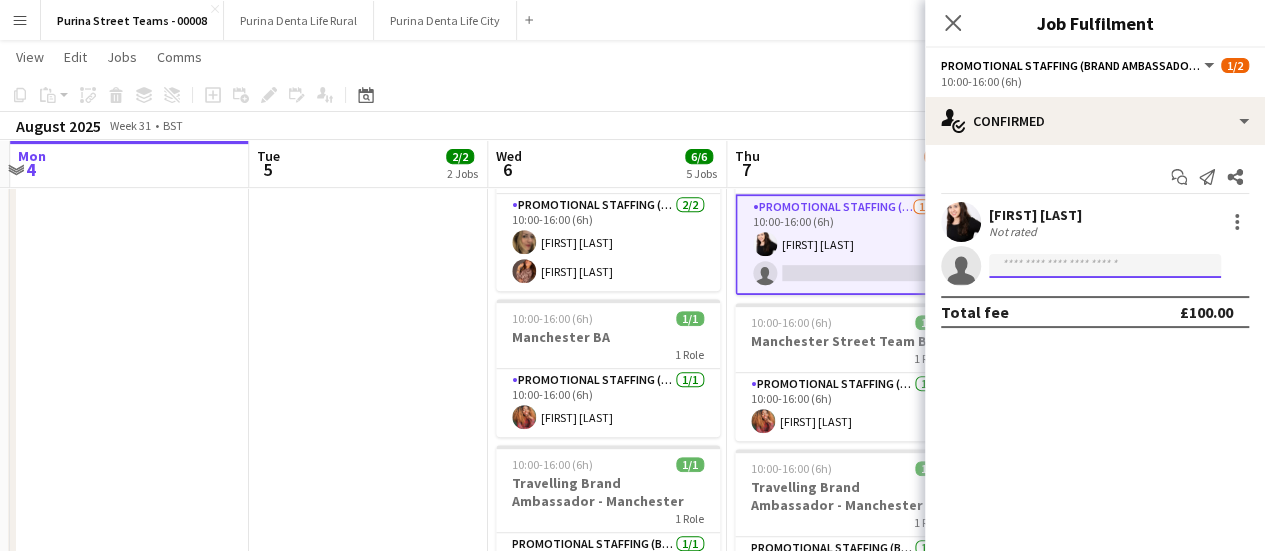 click 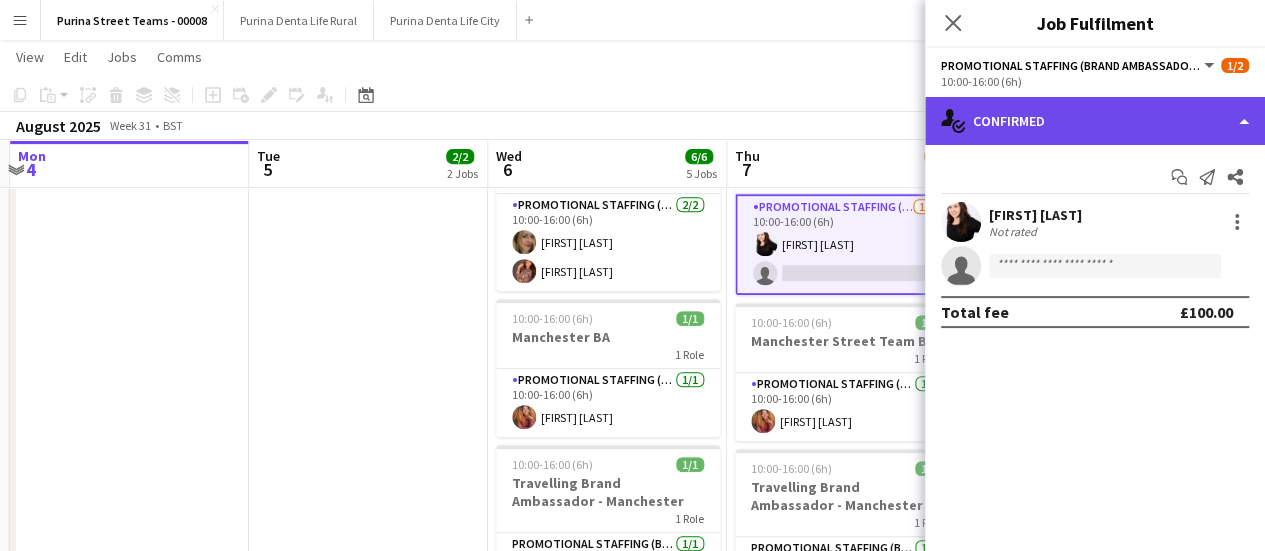 click on "single-neutral-actions-check-2
Confirmed" 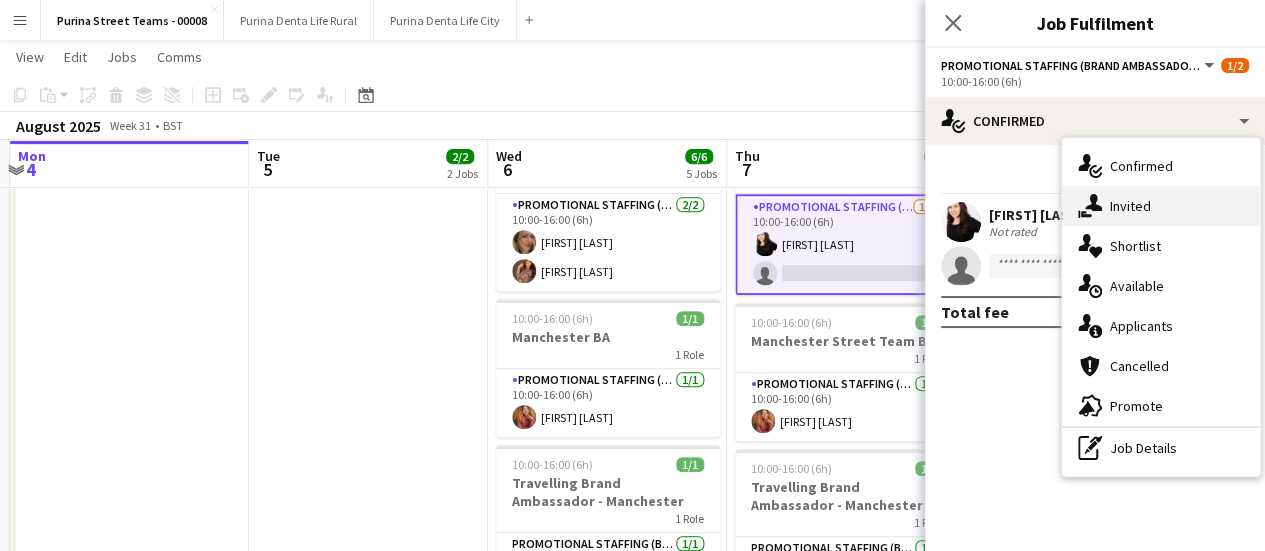 click on "single-neutral-actions-share-1
Invited" at bounding box center [1161, 206] 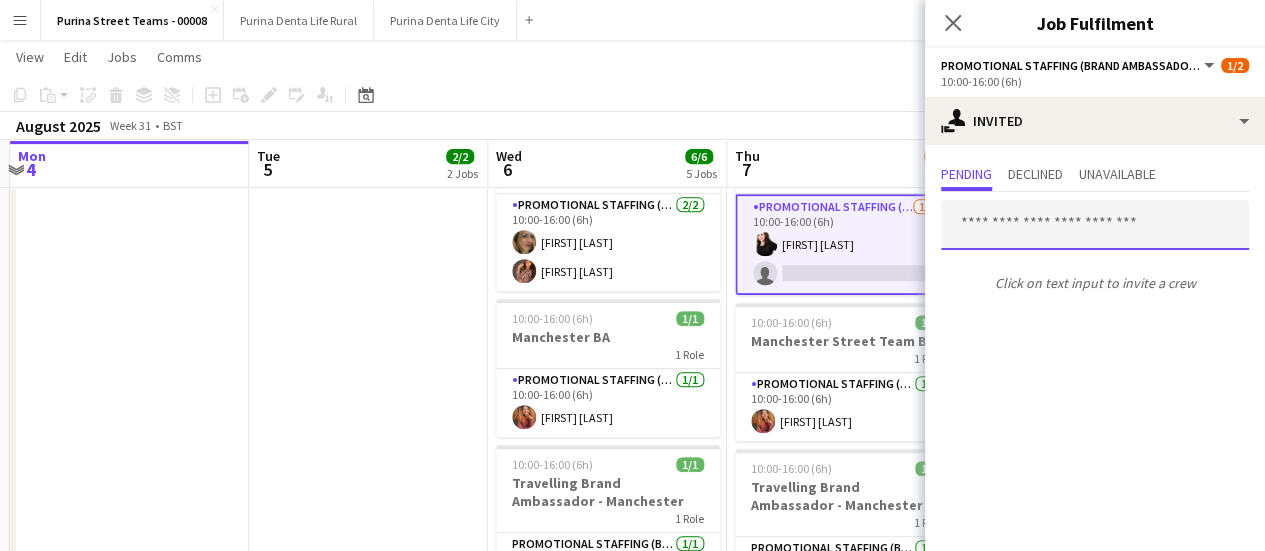 click at bounding box center [1095, 225] 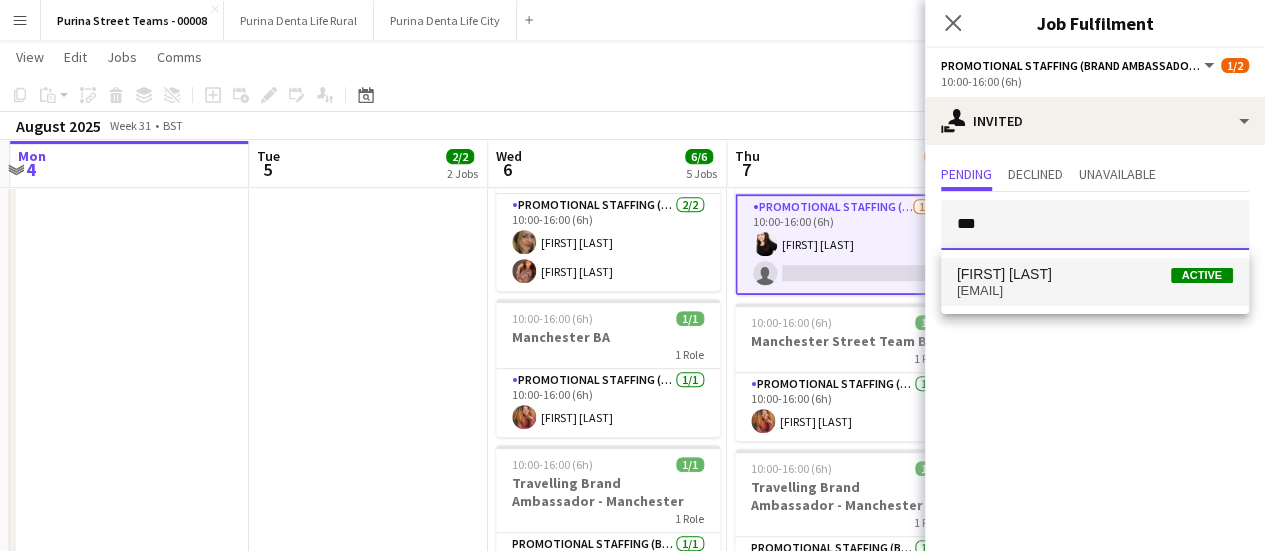 type on "***" 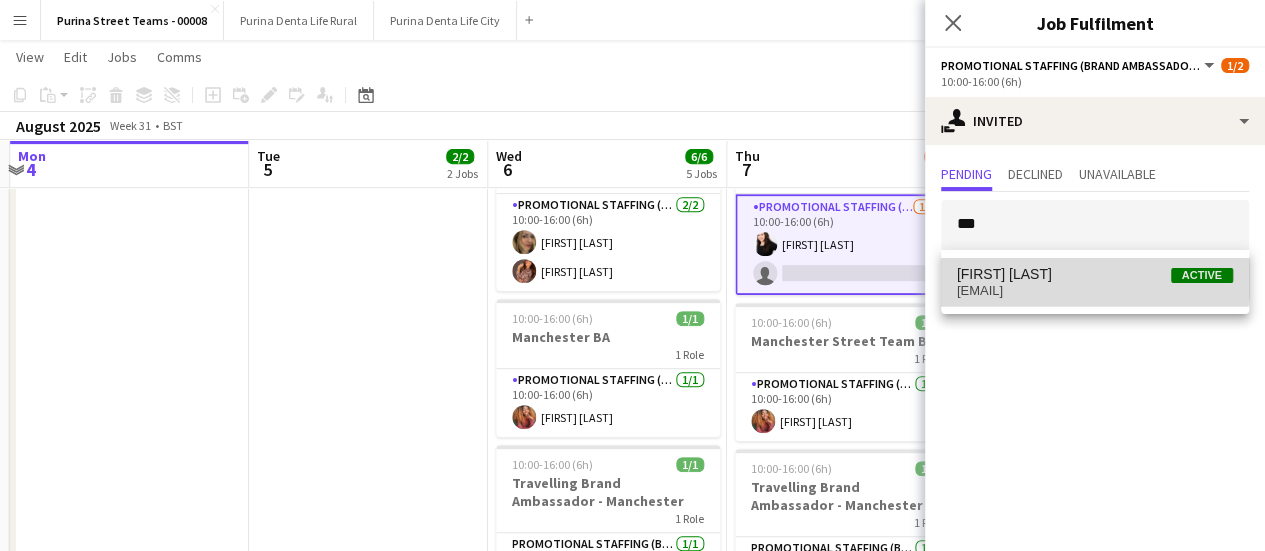 click on "[FIRST] [LAST]" at bounding box center (1004, 274) 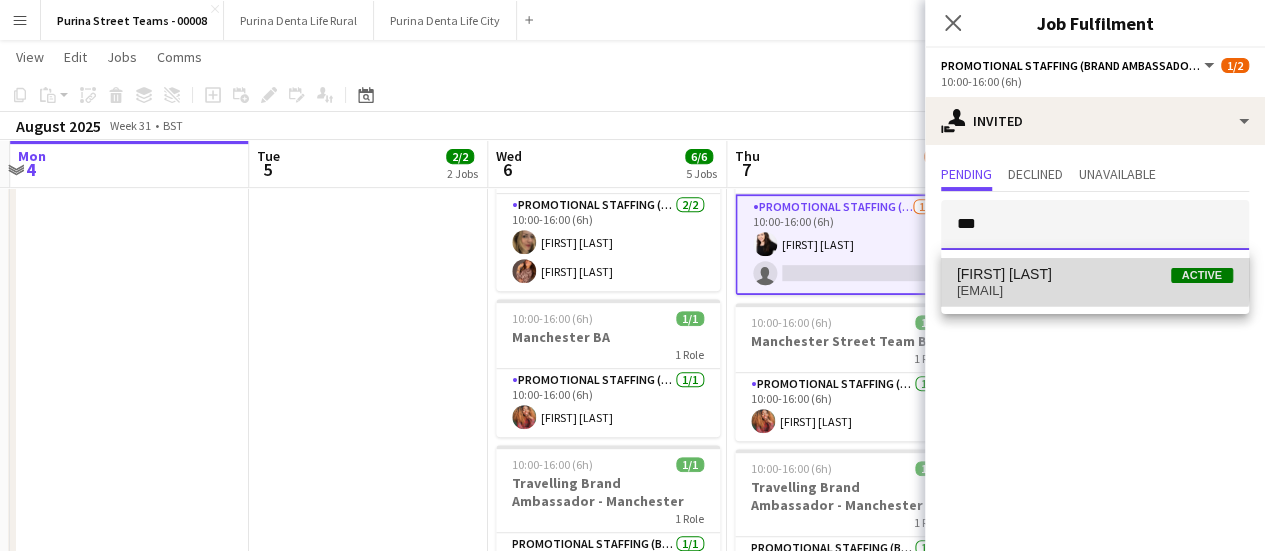 type 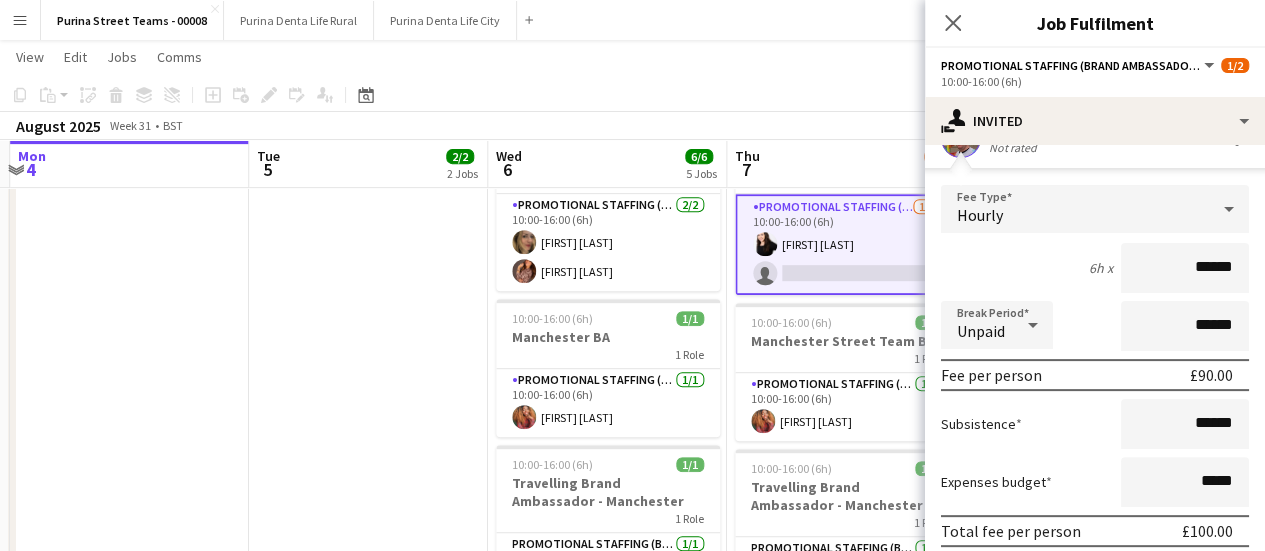 scroll, scrollTop: 268, scrollLeft: 0, axis: vertical 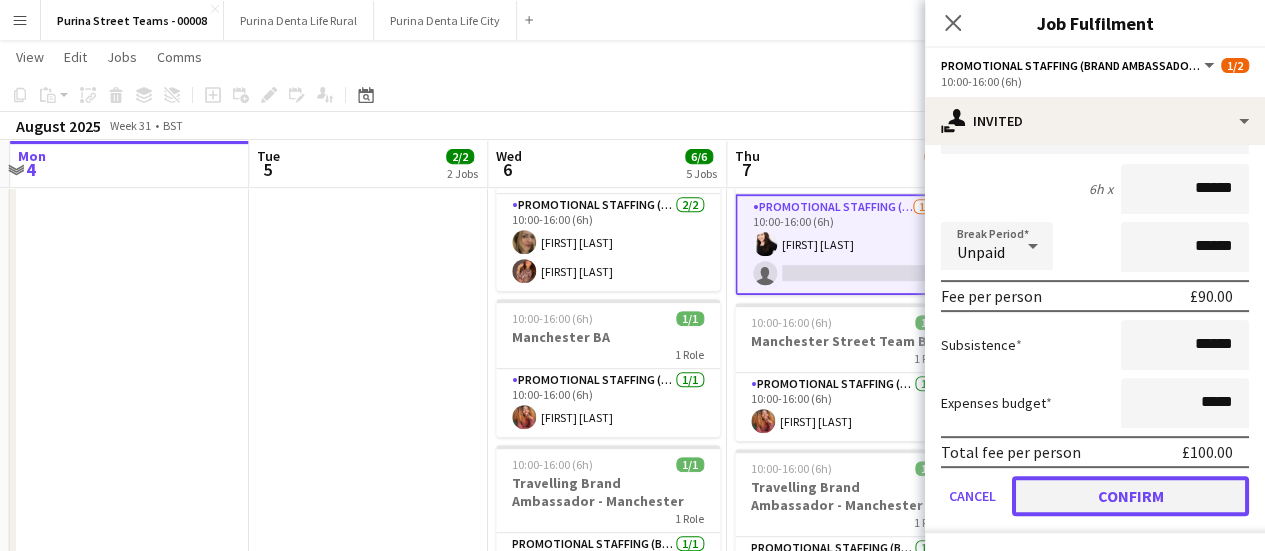 click on "Confirm" 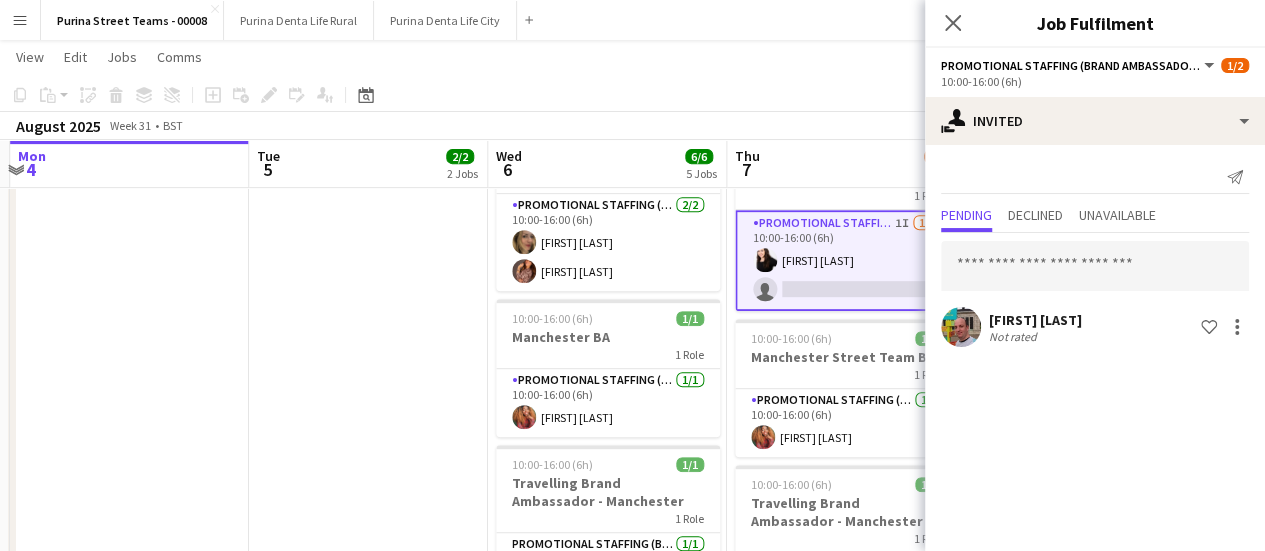 scroll, scrollTop: 0, scrollLeft: 0, axis: both 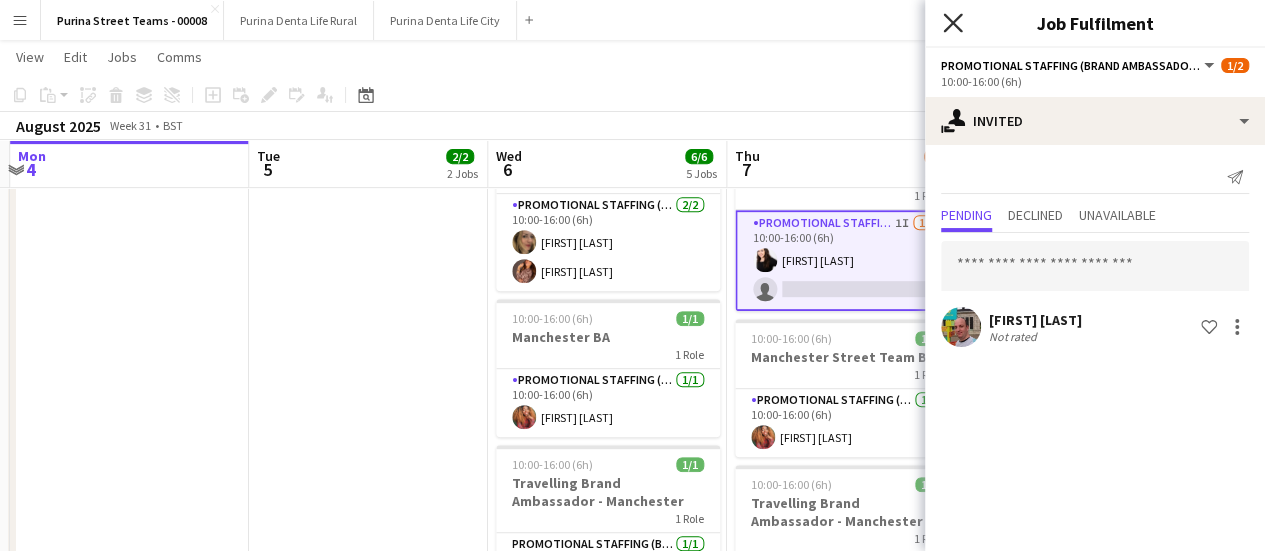 click on "Close pop-in" 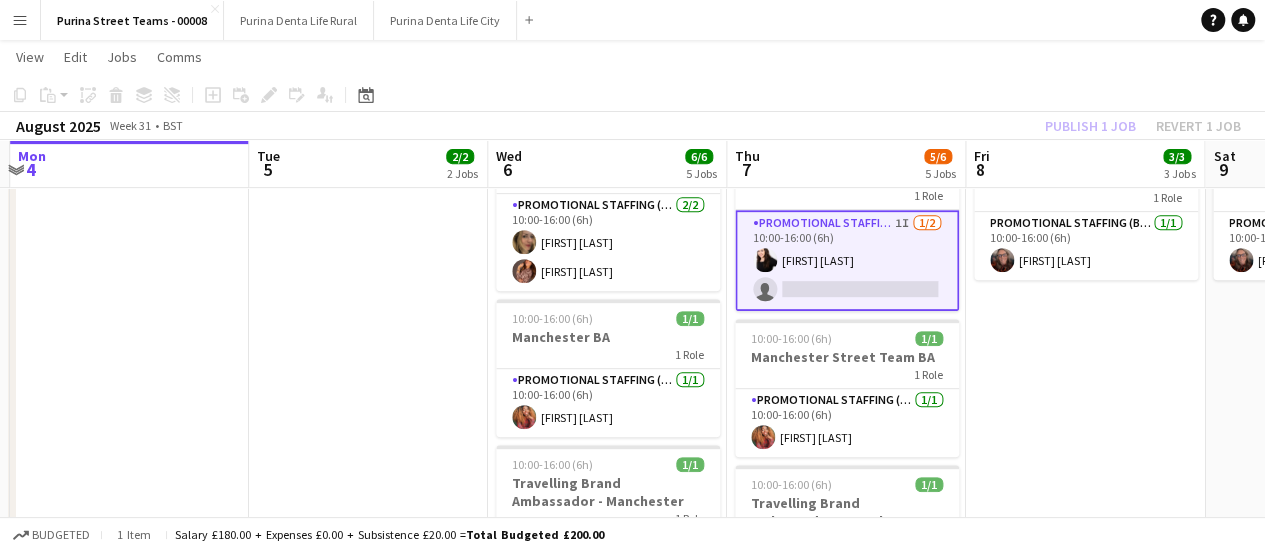click on "08:00-16:00 (8h)    1/1   Event Manager - [CITY]   1 Role   Events (Event Manager)   1/1   08:00-16:00 (8h)
[FIRST] [LAST]     10:00-16:00 (6h)    1/1   [CITY] Street Team BA   1 Role   Promotional Staffing (Brand Ambassadors)   1/1   10:00-16:00 (6h)
[FIRST] [LAST]     10:00-16:00 (6h)    1/1   Travelling Brand Ambassador   1 Role   Promotional Staffing (Brand Ambassadors)   1/1   10:00-16:00 (6h)
[FIRST] [LAST]" at bounding box center (1085, 272) 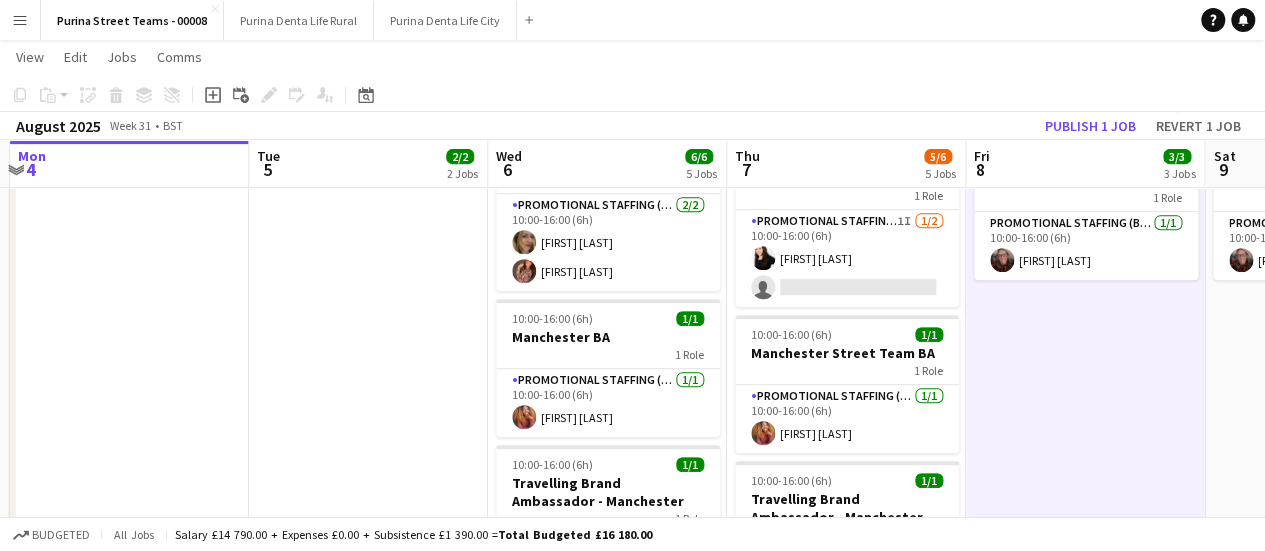 click on "Menu
Boards
Boards   Boards   All jobs   Status
Workforce
Workforce   My Workforce   Recruiting
Comms
Comms
Pay
Pay   Approvals   Payments   Reports   Invoices
Platform Settings
Platform Settings   App settings   Your settings   Profiles
Training Academy
Training Academy
Knowledge Base
Knowledge Base
Product Updates
Product Updates   Log Out   Privacy   Purina Street Teams - 00008
Close
Purina Denta Life Rural
Close
Purina Denta Life City
Close
Add
Help
Notifications" at bounding box center (632, 20) 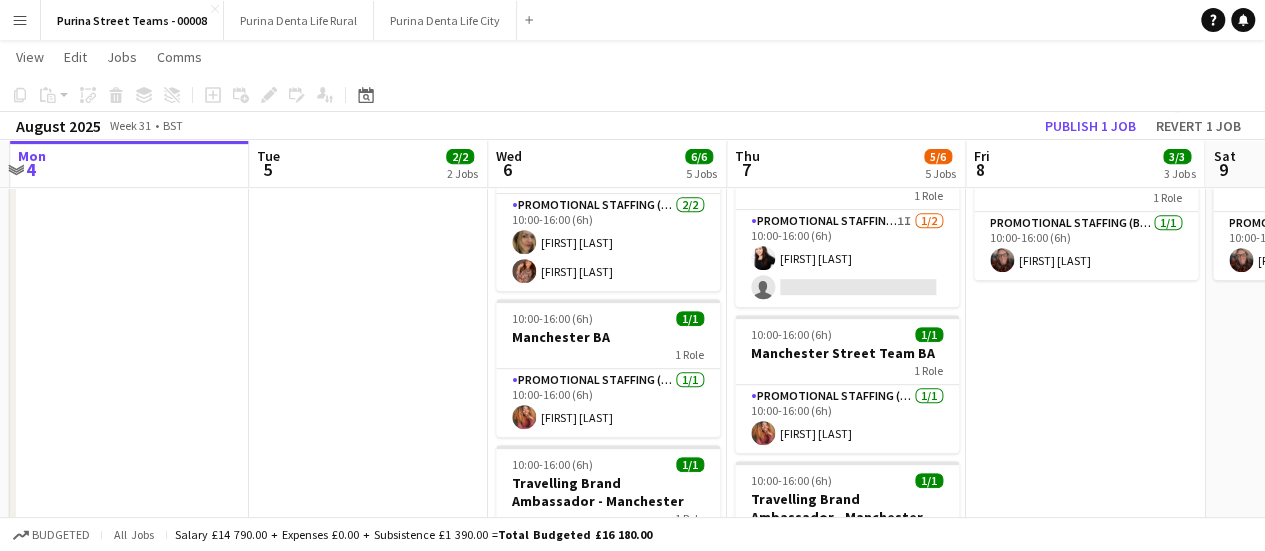 click on "Copy
Paste
Paste   Ctrl+V Paste with crew  Ctrl+Shift+V
Paste linked Job
Delete
Group
Ungroup
Add job
Add linked Job
Edit
Edit linked Job
Applicants
Date picker
AUG 2025 AUG 2025 Monday M Tuesday T Wednesday W Thursday T Friday F Saturday S Sunday S  AUG   1   2   3   4   5   6   7   8   9   10   11   12   13   14   15   16   17   18   19   20   21   22   23   24   25   26   27   28   29   30   31
Comparison range
Comparison range
Today" 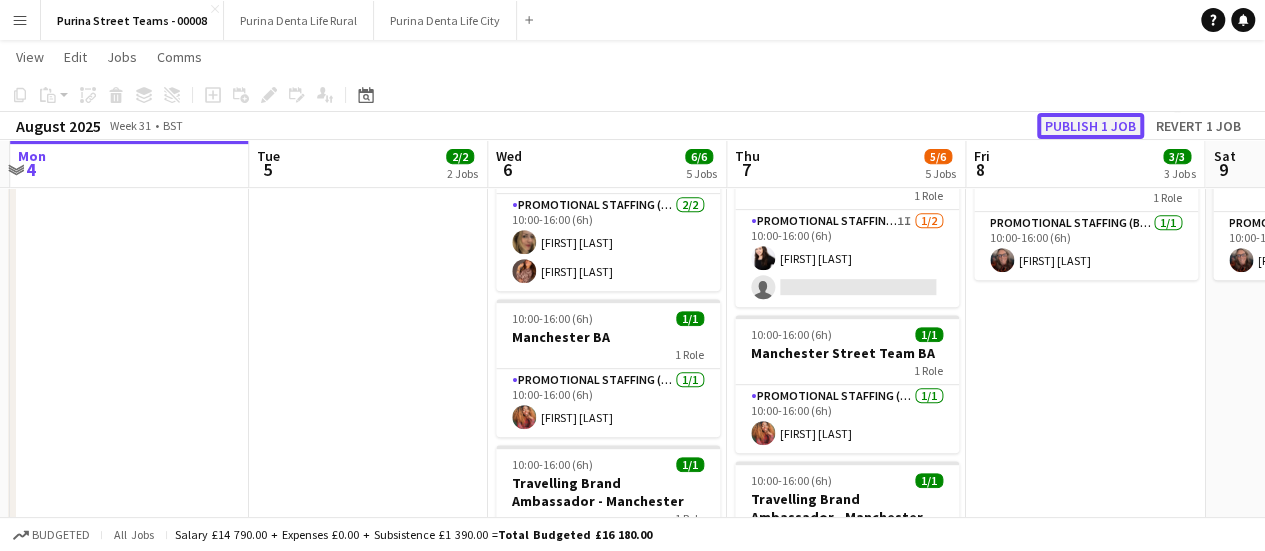 click on "Publish 1 job" 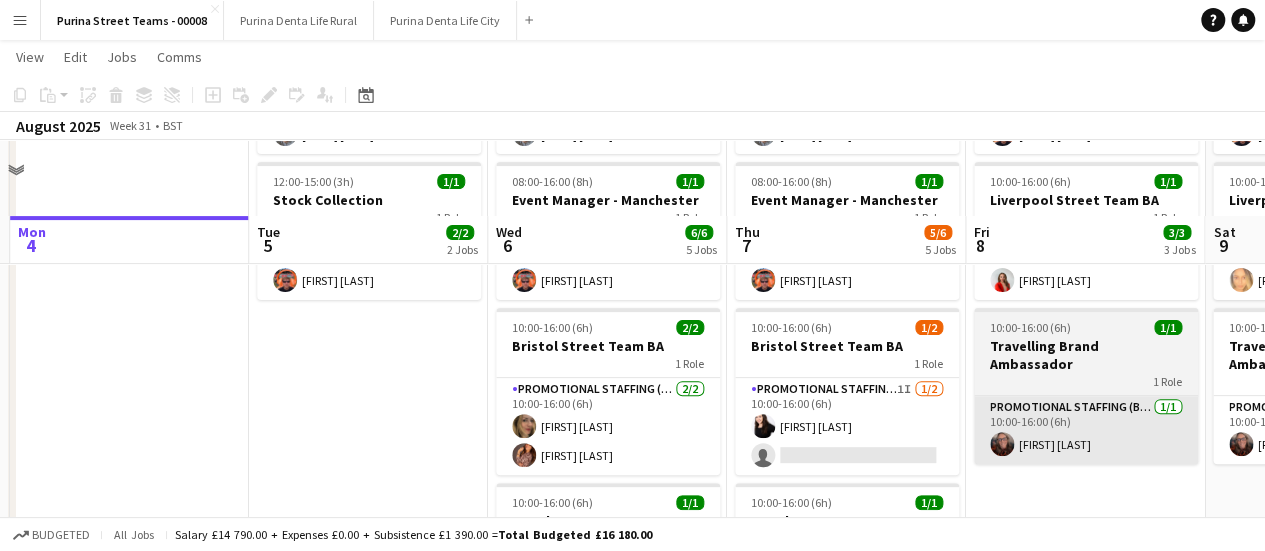scroll, scrollTop: 300, scrollLeft: 0, axis: vertical 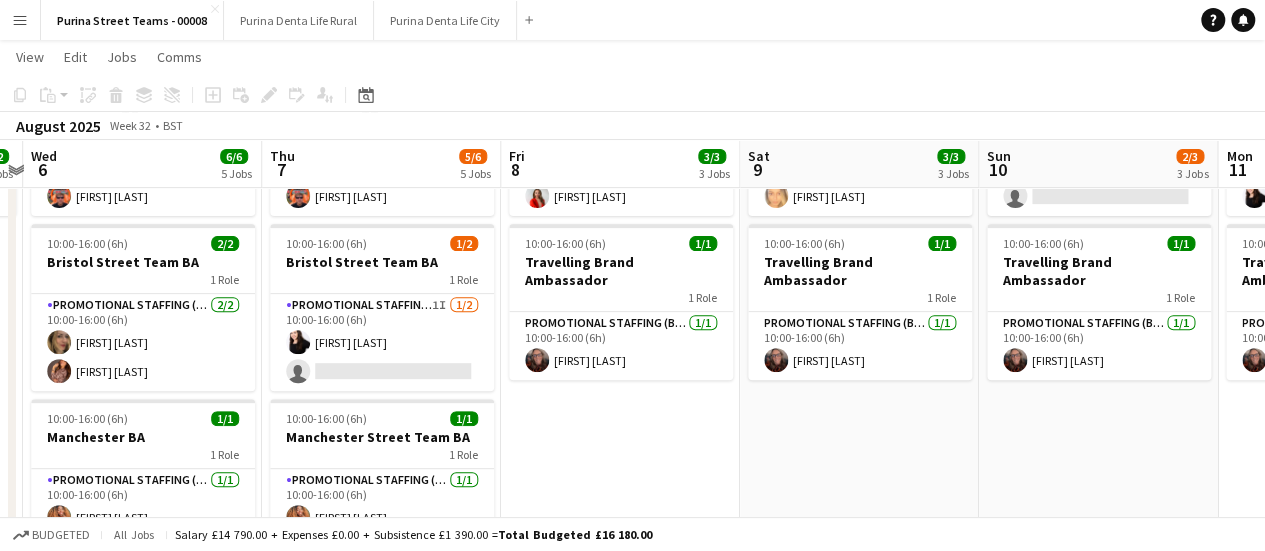 drag, startPoint x: 1145, startPoint y: 428, endPoint x: 734, endPoint y: 408, distance: 411.48633 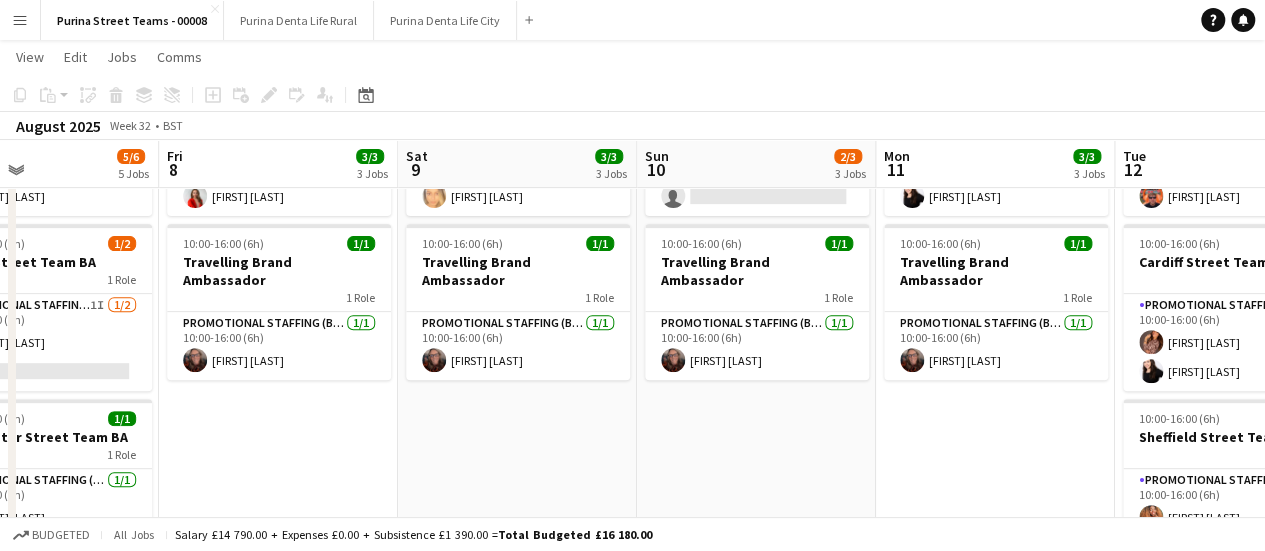 drag, startPoint x: 964, startPoint y: 416, endPoint x: 608, endPoint y: 409, distance: 356.06882 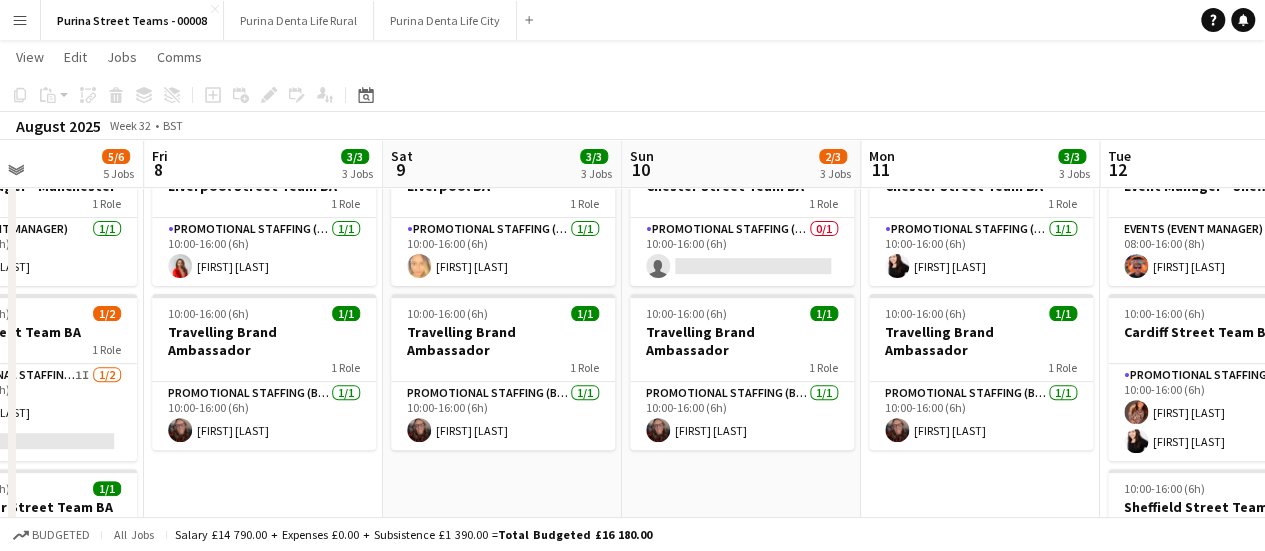 scroll, scrollTop: 200, scrollLeft: 0, axis: vertical 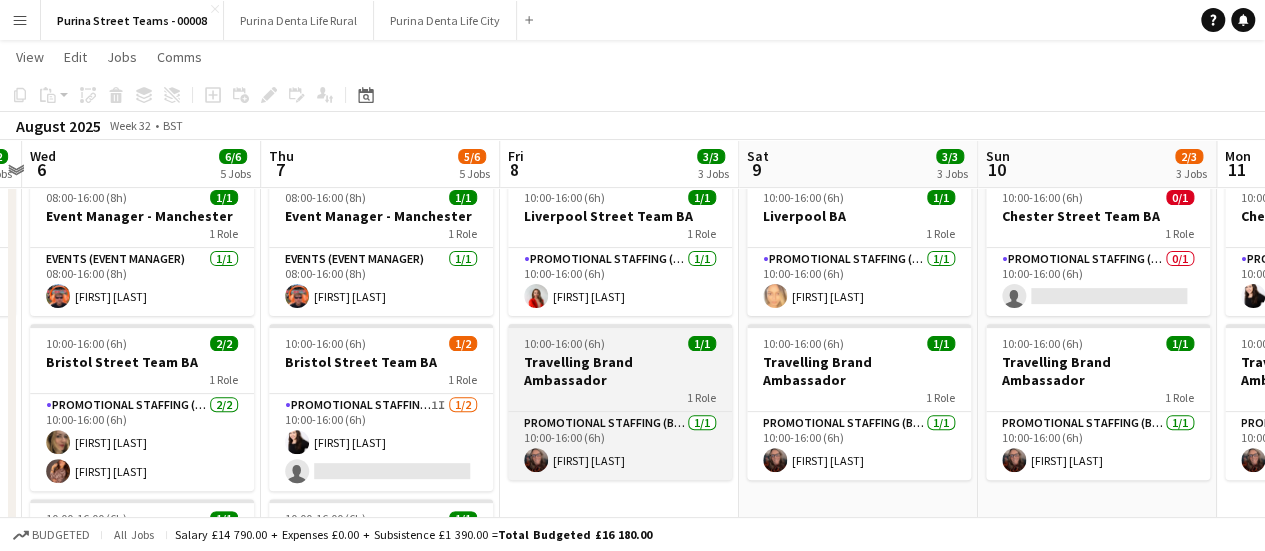 drag, startPoint x: 724, startPoint y: 421, endPoint x: 640, endPoint y: 360, distance: 103.81233 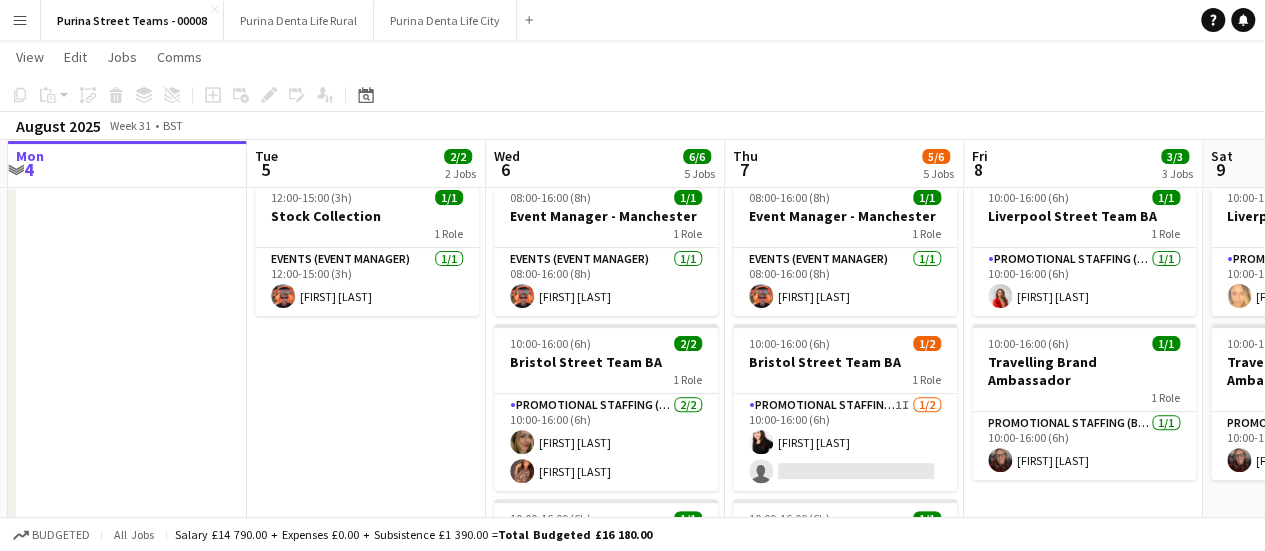 drag, startPoint x: 440, startPoint y: 337, endPoint x: 904, endPoint y: 326, distance: 464.13037 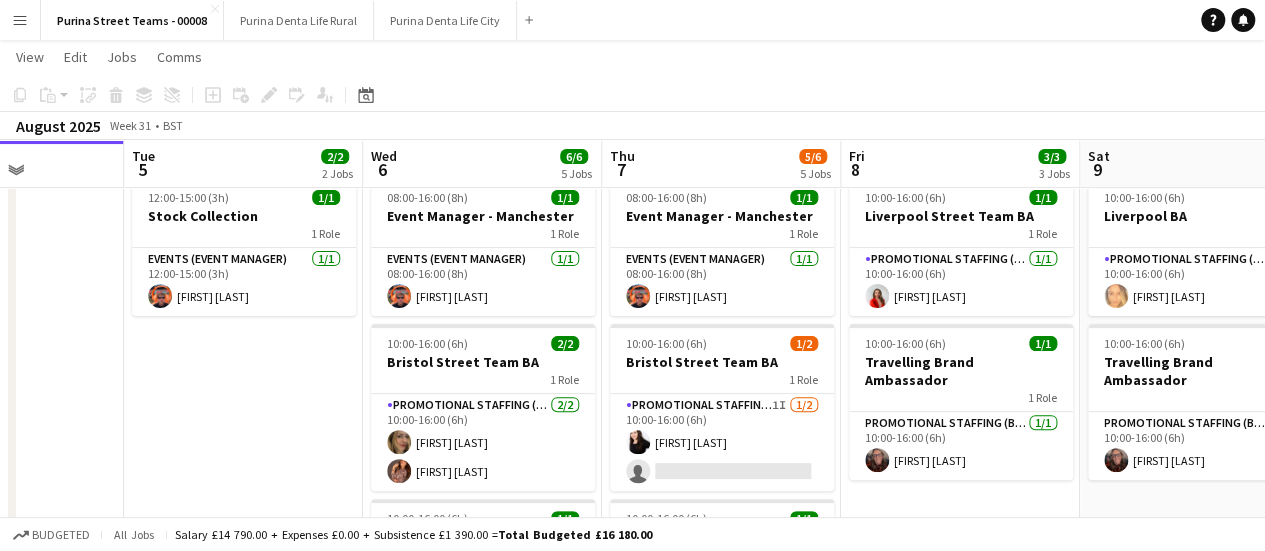 scroll, scrollTop: 0, scrollLeft: 544, axis: horizontal 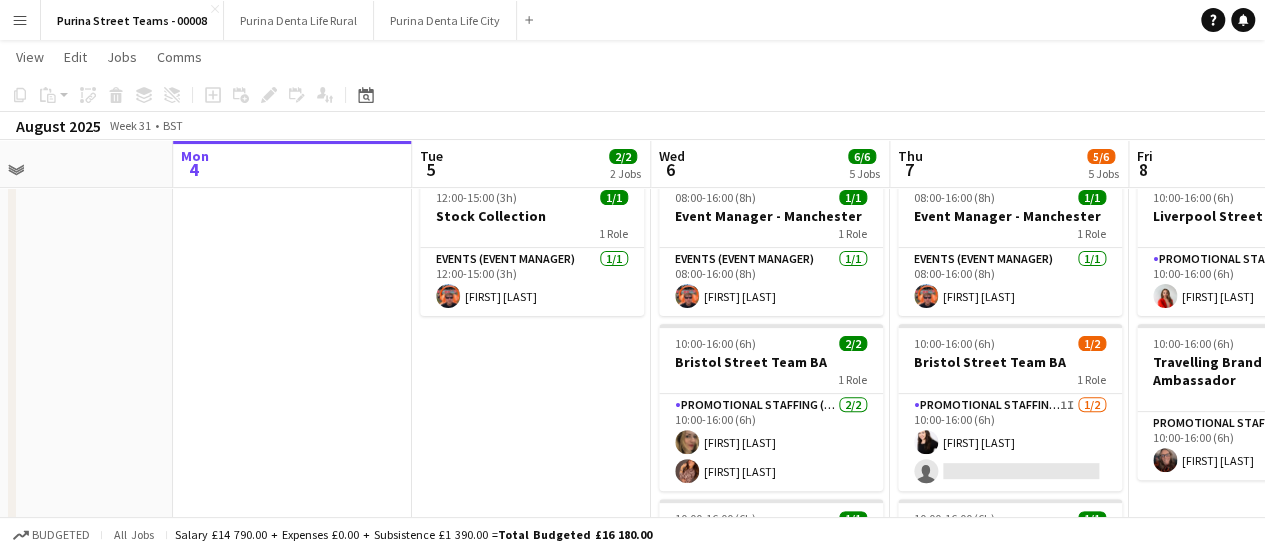 drag, startPoint x: 484, startPoint y: 295, endPoint x: 649, endPoint y: 299, distance: 165.04848 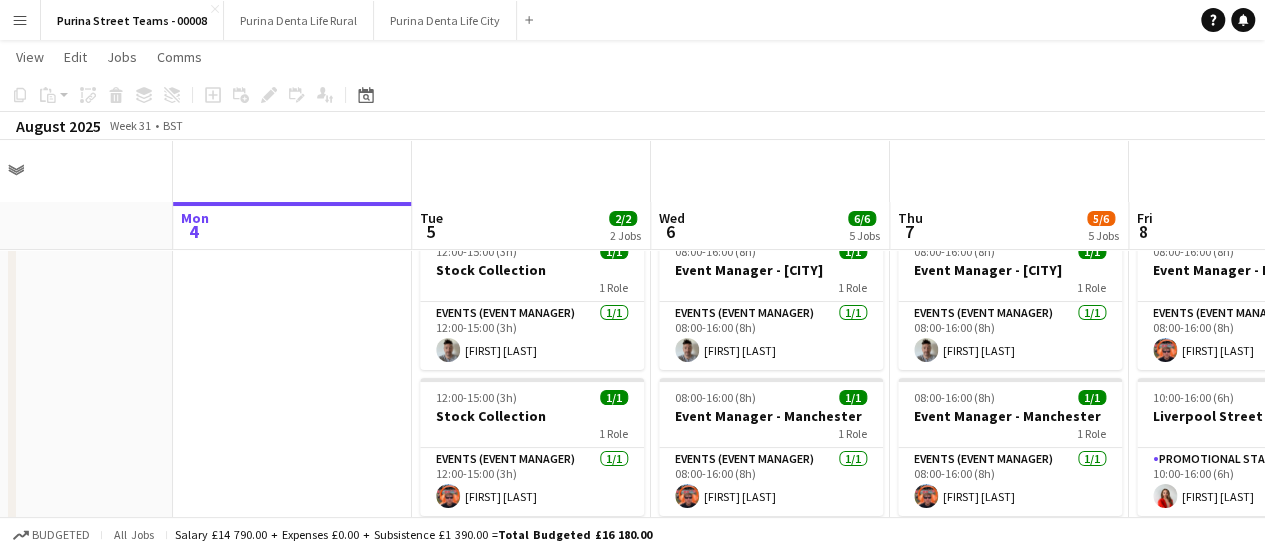 scroll, scrollTop: 100, scrollLeft: 0, axis: vertical 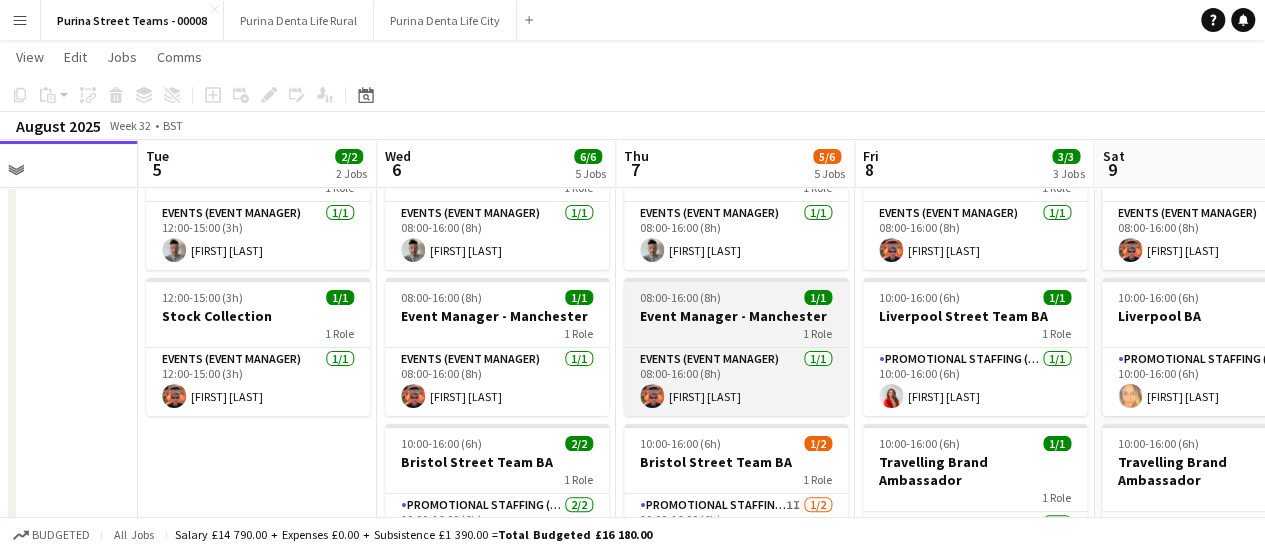 drag, startPoint x: 958, startPoint y: 343, endPoint x: 681, endPoint y: 341, distance: 277.00723 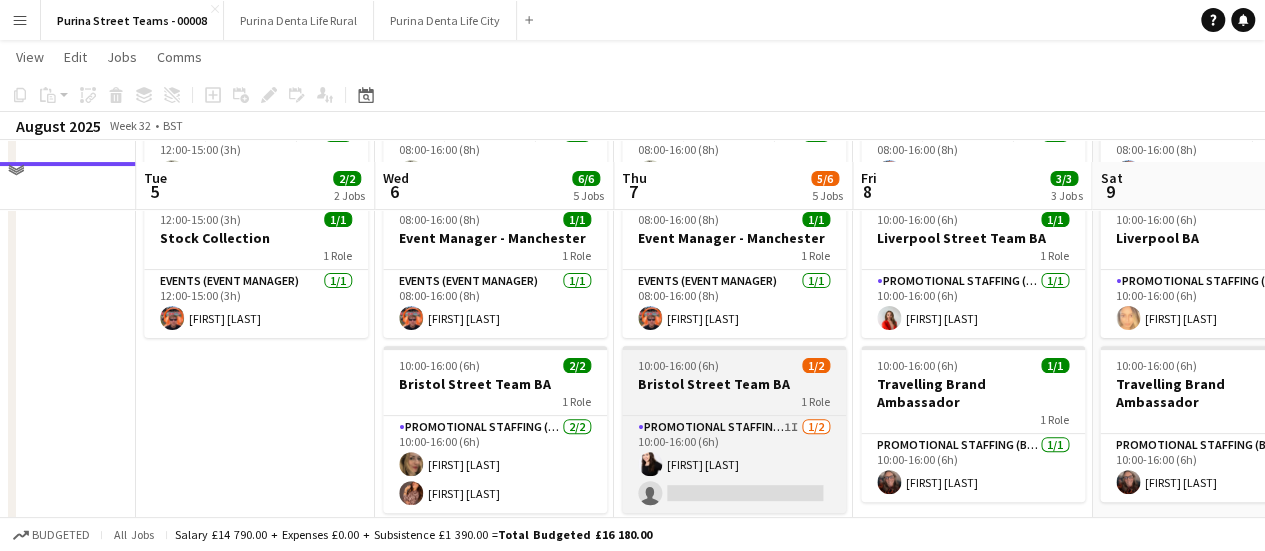 scroll, scrollTop: 200, scrollLeft: 0, axis: vertical 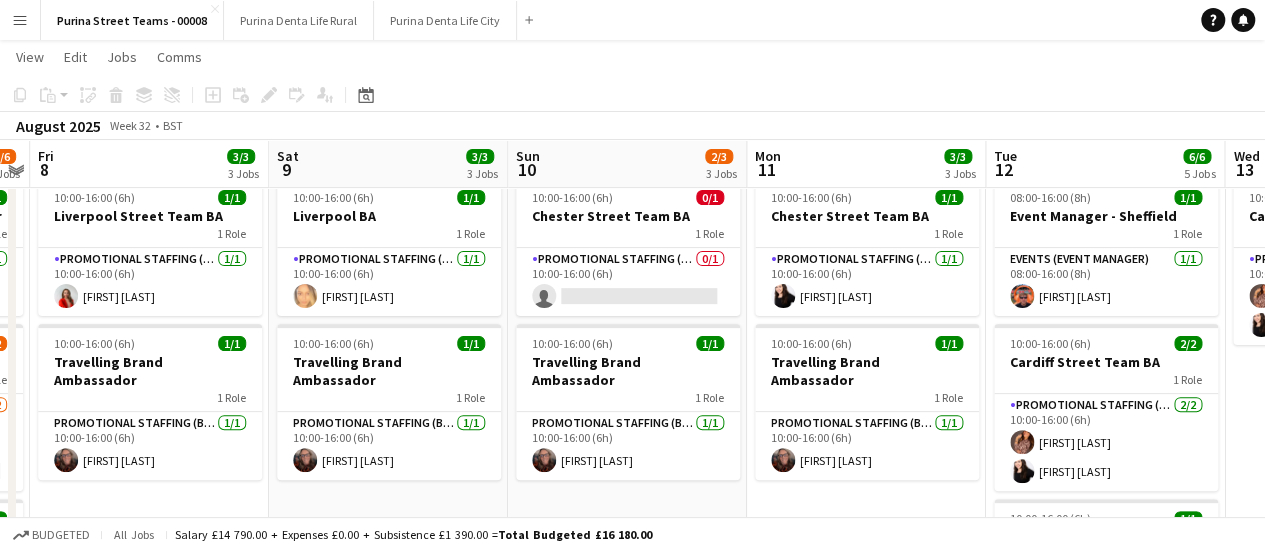 drag, startPoint x: 1160, startPoint y: 333, endPoint x: 337, endPoint y: 326, distance: 823.0298 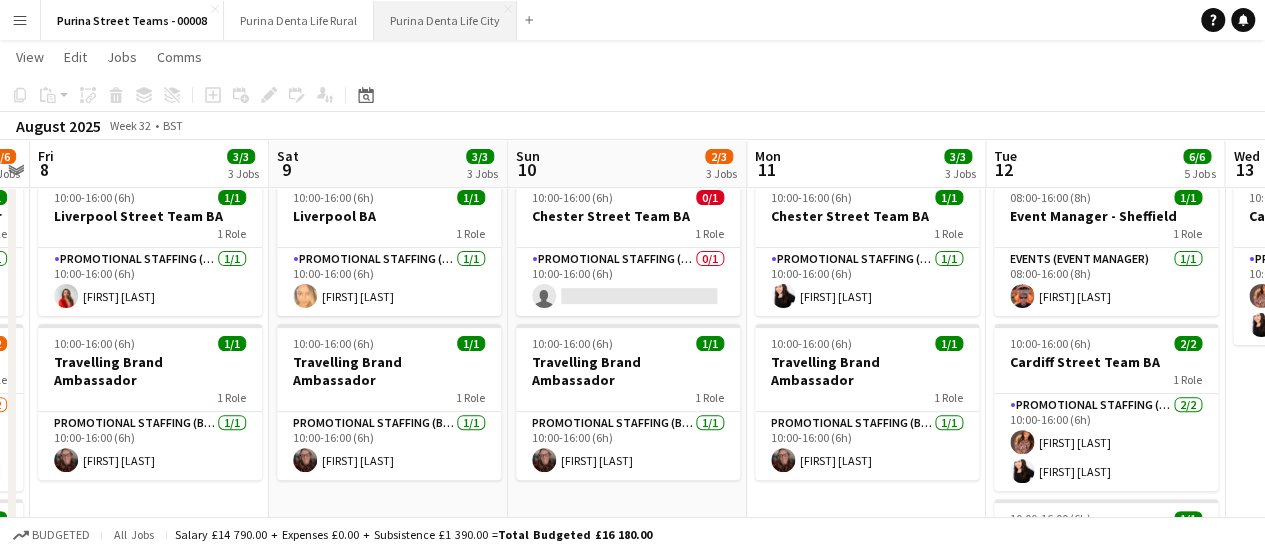 click on "Purina Denta Life City
Close" at bounding box center (445, 20) 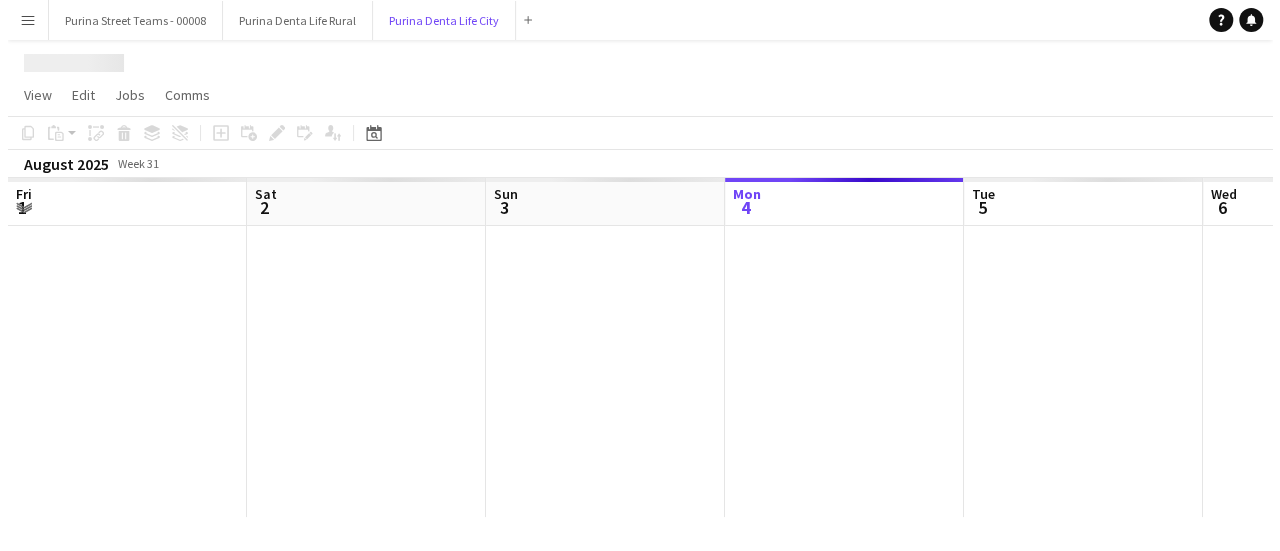scroll, scrollTop: 0, scrollLeft: 0, axis: both 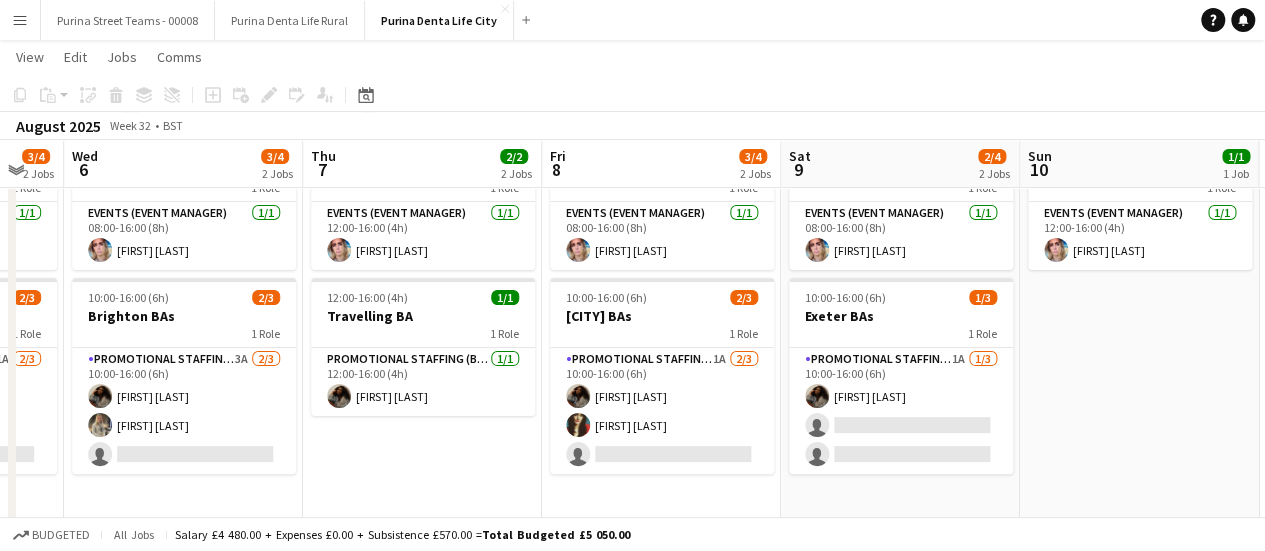 drag, startPoint x: 1063, startPoint y: 361, endPoint x: 410, endPoint y: 361, distance: 653 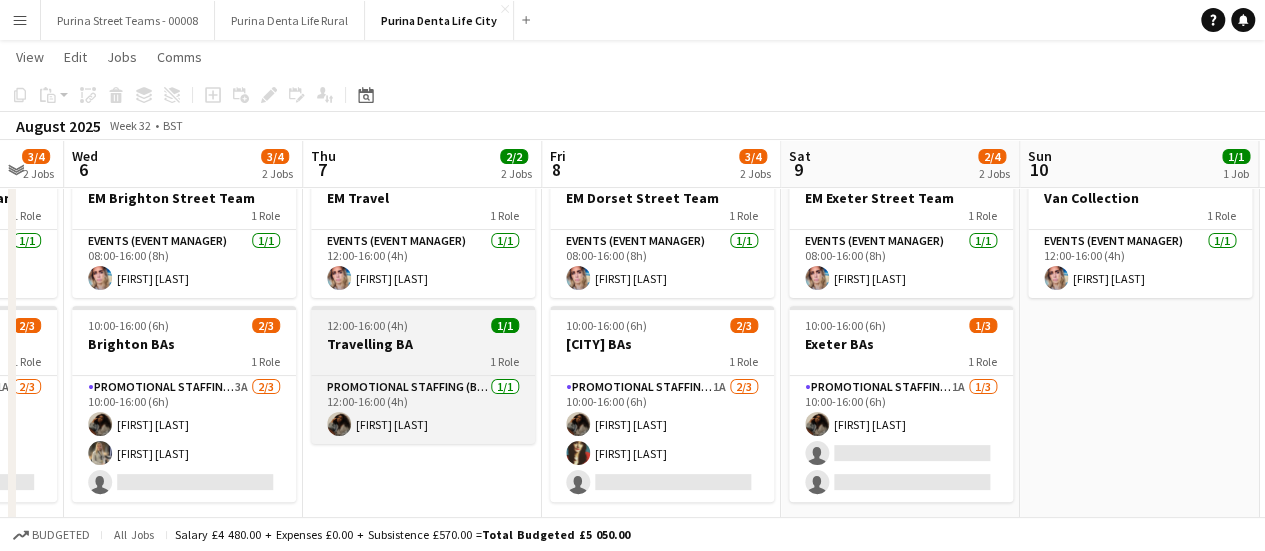scroll, scrollTop: 100, scrollLeft: 0, axis: vertical 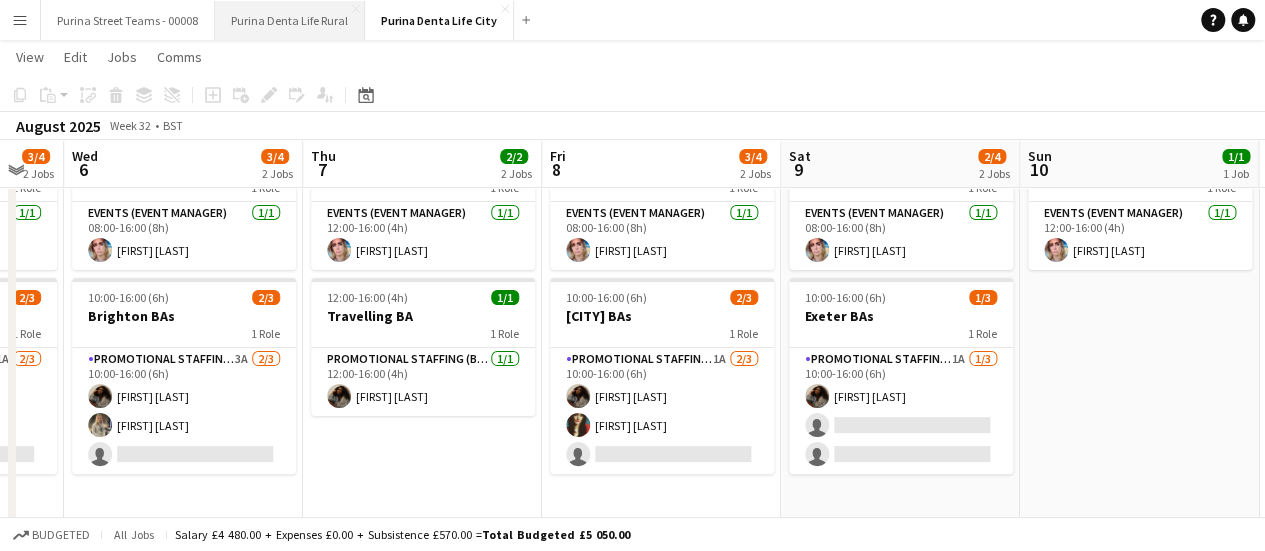 click on "Purina Denta Life Rural
Close" at bounding box center (290, 20) 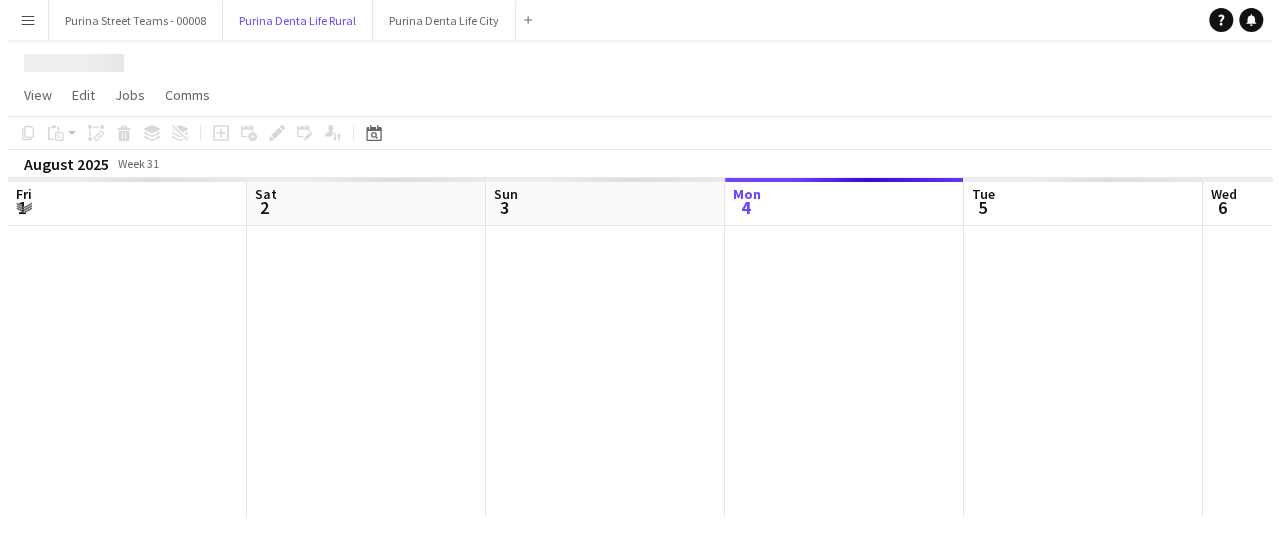 scroll, scrollTop: 0, scrollLeft: 0, axis: both 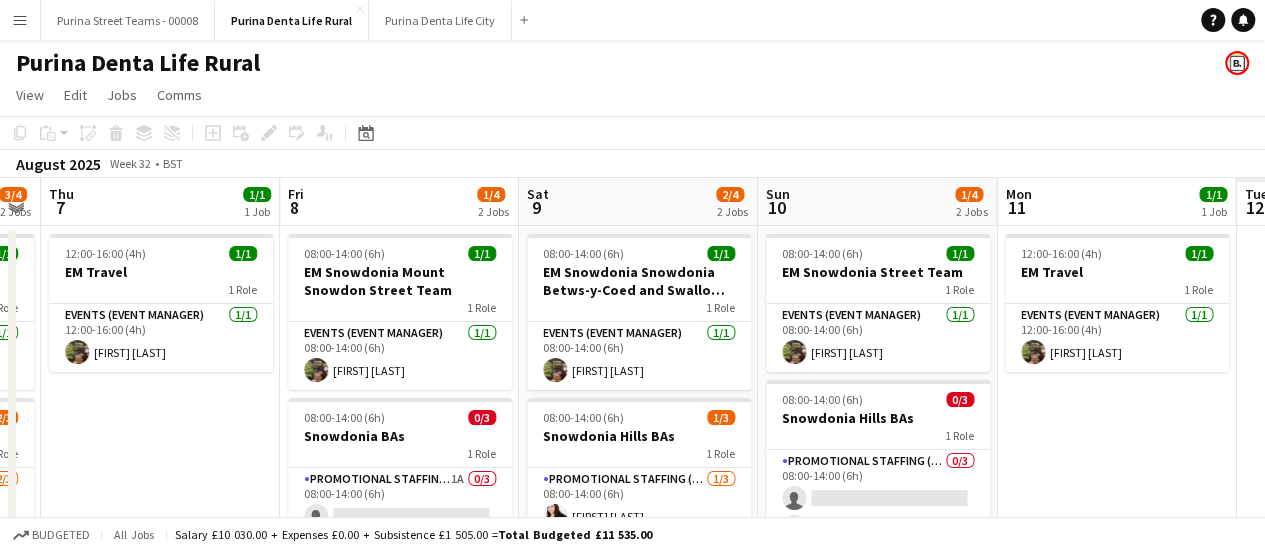 drag, startPoint x: 1130, startPoint y: 393, endPoint x: 590, endPoint y: 375, distance: 540.2999 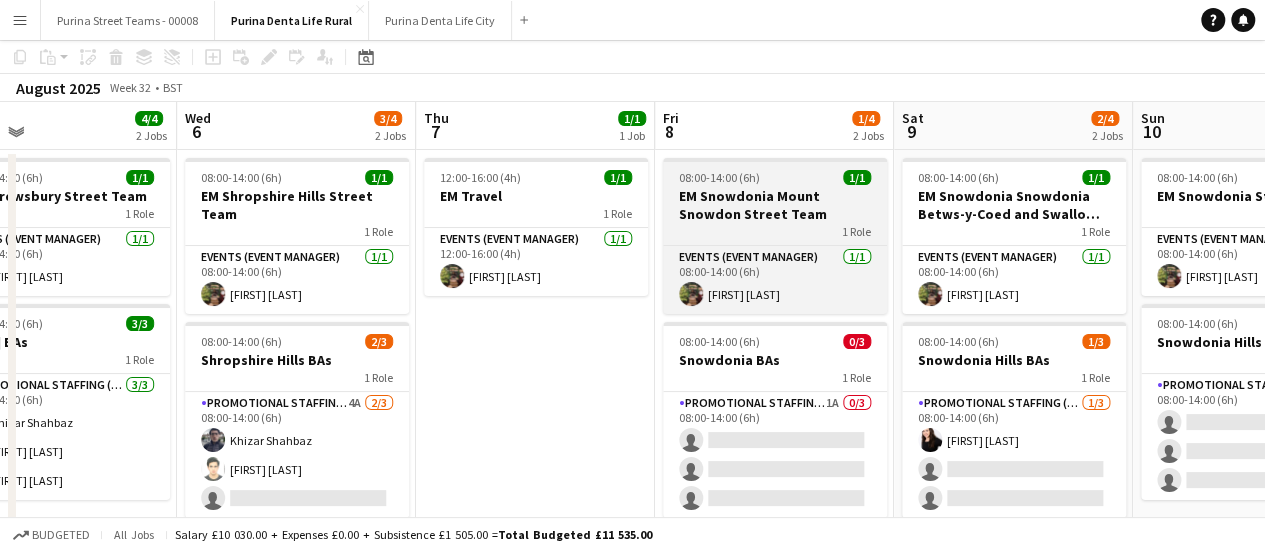 scroll, scrollTop: 100, scrollLeft: 0, axis: vertical 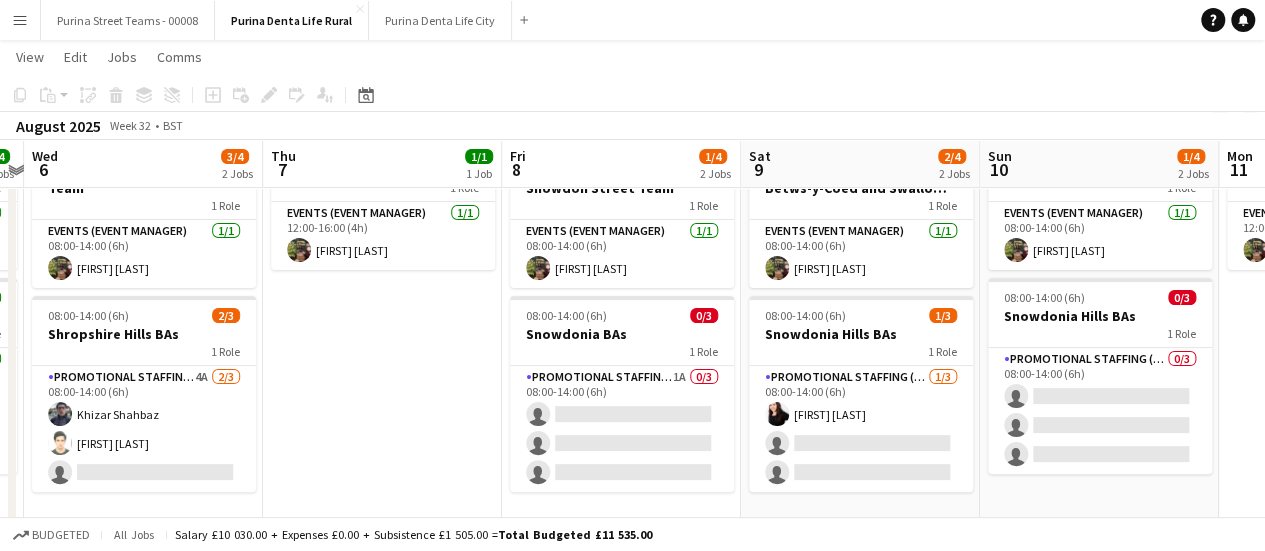 drag, startPoint x: 1041, startPoint y: 397, endPoint x: 888, endPoint y: 406, distance: 153.26448 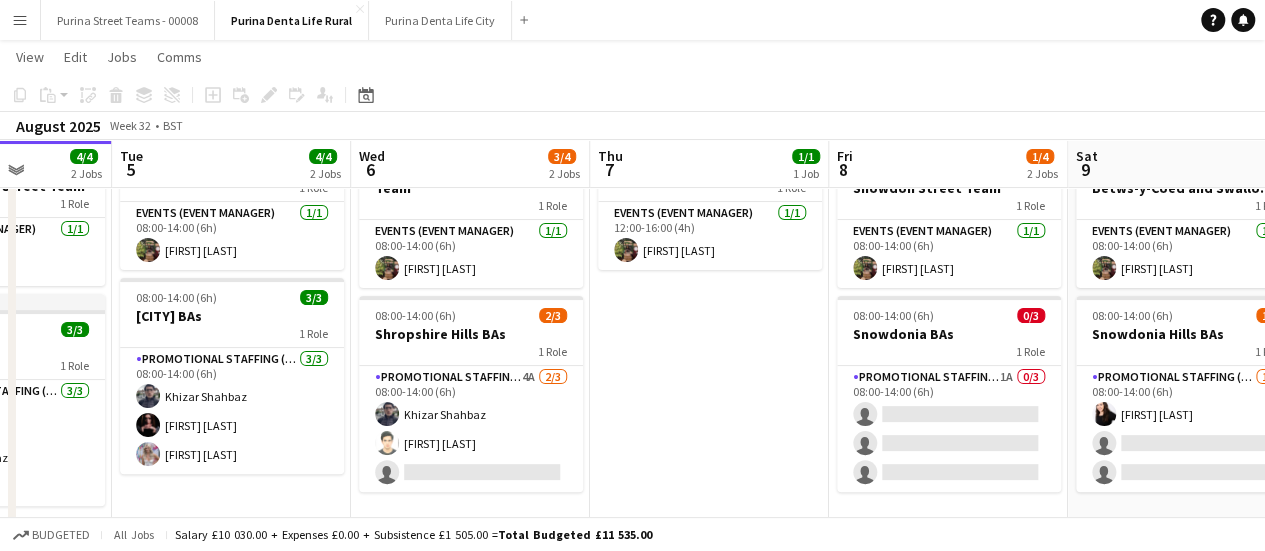 scroll, scrollTop: 0, scrollLeft: 555, axis: horizontal 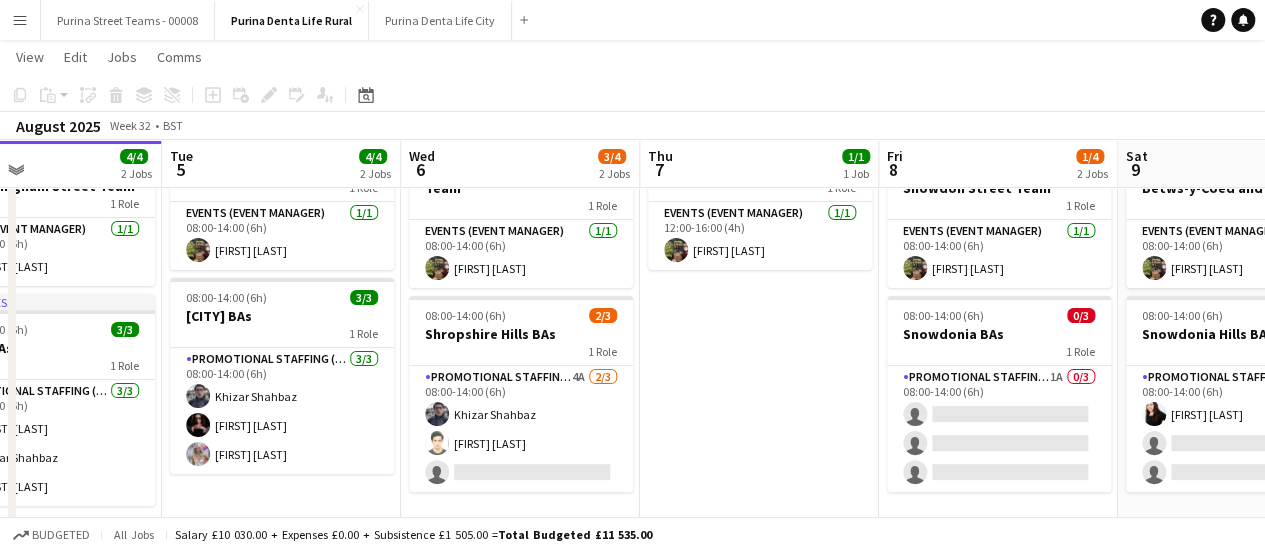 drag, startPoint x: 325, startPoint y: 420, endPoint x: 702, endPoint y: 421, distance: 377.0013 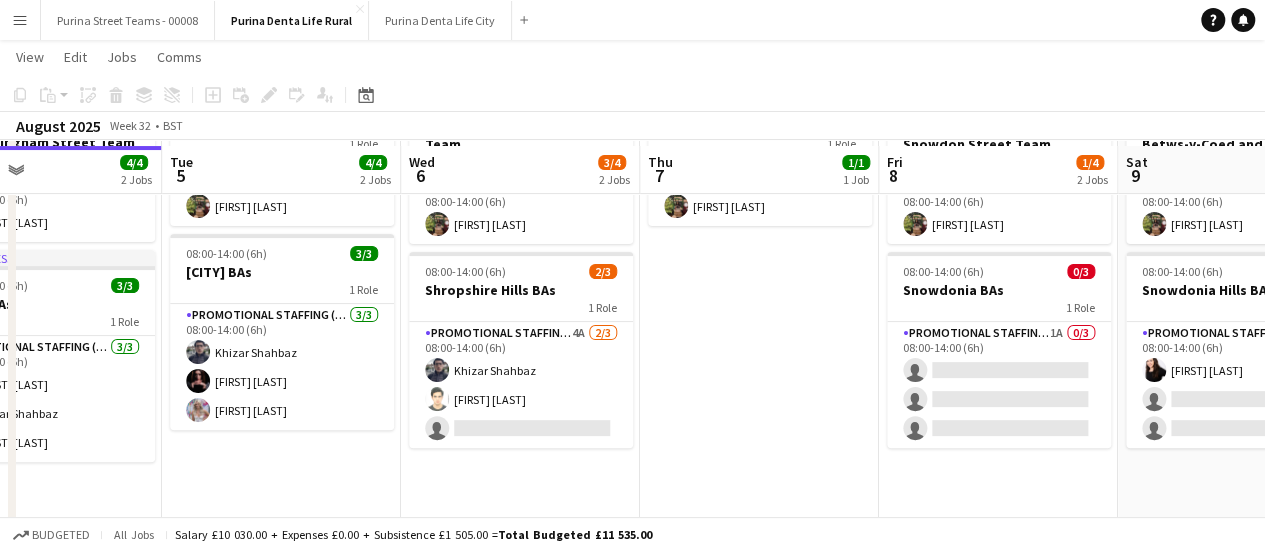 scroll, scrollTop: 150, scrollLeft: 0, axis: vertical 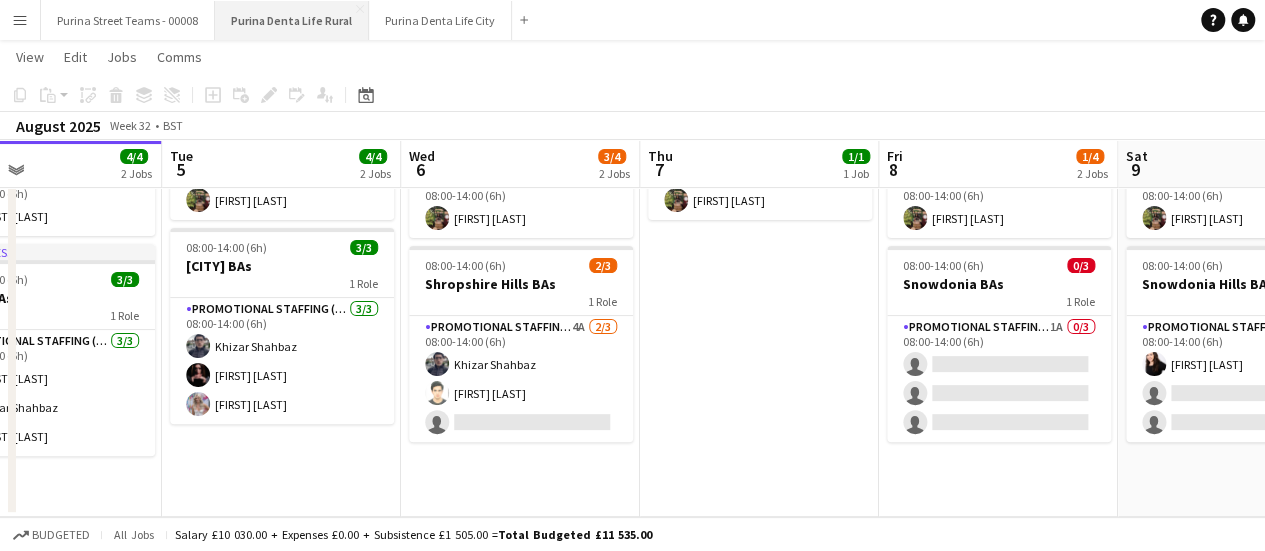 click on "Purina Denta Life Rural
Close" at bounding box center (292, 20) 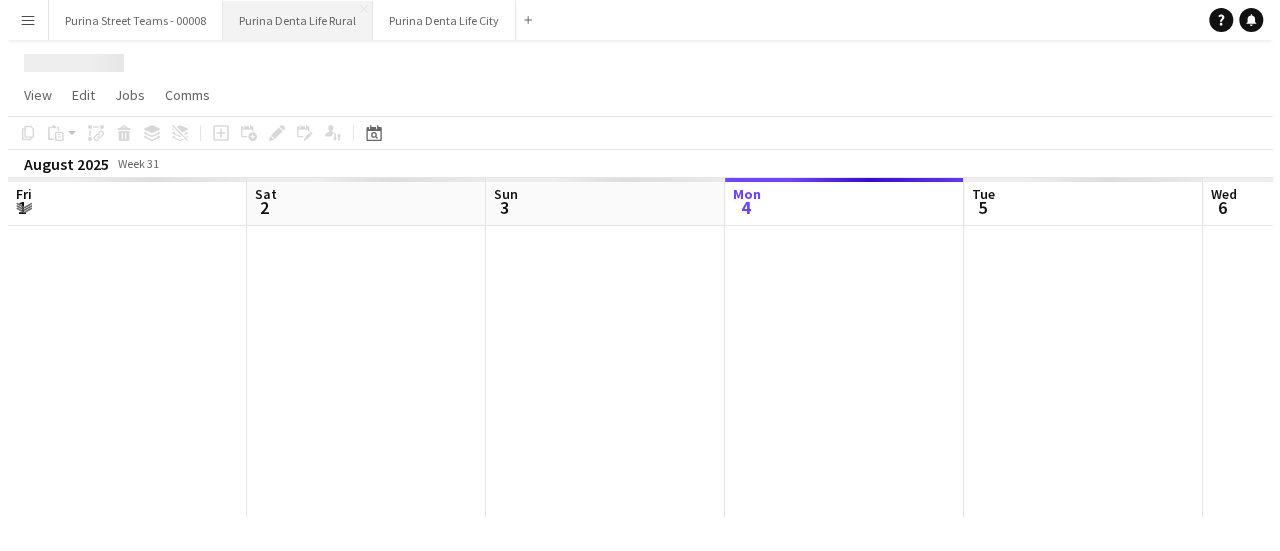 scroll, scrollTop: 0, scrollLeft: 0, axis: both 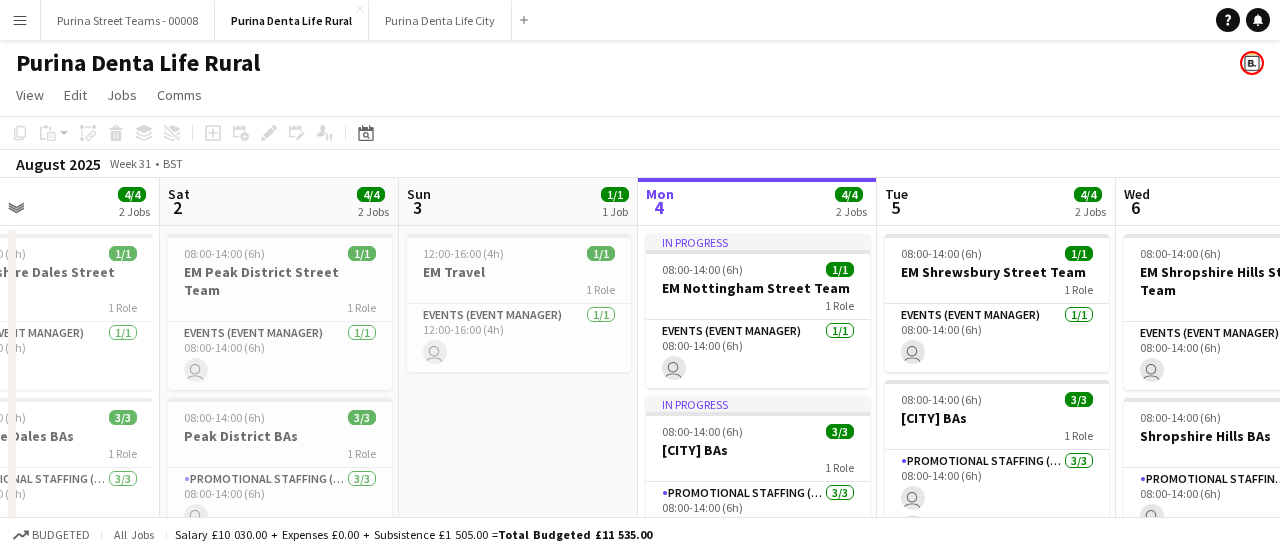 drag, startPoint x: 308, startPoint y: 33, endPoint x: 704, endPoint y: 317, distance: 487.31097 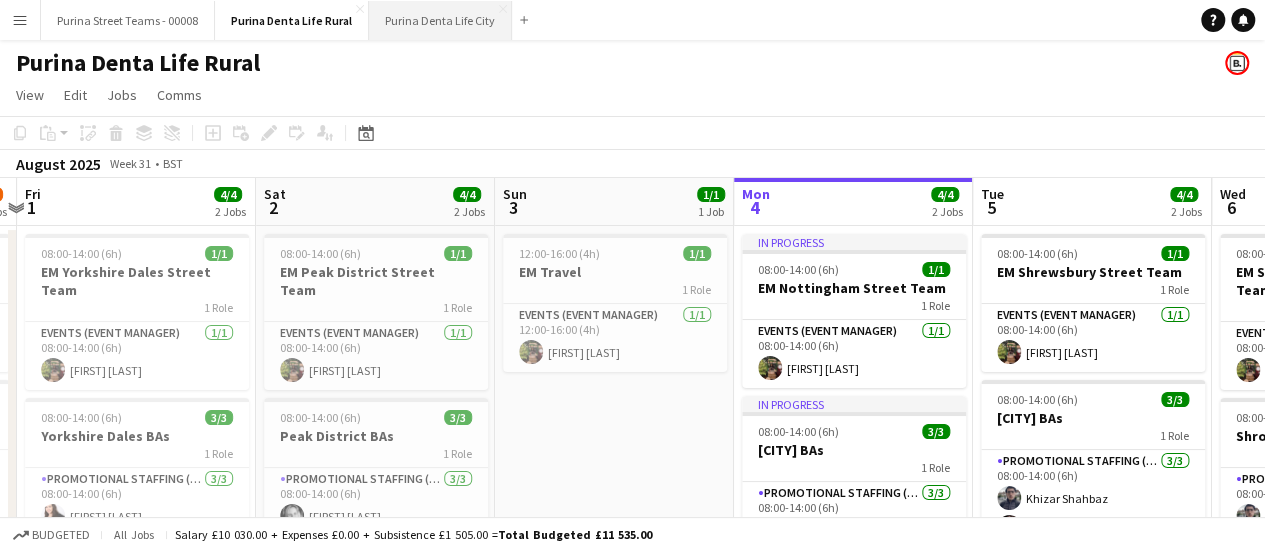 click on "Purina Denta Life City
Close" at bounding box center (440, 20) 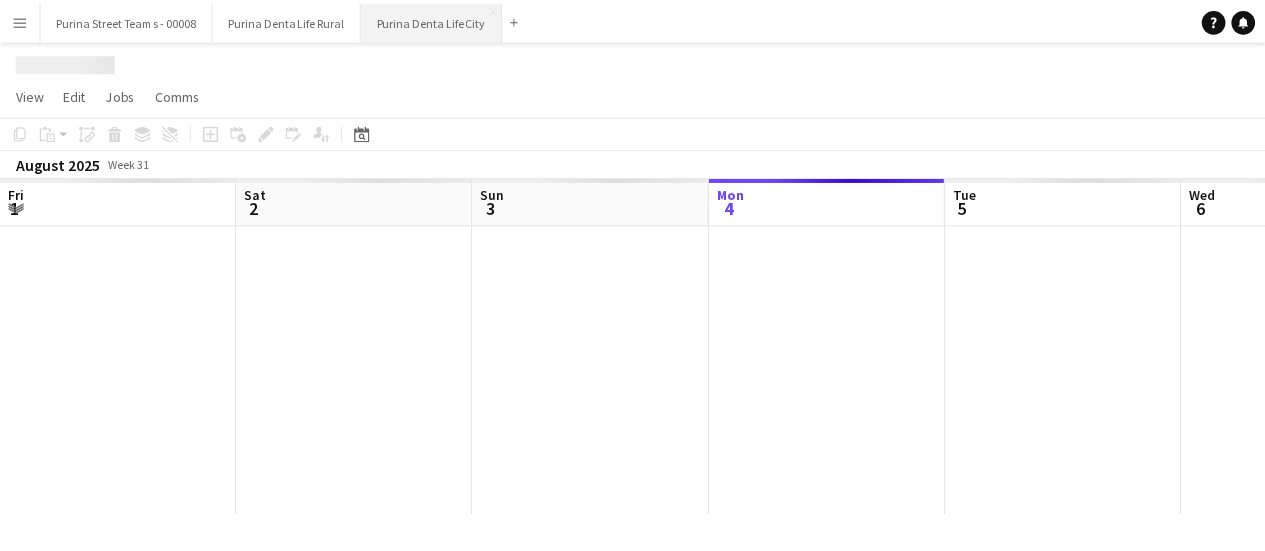 scroll, scrollTop: 0, scrollLeft: 478, axis: horizontal 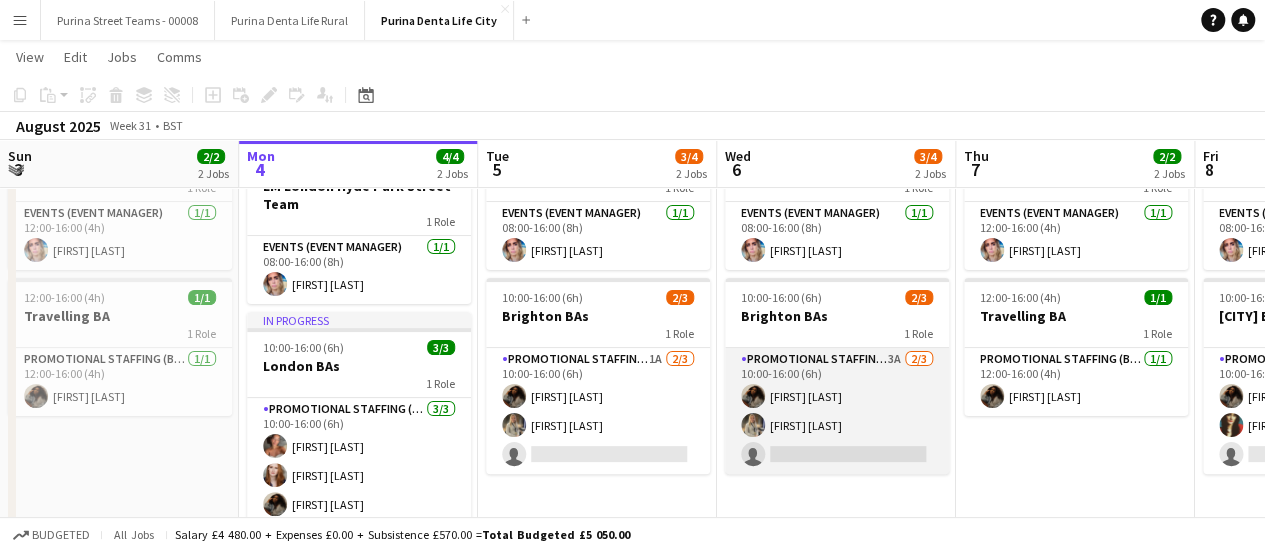 click on "Promotional Staffing (Brand Ambassadors)   3A   2/3   10:00-16:00 (6h)
[FIRST] [LAST]
single-neutral-actions" at bounding box center (837, 411) 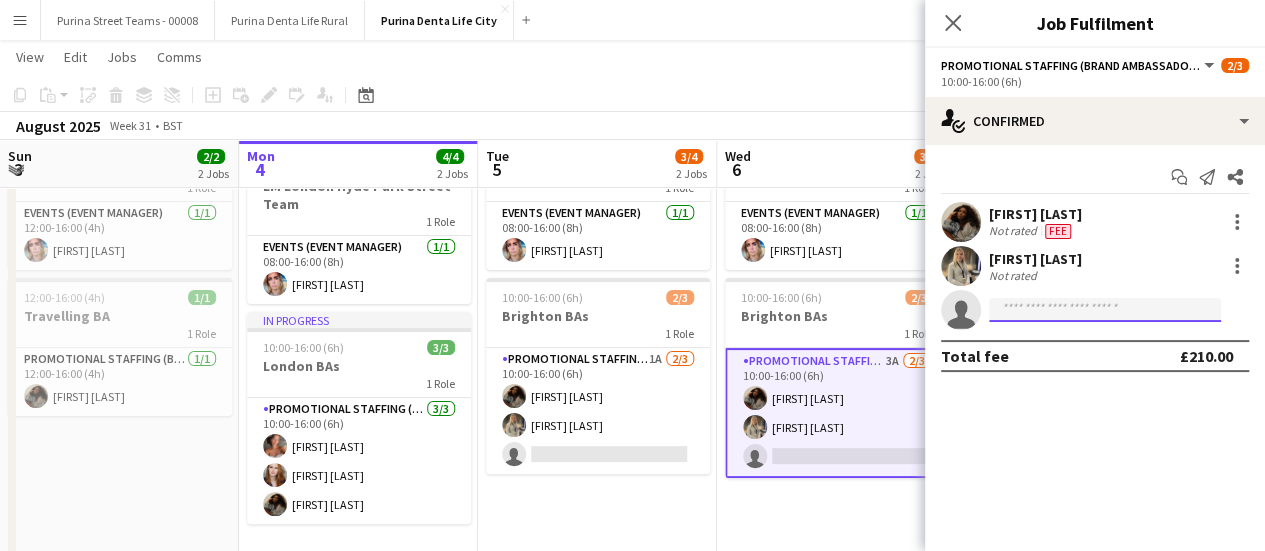 click 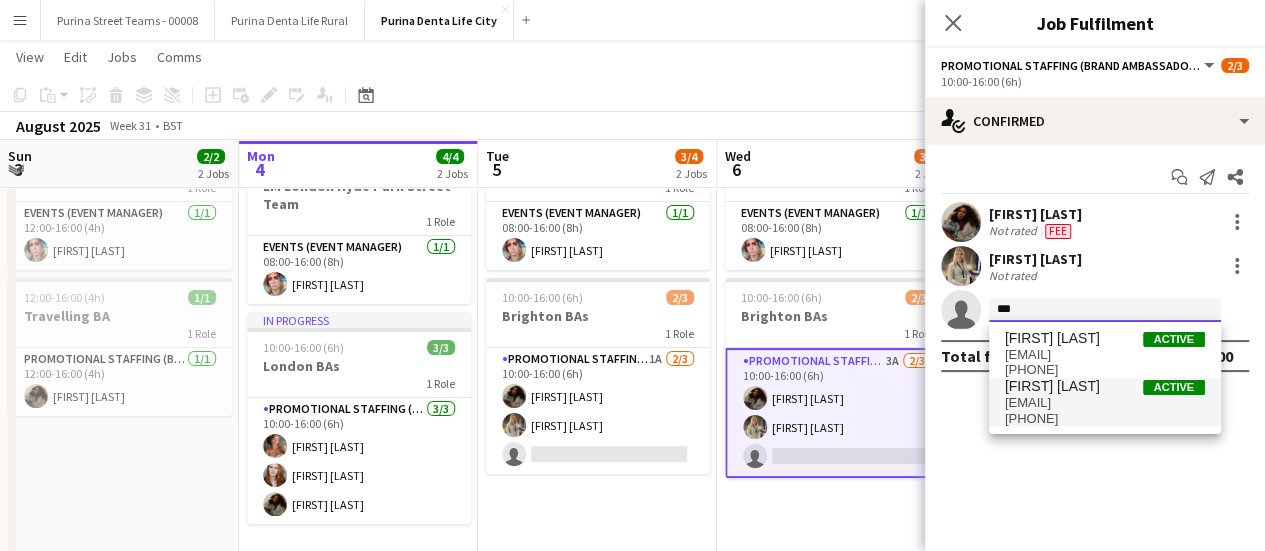 type on "***" 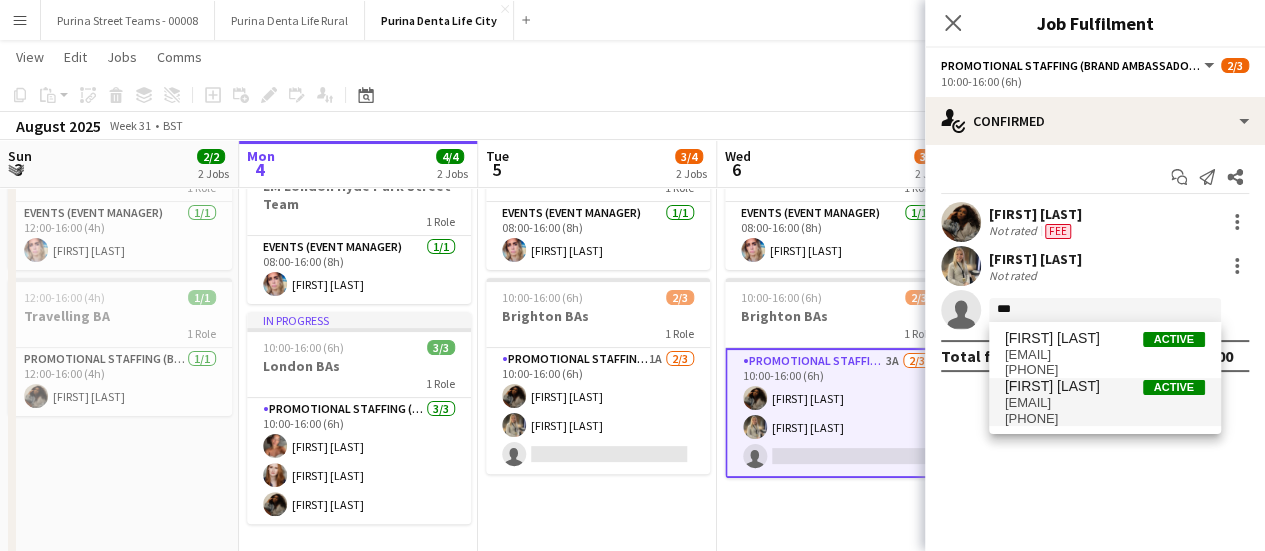 click on "[EMAIL]" at bounding box center [1105, 403] 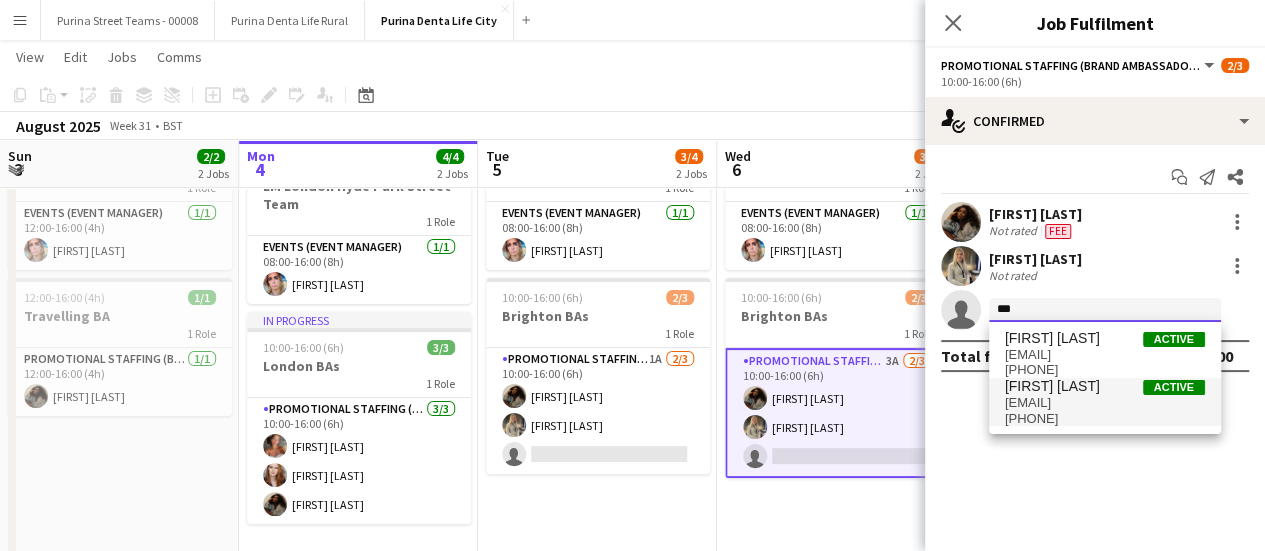 type 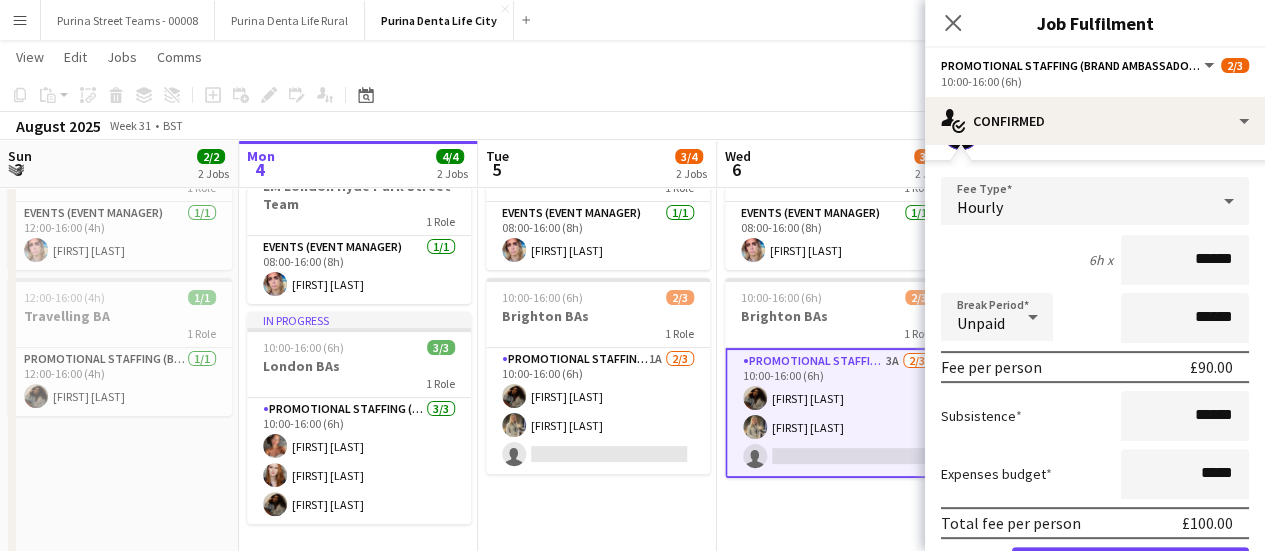 scroll, scrollTop: 290, scrollLeft: 0, axis: vertical 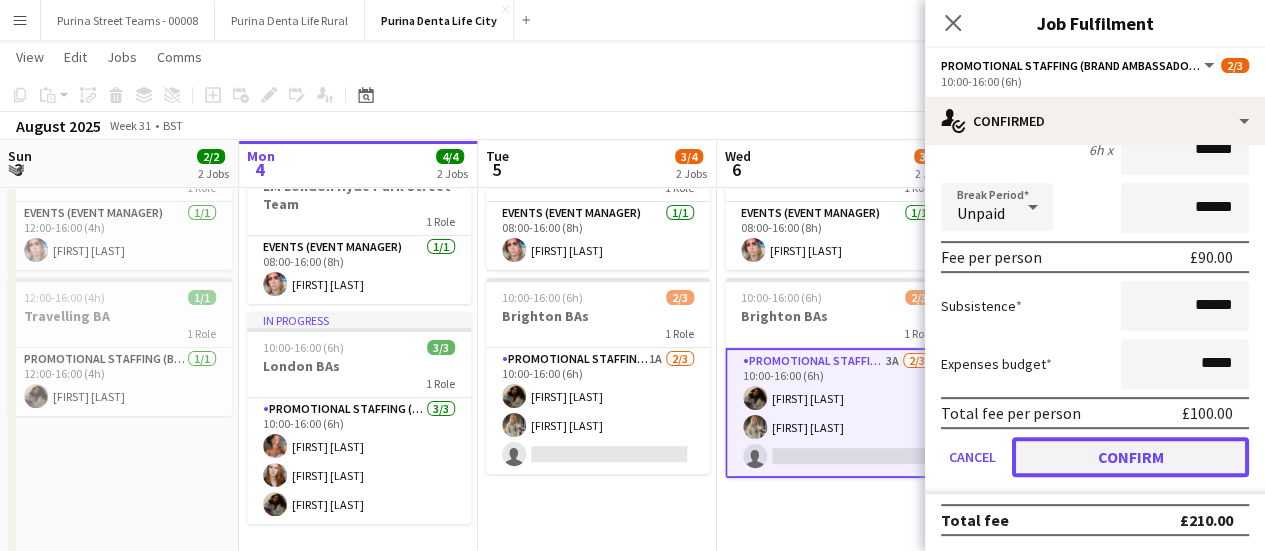 click on "Confirm" at bounding box center [1130, 457] 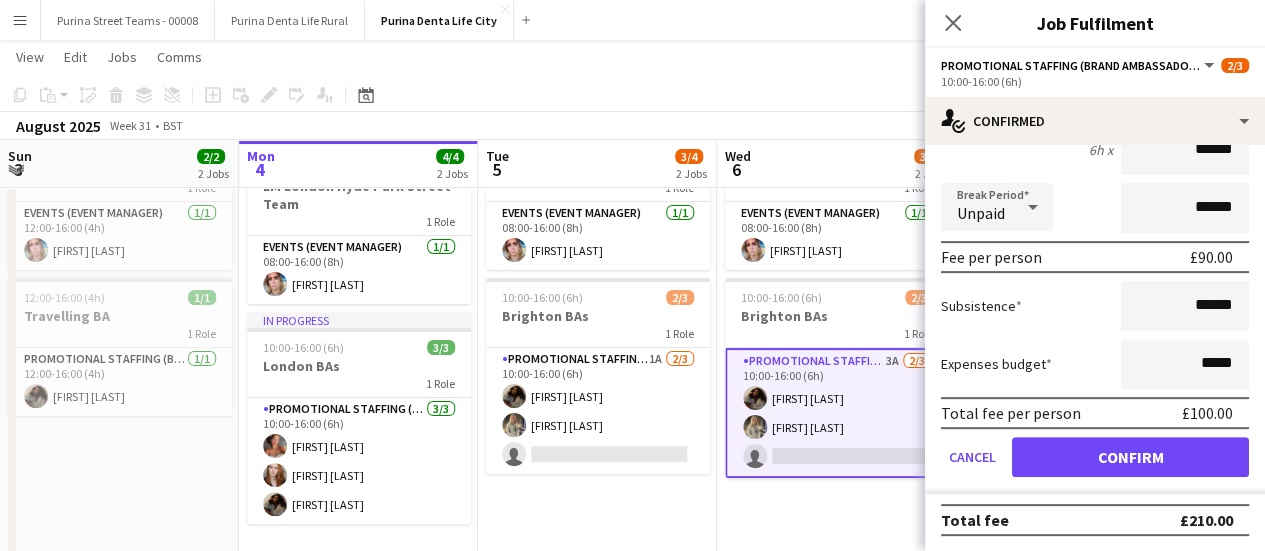 scroll, scrollTop: 0, scrollLeft: 0, axis: both 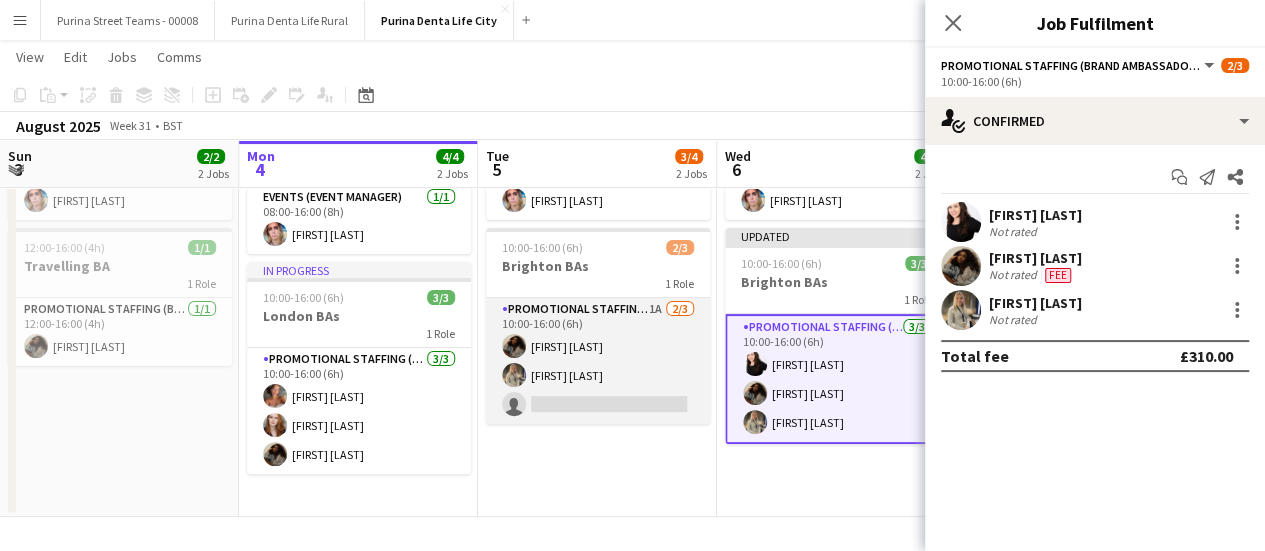 click on "Promotional Staffing (Brand Ambassadors)   1A   2/3   10:00-16:00 (6h)
[FIRST] [LAST]
single-neutral-actions" at bounding box center (598, 361) 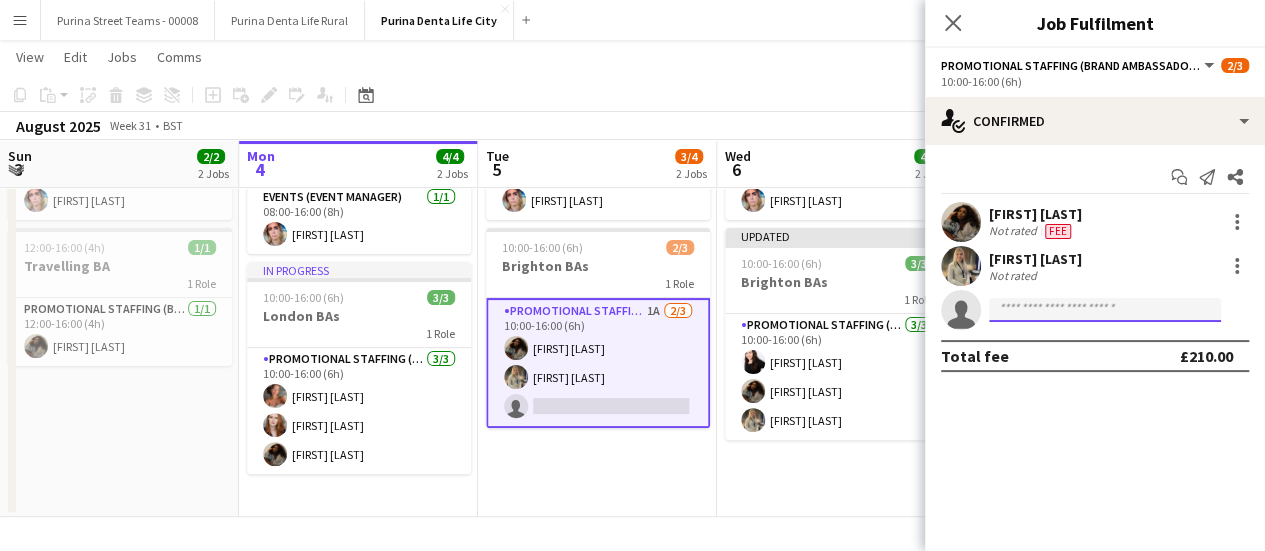 click 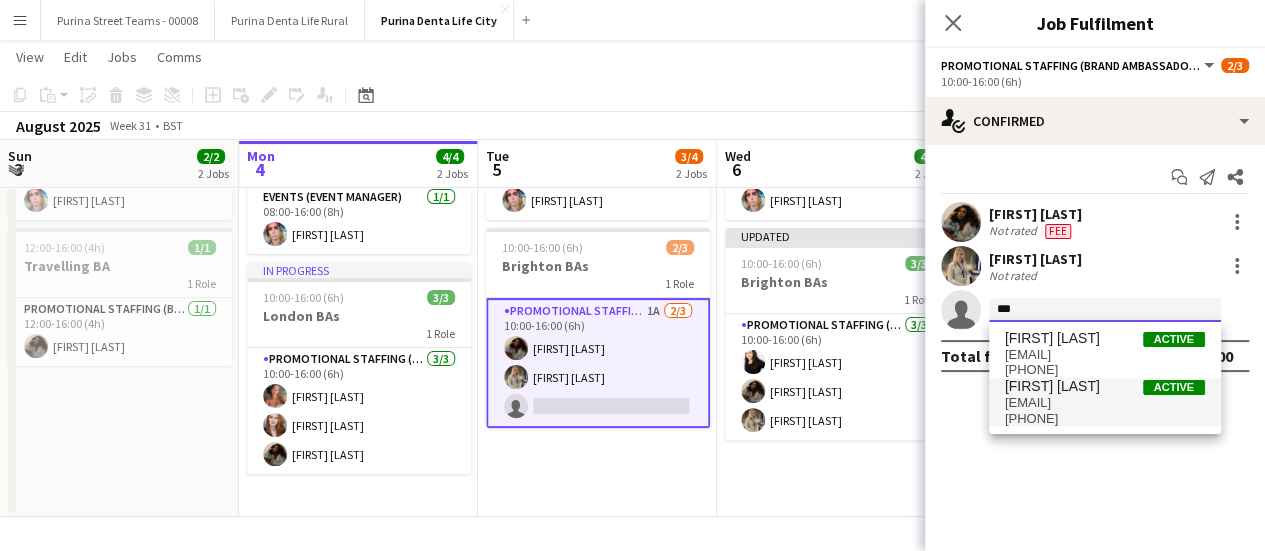 type on "***" 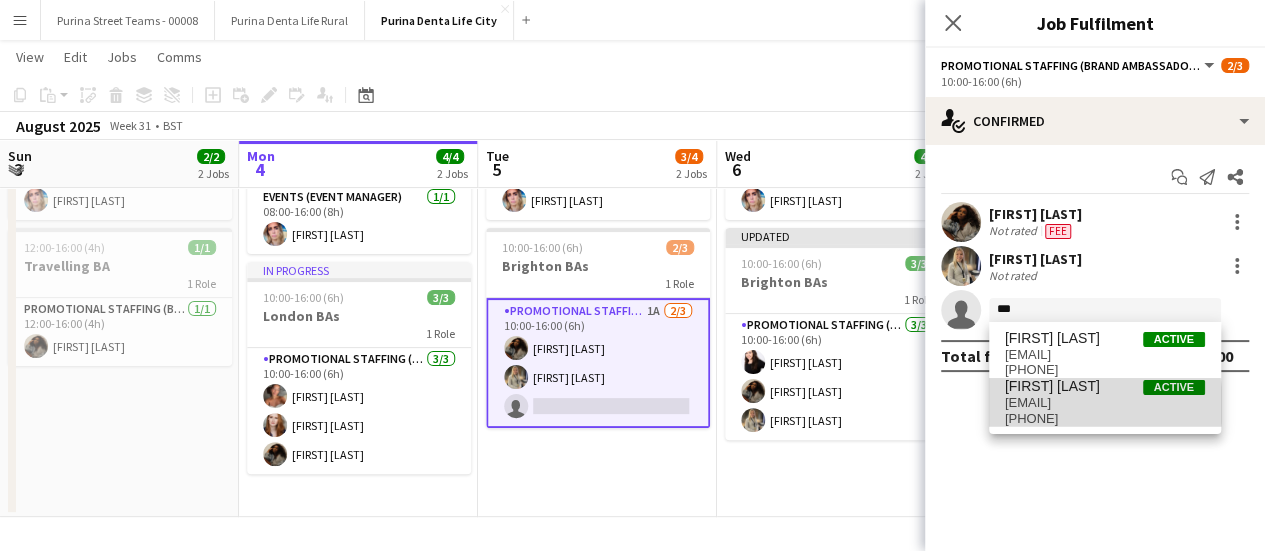 click on "[EMAIL]" at bounding box center [1105, 403] 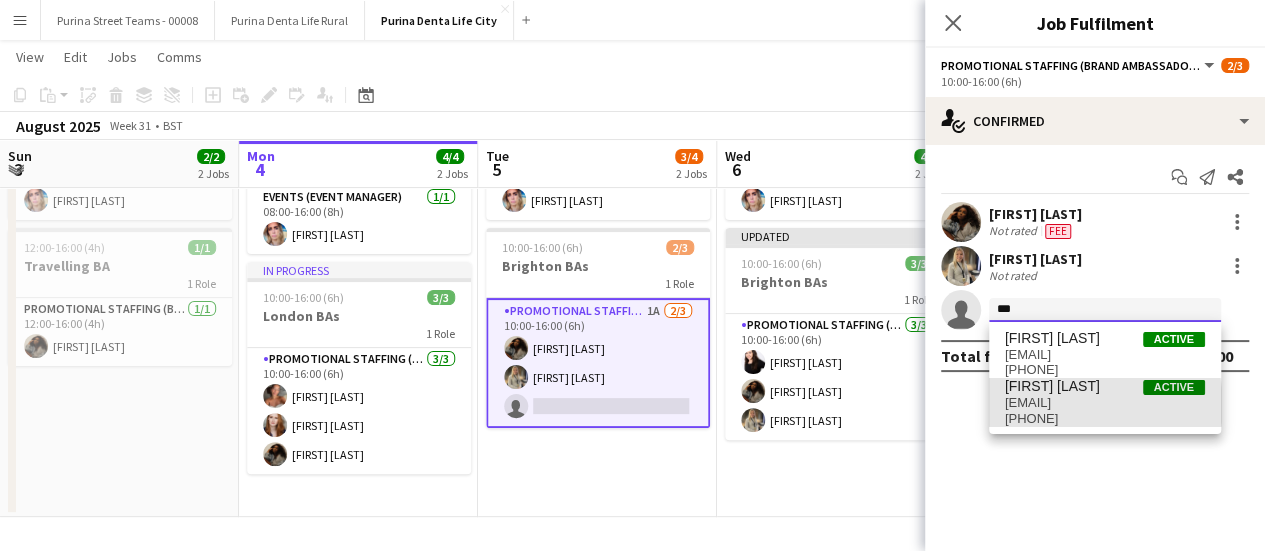 type 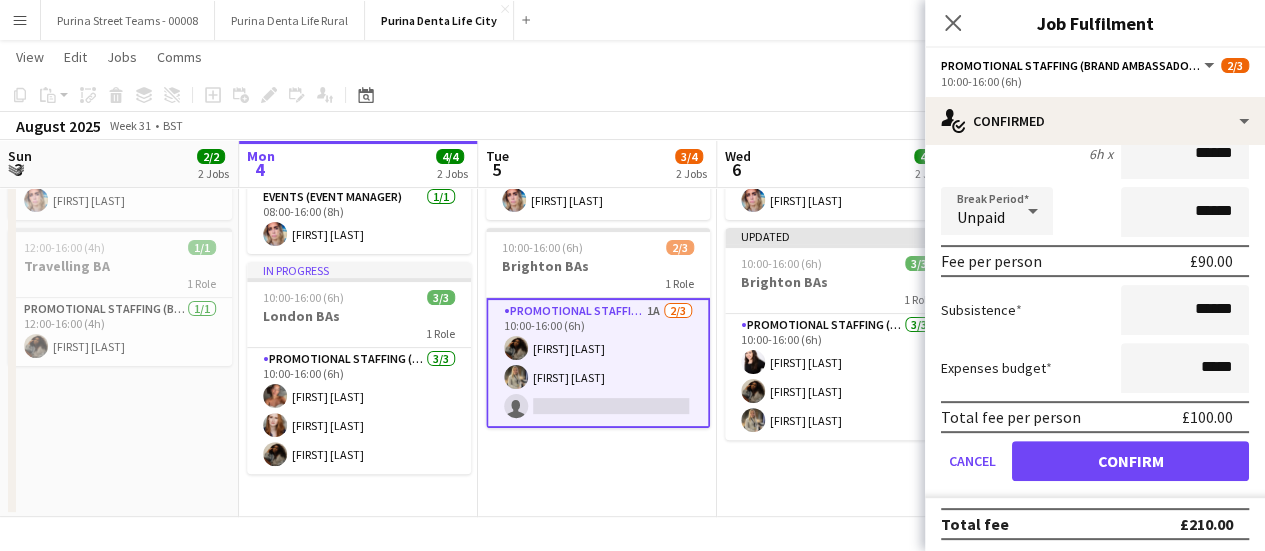 scroll, scrollTop: 290, scrollLeft: 0, axis: vertical 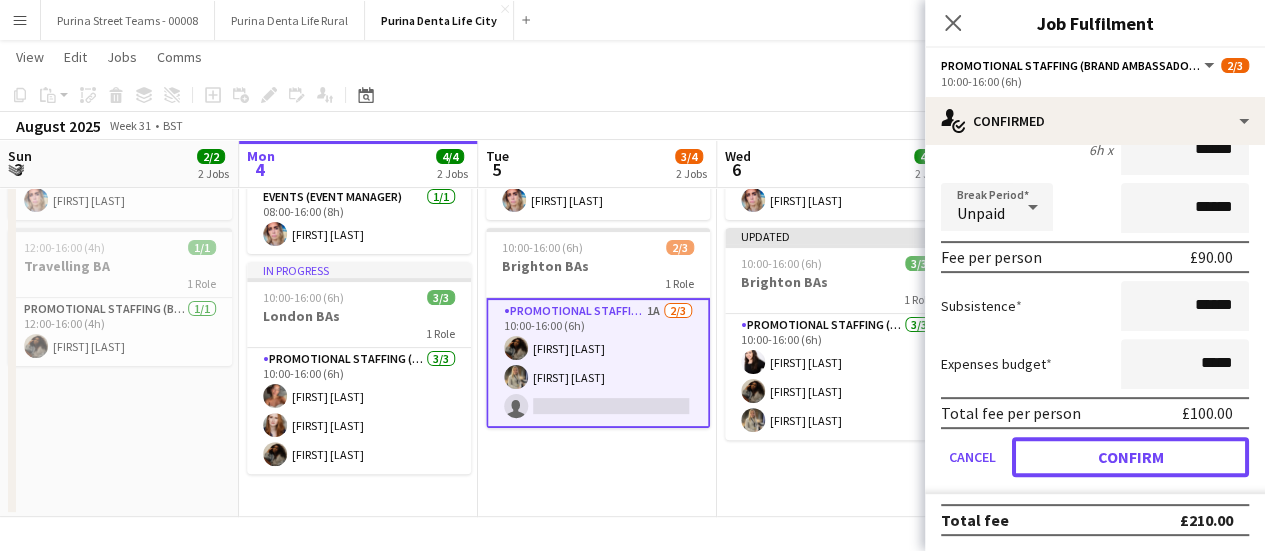 click on "Confirm" at bounding box center (1130, 457) 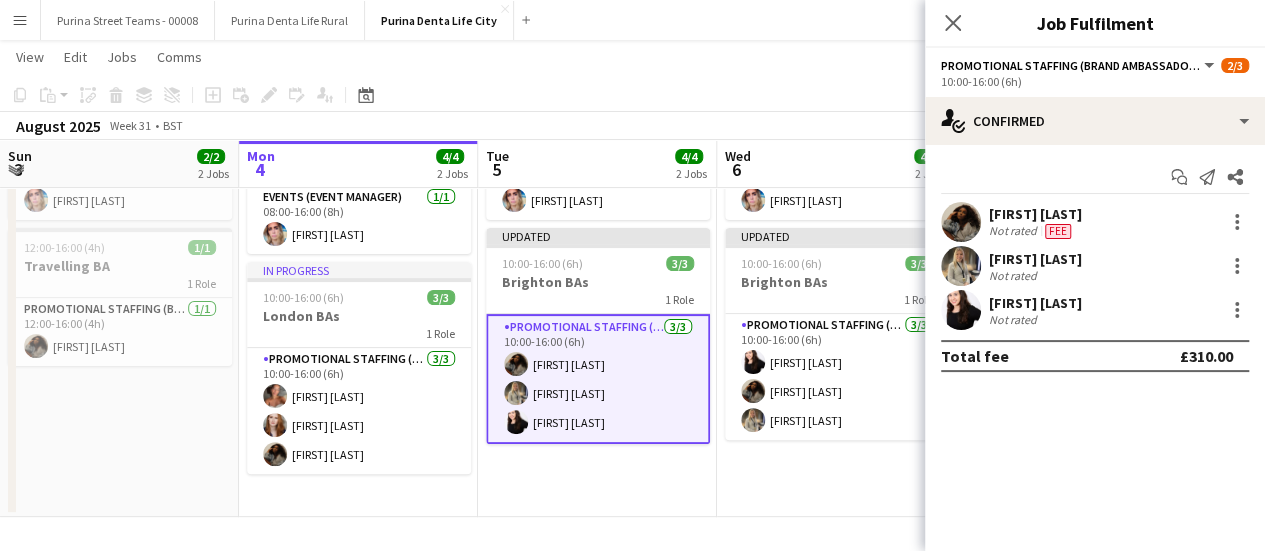 scroll, scrollTop: 0, scrollLeft: 0, axis: both 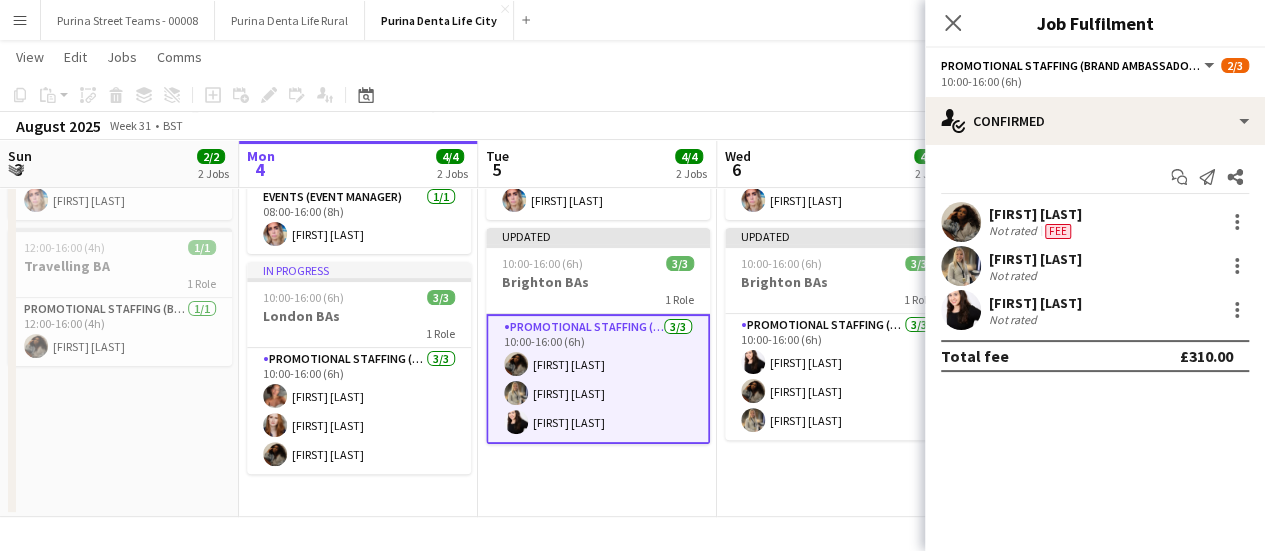 click on "08:00-16:00 (8h)    1/1   EM [CITY] Street Team   1 Role   Events (Event Manager)   1/1   08:00-16:00 (8h)
[FIRST] [LAST]  Updated   10:00-16:00 (6h)    3/3   [CITY] BAs   1 Role   Promotional Staffing (Brand Ambassadors)   3/3   10:00-16:00 (6h)
[FIRST] [LAST] [FIRST] [LAST]" at bounding box center [836, 295] 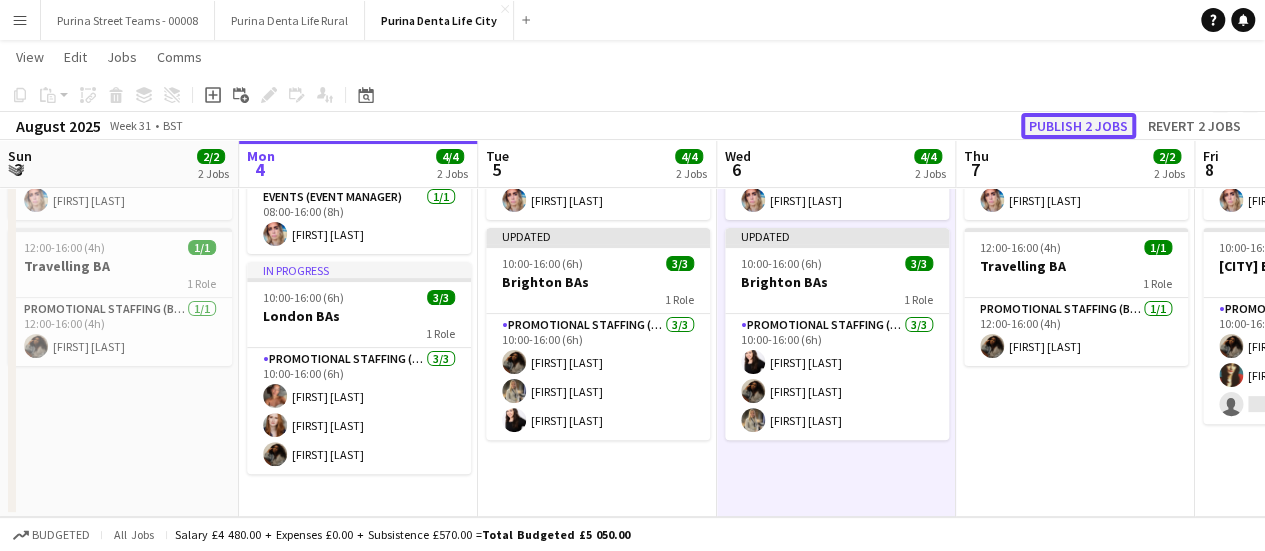 click on "Publish 2 jobs" 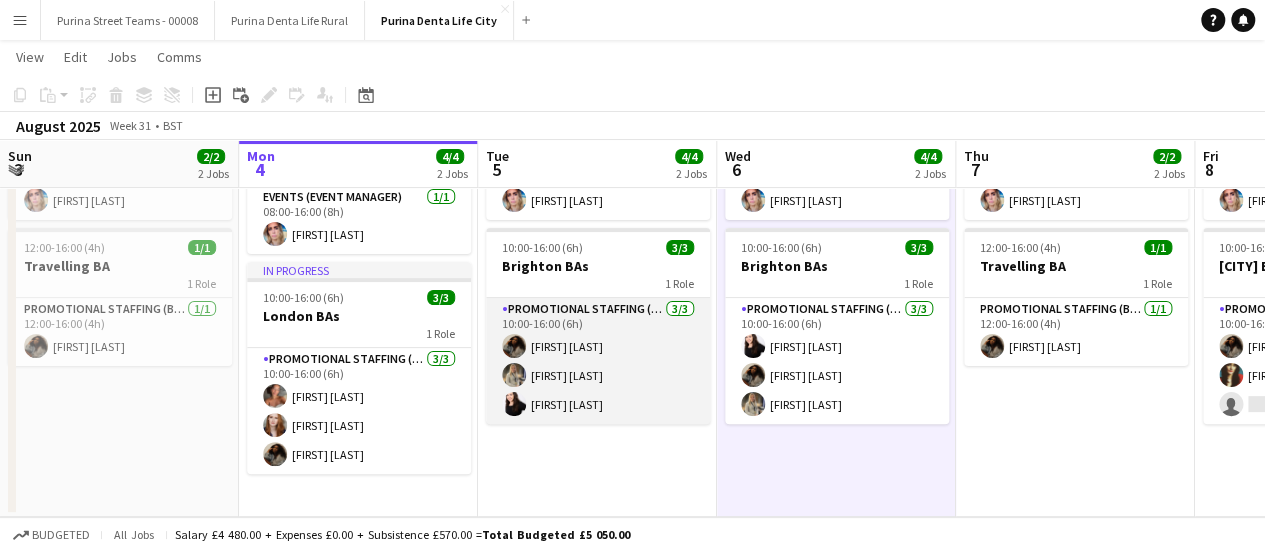 drag, startPoint x: 554, startPoint y: 397, endPoint x: 614, endPoint y: 330, distance: 89.938866 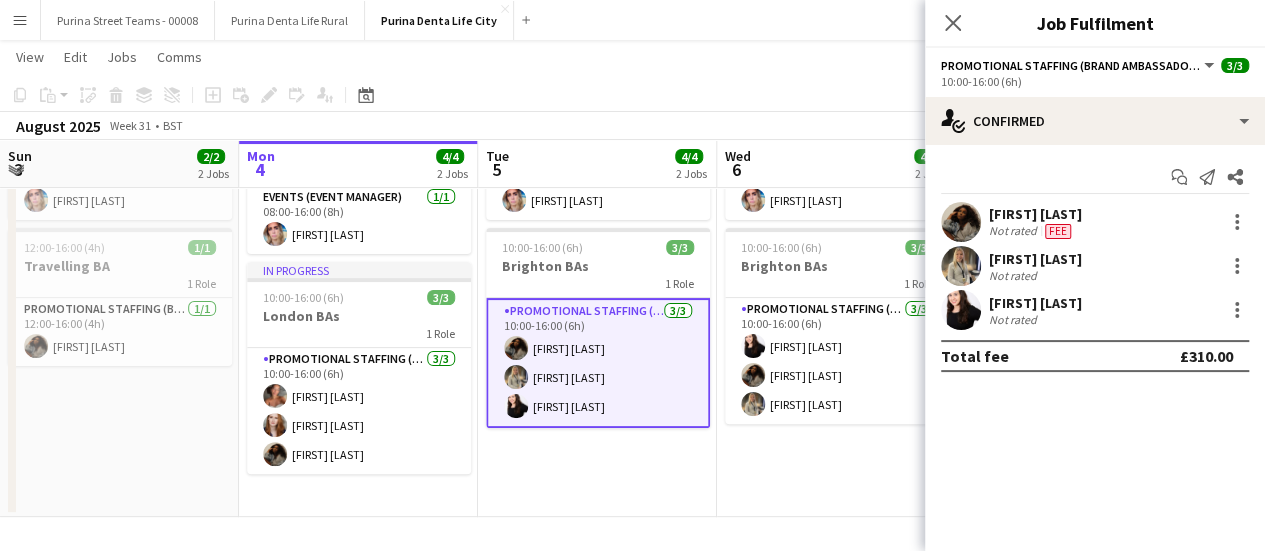 click on "[FIRST] [LAST]" at bounding box center [1035, 303] 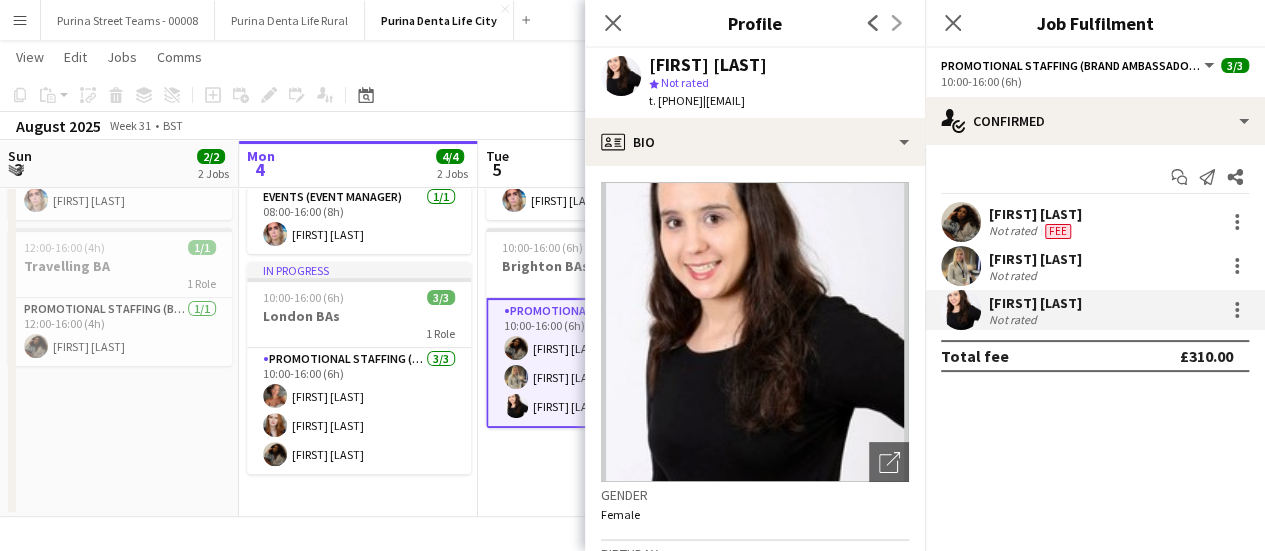 drag, startPoint x: 734, startPoint y: 103, endPoint x: 631, endPoint y: 65, distance: 109.786156 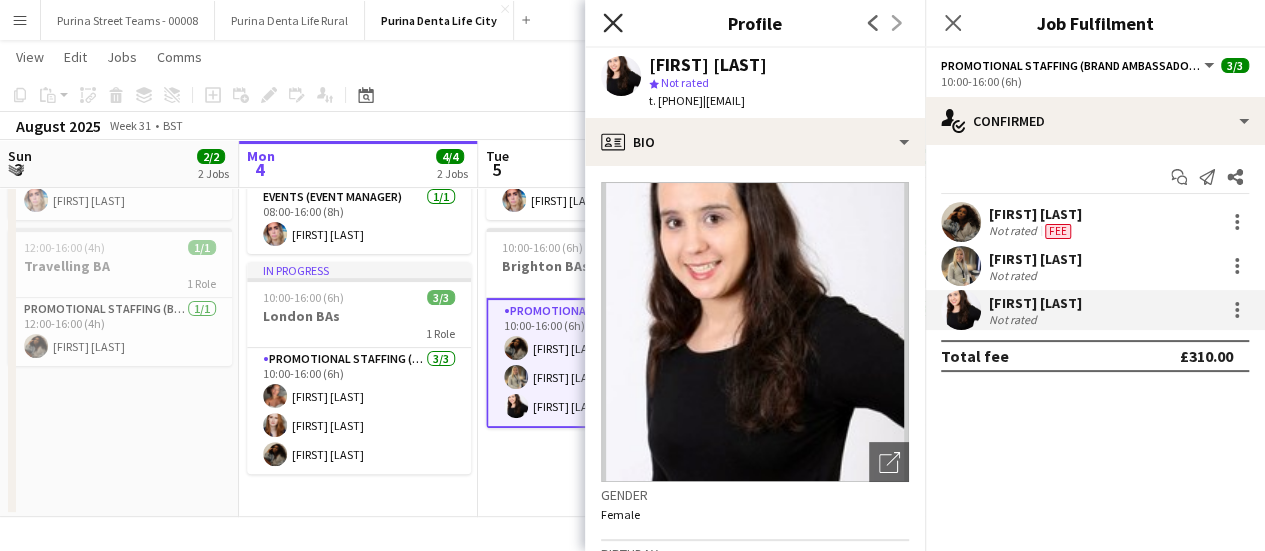 click on "Close pop-in" 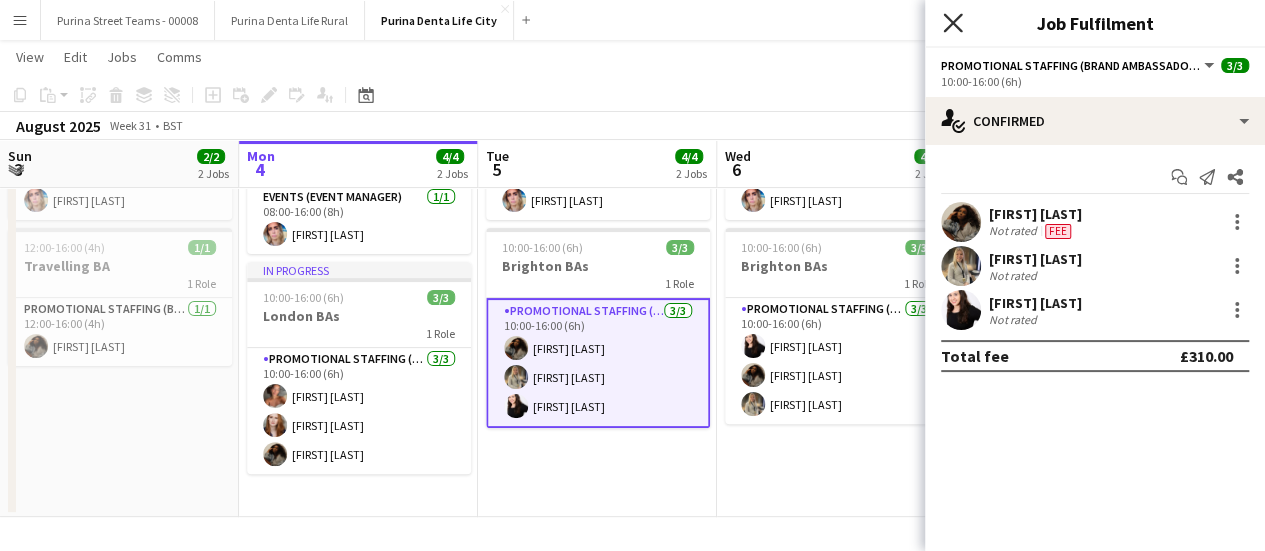 click 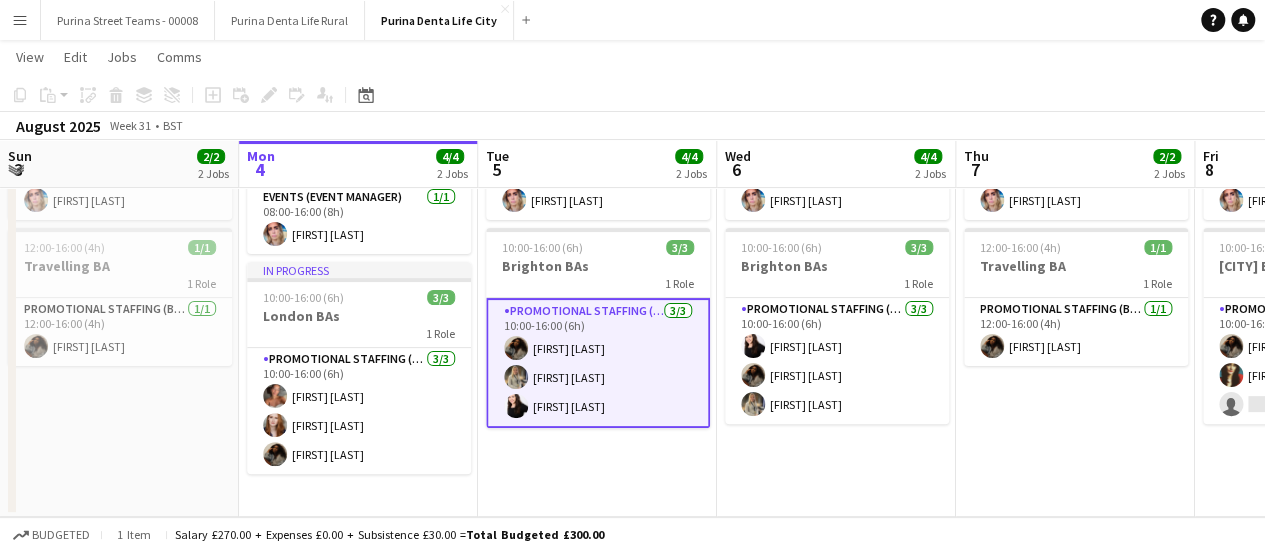 drag, startPoint x: 806, startPoint y: 498, endPoint x: 702, endPoint y: 502, distance: 104.0769 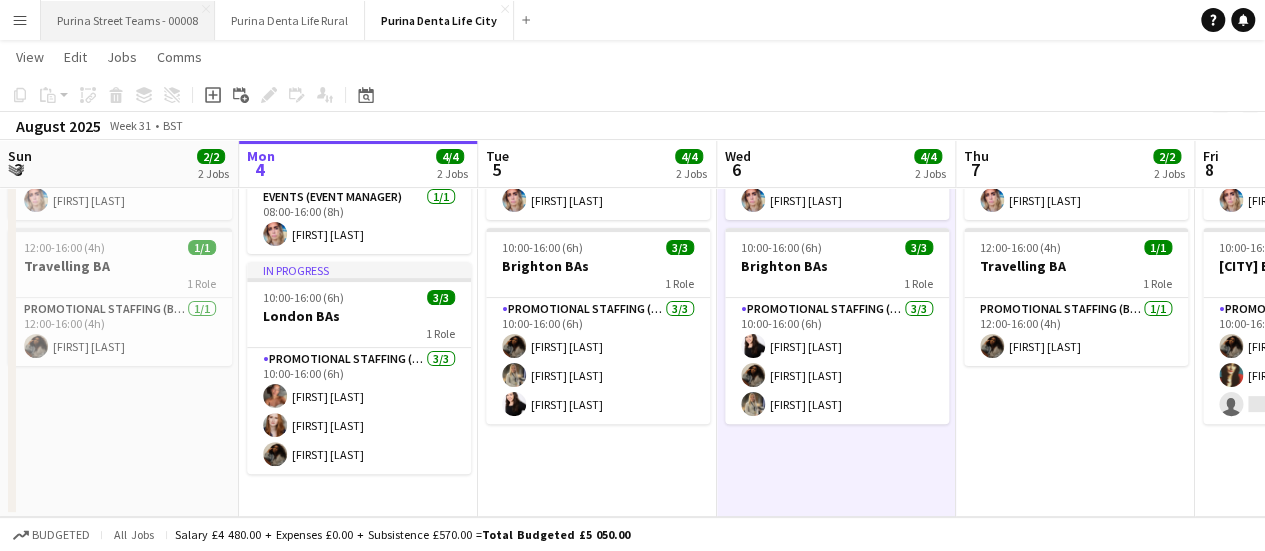 click on "Purina Street Teams - 00008
Close" at bounding box center [128, 20] 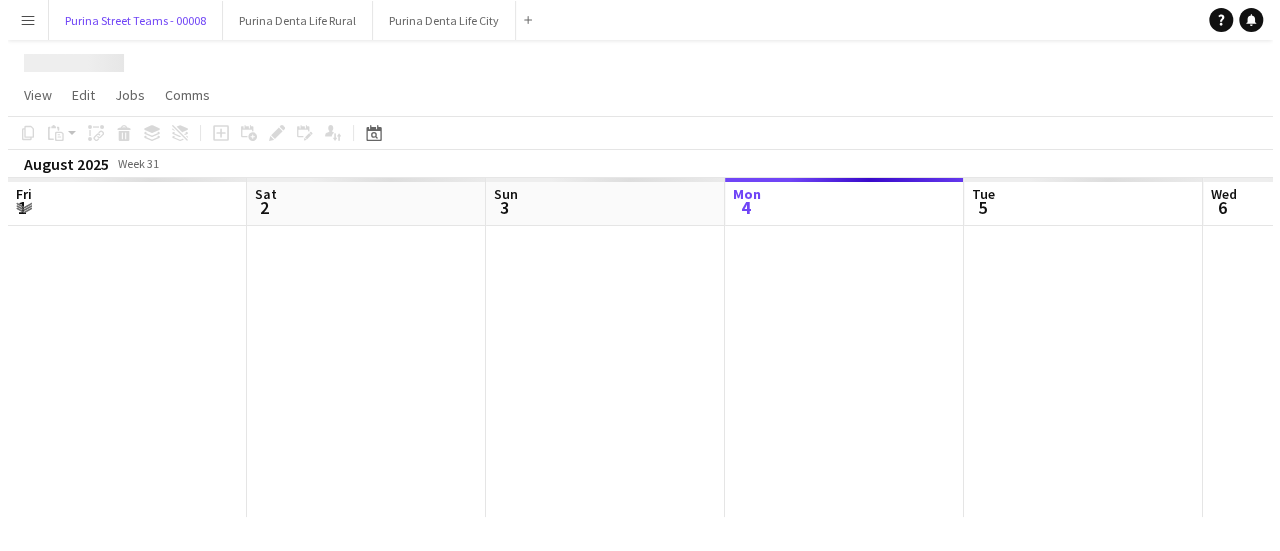 scroll, scrollTop: 0, scrollLeft: 0, axis: both 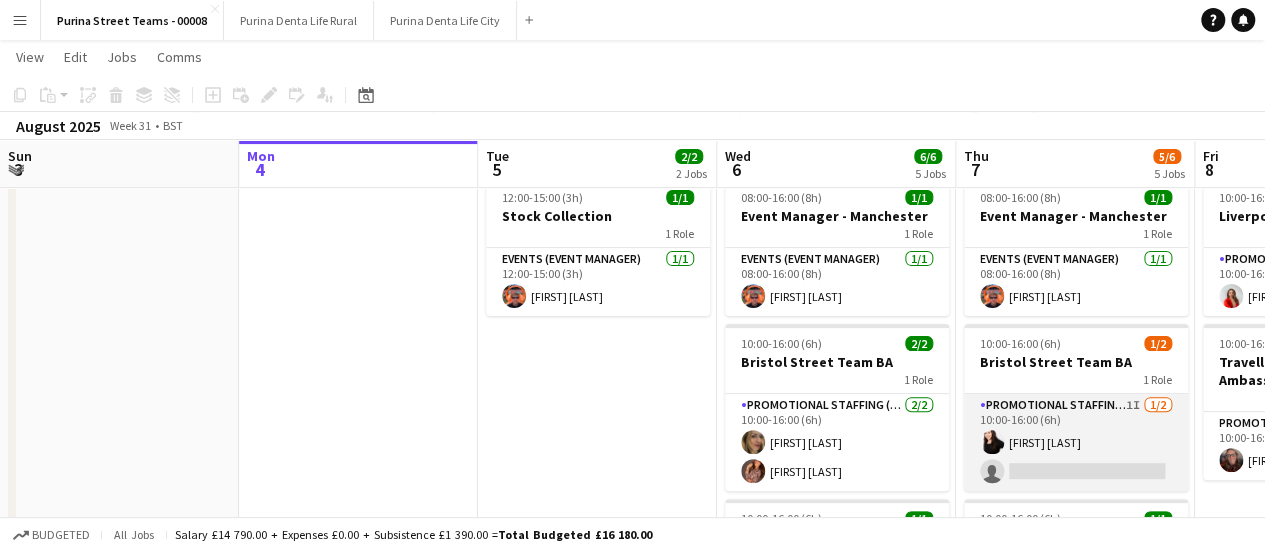 click on "Promotional Staffing (Brand Ambassadors)   1I   1/2   10:00-16:00 (6h)
[FIRST] [LAST]
single-neutral-actions" at bounding box center (1076, 442) 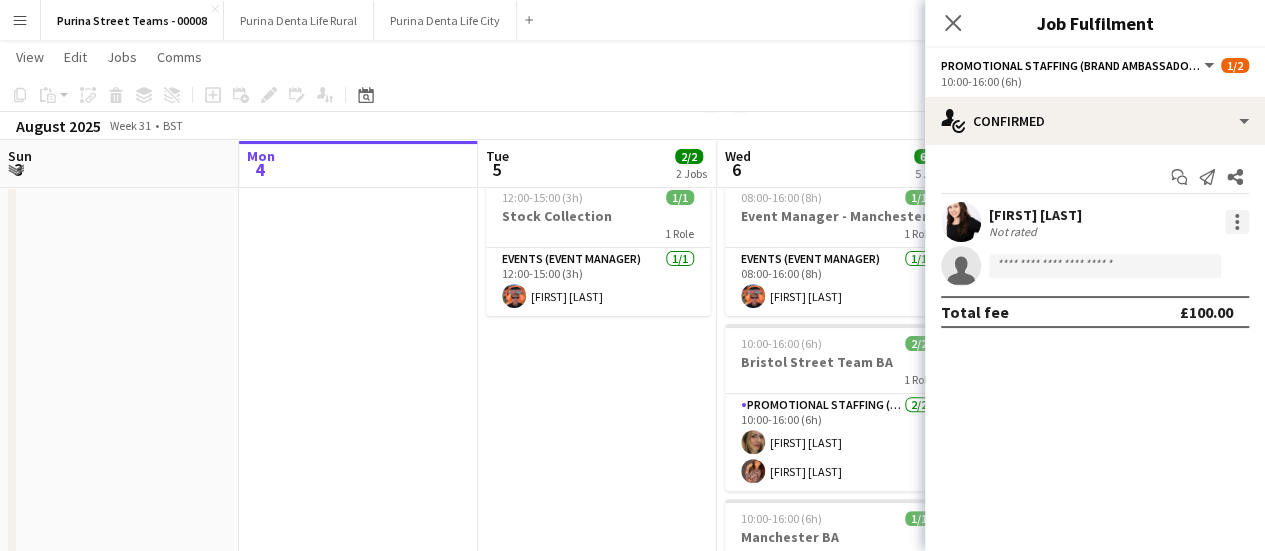 click at bounding box center (1237, 222) 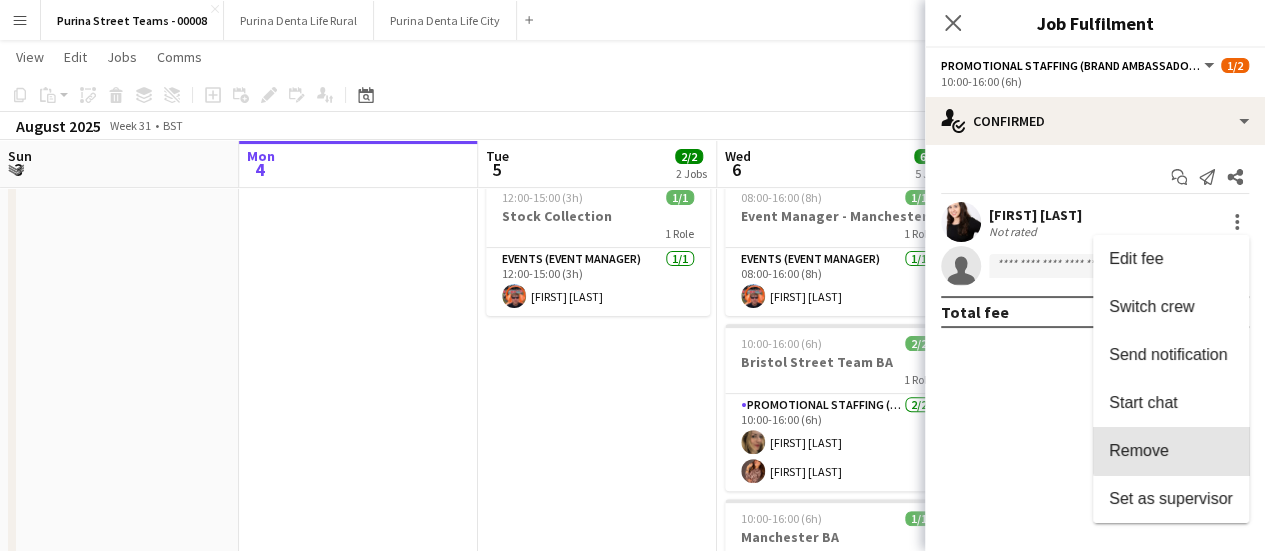 click on "Remove" at bounding box center [1171, 451] 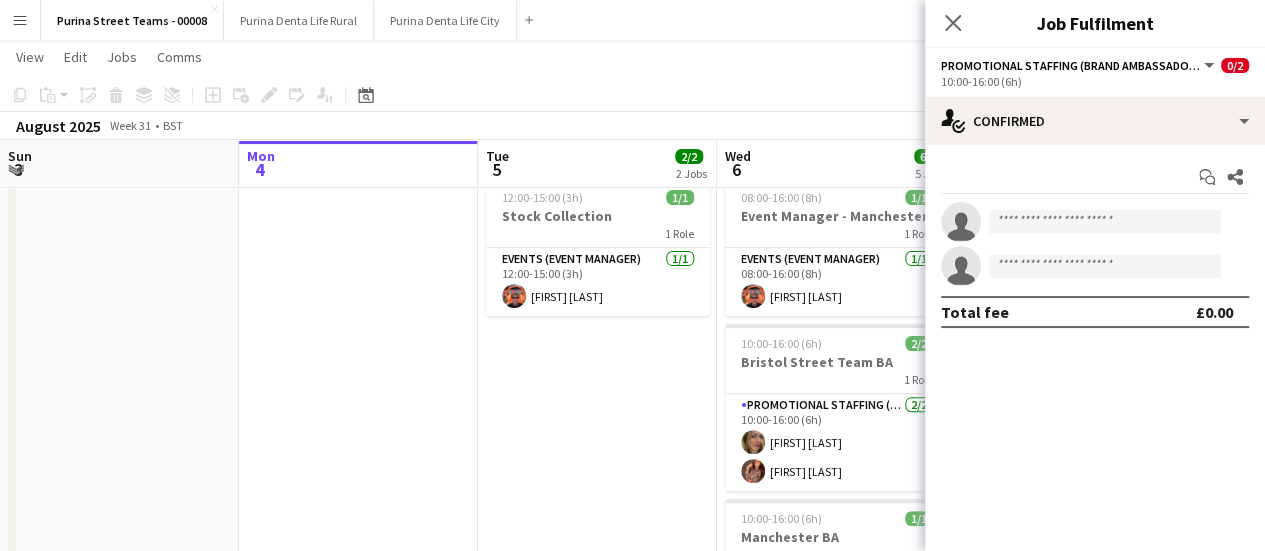click on "12:00-15:00 (3h)    1/1   Stock Collection    1 Role   Events (Event Manager)   1/1   12:00-15:00 (3h)
[FIRST] [LAST]     12:00-15:00 (3h)    1/1   Stock Collection   1 Role   Events (Event Manager)   1/1   12:00-15:00 (3h)
[FIRST] [LAST]" at bounding box center (597, 472) 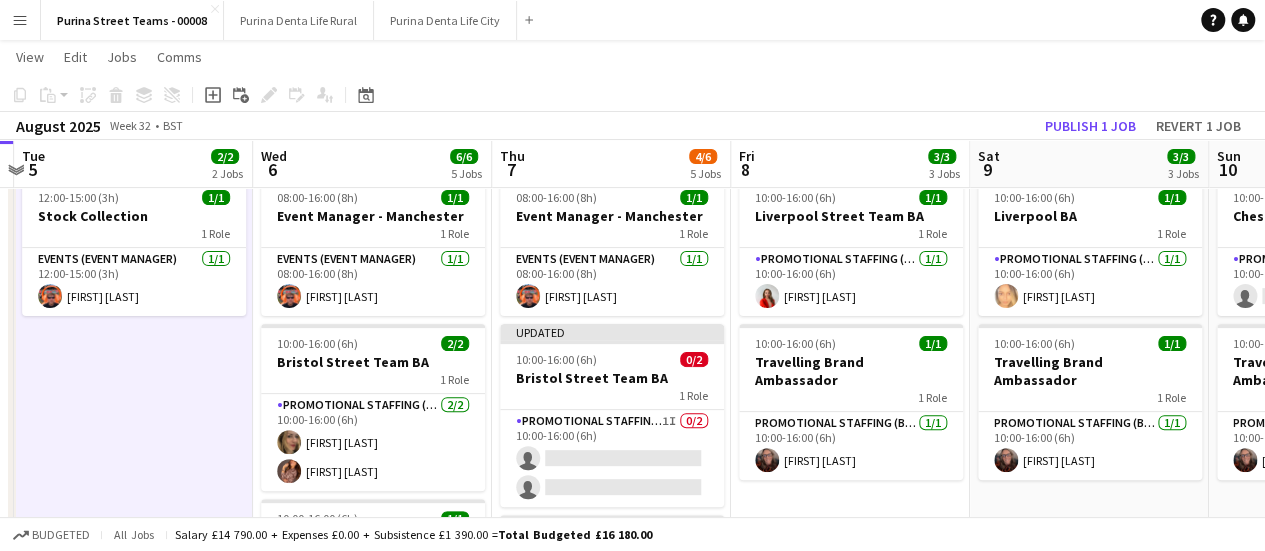 scroll, scrollTop: 0, scrollLeft: 463, axis: horizontal 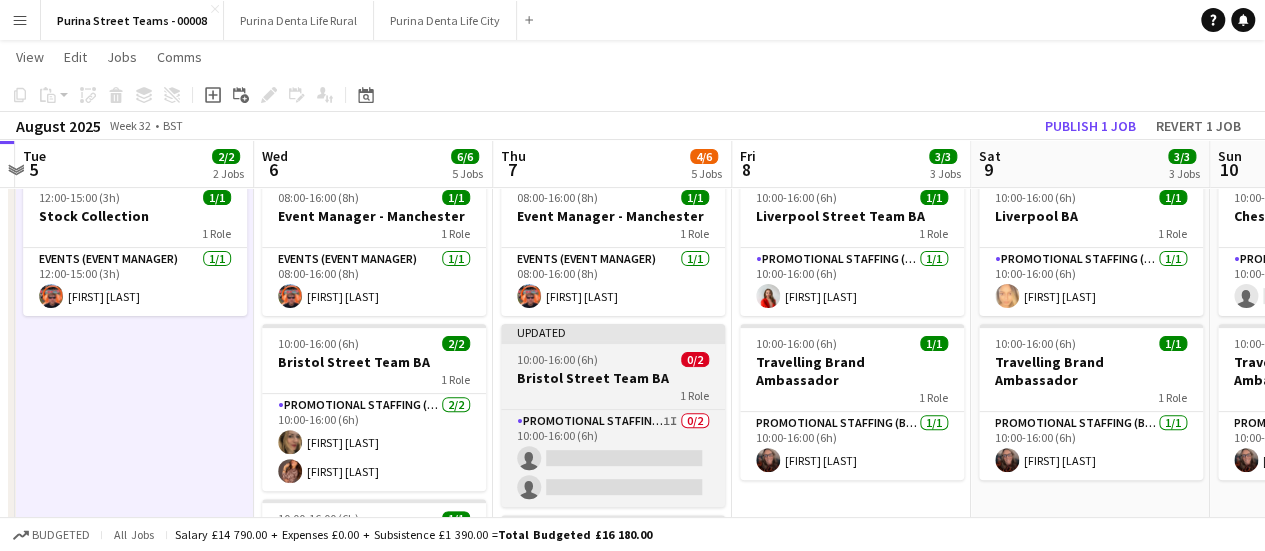 drag, startPoint x: 1056, startPoint y: 389, endPoint x: 596, endPoint y: 371, distance: 460.35205 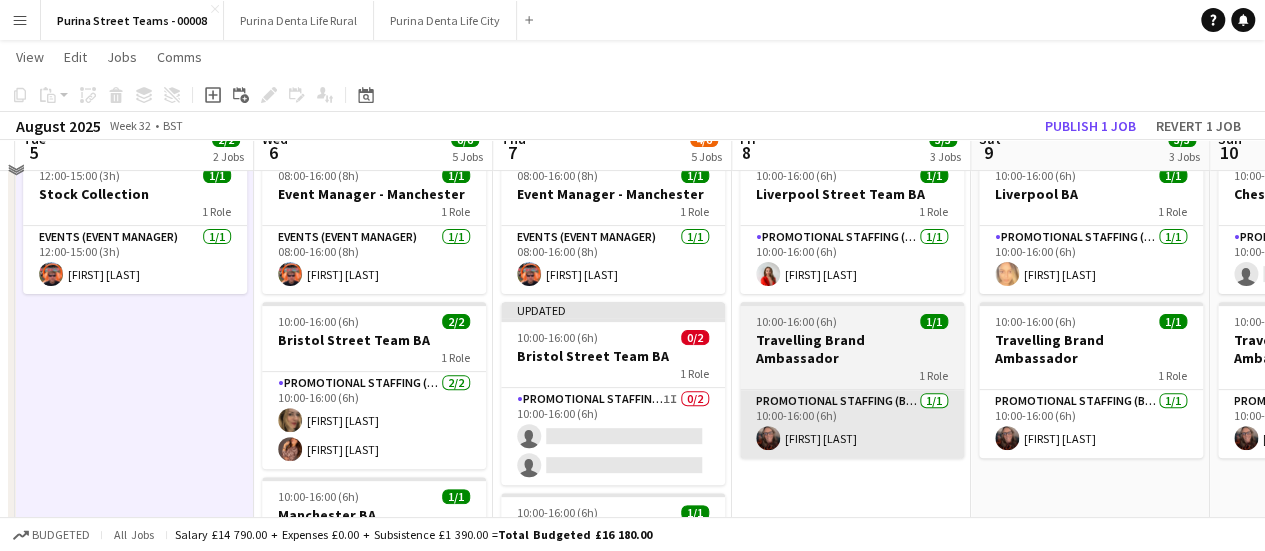scroll, scrollTop: 200, scrollLeft: 0, axis: vertical 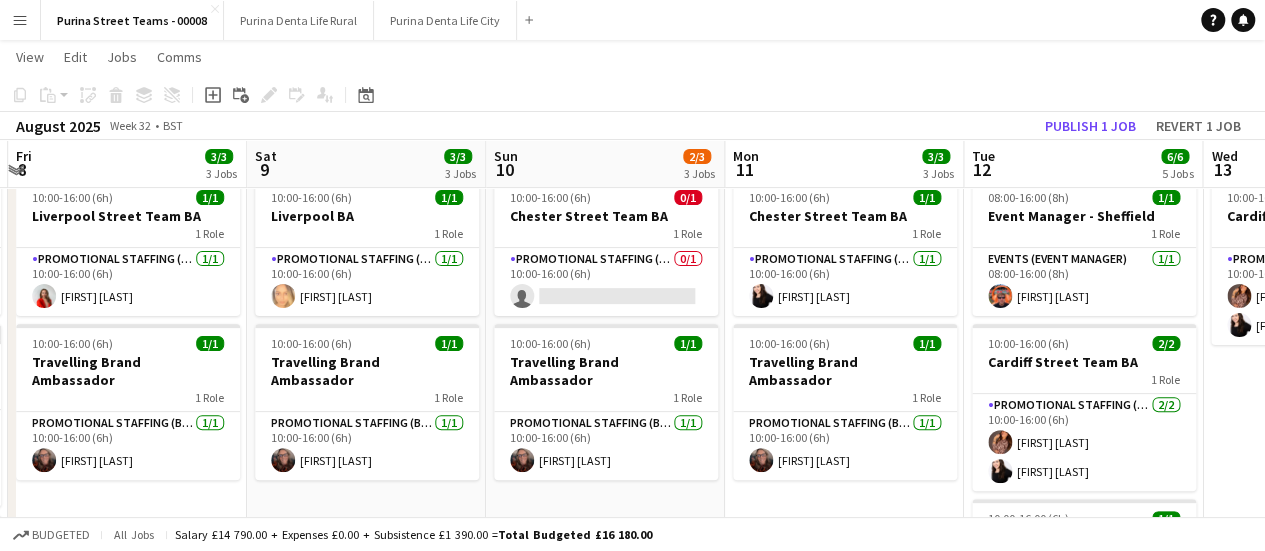 drag, startPoint x: 920, startPoint y: 418, endPoint x: 196, endPoint y: 429, distance: 724.08356 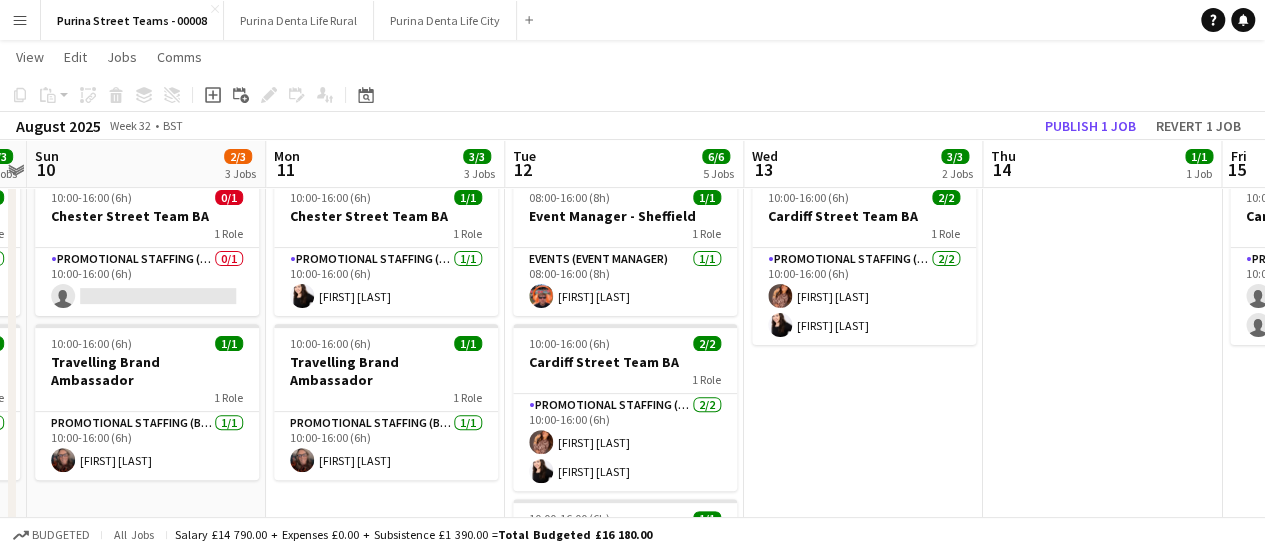 scroll, scrollTop: 0, scrollLeft: 730, axis: horizontal 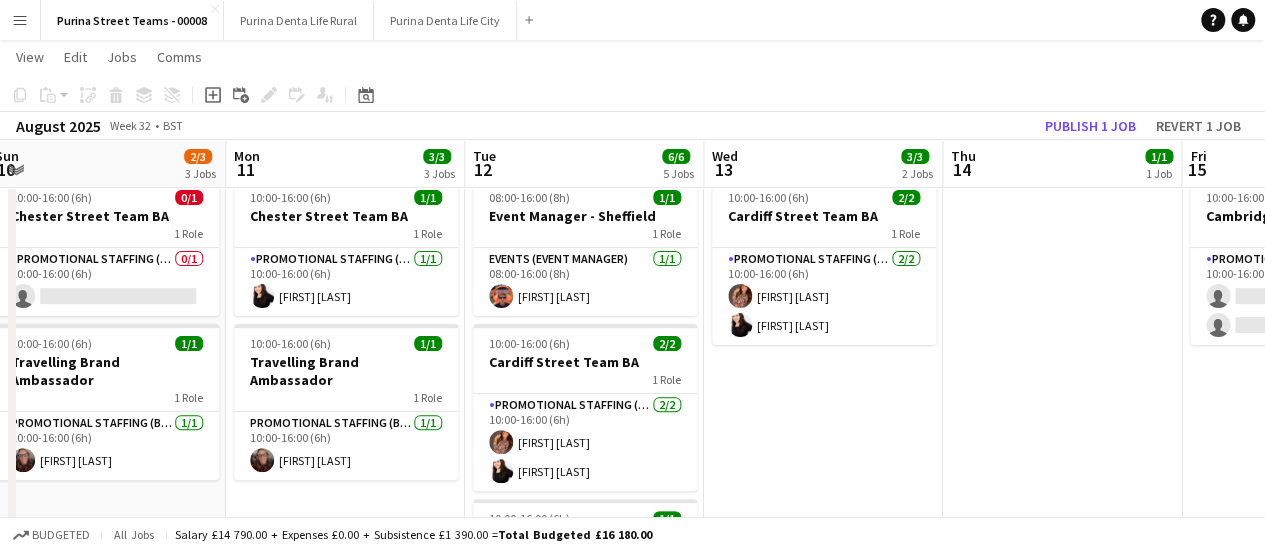 drag, startPoint x: 825, startPoint y: 391, endPoint x: 335, endPoint y: 391, distance: 490 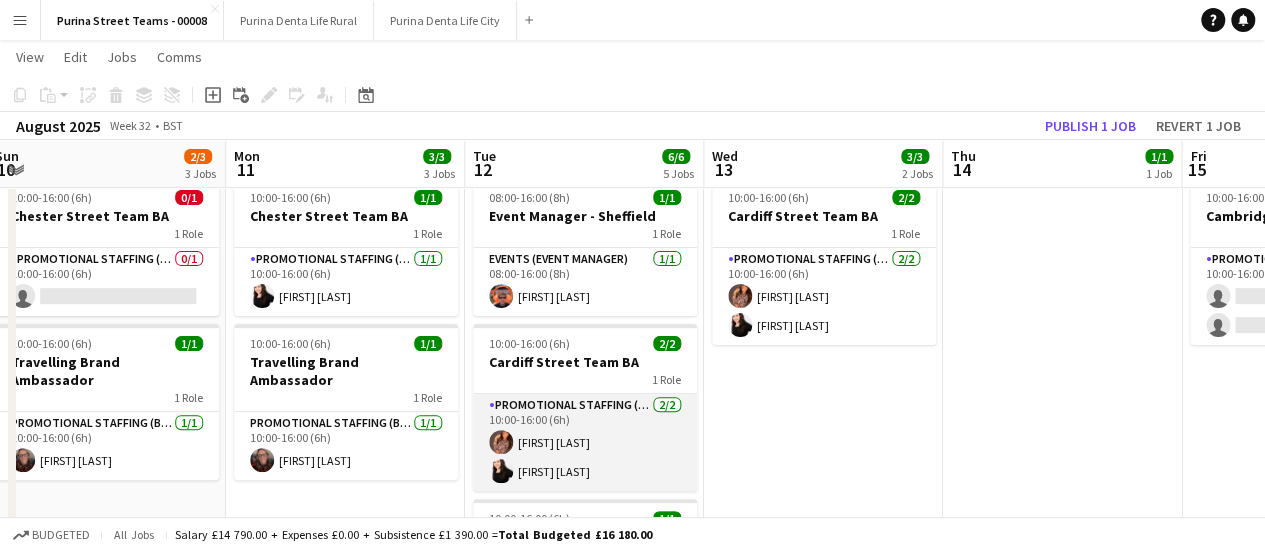 click on "Promotional Staffing (Brand Ambassadors)   2/2   10:00-16:00 (6h)
[FIRST] [LAST] [FIRST] [LAST]" at bounding box center (585, 442) 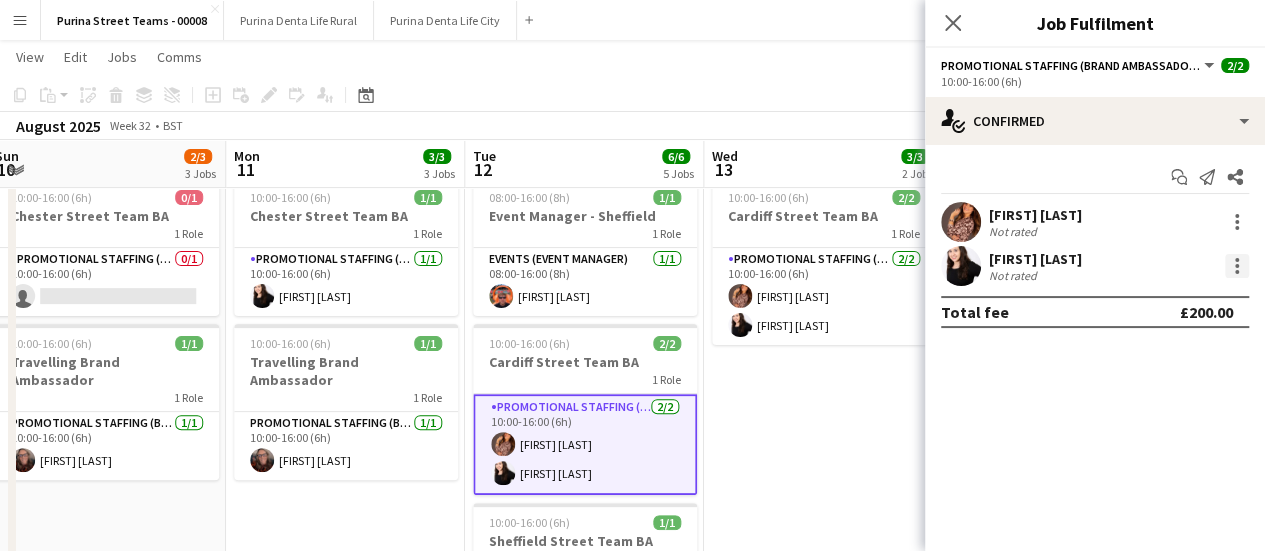 click at bounding box center (1237, 266) 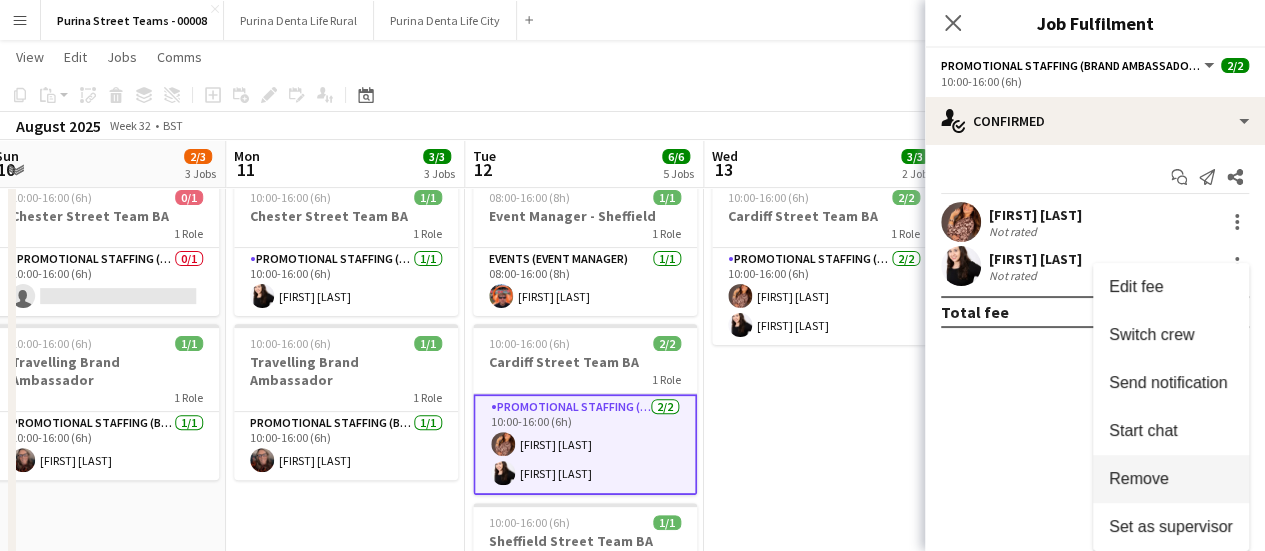 click on "Remove" at bounding box center [1139, 478] 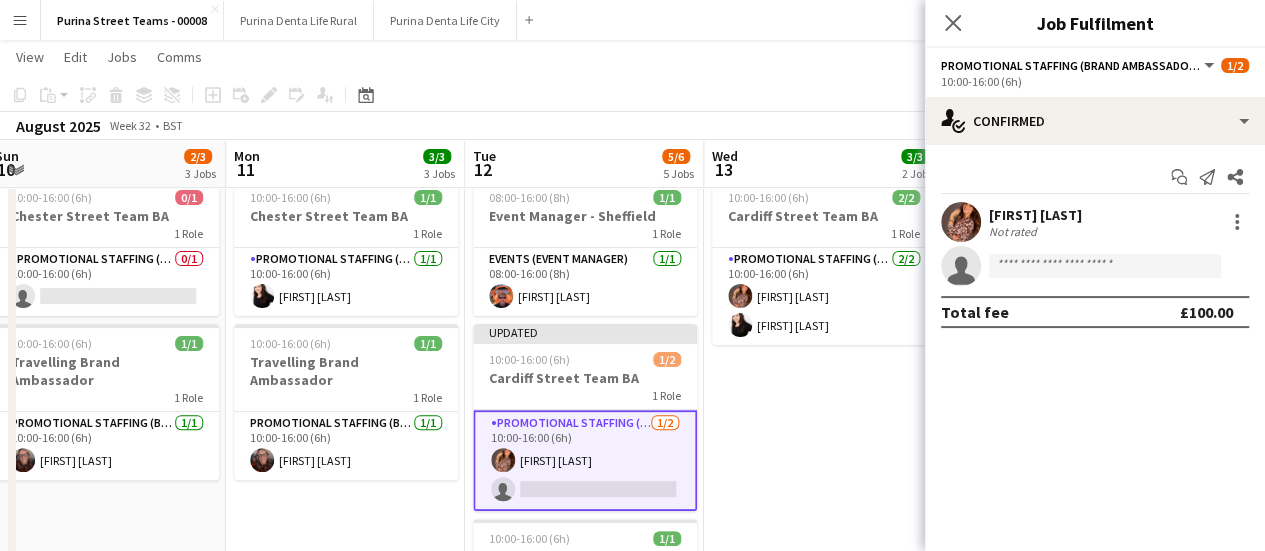 drag, startPoint x: 747, startPoint y: 468, endPoint x: 754, endPoint y: 454, distance: 15.652476 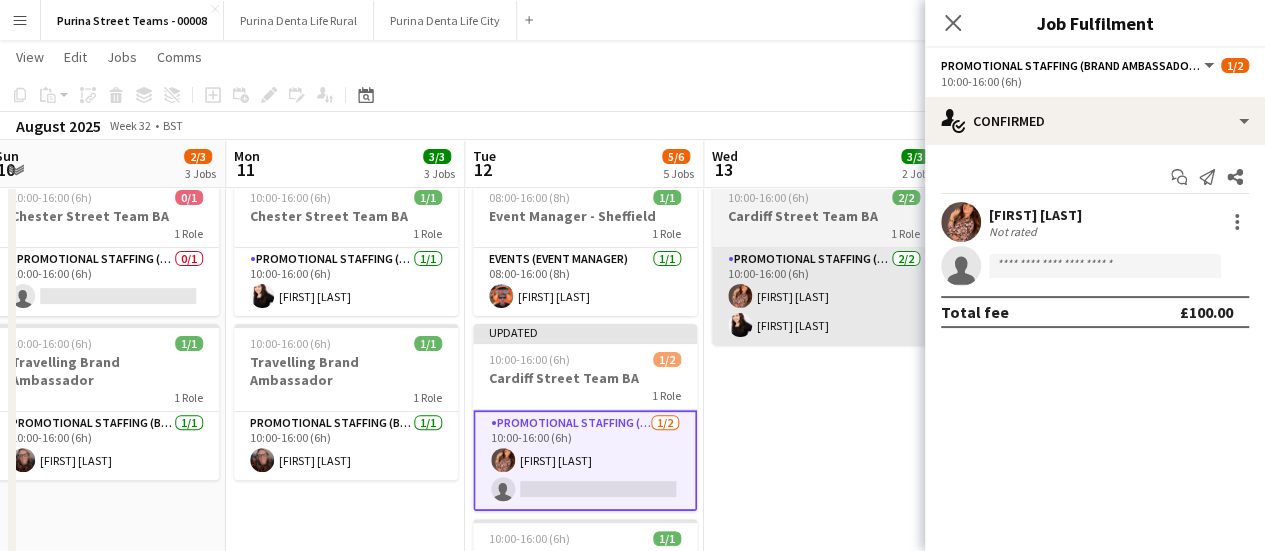 scroll, scrollTop: 0, scrollLeft: 732, axis: horizontal 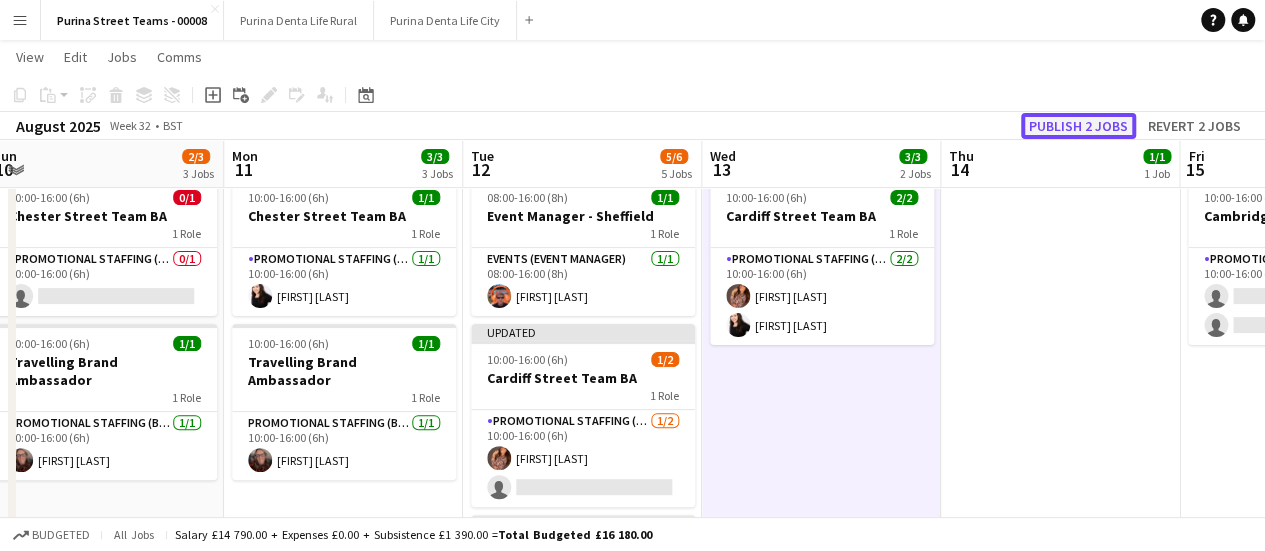 click on "Publish 2 jobs" 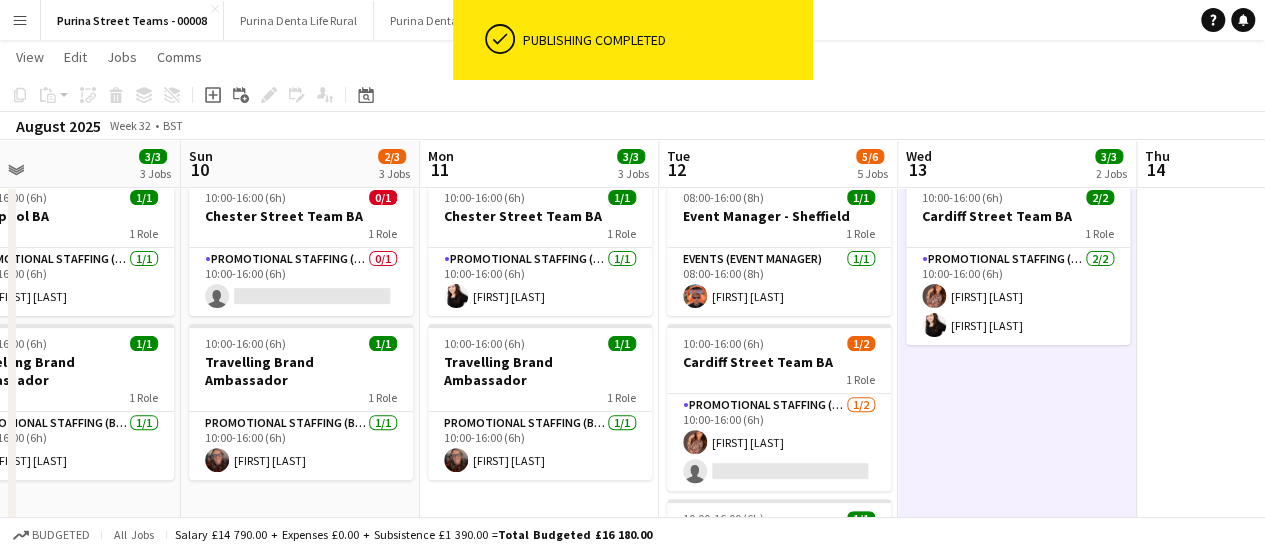 drag, startPoint x: 317, startPoint y: 395, endPoint x: 930, endPoint y: 364, distance: 613.7833 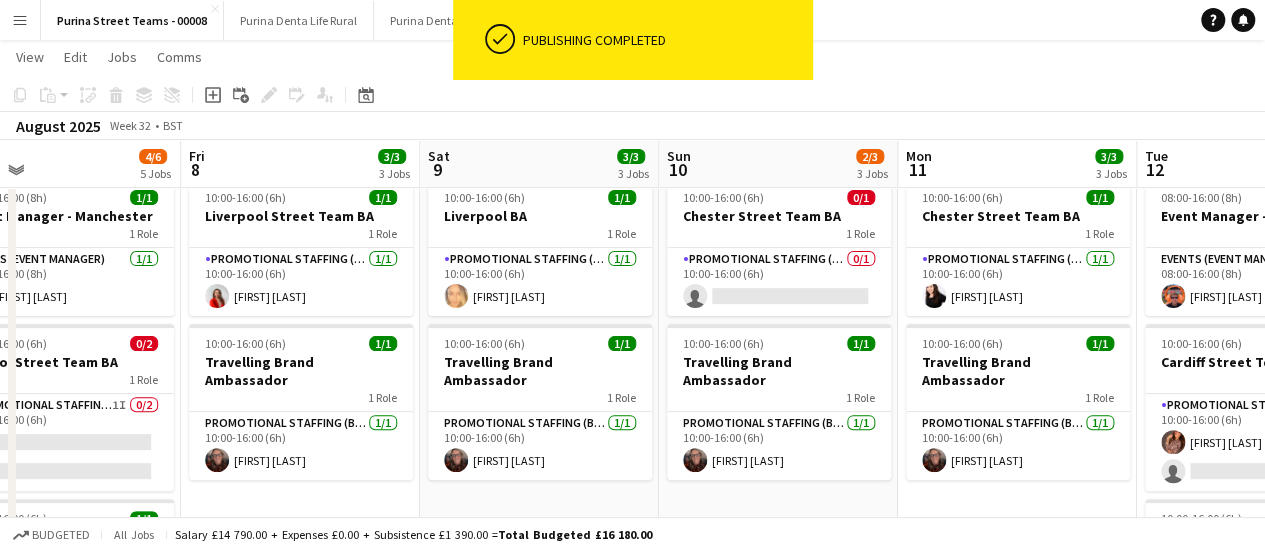 scroll, scrollTop: 0, scrollLeft: 550, axis: horizontal 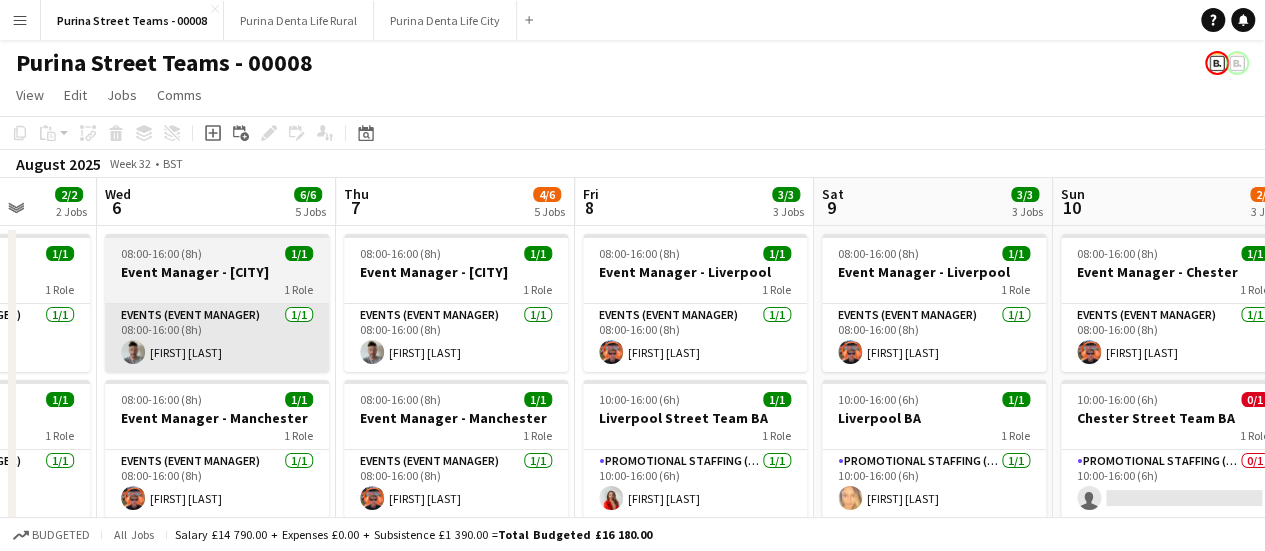 drag, startPoint x: 348, startPoint y: 348, endPoint x: 570, endPoint y: 311, distance: 225.06221 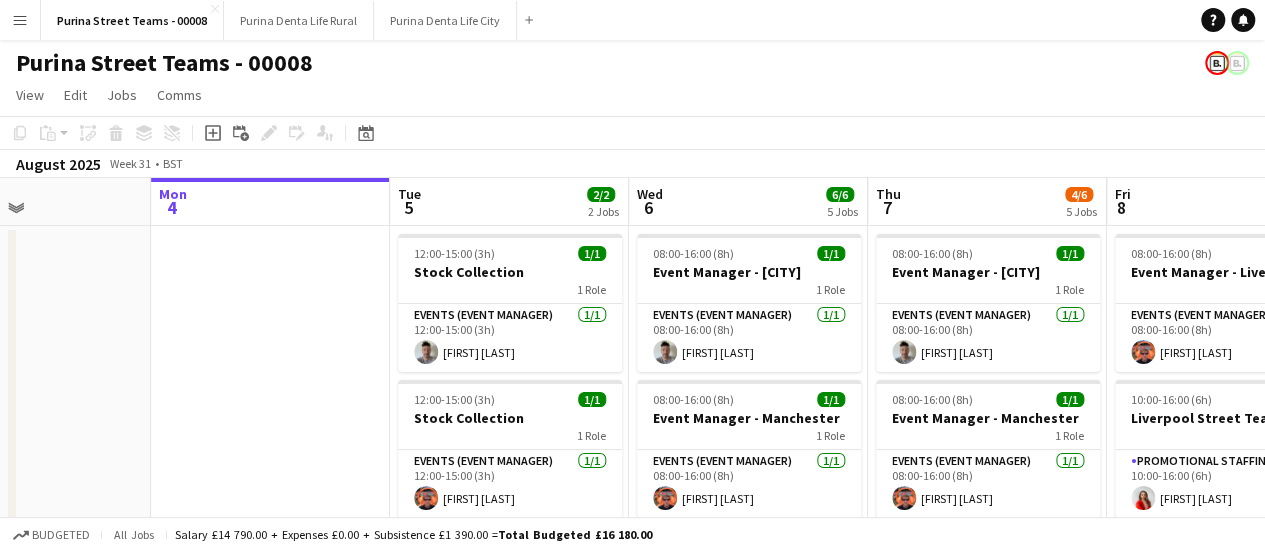 scroll, scrollTop: 0, scrollLeft: 588, axis: horizontal 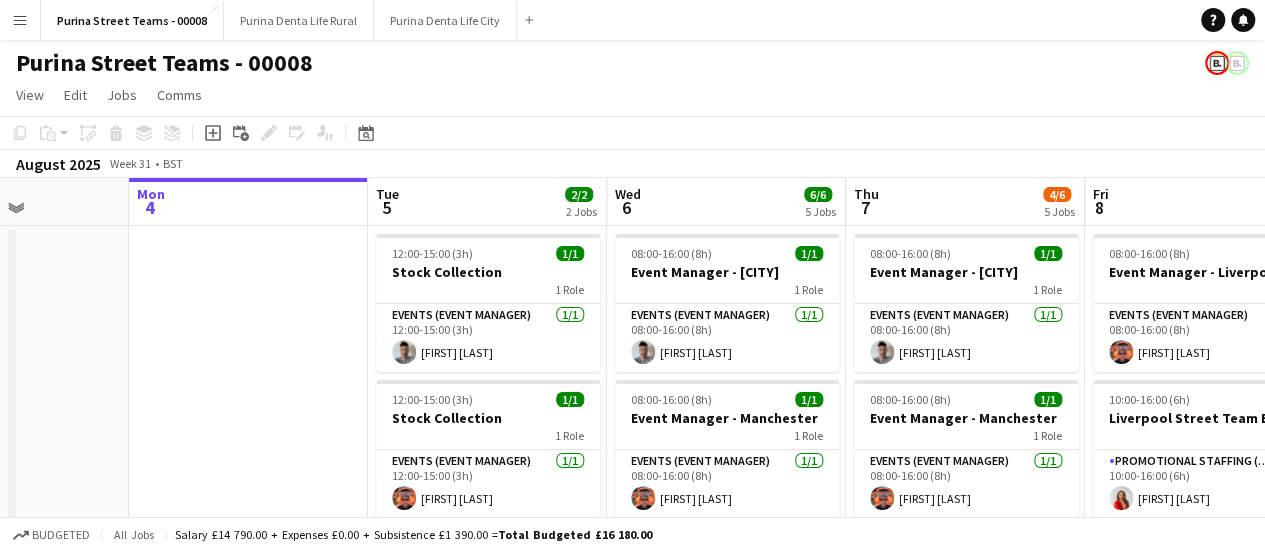 drag, startPoint x: 504, startPoint y: 316, endPoint x: 772, endPoint y: 309, distance: 268.0914 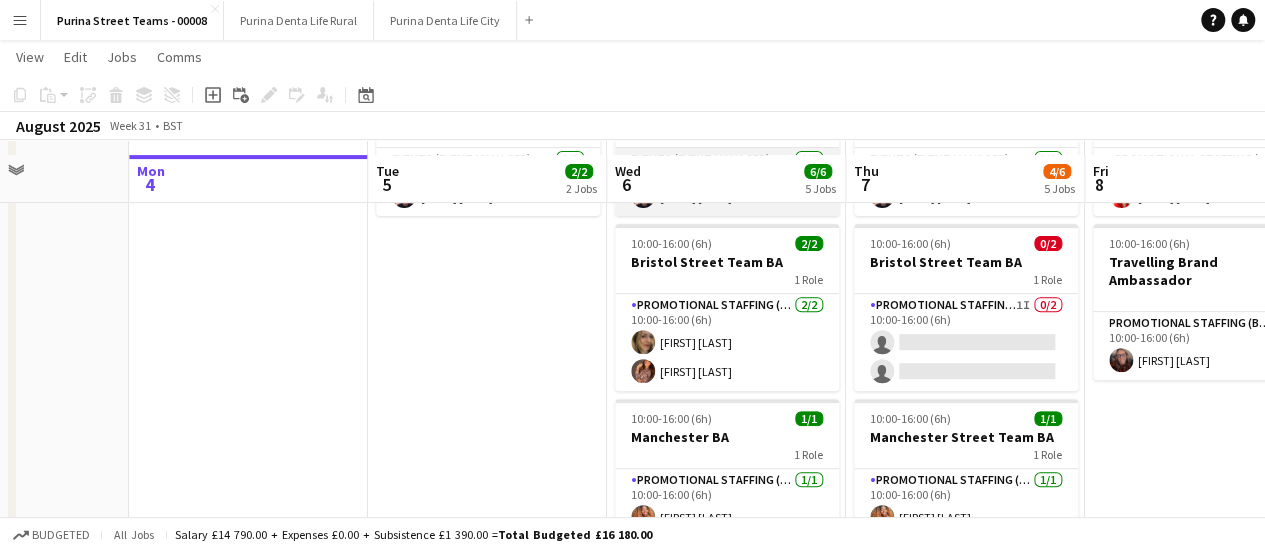 scroll, scrollTop: 400, scrollLeft: 0, axis: vertical 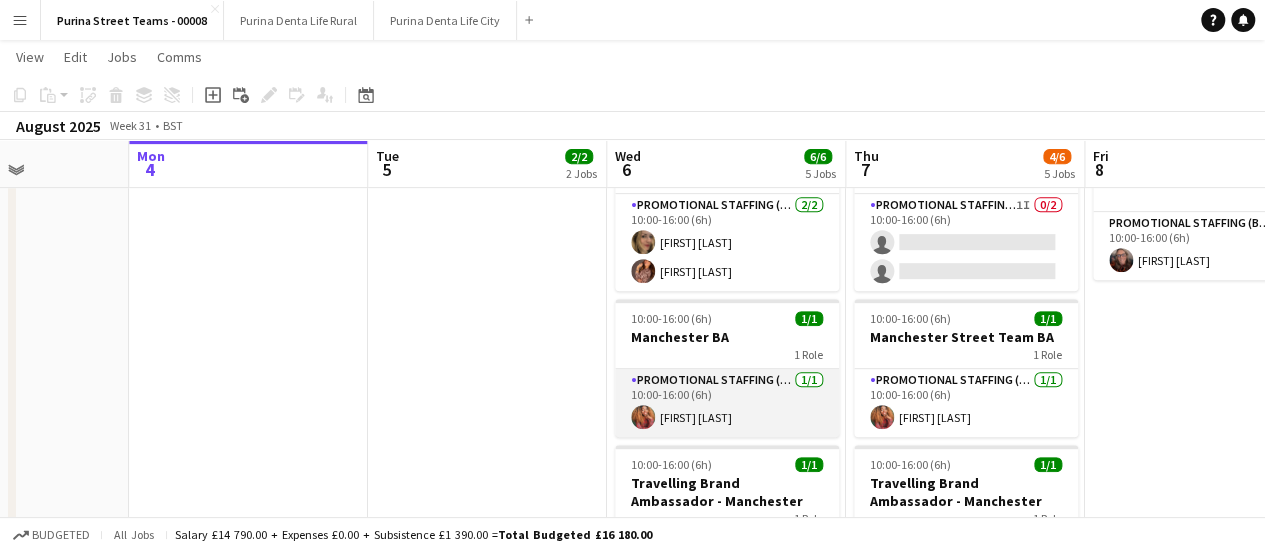 click on "Promotional Staffing (Brand Ambassadors)   1/1   10:00-16:00 (6h)
[FIRST] [LAST]" at bounding box center (727, 403) 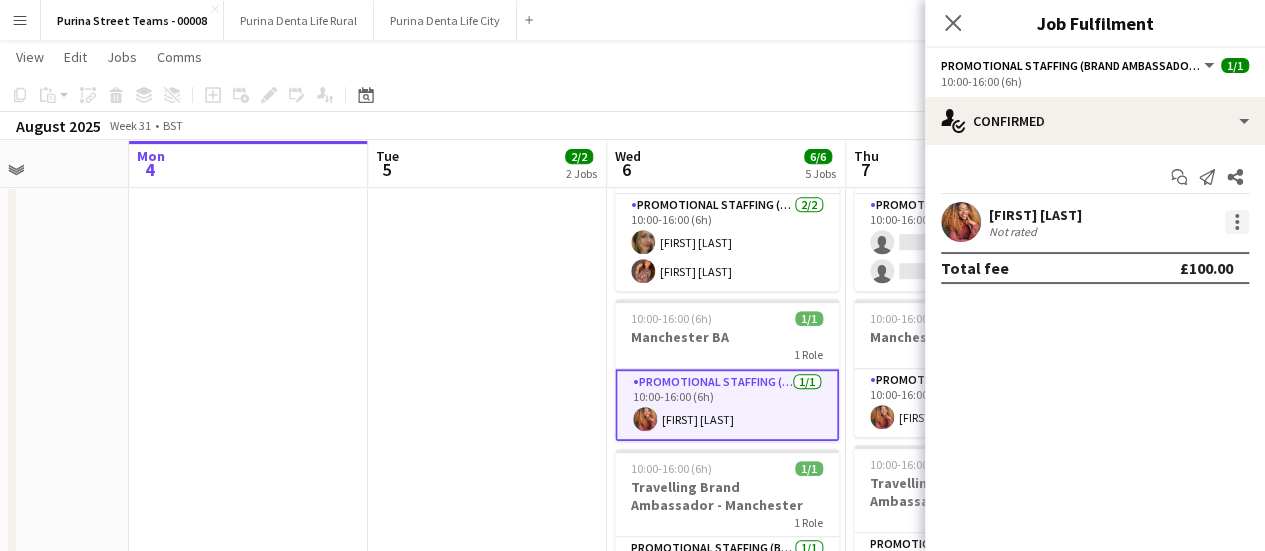 click at bounding box center (1237, 222) 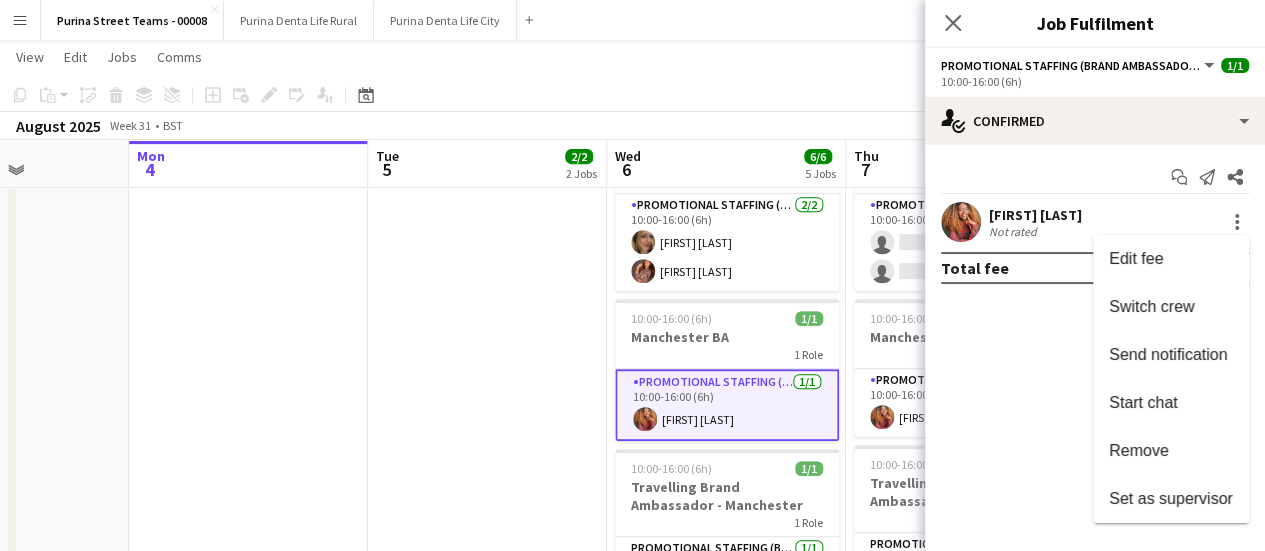 click at bounding box center [632, 275] 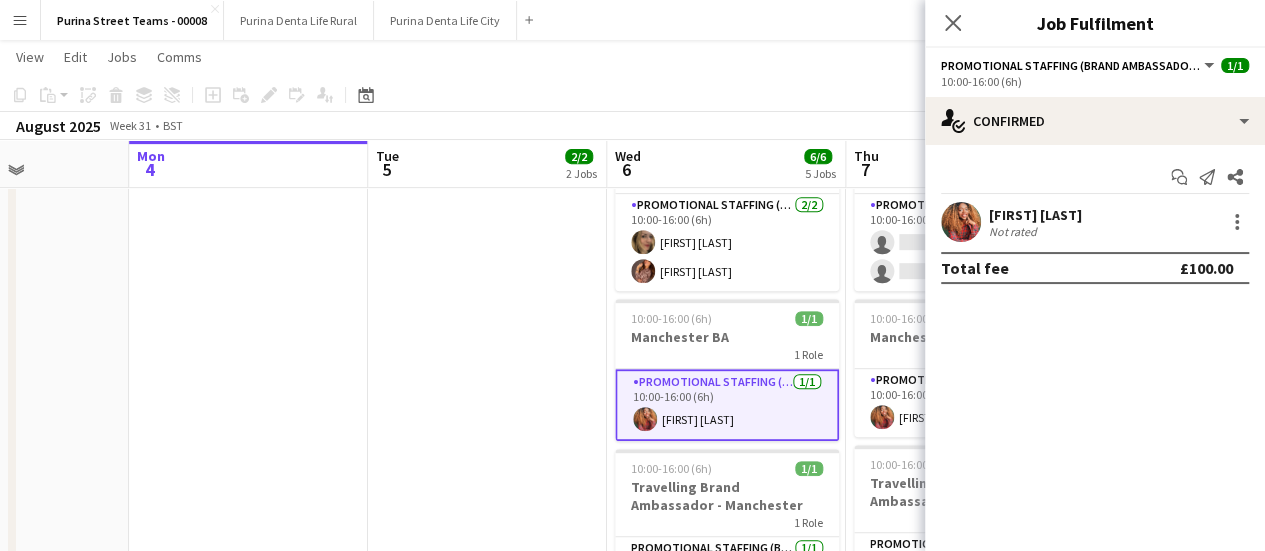 click on "[FIRST] [LAST]" at bounding box center (1035, 215) 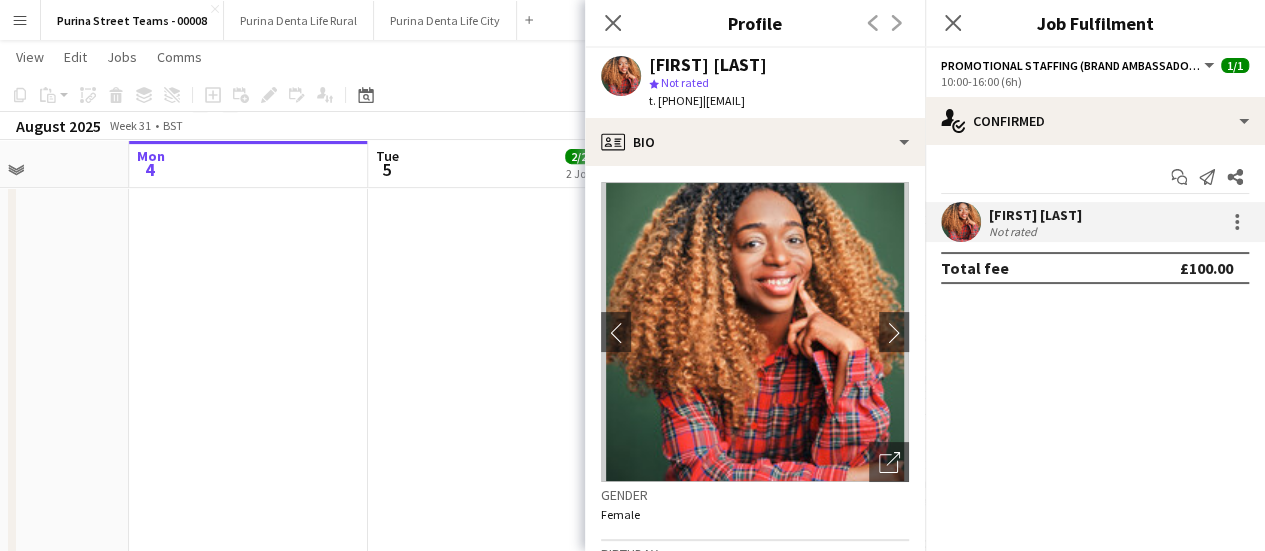 drag, startPoint x: 742, startPoint y: 100, endPoint x: 648, endPoint y: 64, distance: 100.65784 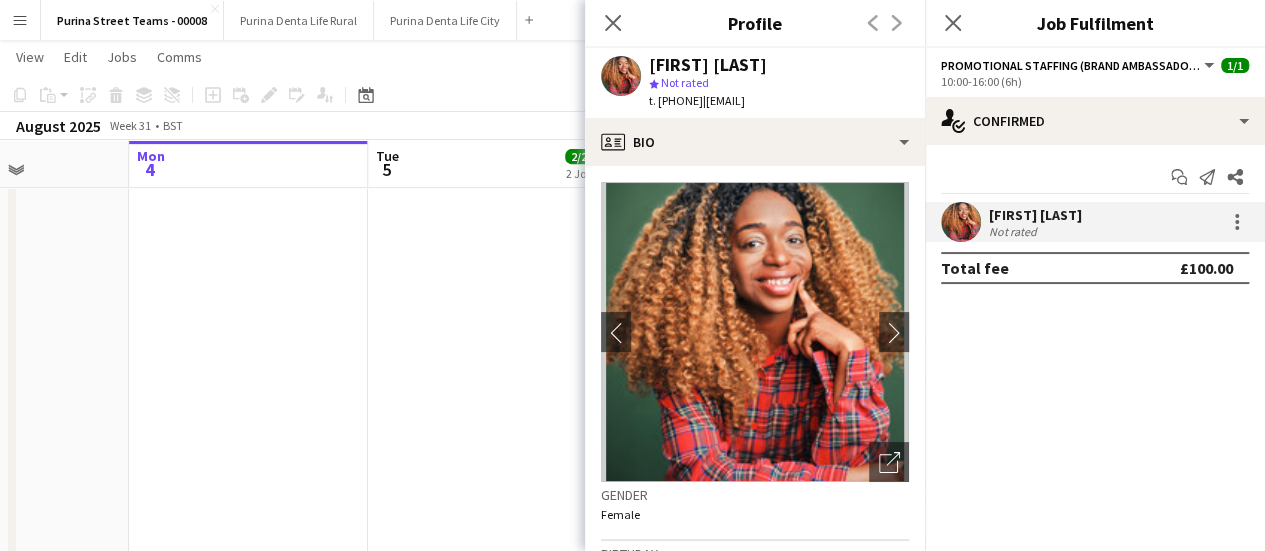 drag, startPoint x: 226, startPoint y: 307, endPoint x: 244, endPoint y: 307, distance: 18 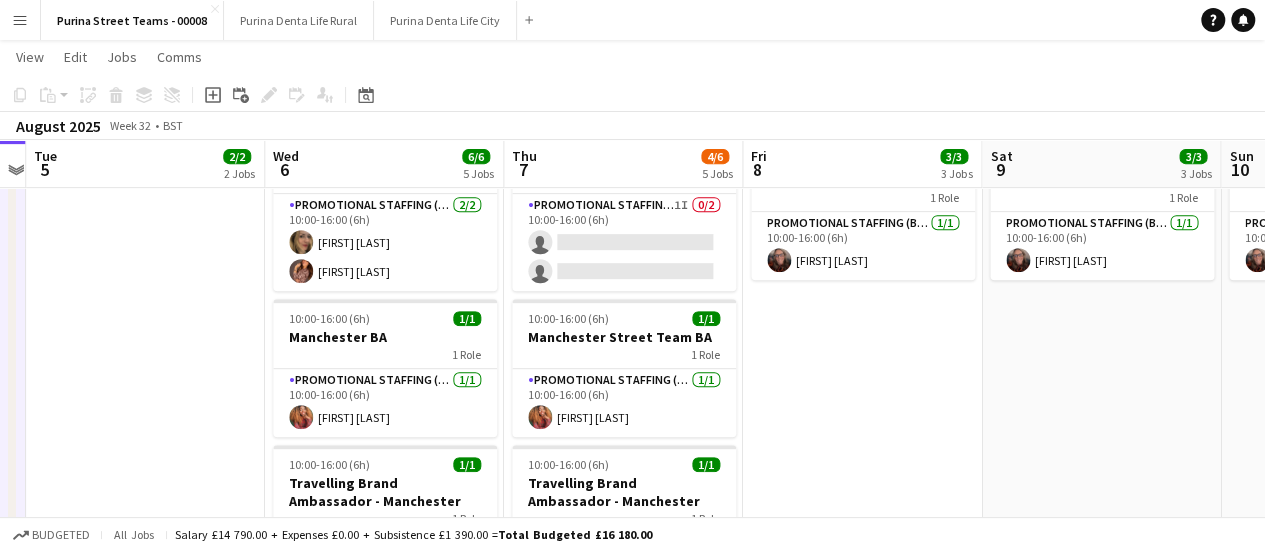 drag, startPoint x: 473, startPoint y: 339, endPoint x: 149, endPoint y: 319, distance: 324.6167 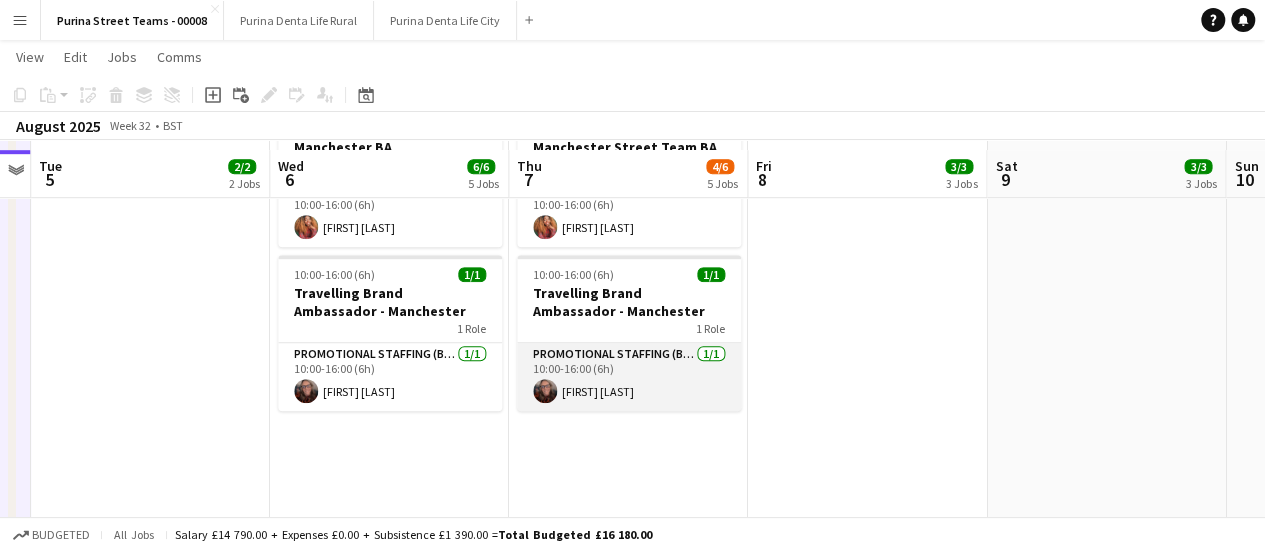 scroll, scrollTop: 600, scrollLeft: 0, axis: vertical 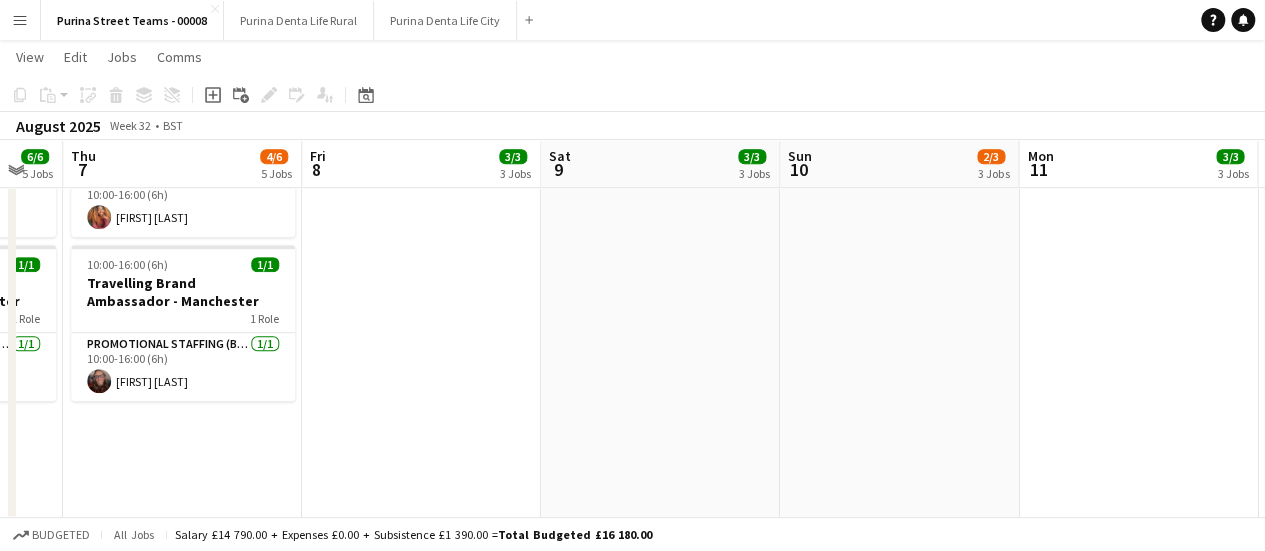 drag, startPoint x: 485, startPoint y: 374, endPoint x: 448, endPoint y: 374, distance: 37 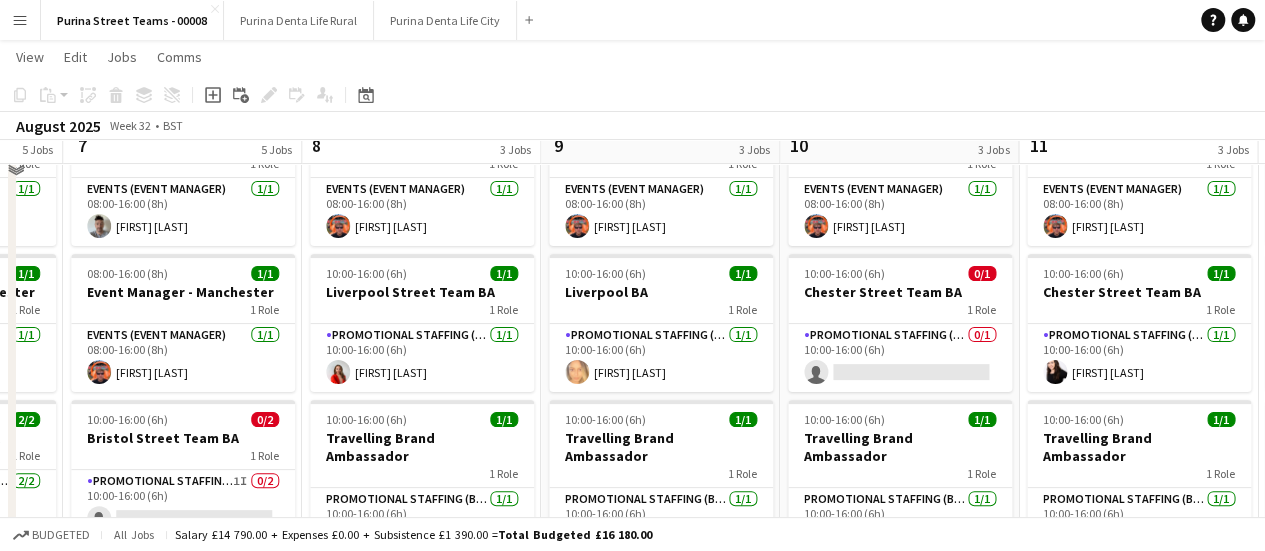 scroll, scrollTop: 100, scrollLeft: 0, axis: vertical 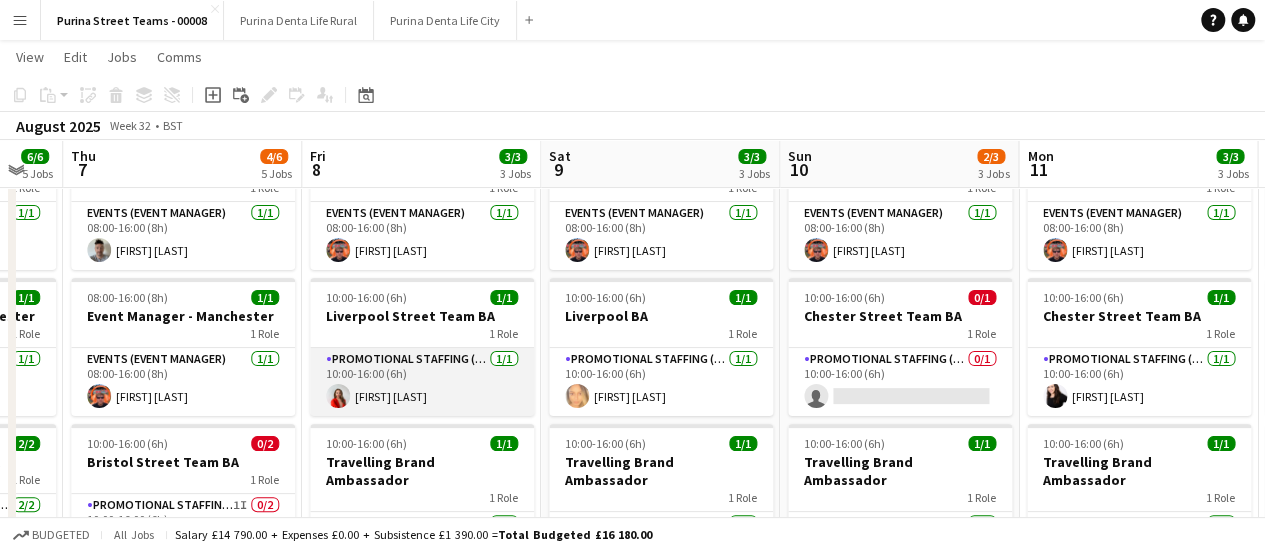 click on "Promotional Staffing (Brand Ambassadors)   1/1   10:00-16:00 (6h)
[FIRST] [LAST]" at bounding box center [422, 382] 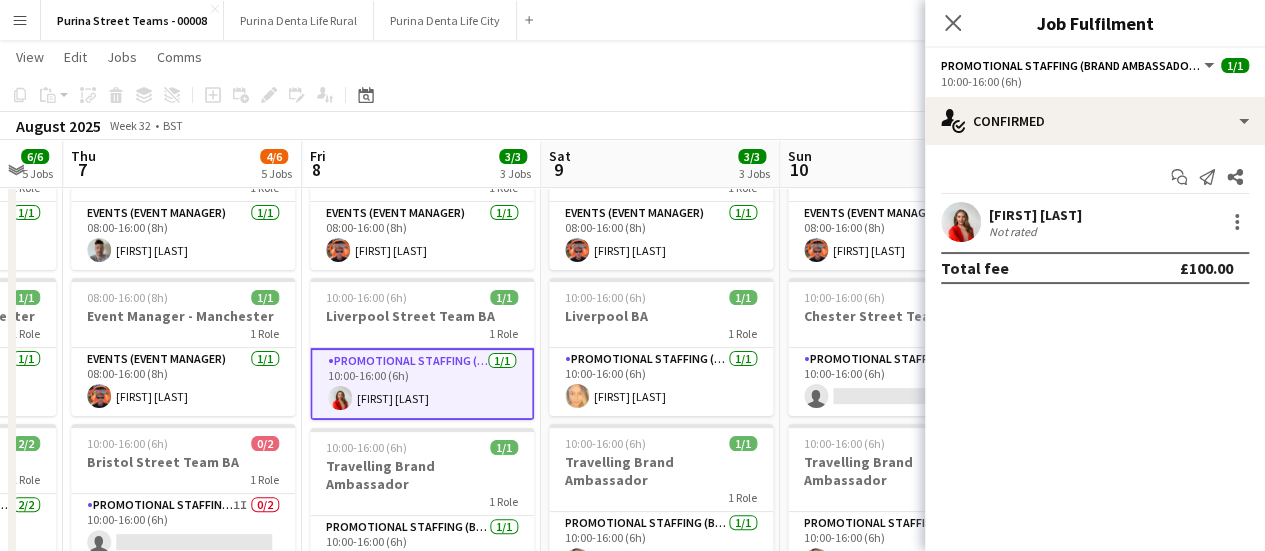 click on "[FIRST] [LAST]" at bounding box center [1035, 215] 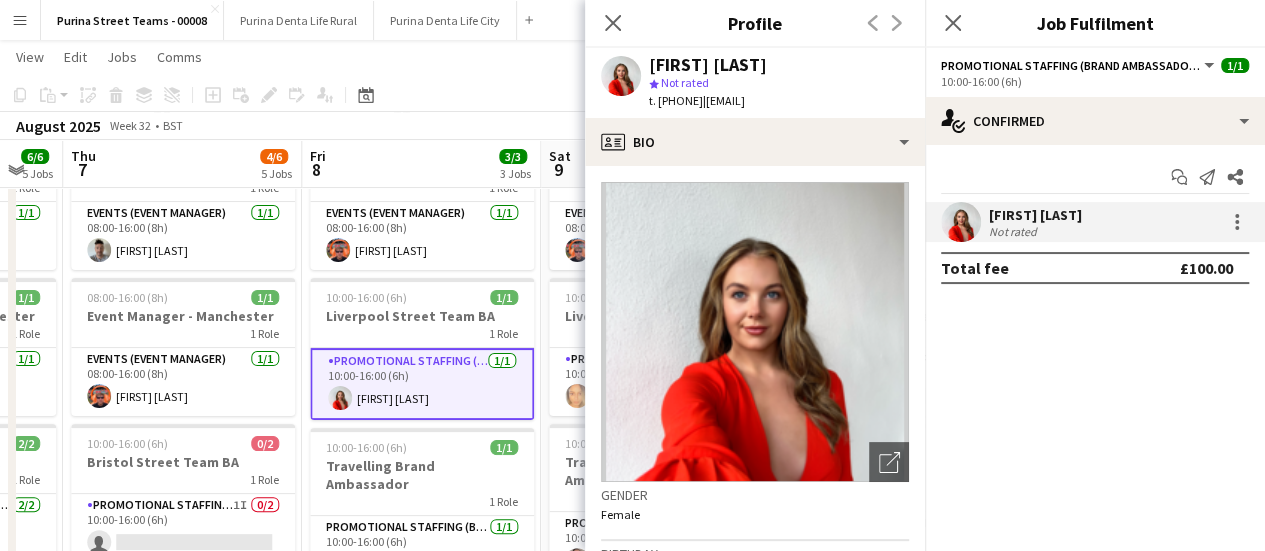 drag, startPoint x: 736, startPoint y: 101, endPoint x: 619, endPoint y: 63, distance: 123.01626 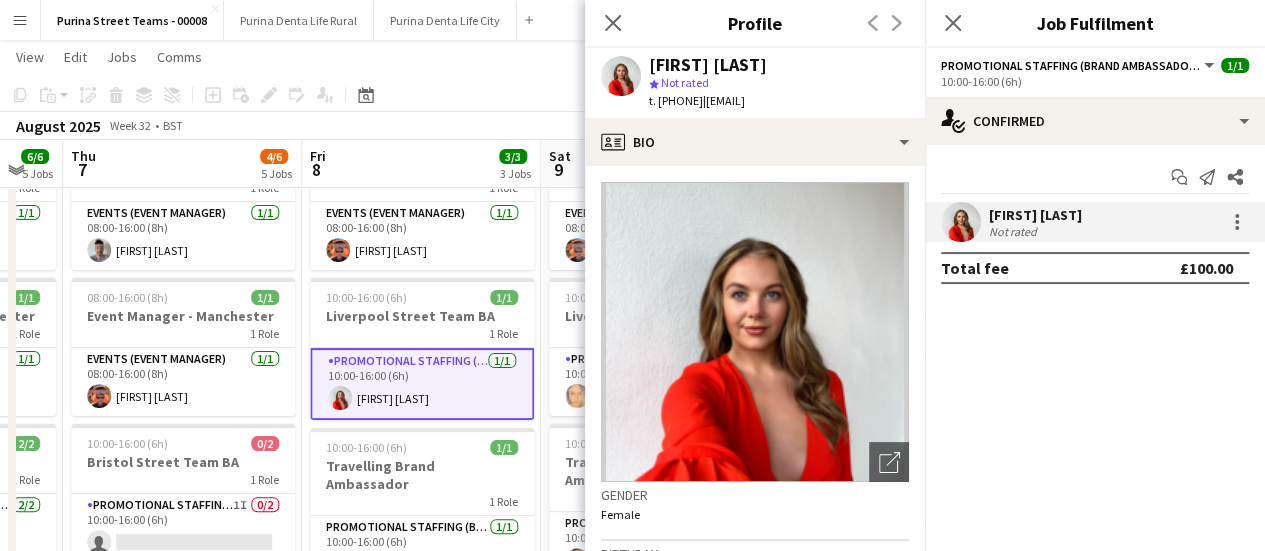 click on "Promotional Staffing (Brand Ambassadors)   1/1   10:00-16:00 (6h)
[FIRST] [LAST]" at bounding box center [422, 384] 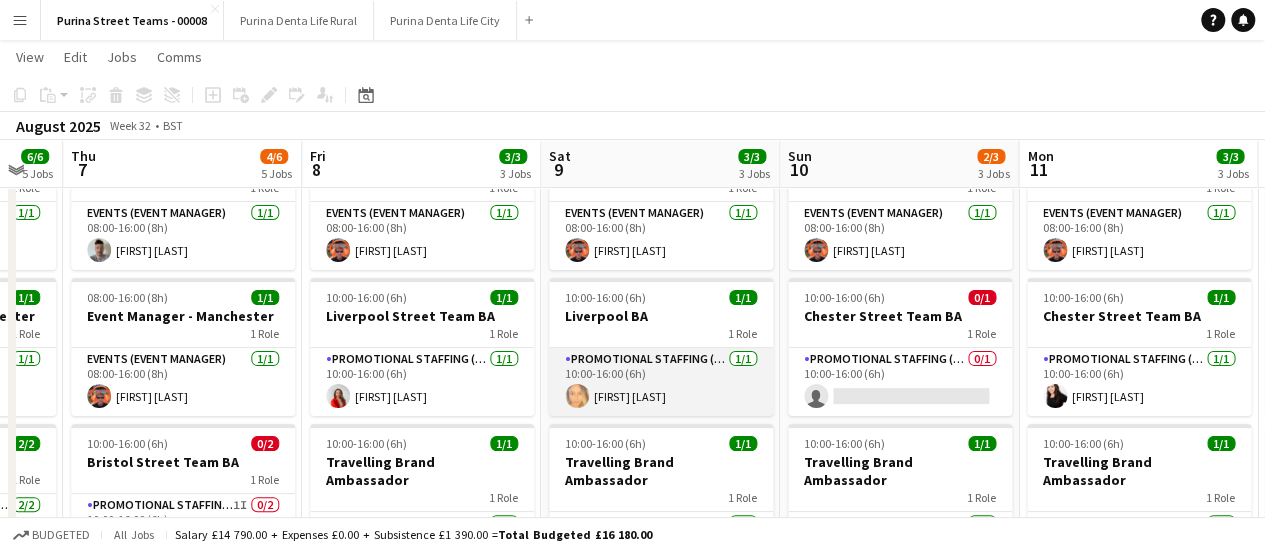 click on "Promotional Staffing (Brand Ambassadors)   1/1   10:00-16:00 (6h)
[FIRST] [LAST]" at bounding box center [661, 382] 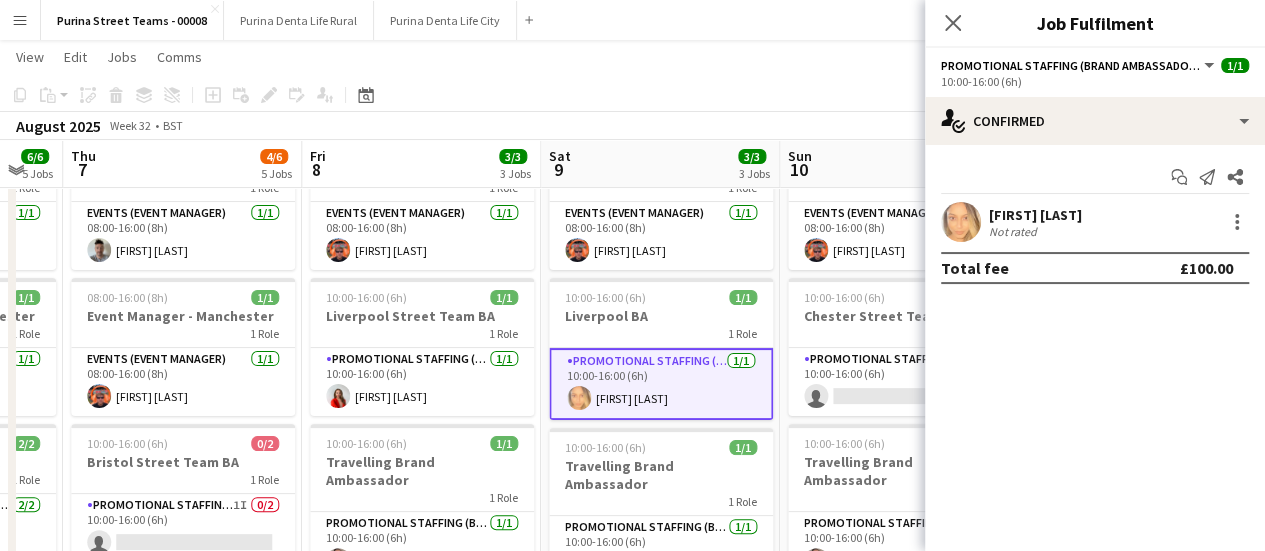 click on "[FIRST] [LAST]" at bounding box center (1035, 215) 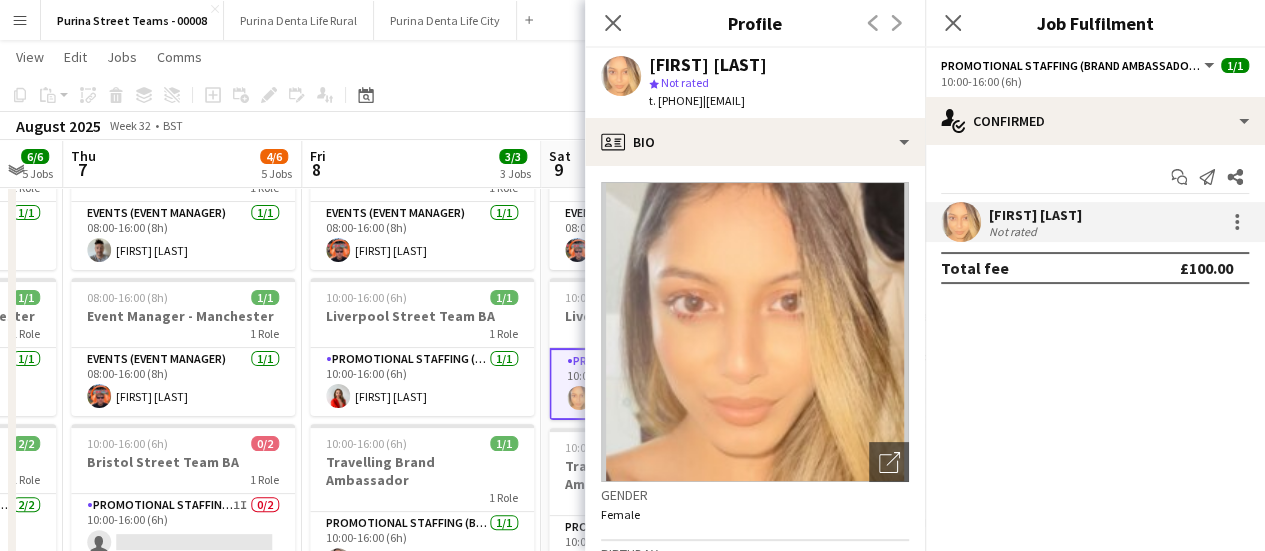 drag, startPoint x: 736, startPoint y: 98, endPoint x: 651, endPoint y: 55, distance: 95.257545 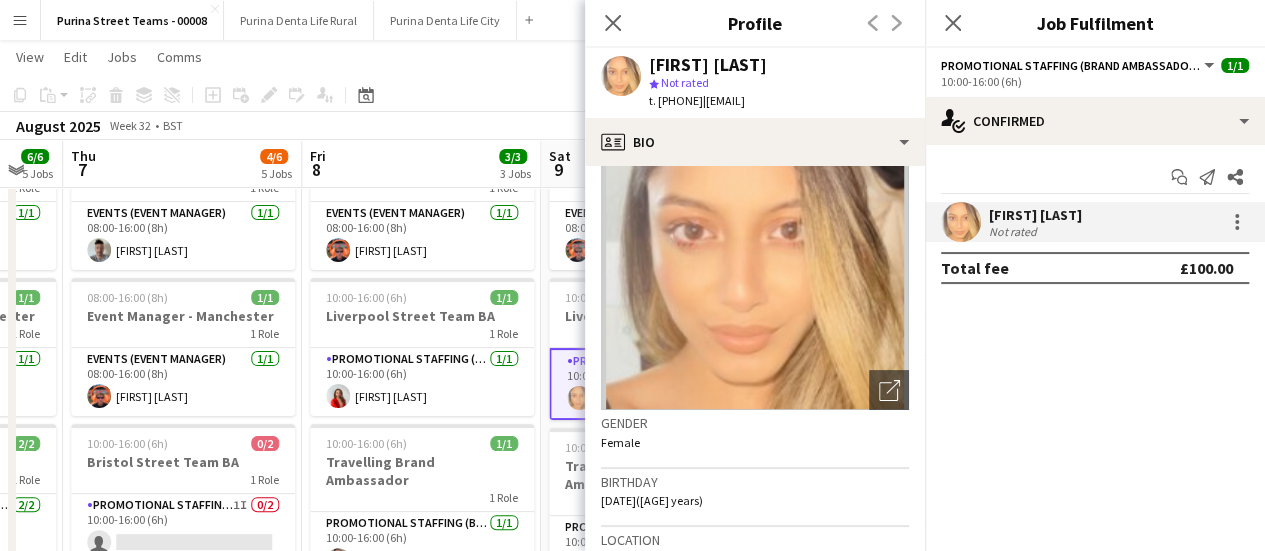 scroll, scrollTop: 100, scrollLeft: 0, axis: vertical 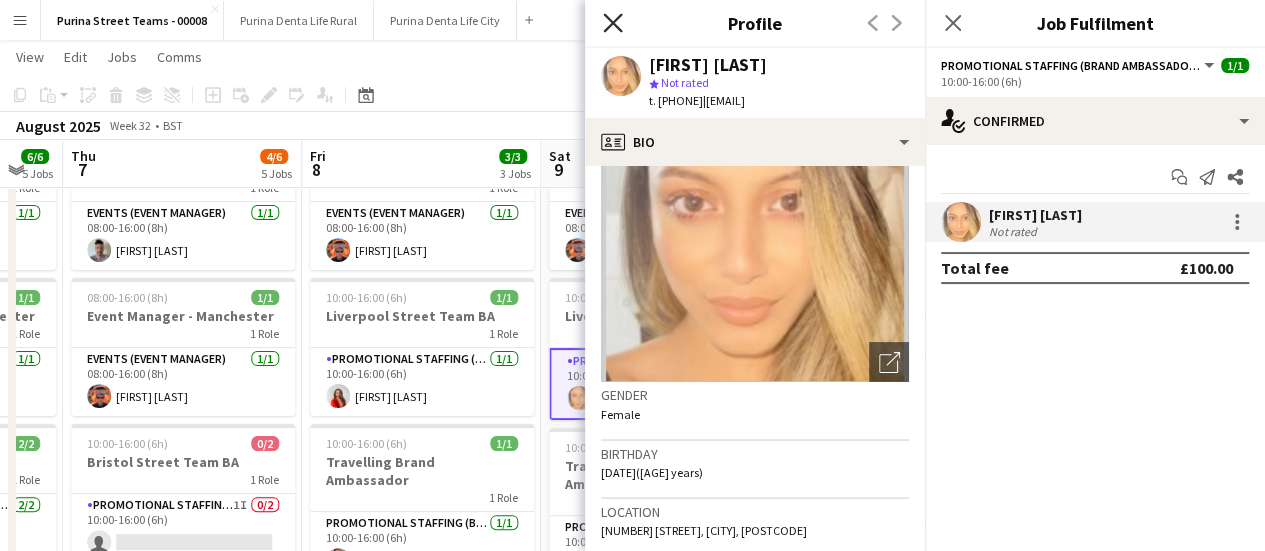 click 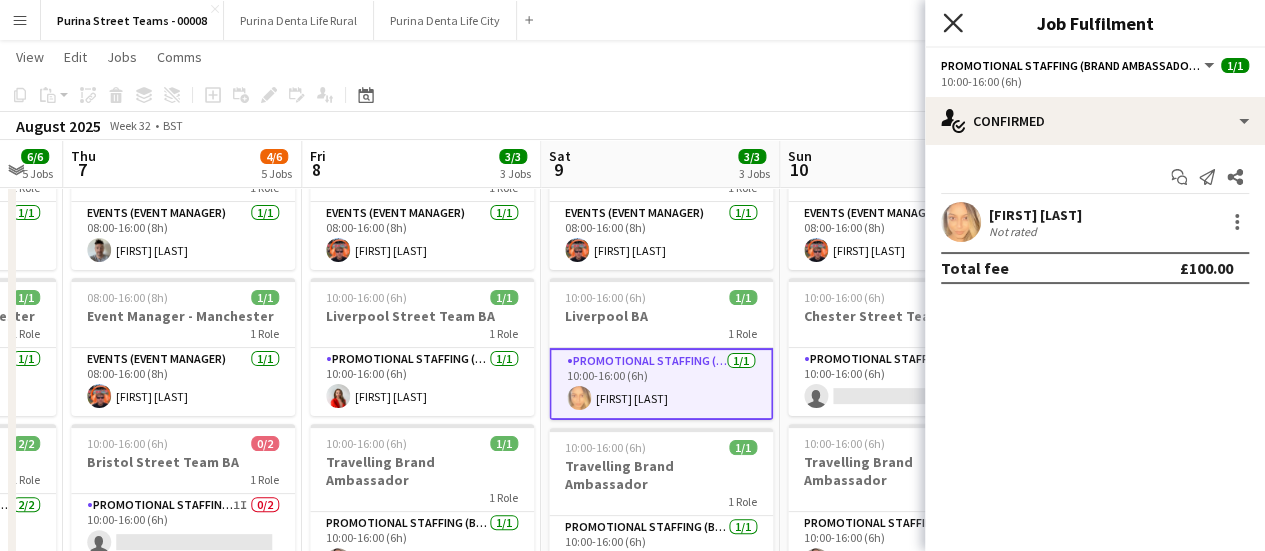 click on "Close pop-in" 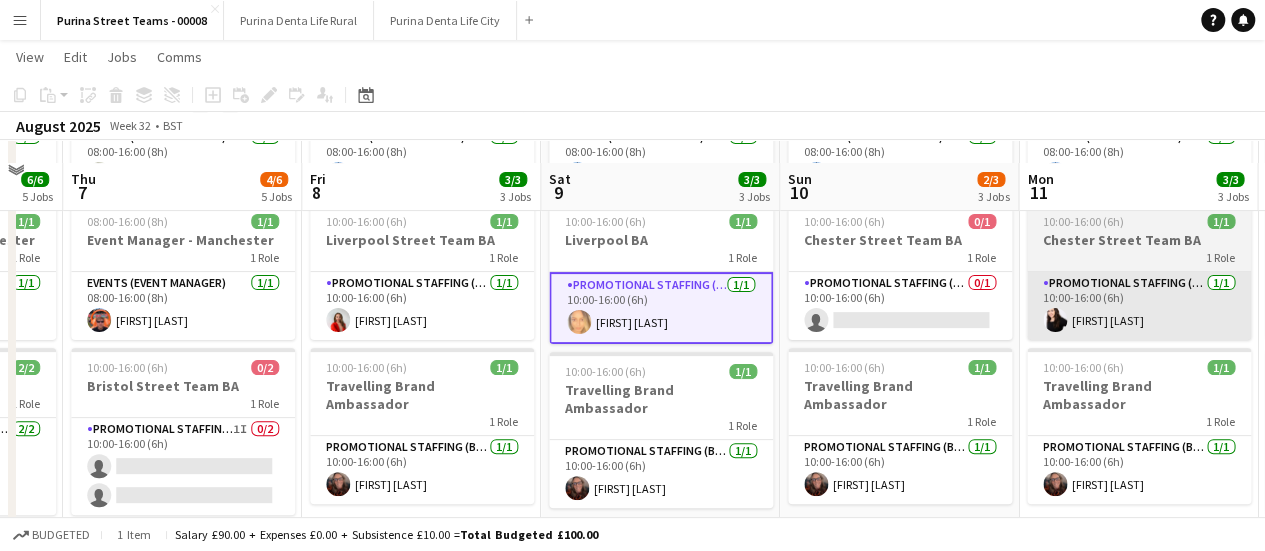 scroll, scrollTop: 200, scrollLeft: 0, axis: vertical 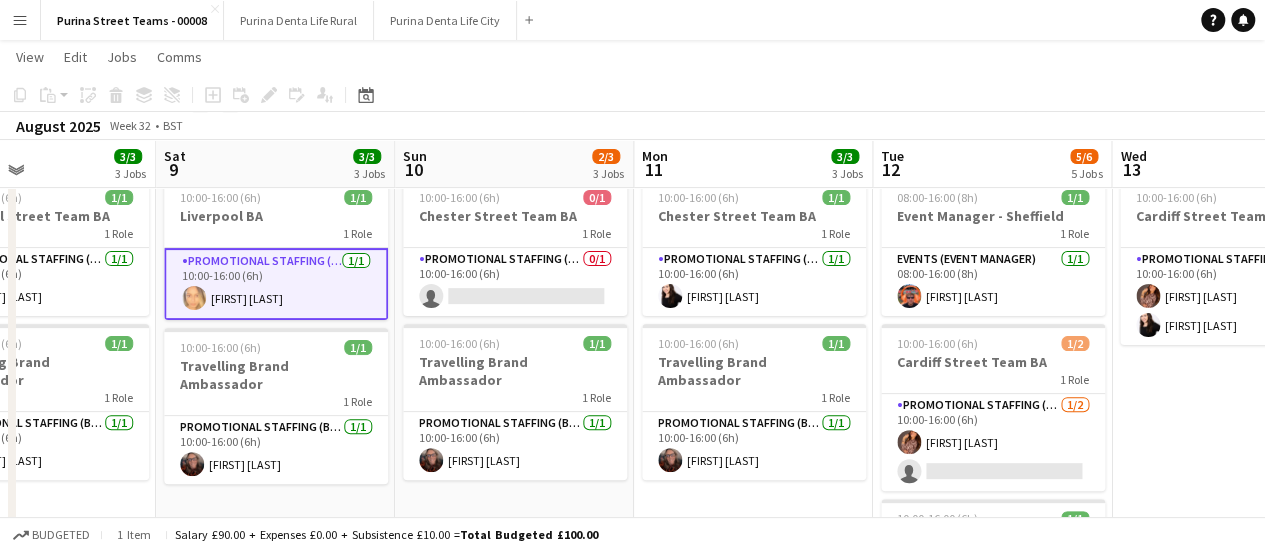 drag, startPoint x: 1132, startPoint y: 385, endPoint x: 755, endPoint y: 434, distance: 380.17102 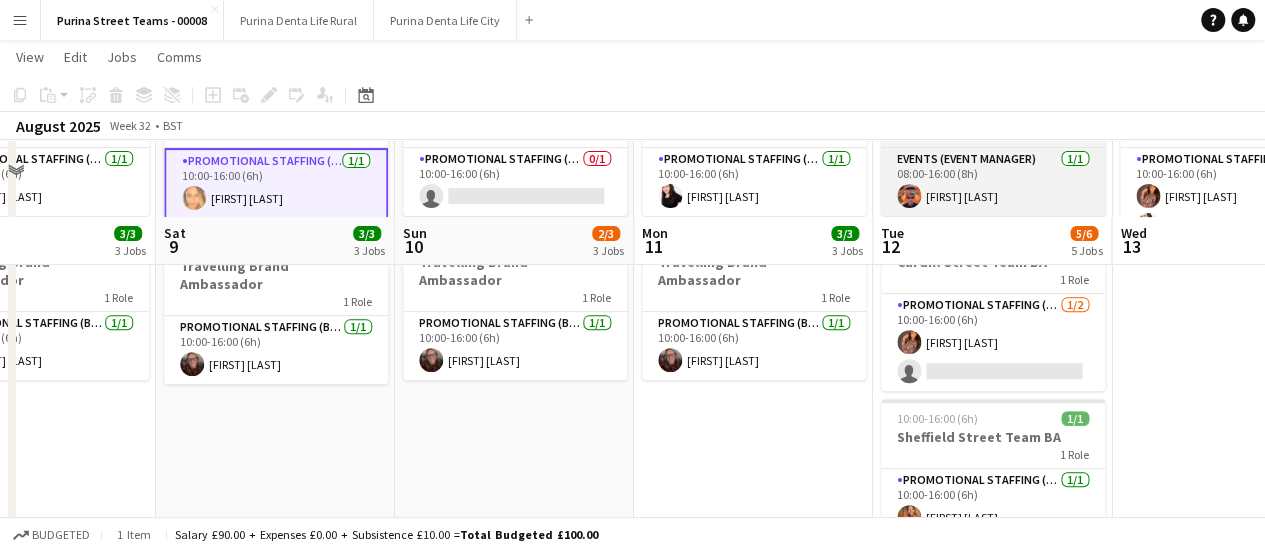 scroll, scrollTop: 400, scrollLeft: 0, axis: vertical 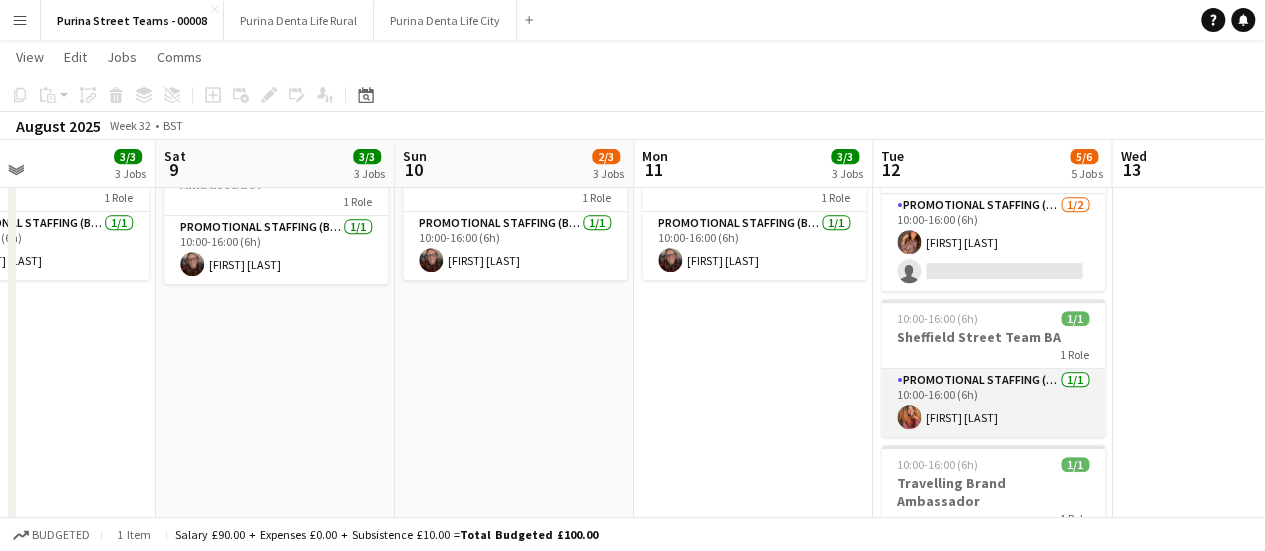 click on "Promotional Staffing (Brand Ambassadors)   1/1   10:00-16:00 (6h)
[FIRST] [LAST]" at bounding box center (993, 403) 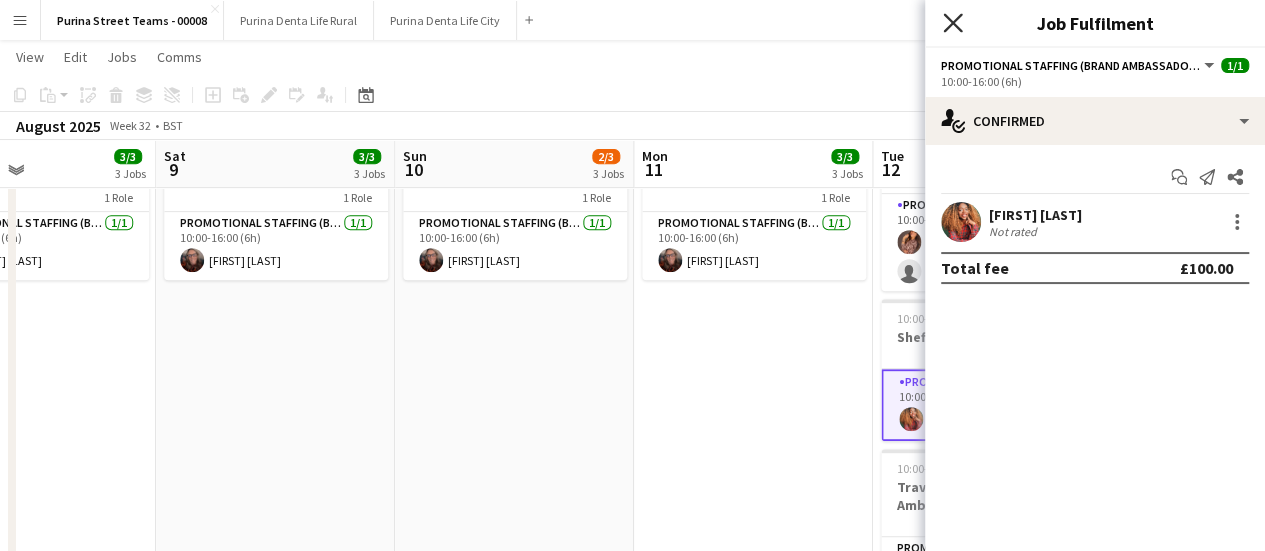 click 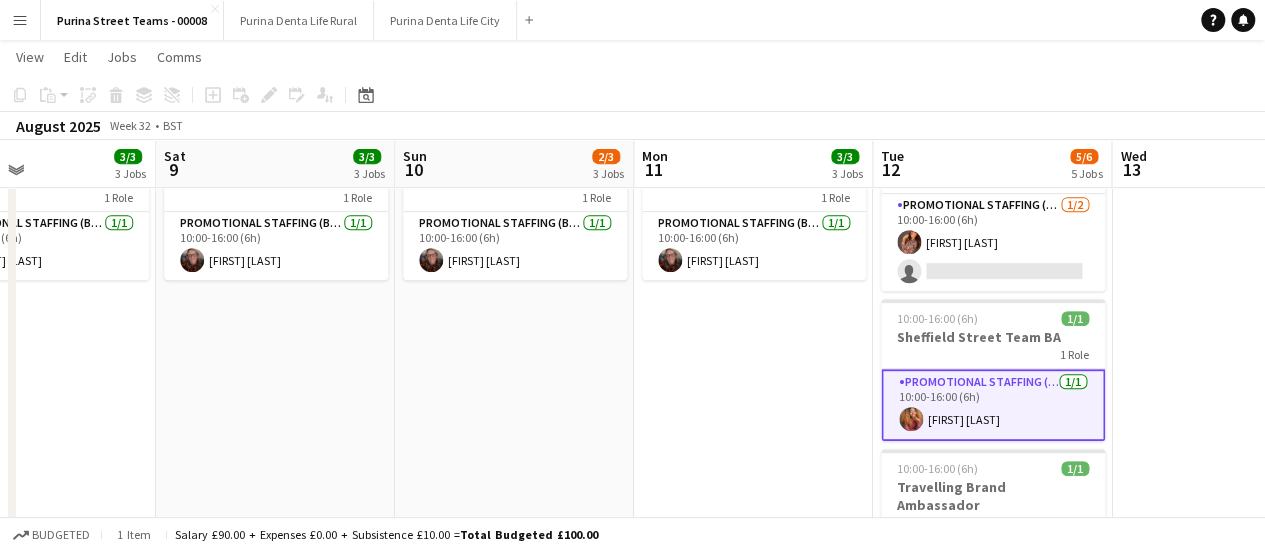 click on "08:00-16:00 (8h)    1/1   Event Manager - Chester   1 Role   Events (Event Manager)   1/1   08:00-16:00 (8h)
[FIRST] [LAST]     10:00-16:00 (6h)    1/1   Chester Street Team BA   1 Role   Promotional Staffing (Brand Ambassadors)   1/1   10:00-16:00 (6h)
[FIRST] [LAST]     10:00-16:00 (6h)    1/1   Travelling Brand Ambassador   1 Role   Promotional Staffing (Brand Ambassadors)   1/1   10:00-16:00 (6h)
[FIRST] [LAST]" at bounding box center [753, 272] 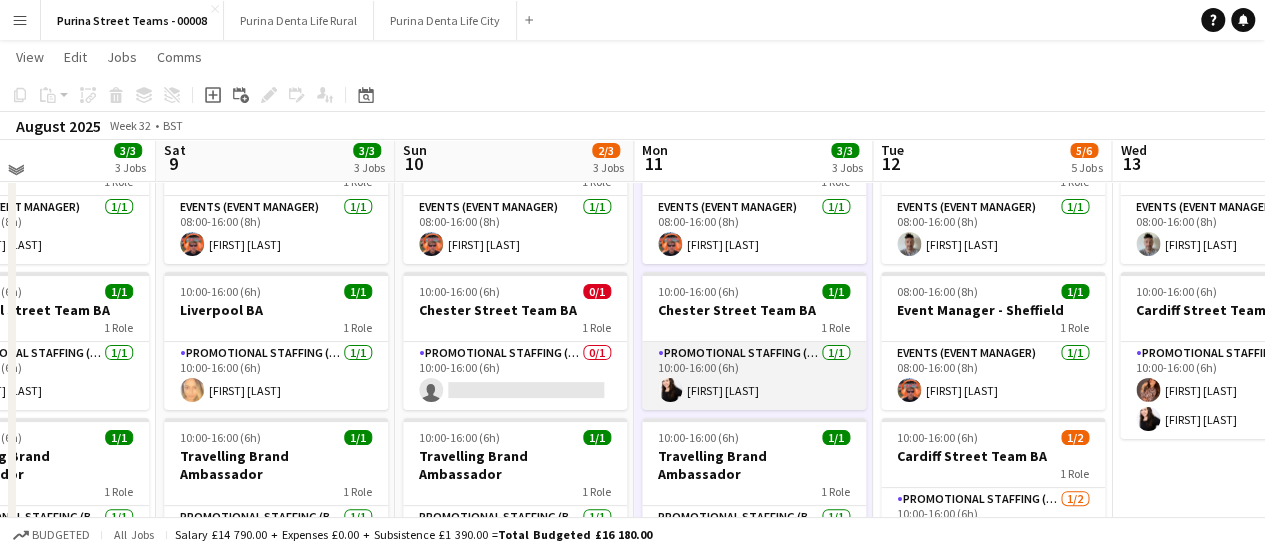 scroll, scrollTop: 100, scrollLeft: 0, axis: vertical 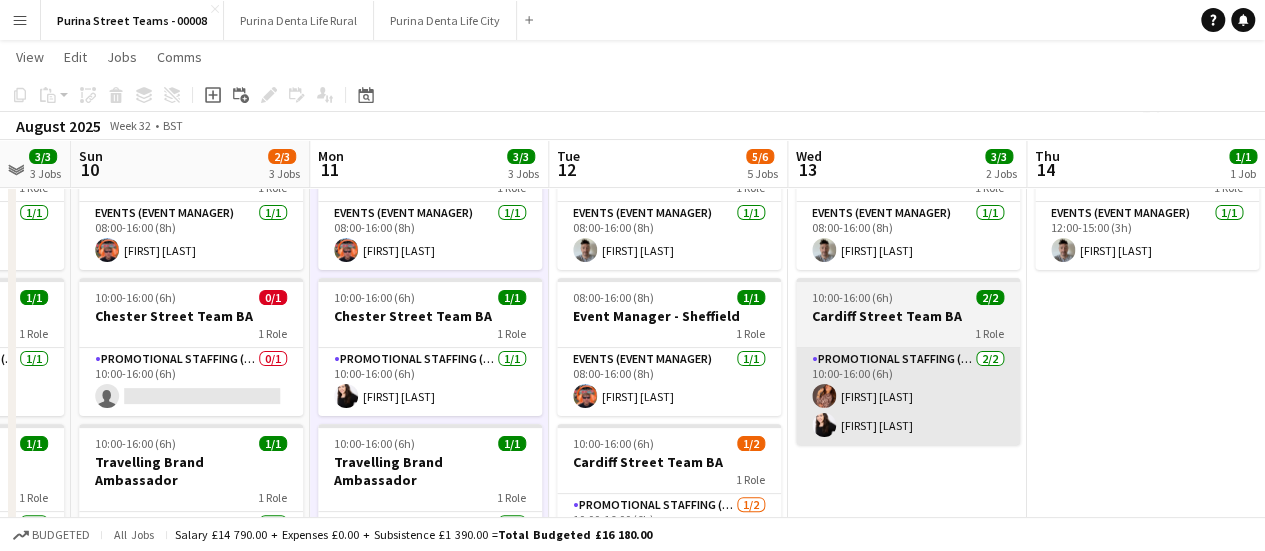 drag, startPoint x: 1058, startPoint y: 489, endPoint x: 844, endPoint y: 431, distance: 221.72055 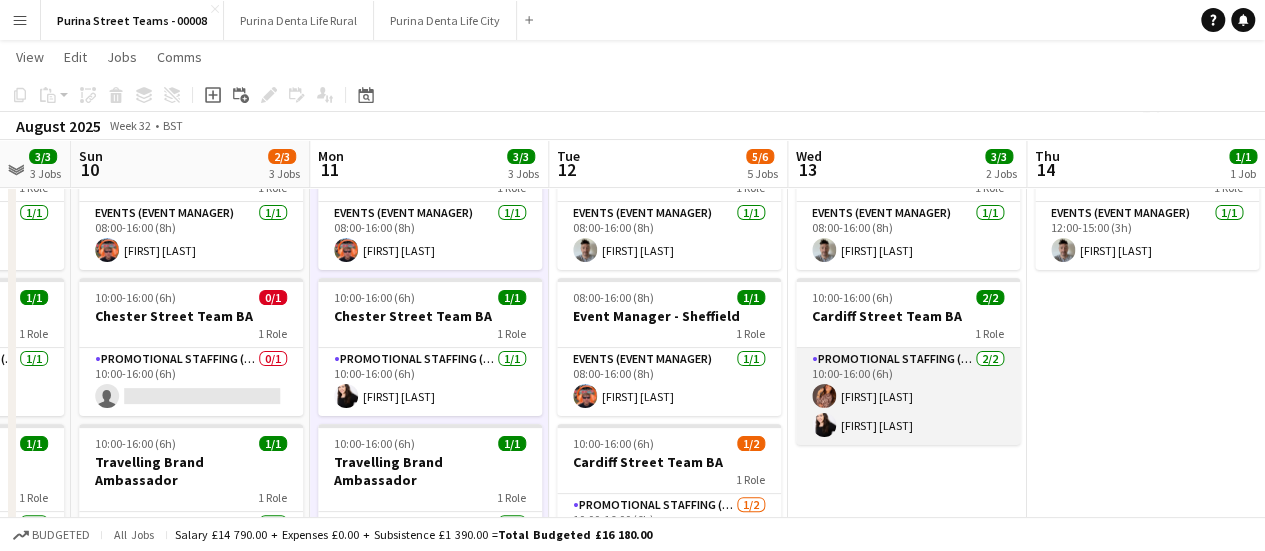 click on "Promotional Staffing (Brand Ambassadors)   2/2   10:00-16:00 (6h)
[FIRST] [LAST] [FIRST] [LAST]" at bounding box center (908, 396) 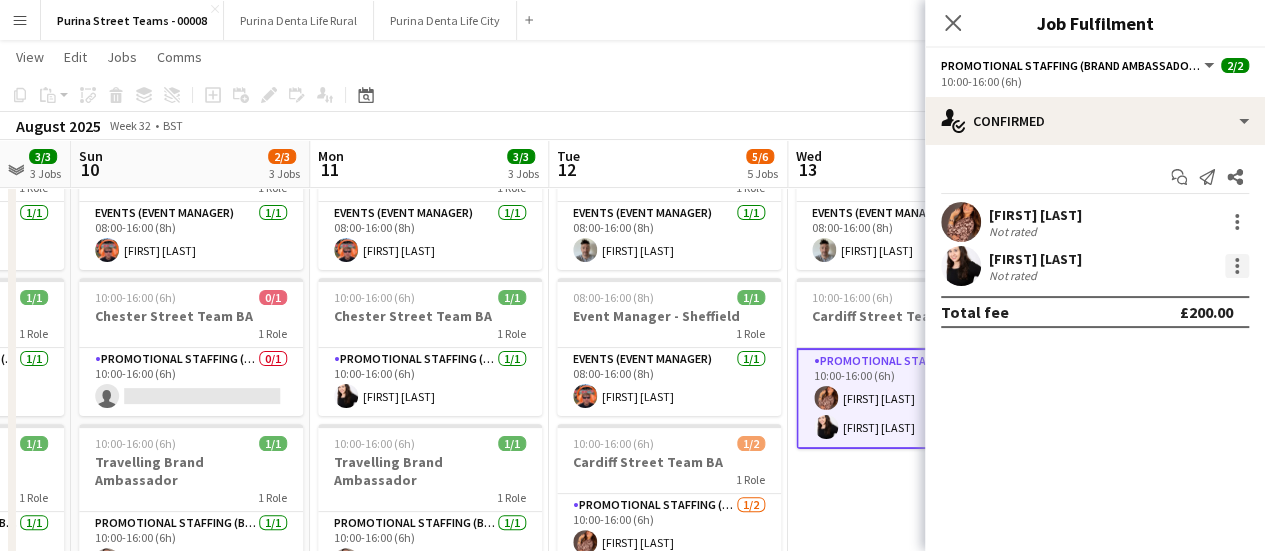 click at bounding box center [1237, 266] 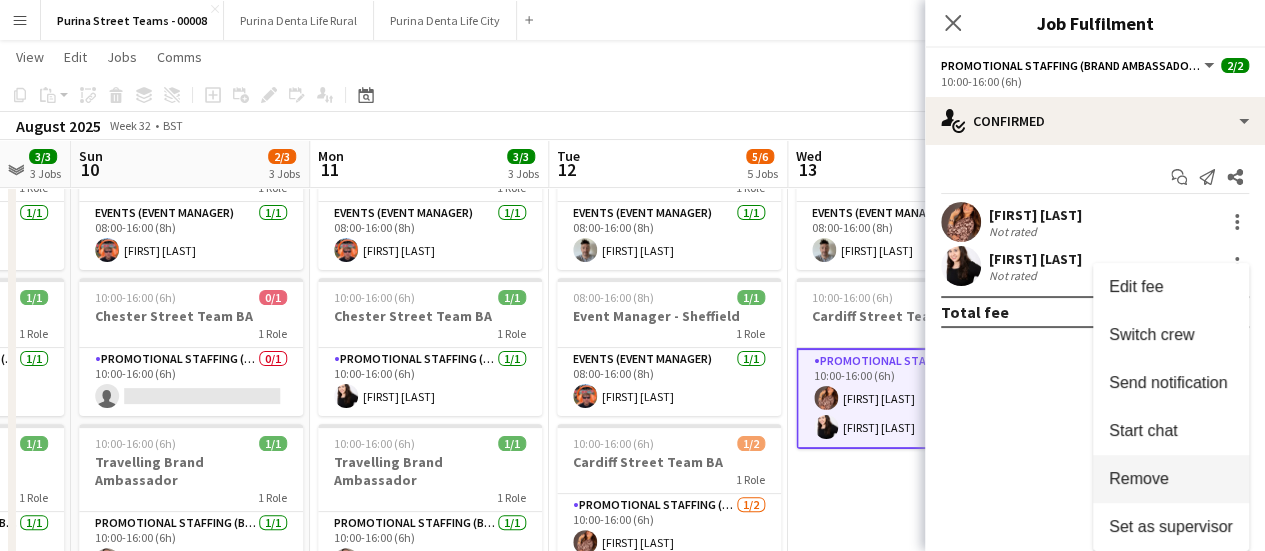click on "Remove" at bounding box center [1171, 479] 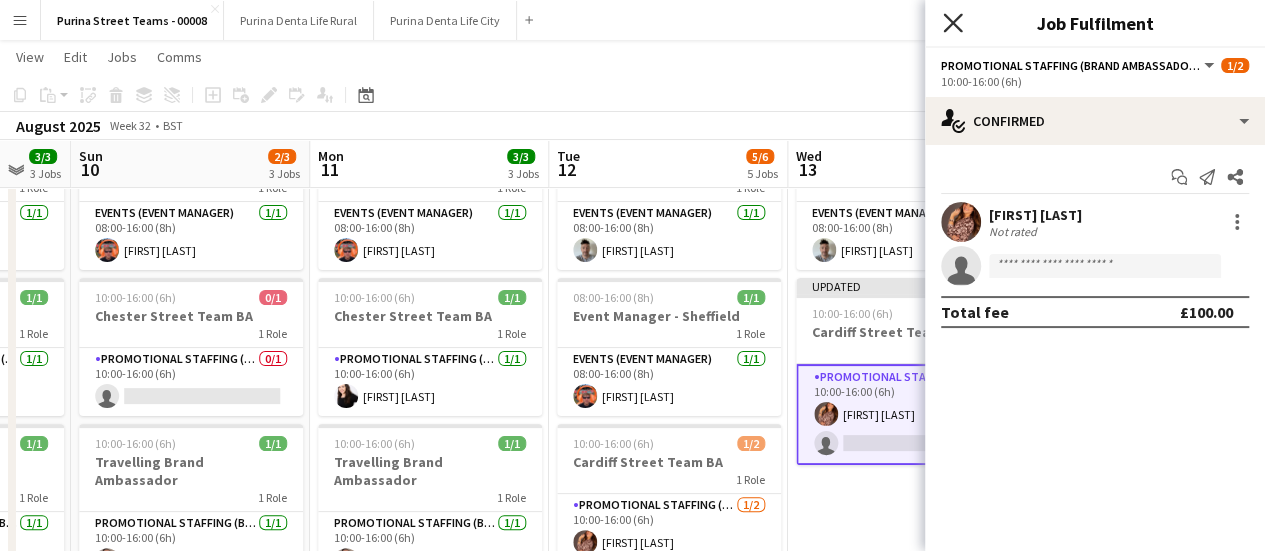 click 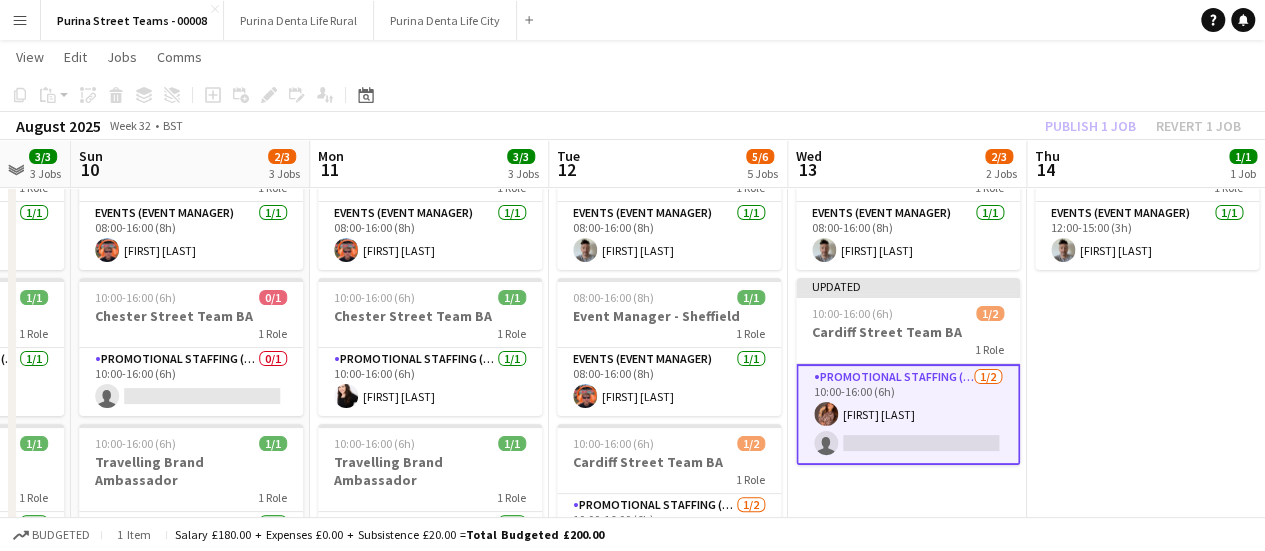 click on "View  Day view expanded Day view collapsed Month view Date picker Jump to today Expand Linked Jobs Collapse Linked Jobs  Edit  Copy Ctrl+C  Paste  Without Crew Ctrl+V With Crew Ctrl+Shift+V Paste as linked job  Group  Group Ungroup  Jobs  New Job Edit Job Delete Job New Linked Job Edit Linked Jobs Job fulfilment Promote Role Copy Role URL  Comms  Notify confirmed crew Create chat" 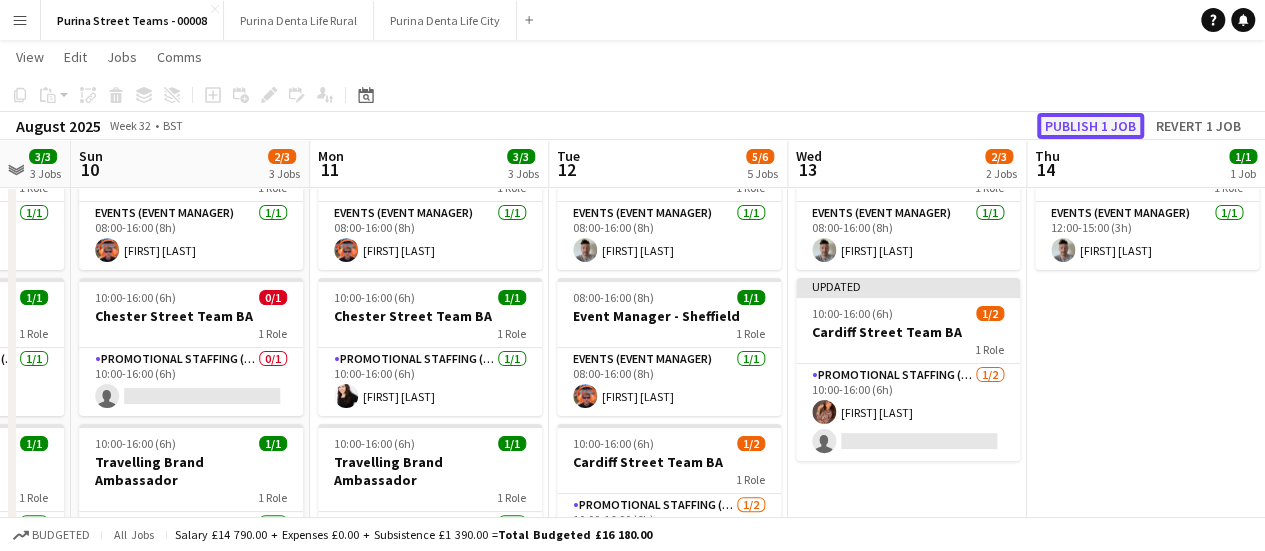 click on "Publish 1 job" 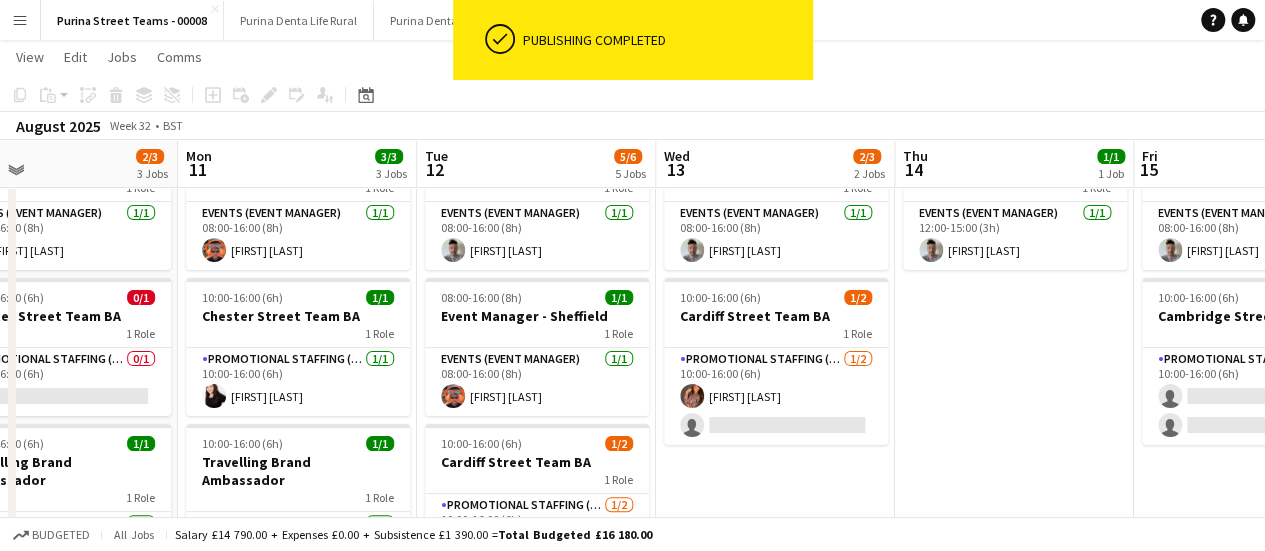 drag, startPoint x: 1175, startPoint y: 372, endPoint x: 1031, endPoint y: 367, distance: 144.08678 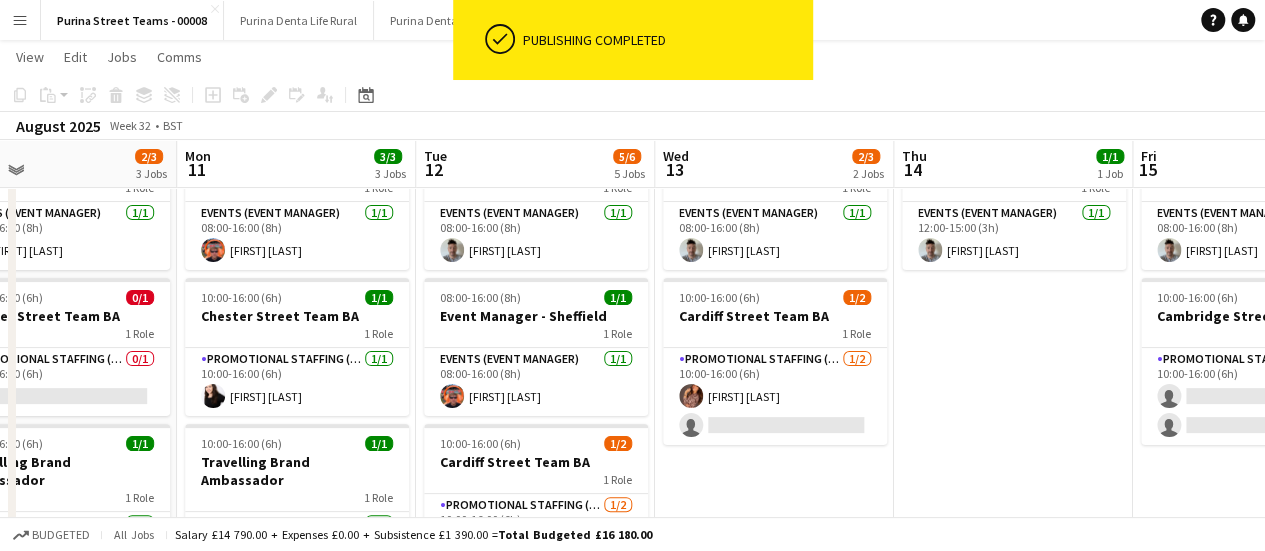 scroll, scrollTop: 0, scrollLeft: 626, axis: horizontal 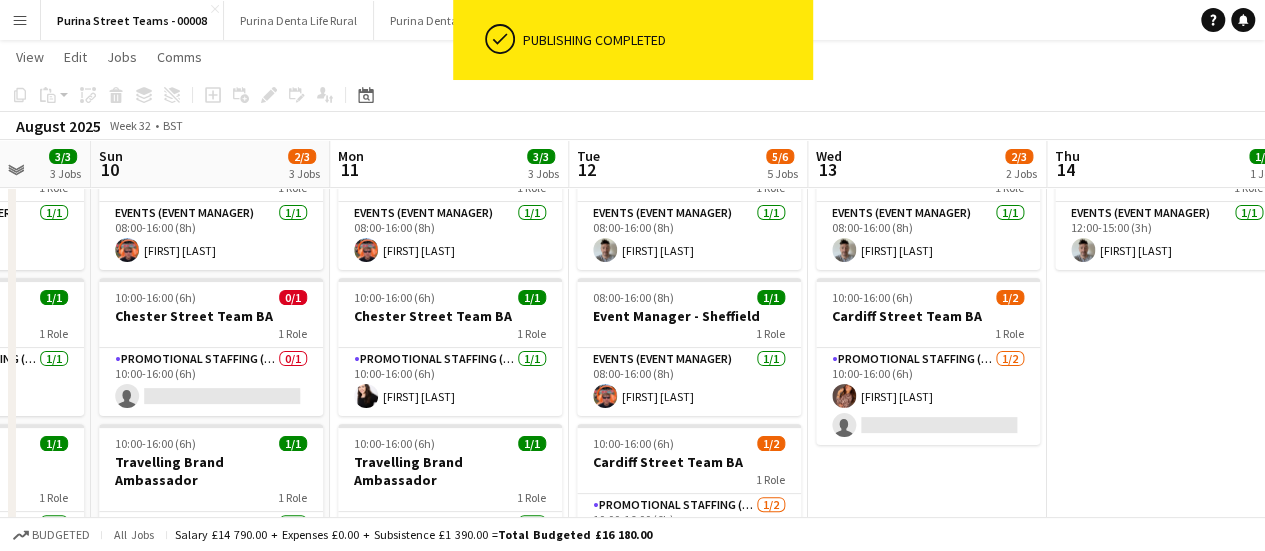 drag, startPoint x: 810, startPoint y: 405, endPoint x: 963, endPoint y: 398, distance: 153.16005 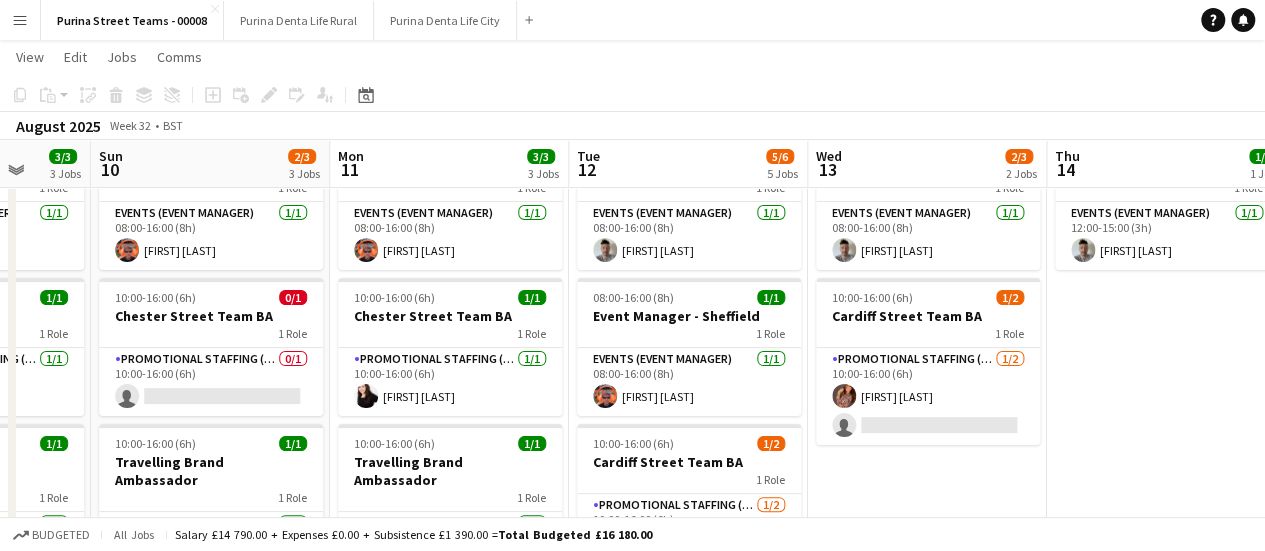 scroll, scrollTop: 0, scrollLeft: 618, axis: horizontal 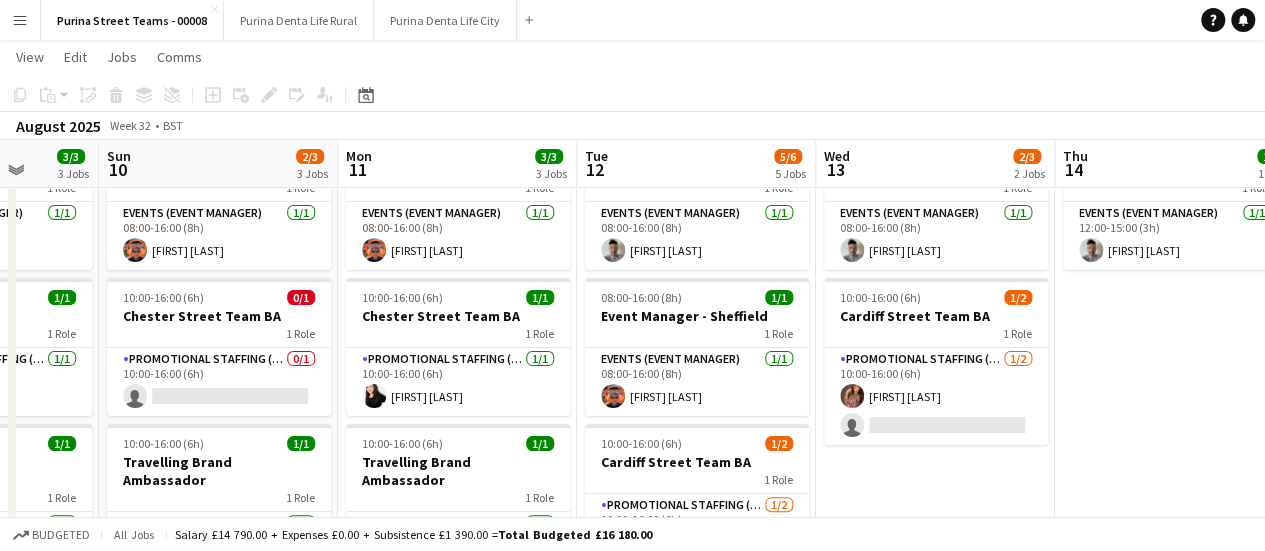 click on "Thu   7   4/6   5 Jobs   Fri   8   3/3   3 Jobs   Sat   9   3/3   3 Jobs   Sun   10   2/3   3 Jobs   Mon   11   3/3   3 Jobs   Tue   12   5/6   5 Jobs   Wed   13   2/3   2 Jobs   Thu   14   1/1   1 Job   Fri   15   1/3   2 Jobs   Sat   16   1/3   2 Jobs   Sun   17      08:00-16:00 (8h)    1/1   Event Manager  - [CITY]   1 Role   Events (Event Manager)   1/1   08:00-16:00 (8h)
[FIRST] [LAST]     08:00-16:00 (8h)    1/1   Event Manager  - [CITY]   1 Role   Events (Event Manager)   1/1   08:00-16:00 (8h)
[FIRST] [LAST]     10:00-16:00 (6h)    0/2   [CITY] Street Team BA   1 Role   Promotional Staffing (Brand Ambassadors)   1I   0/2   10:00-16:00 (6h)
single-neutral-actions
single-neutral-actions
10:00-16:00 (6h)    1/1   [CITY] Street Team BA   1 Role   Promotional Staffing (Brand Ambassadors)   1/1   10:00-16:00 (6h)
[FIRST] [LAST]     10:00-16:00 (6h)    1/1   Travelling Brand Ambassador - [CITY]   1 Role   1/1" at bounding box center (632, 499) 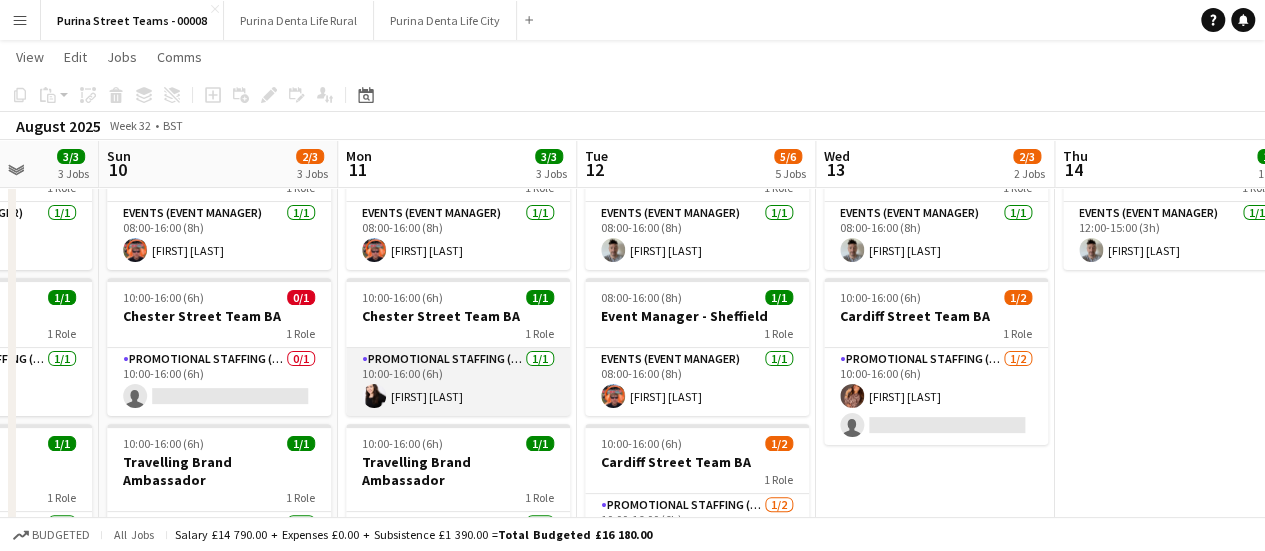 click on "Promotional Staffing (Brand Ambassadors)   1/1   10:00-16:00 (6h)
[FIRST] [LAST]" at bounding box center [458, 382] 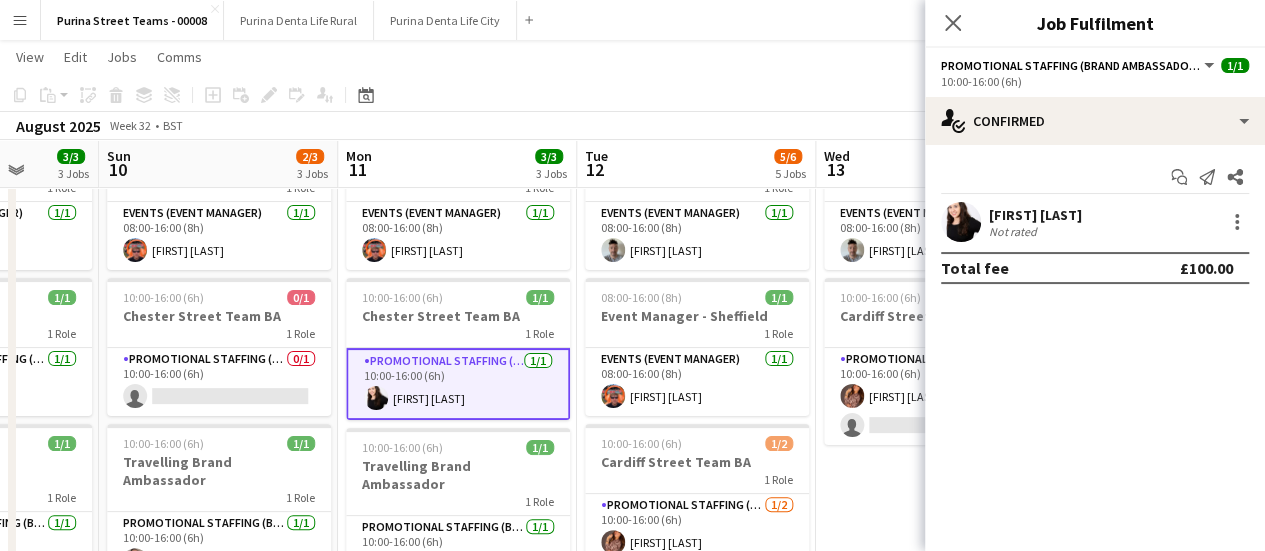click on "[FIRST] [LAST]   Not rated" at bounding box center [1095, 222] 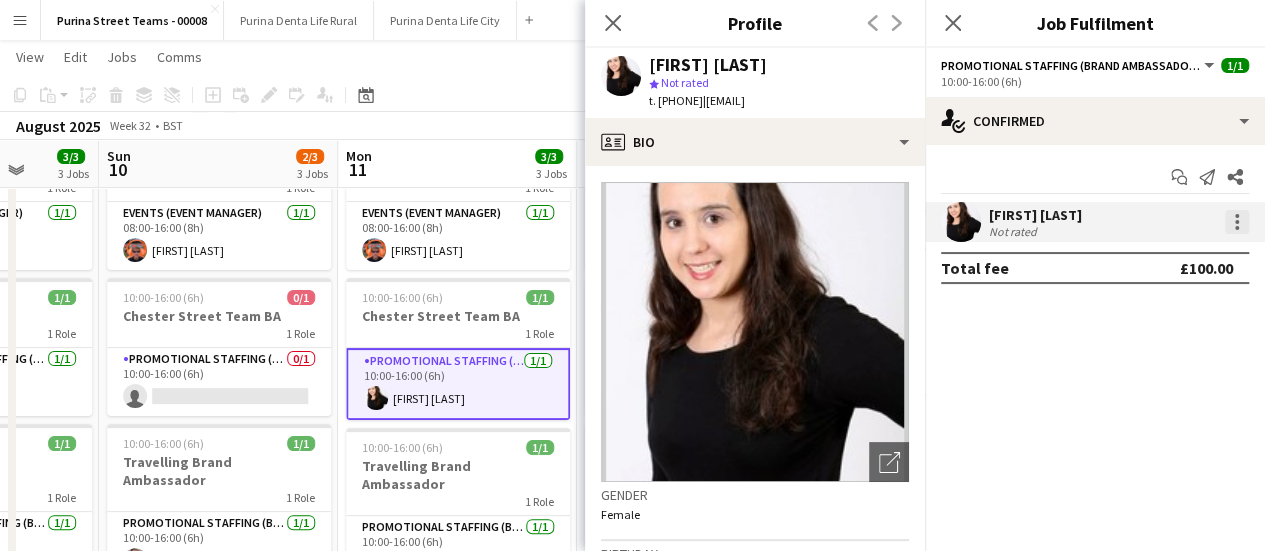 click at bounding box center [1237, 222] 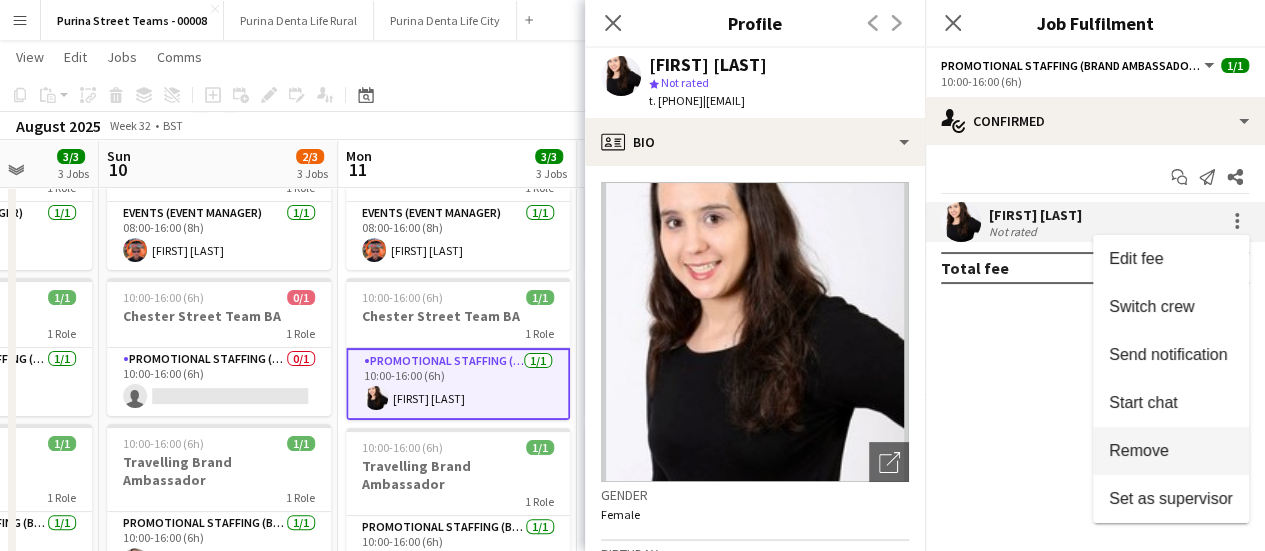 click on "Remove" at bounding box center (1171, 451) 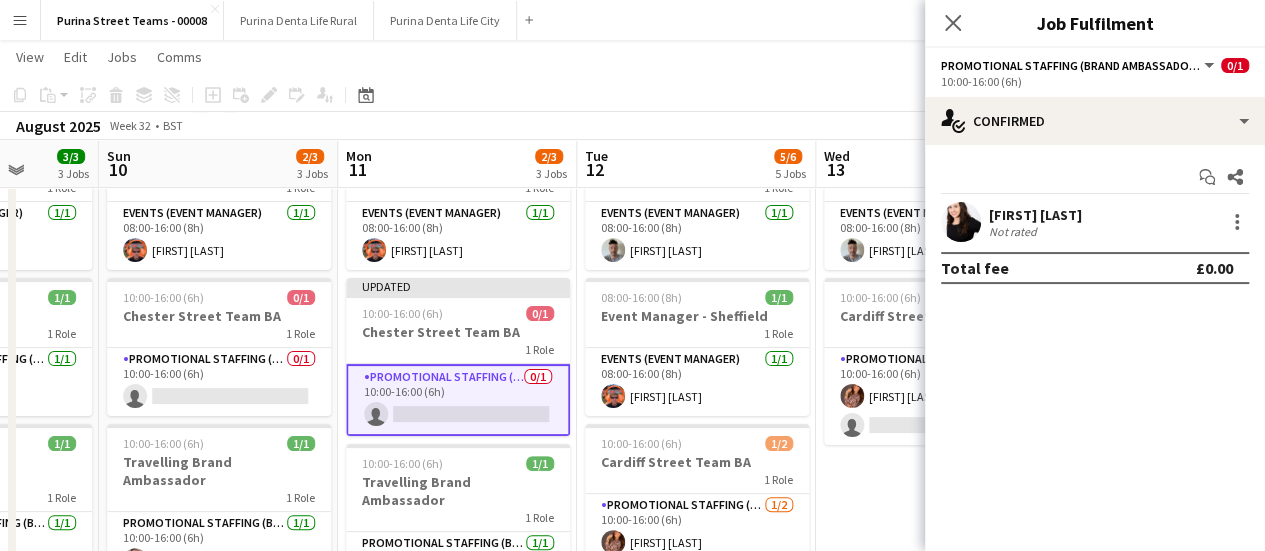 click on "check
Confirmed
Start chat
Share
[FIRST] [LAST]   Not rated   Total fee   £0.00" 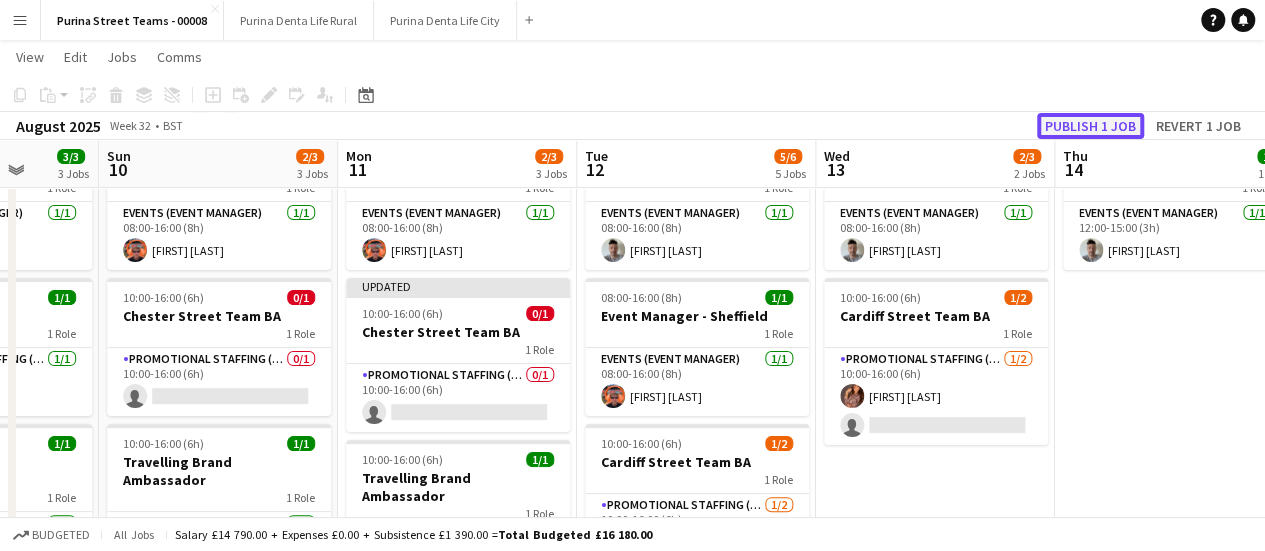 click on "Publish 1 job" 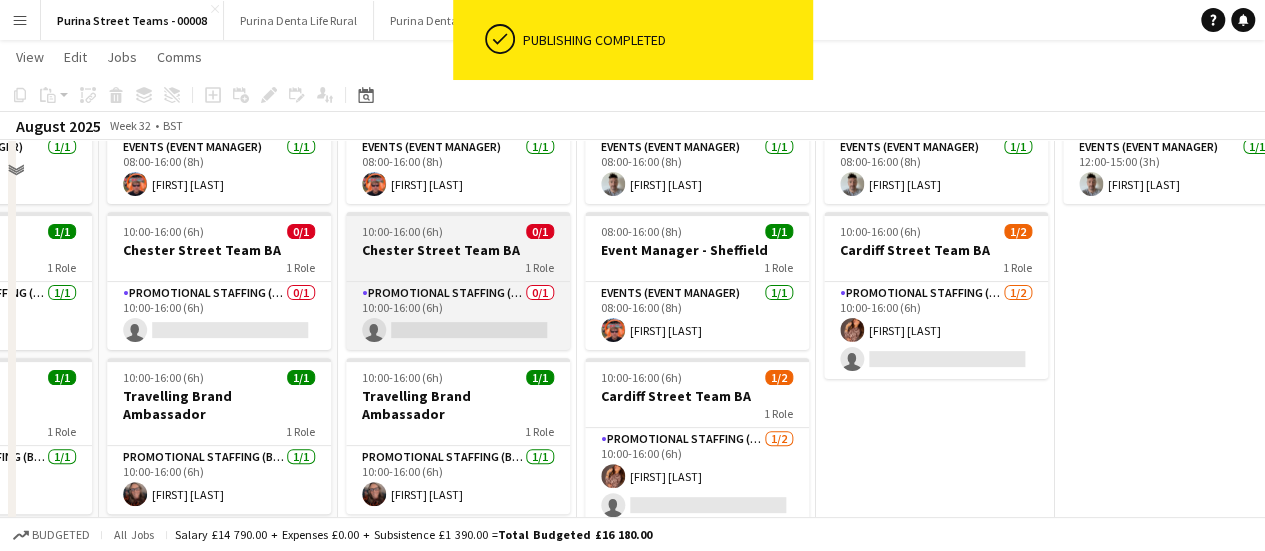 scroll, scrollTop: 100, scrollLeft: 0, axis: vertical 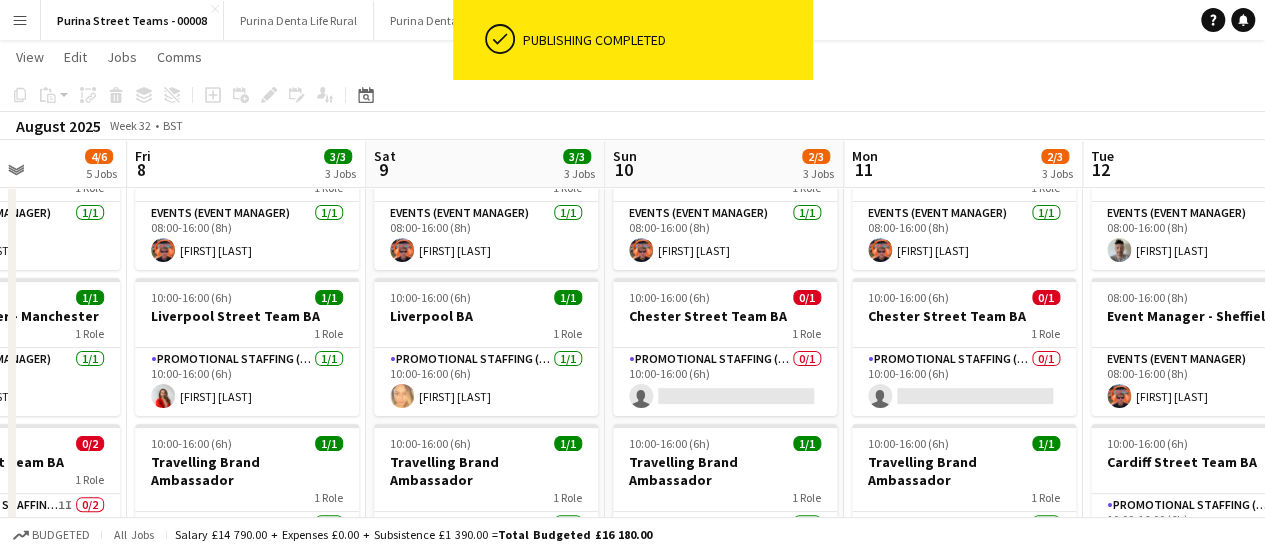 drag, startPoint x: 302, startPoint y: 403, endPoint x: 808, endPoint y: 407, distance: 506.0158 